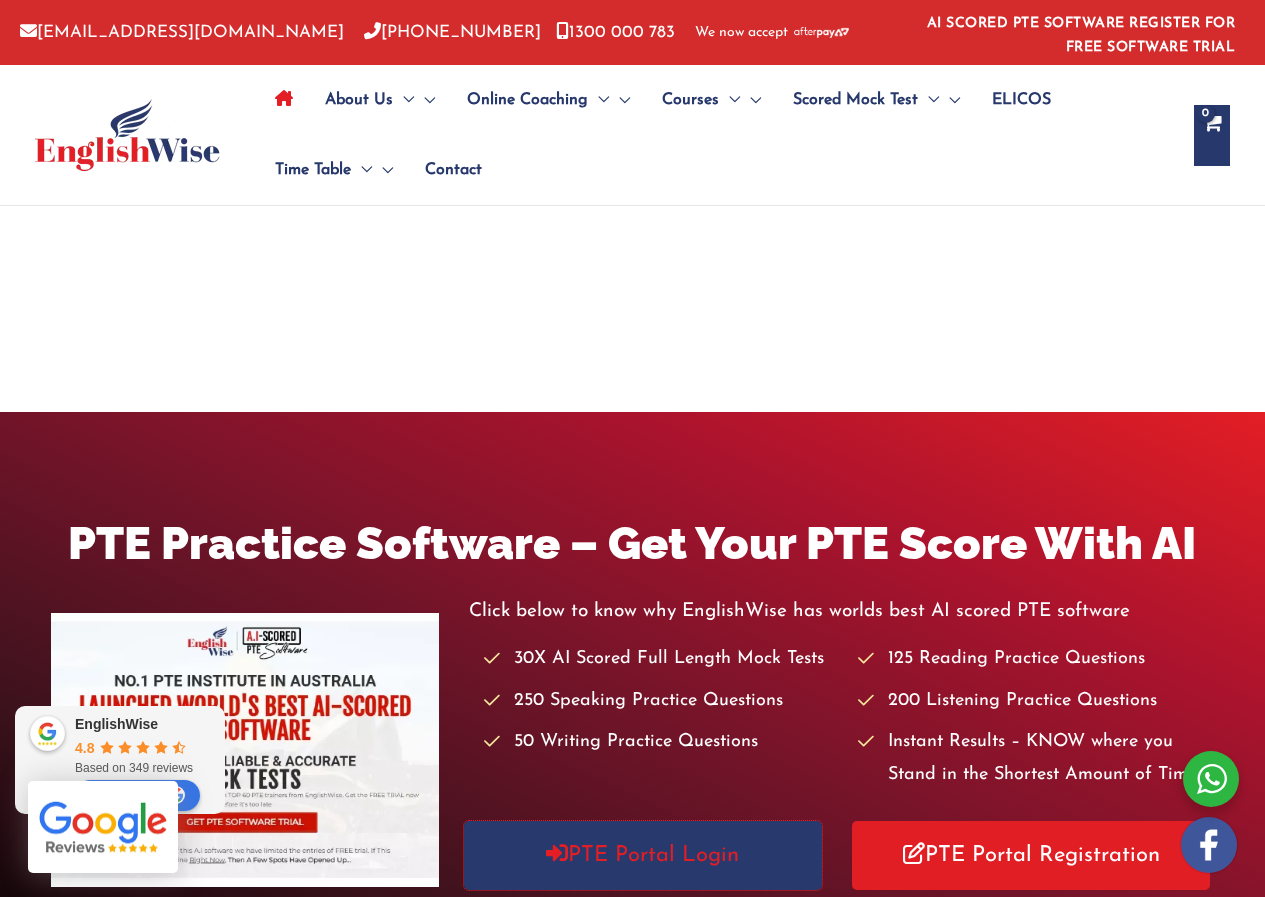 click on "PTE Portal Login" at bounding box center [643, 855] 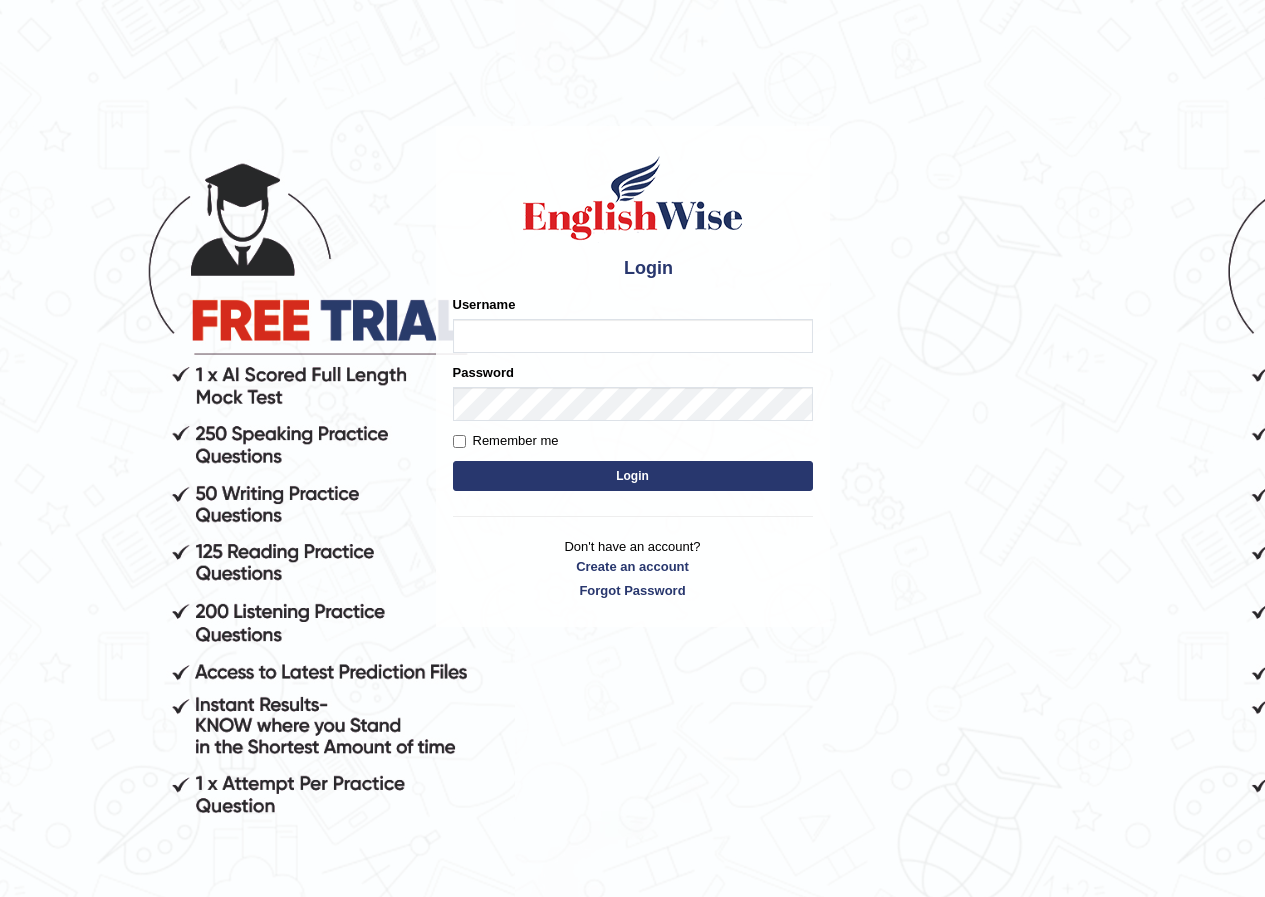 scroll, scrollTop: 0, scrollLeft: 0, axis: both 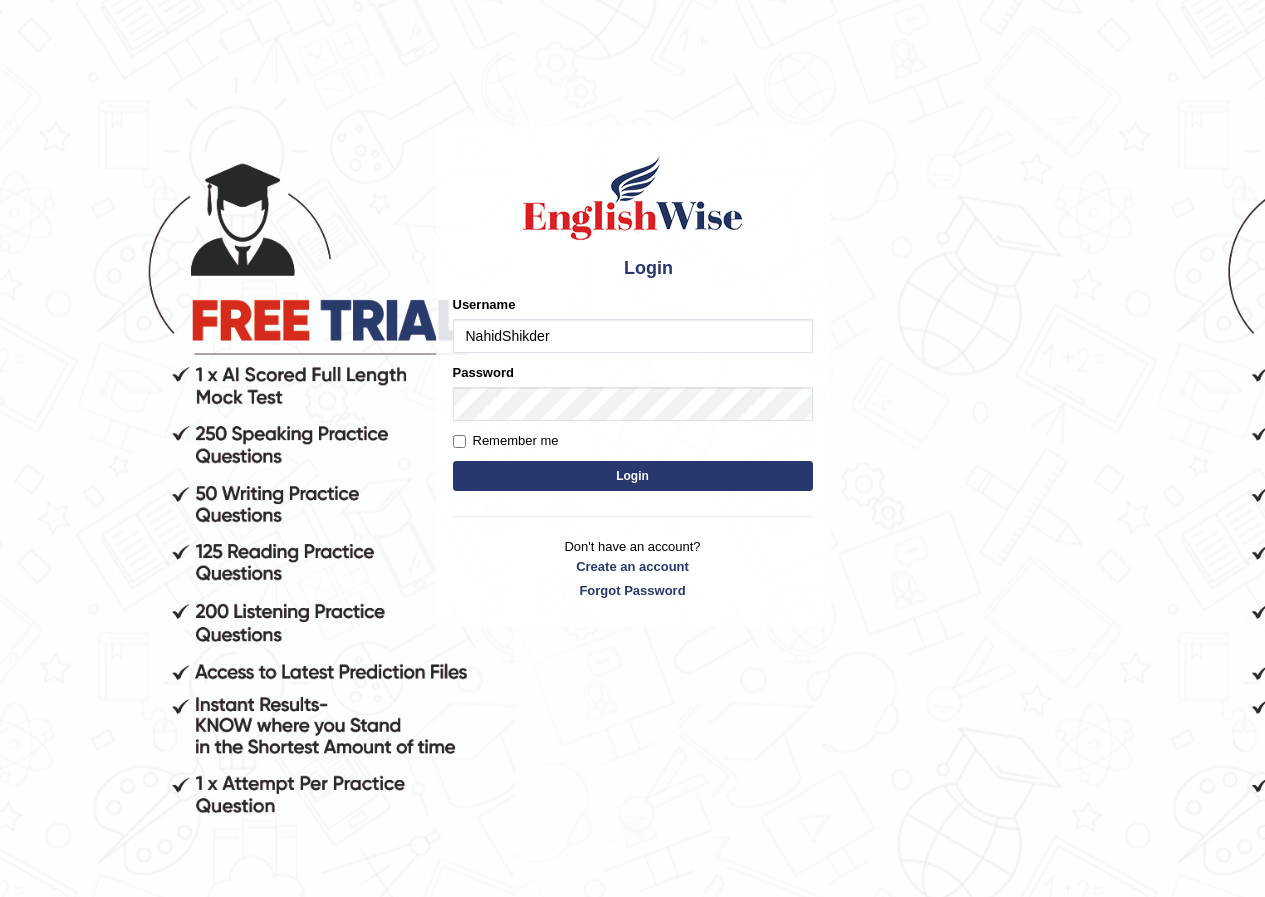 click on "NahidShikder" at bounding box center [633, 336] 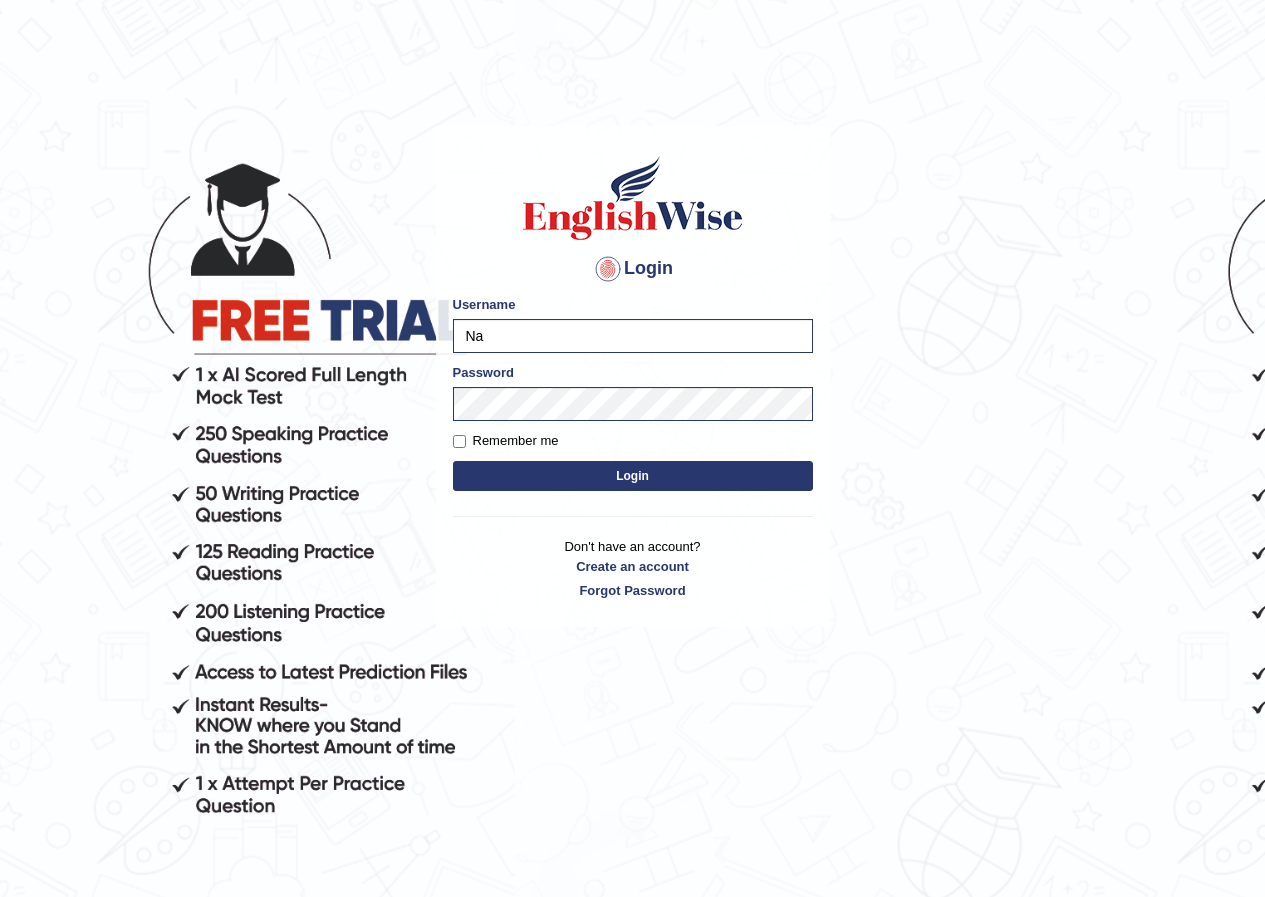 type on "N" 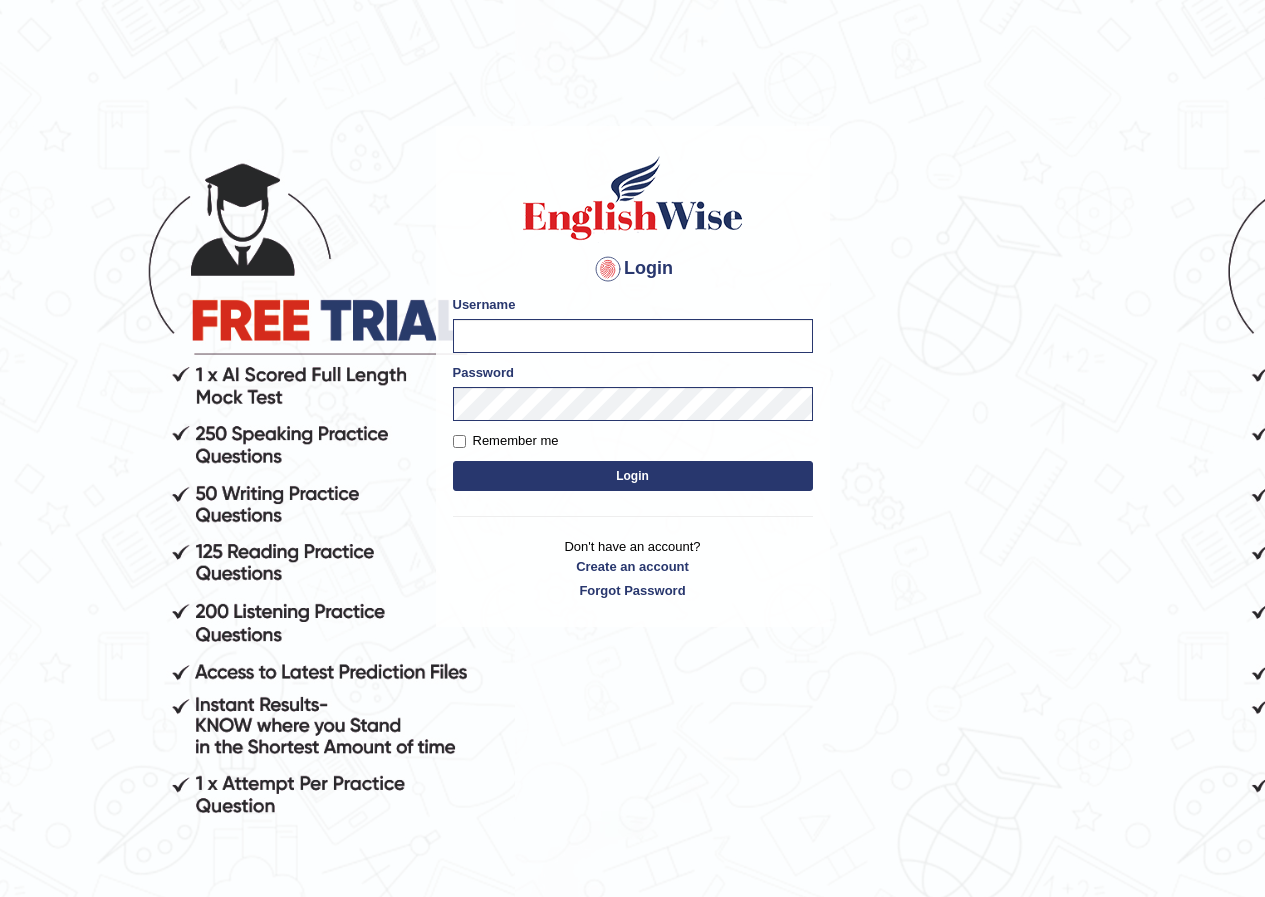 type on "a" 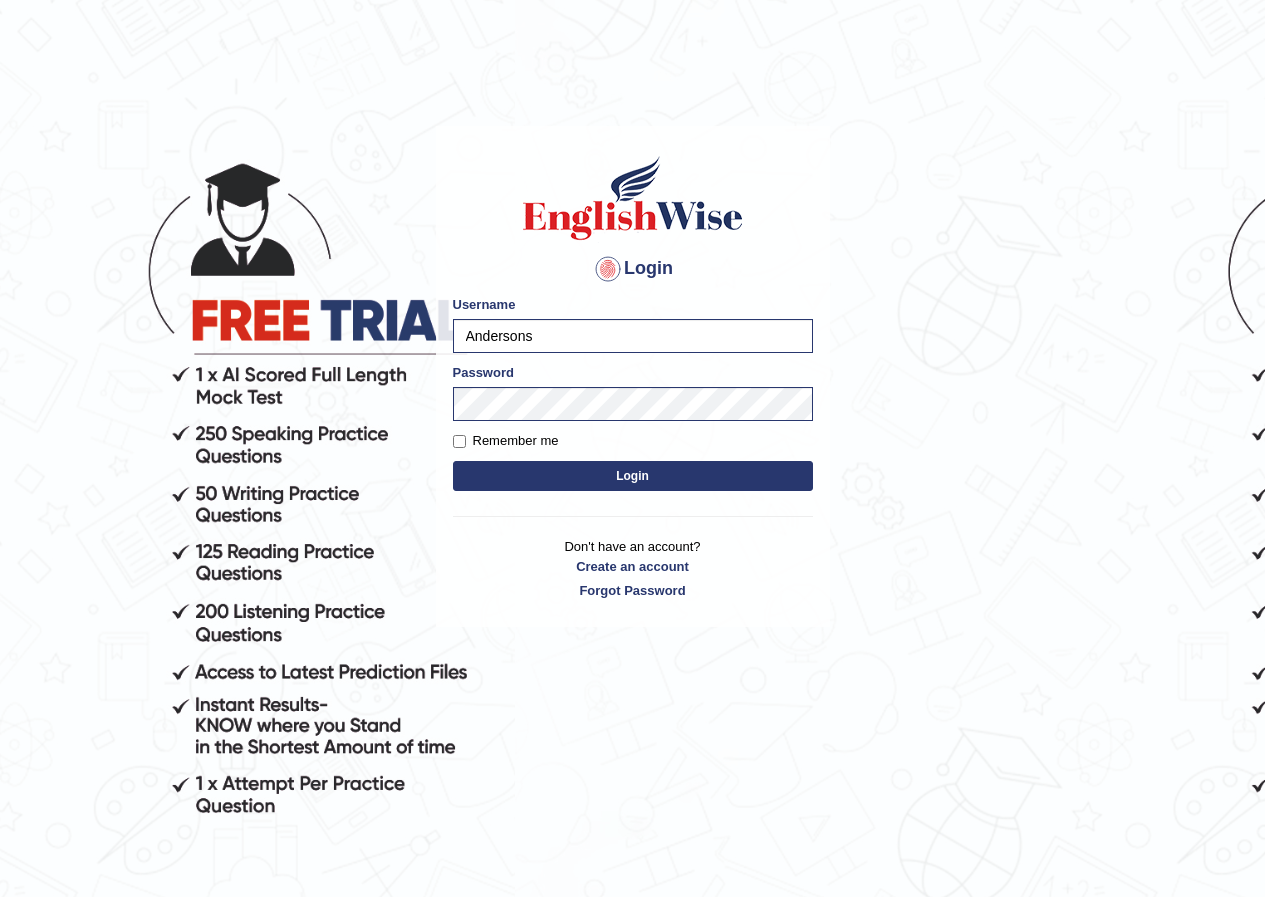 type on "Andersons" 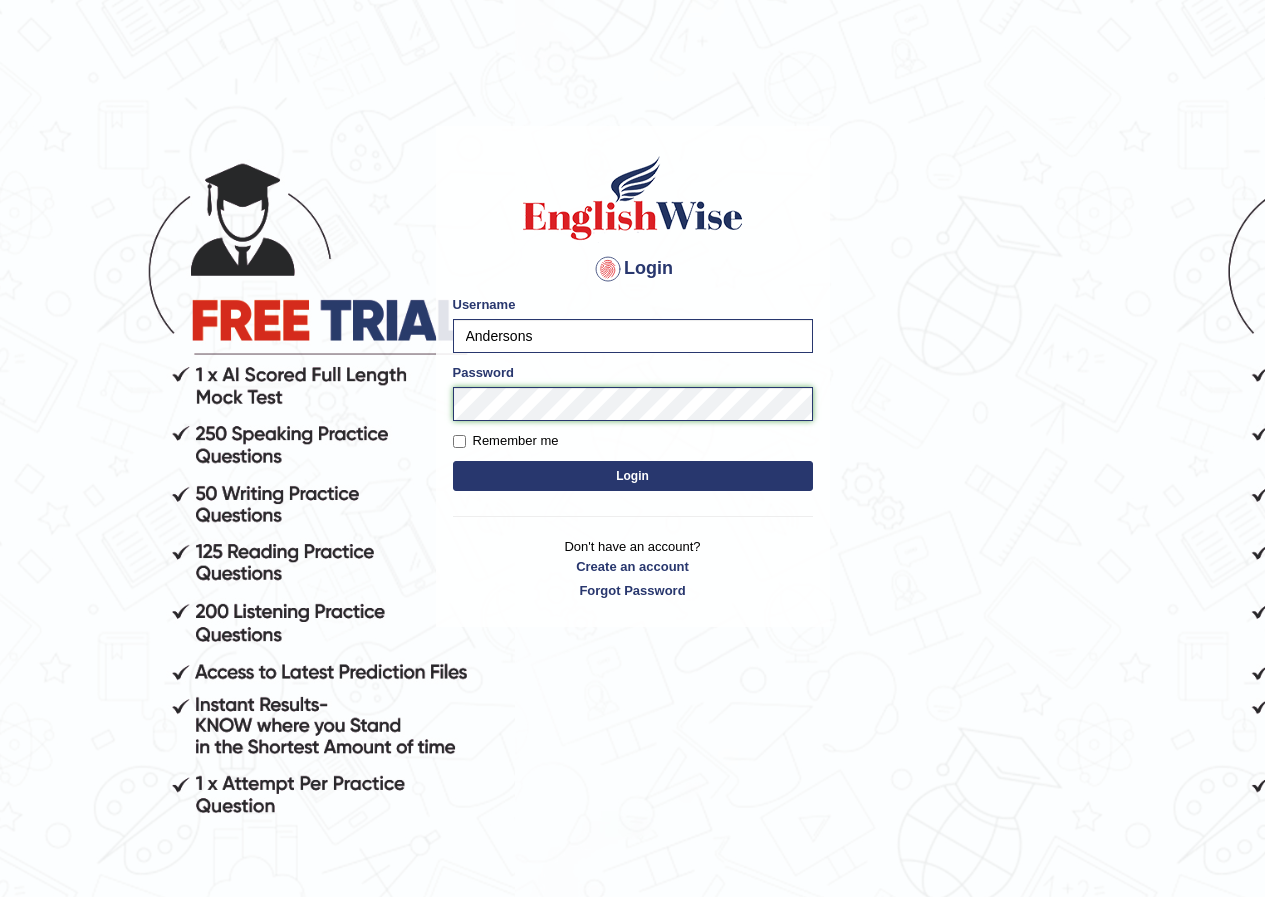 click on "Login" at bounding box center [633, 476] 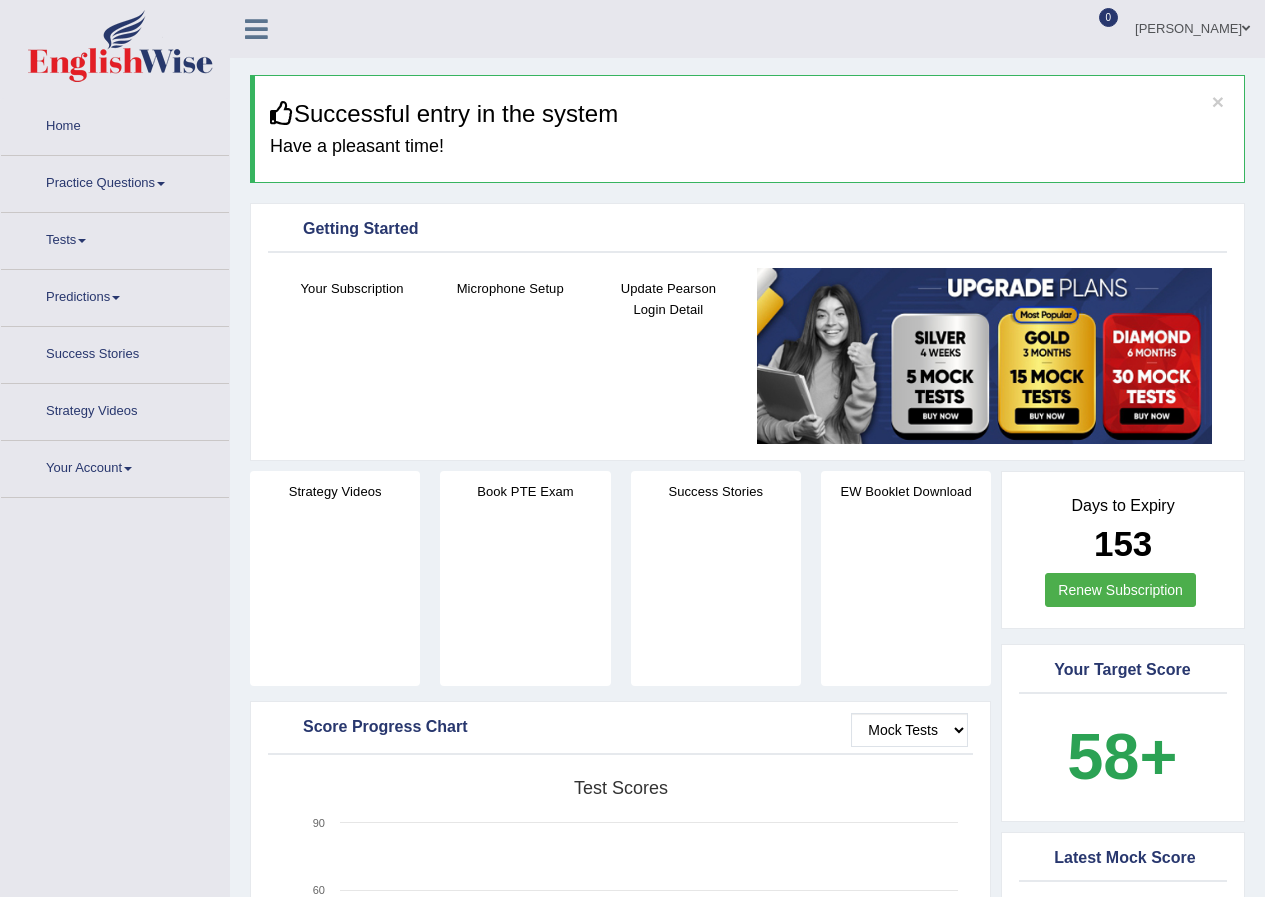 scroll, scrollTop: 0, scrollLeft: 0, axis: both 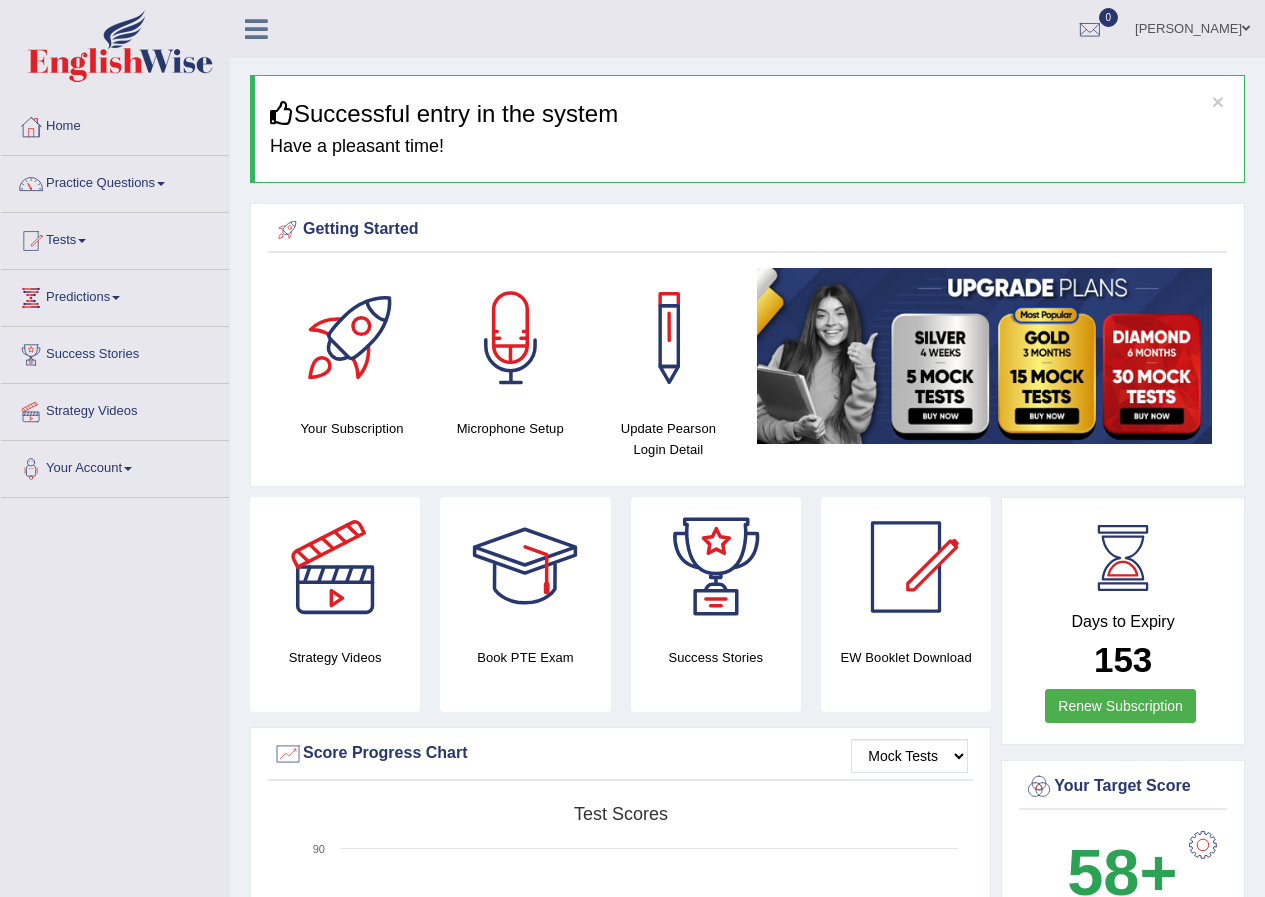 click on "Practice Questions" at bounding box center [115, 181] 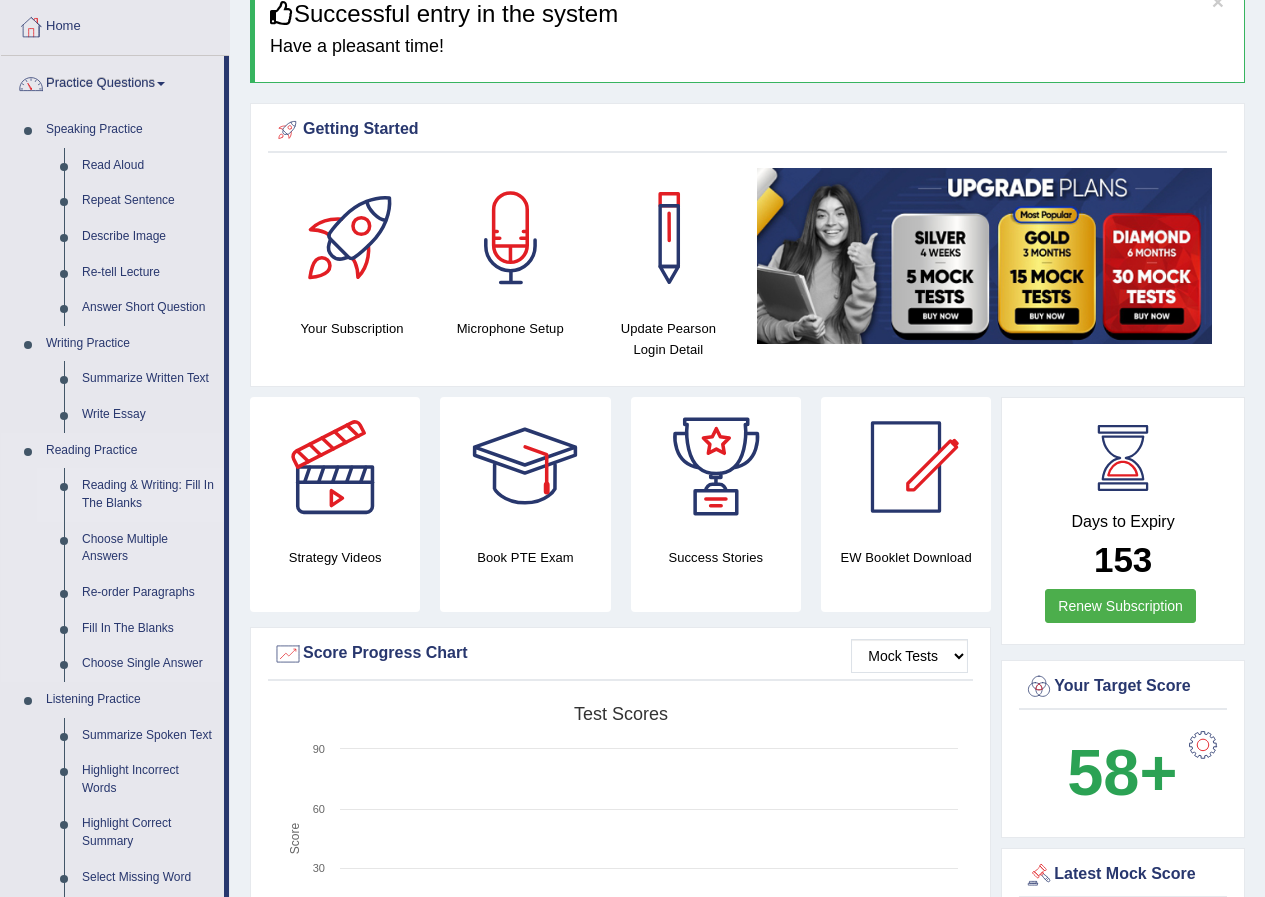 scroll, scrollTop: 300, scrollLeft: 0, axis: vertical 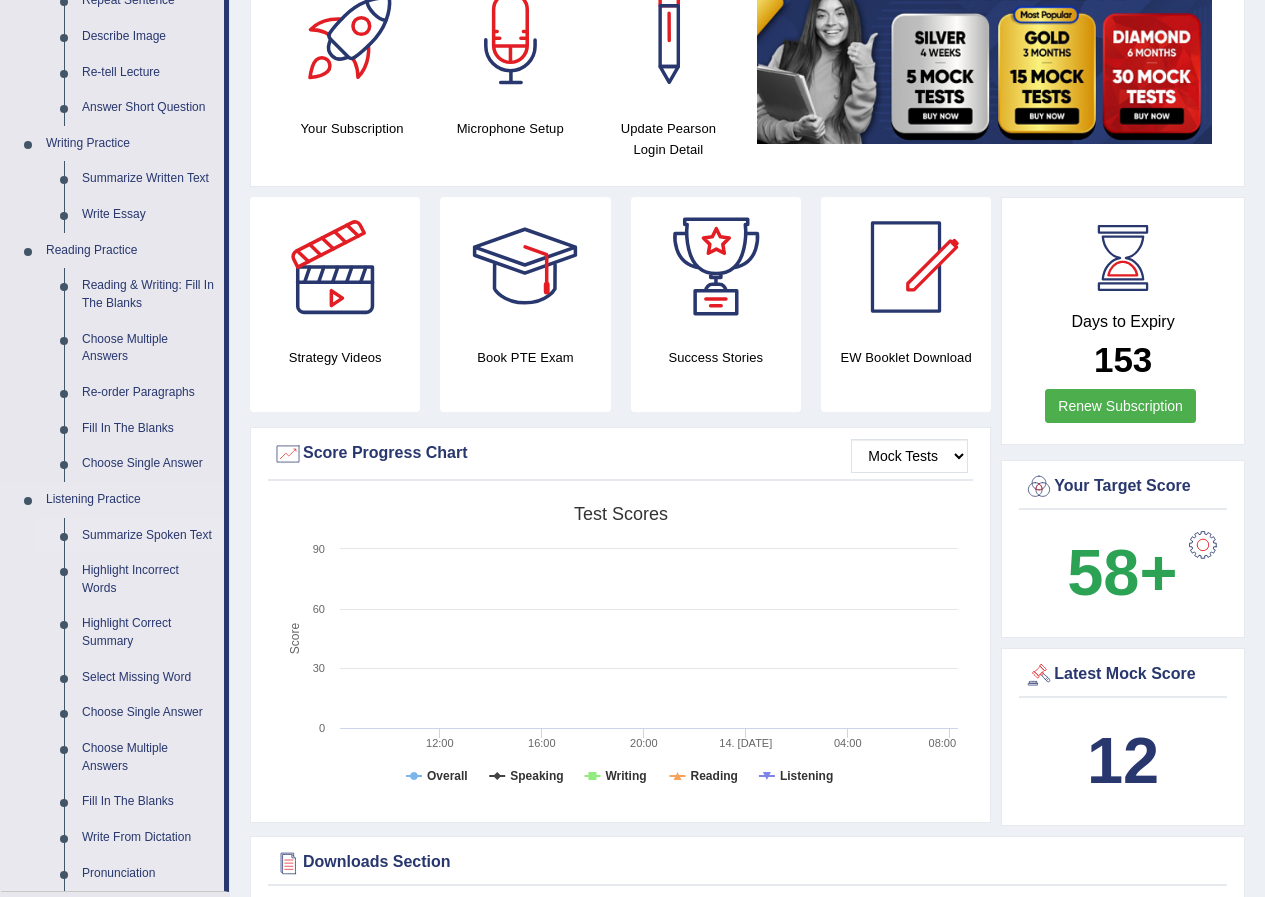 click on "Summarize Spoken Text" at bounding box center [148, 536] 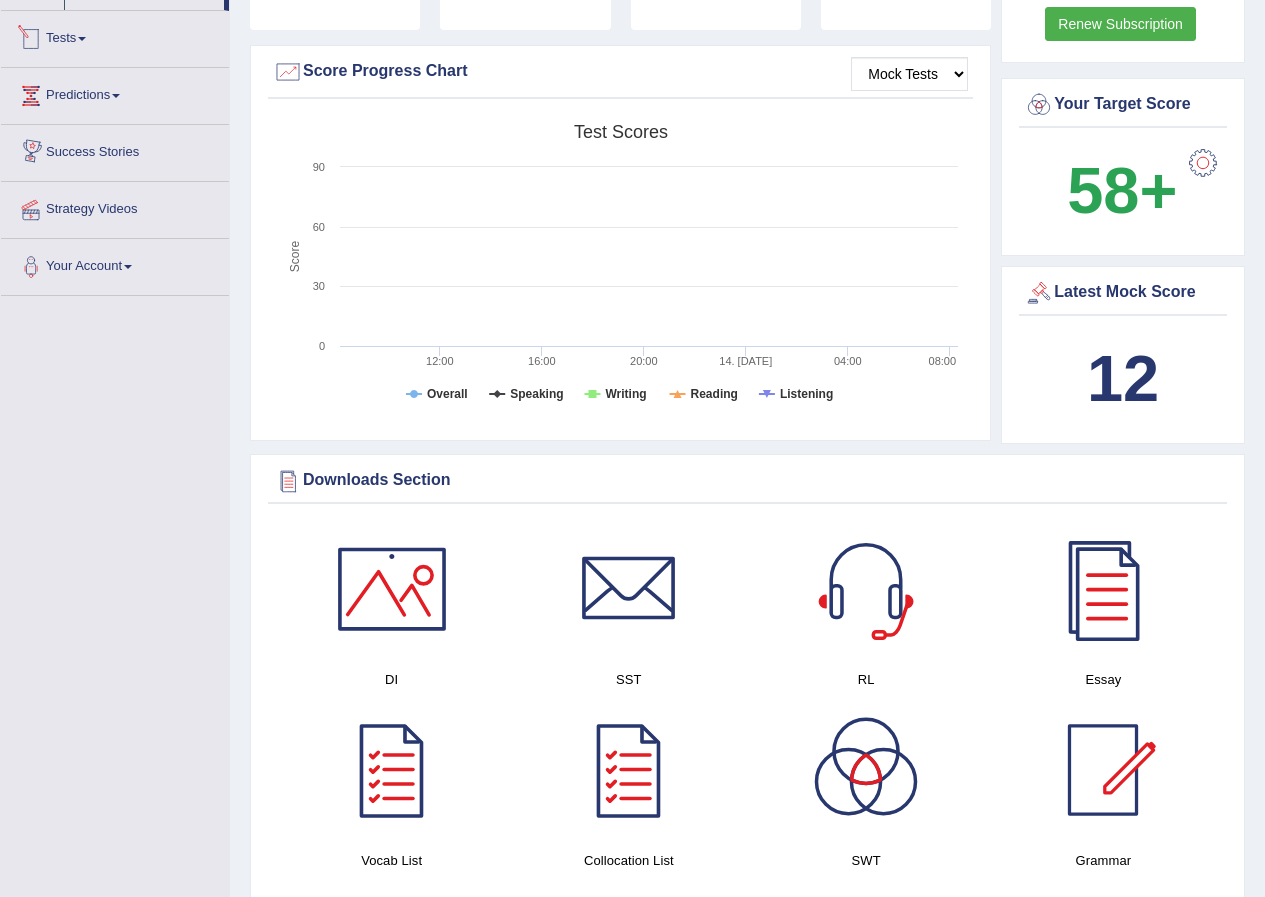 scroll, scrollTop: 816, scrollLeft: 0, axis: vertical 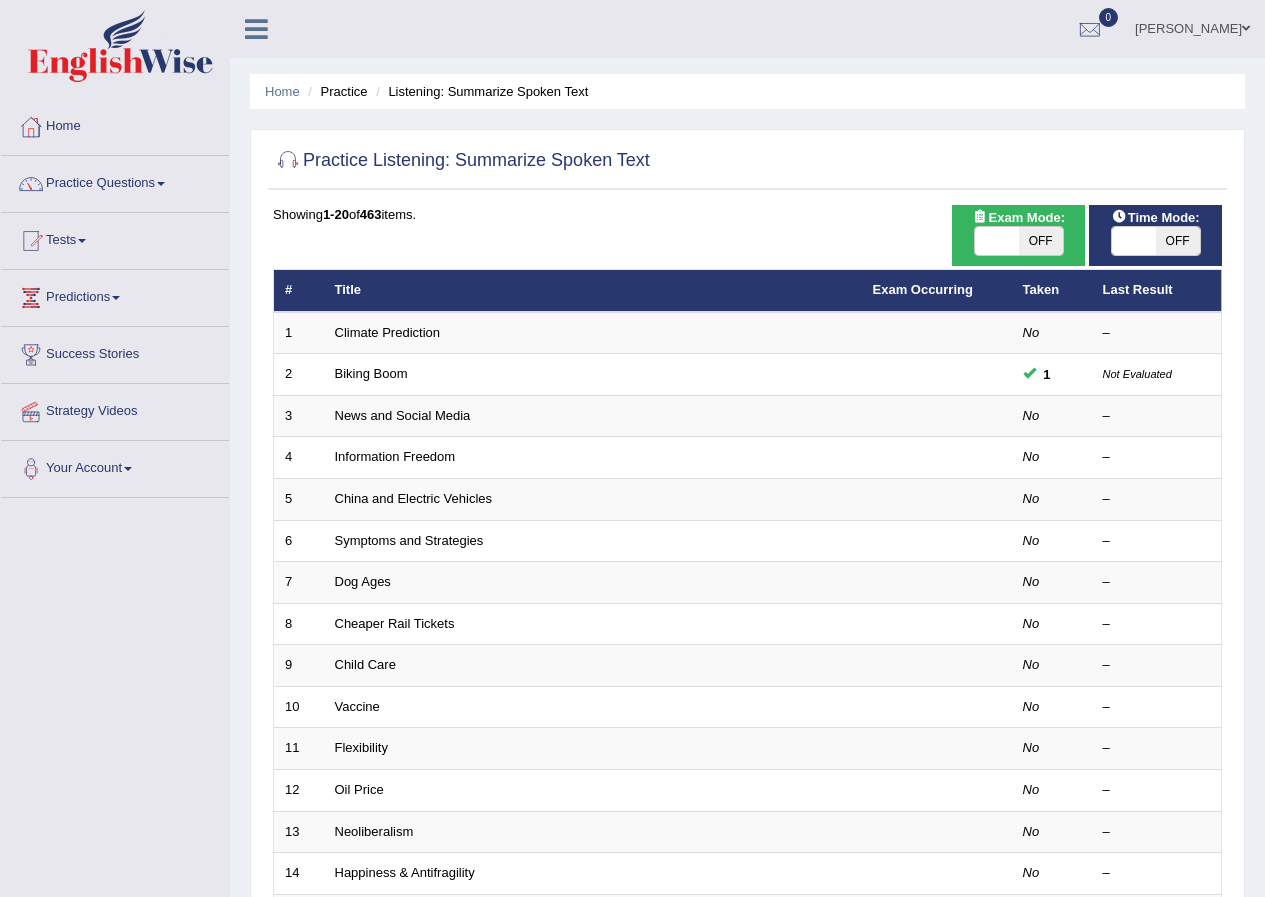 click on "OFF" at bounding box center [1041, 241] 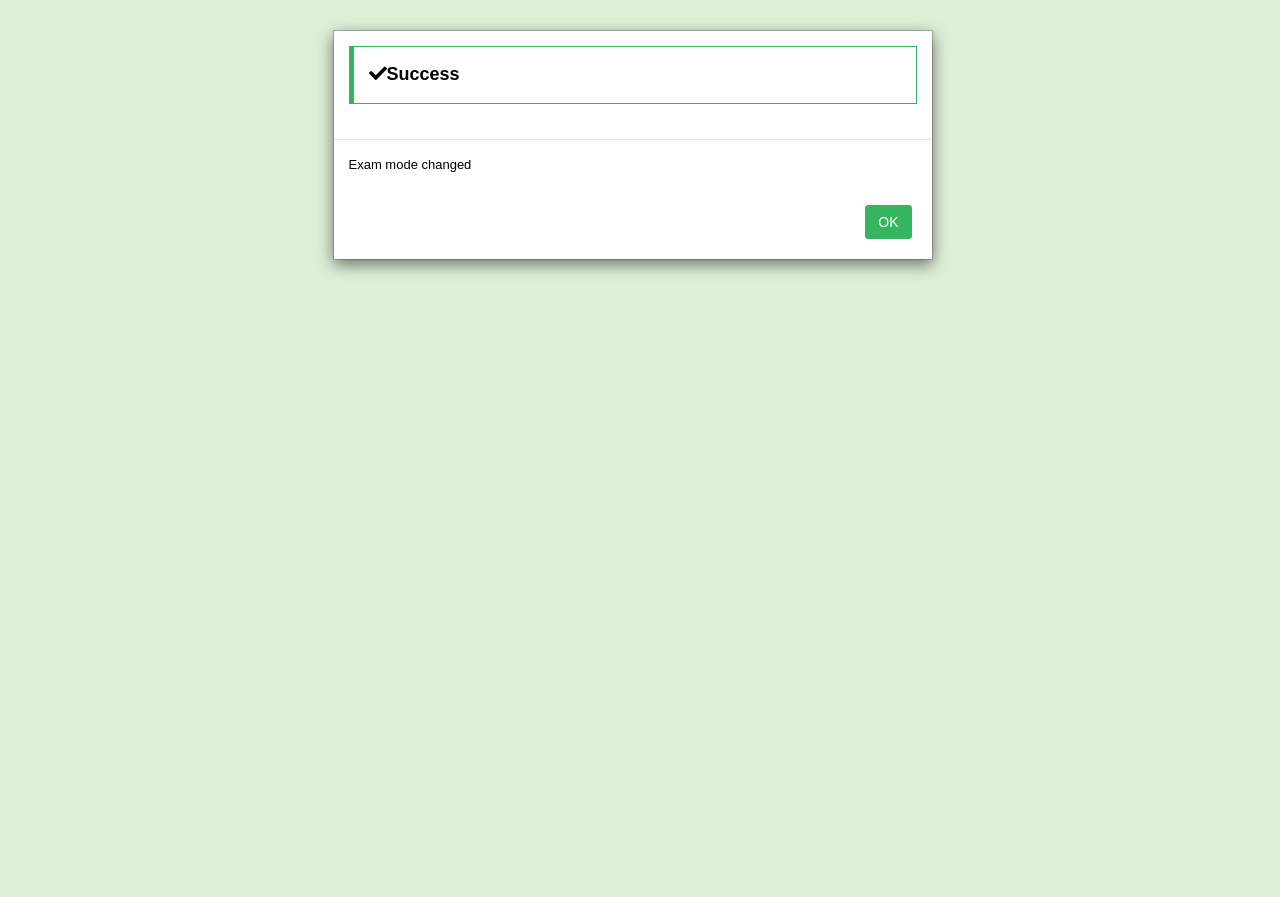 click on "OK" at bounding box center (888, 222) 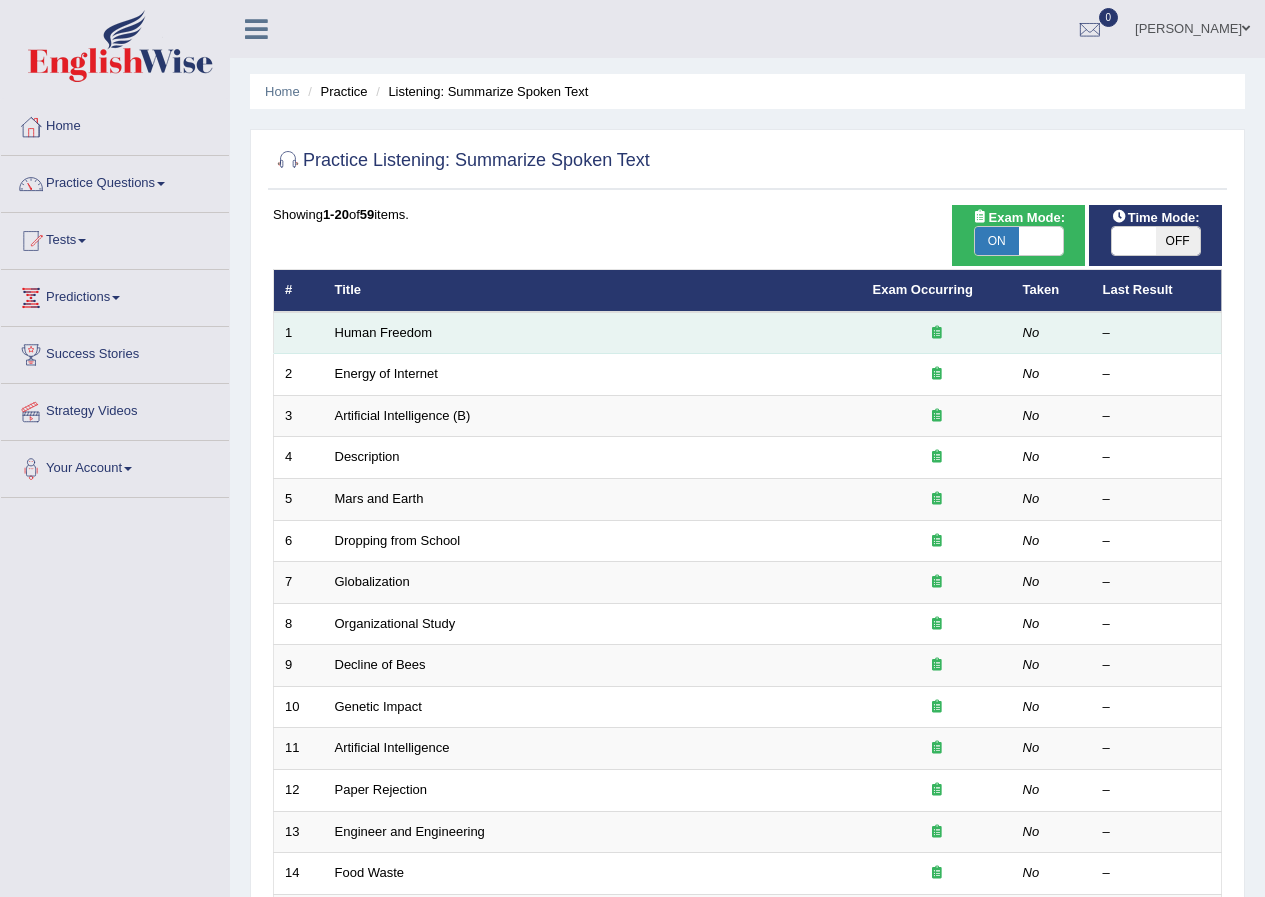 scroll, scrollTop: 0, scrollLeft: 0, axis: both 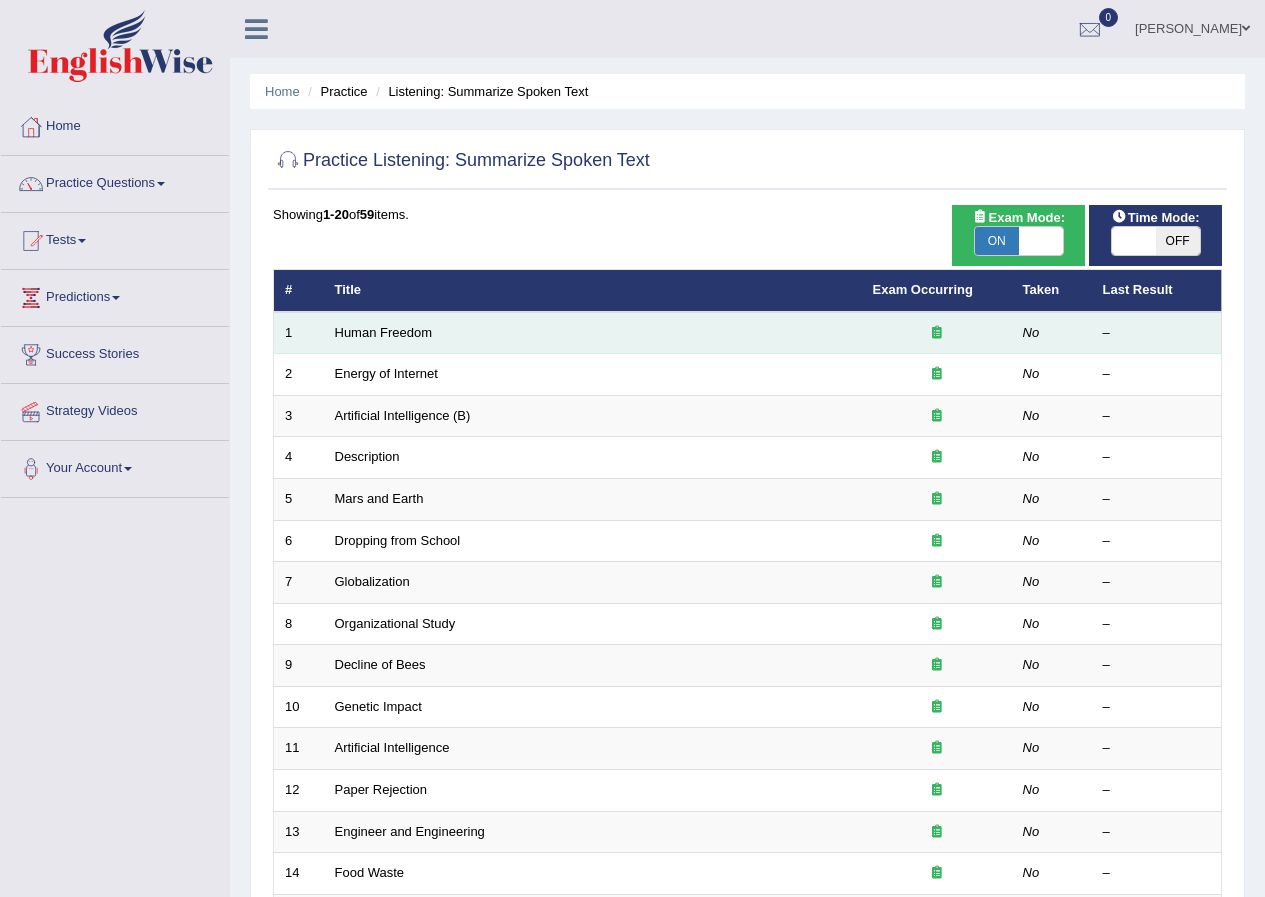 click on "Human Freedom" at bounding box center [593, 333] 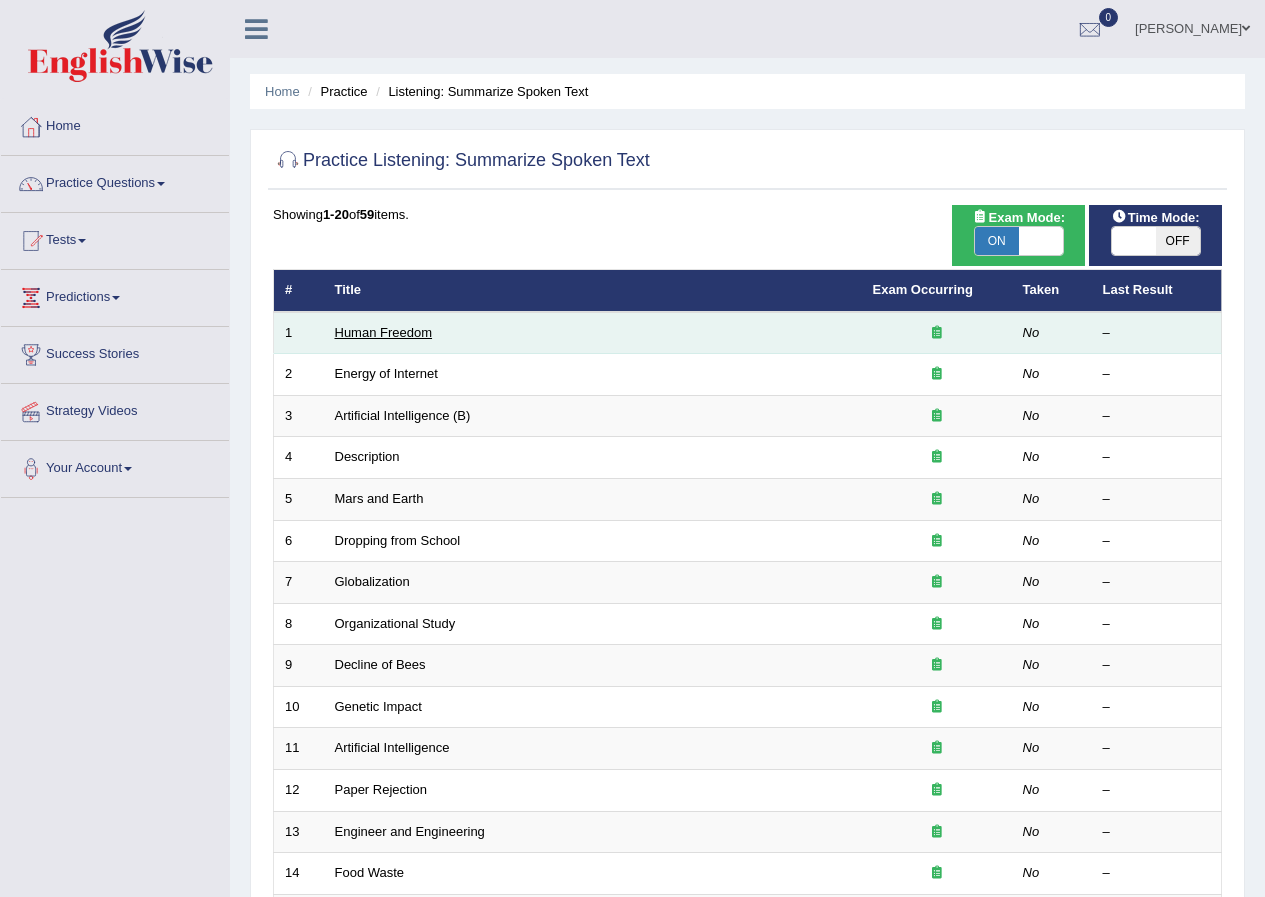 click on "Human Freedom" at bounding box center (384, 332) 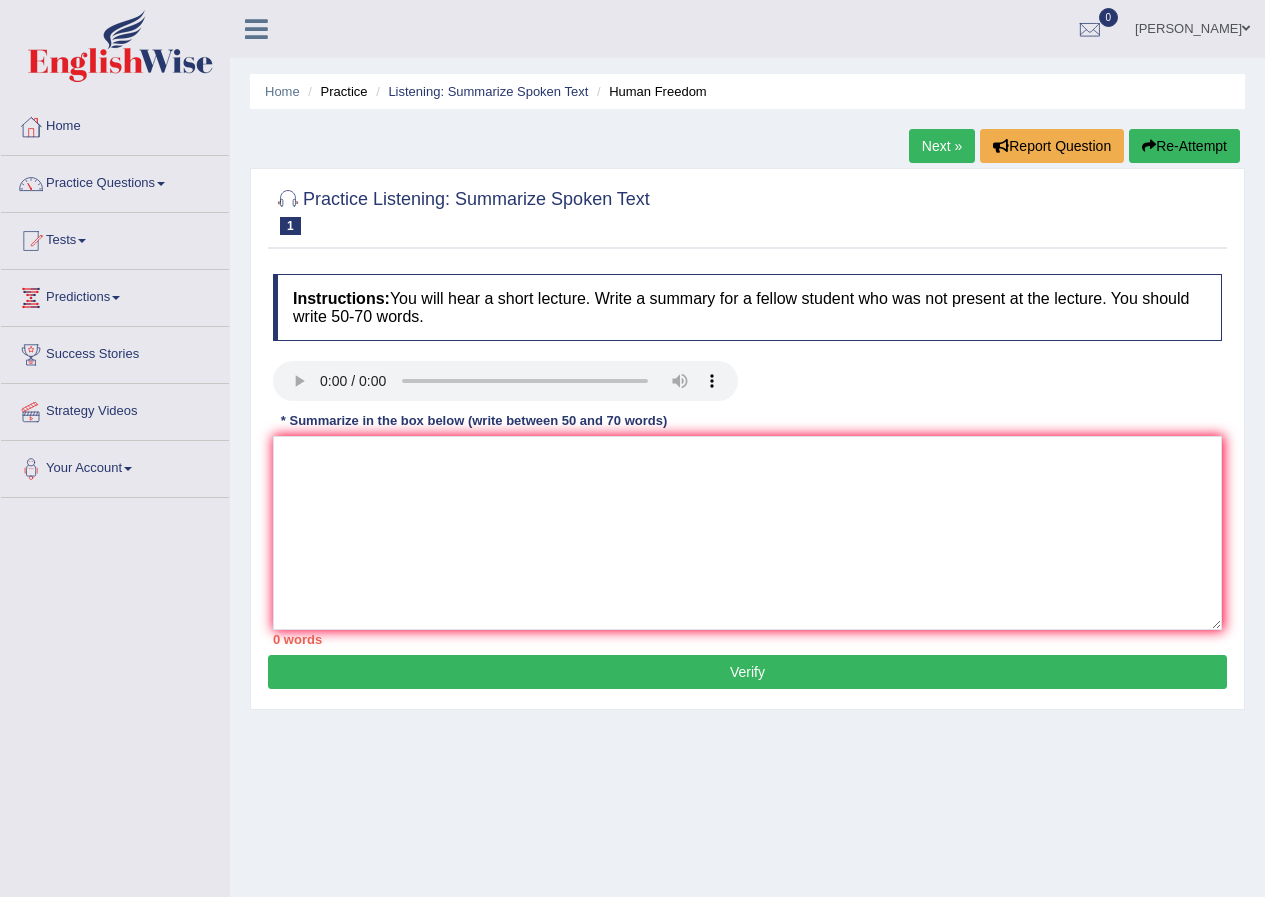 scroll, scrollTop: 0, scrollLeft: 0, axis: both 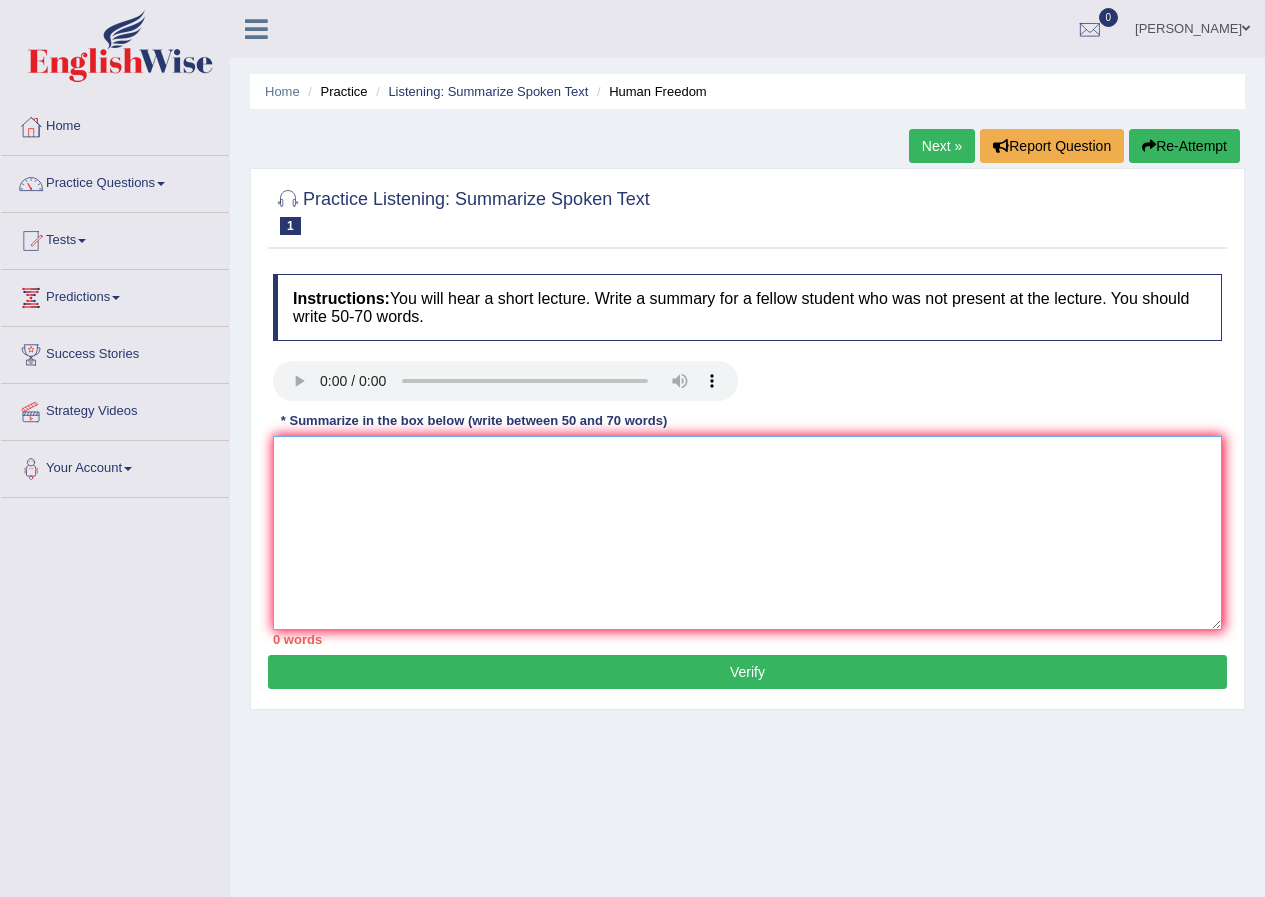 click at bounding box center [747, 533] 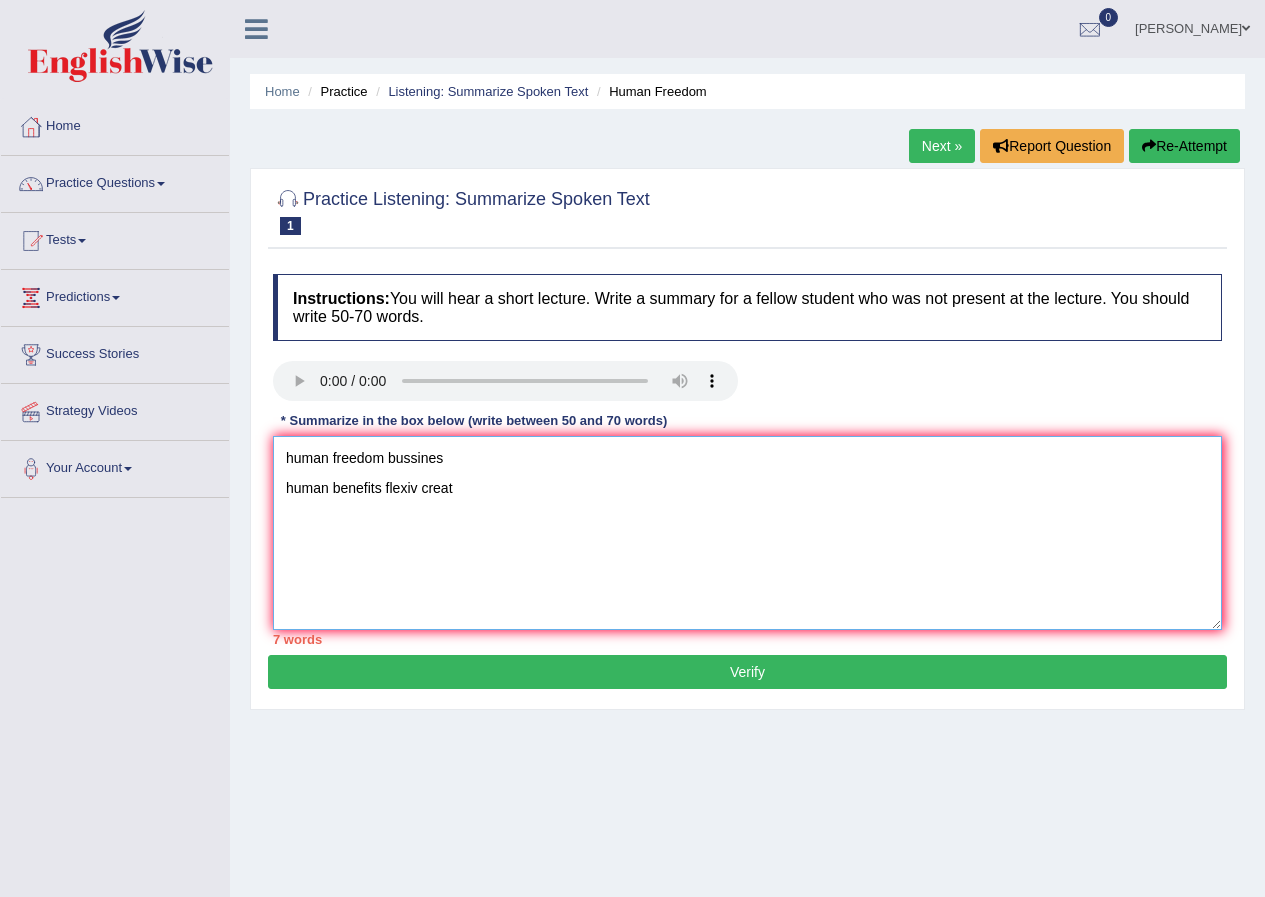 type on "human freedom bussines
human benefits flexiv creat" 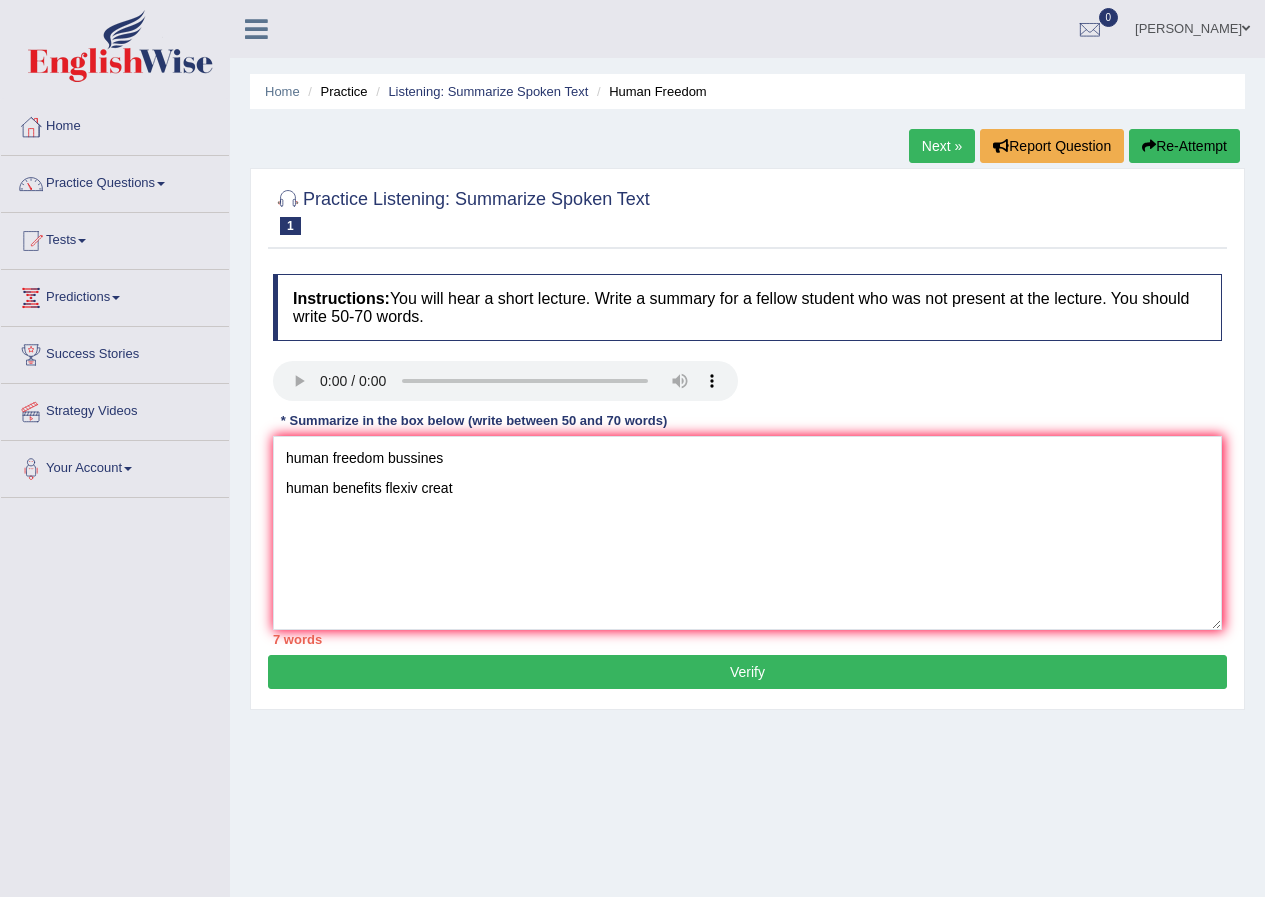 type 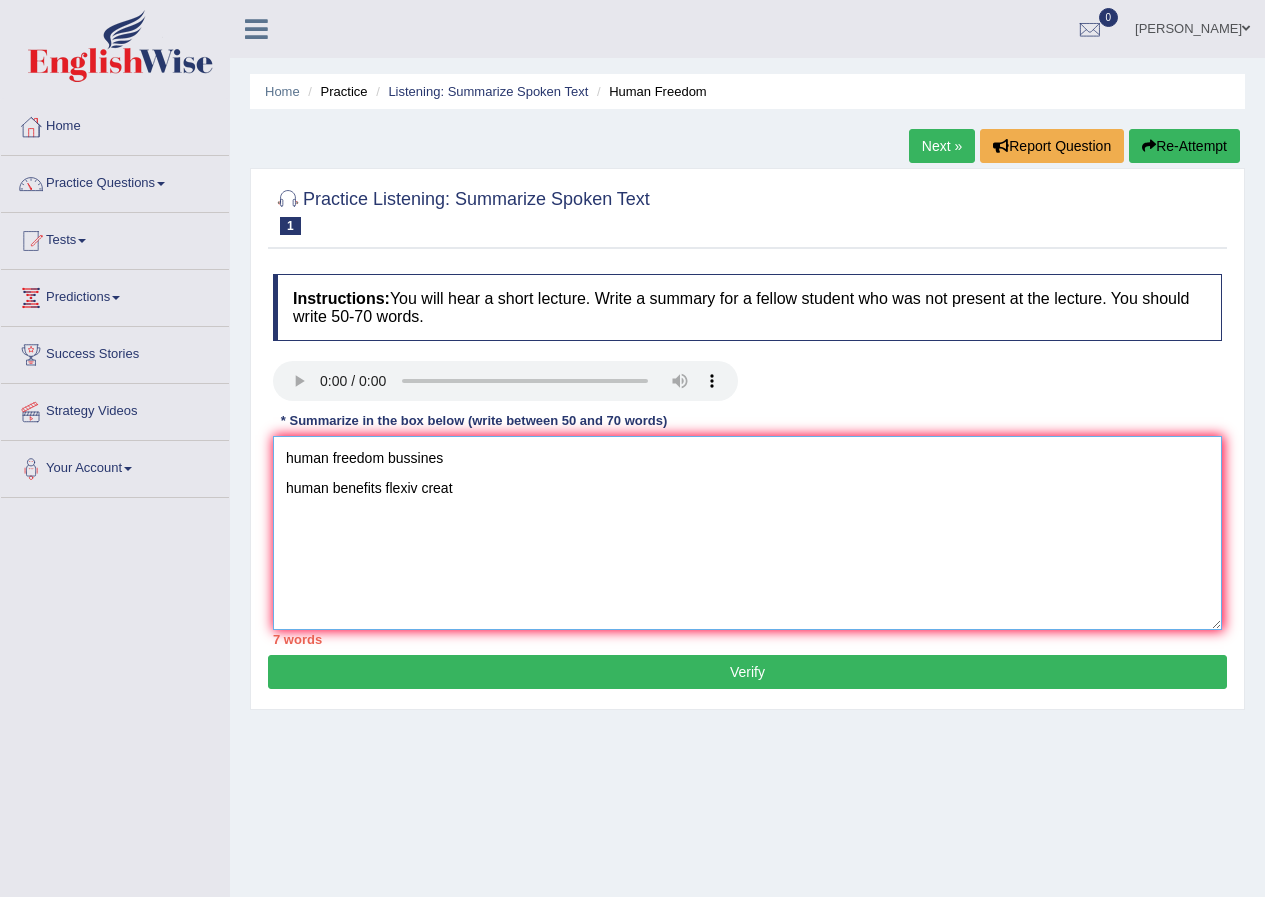click on "human freedom bussines
human benefits flexiv creat" at bounding box center [747, 533] 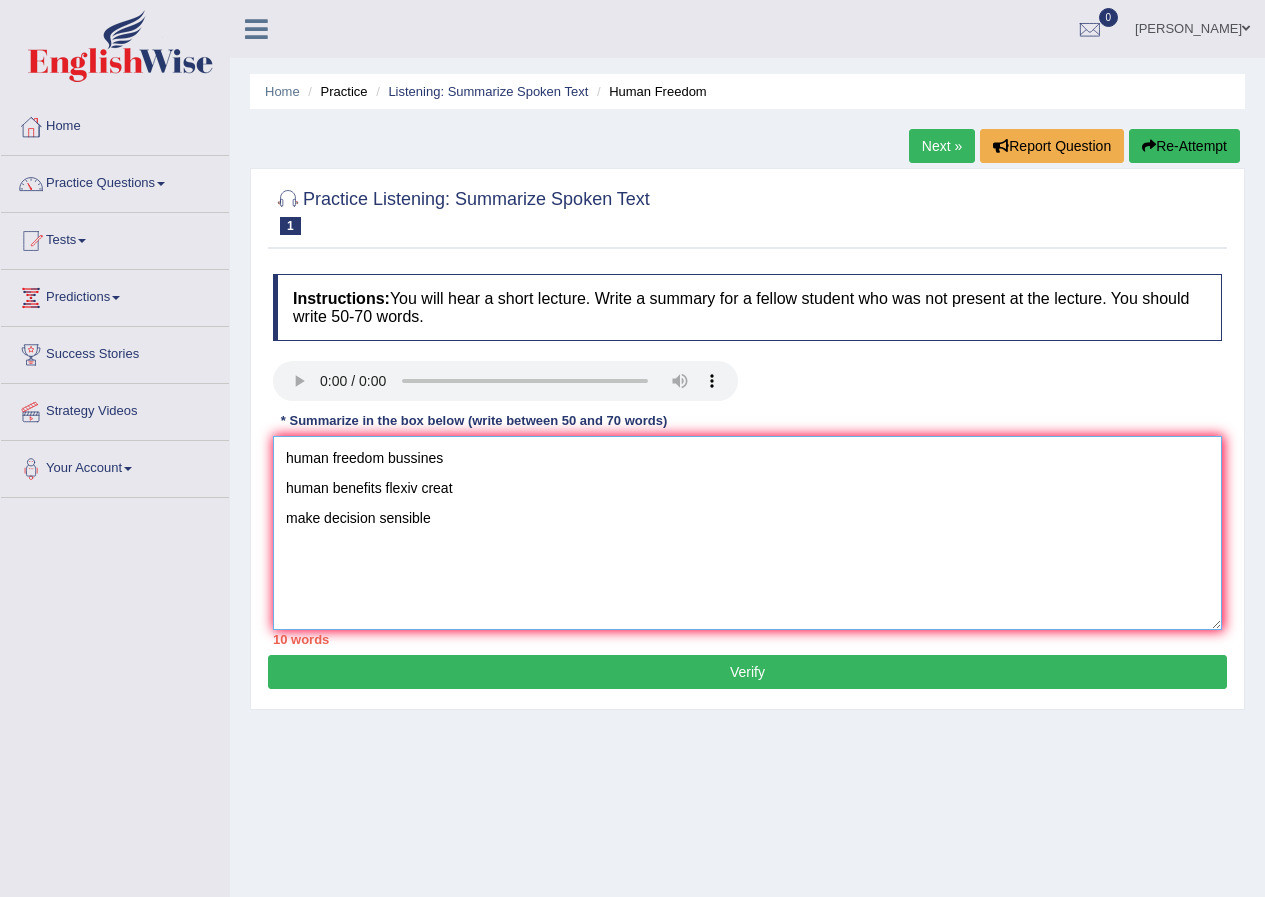 click on "human freedom bussines
human benefits flexiv creat
make decision sensible" at bounding box center [747, 533] 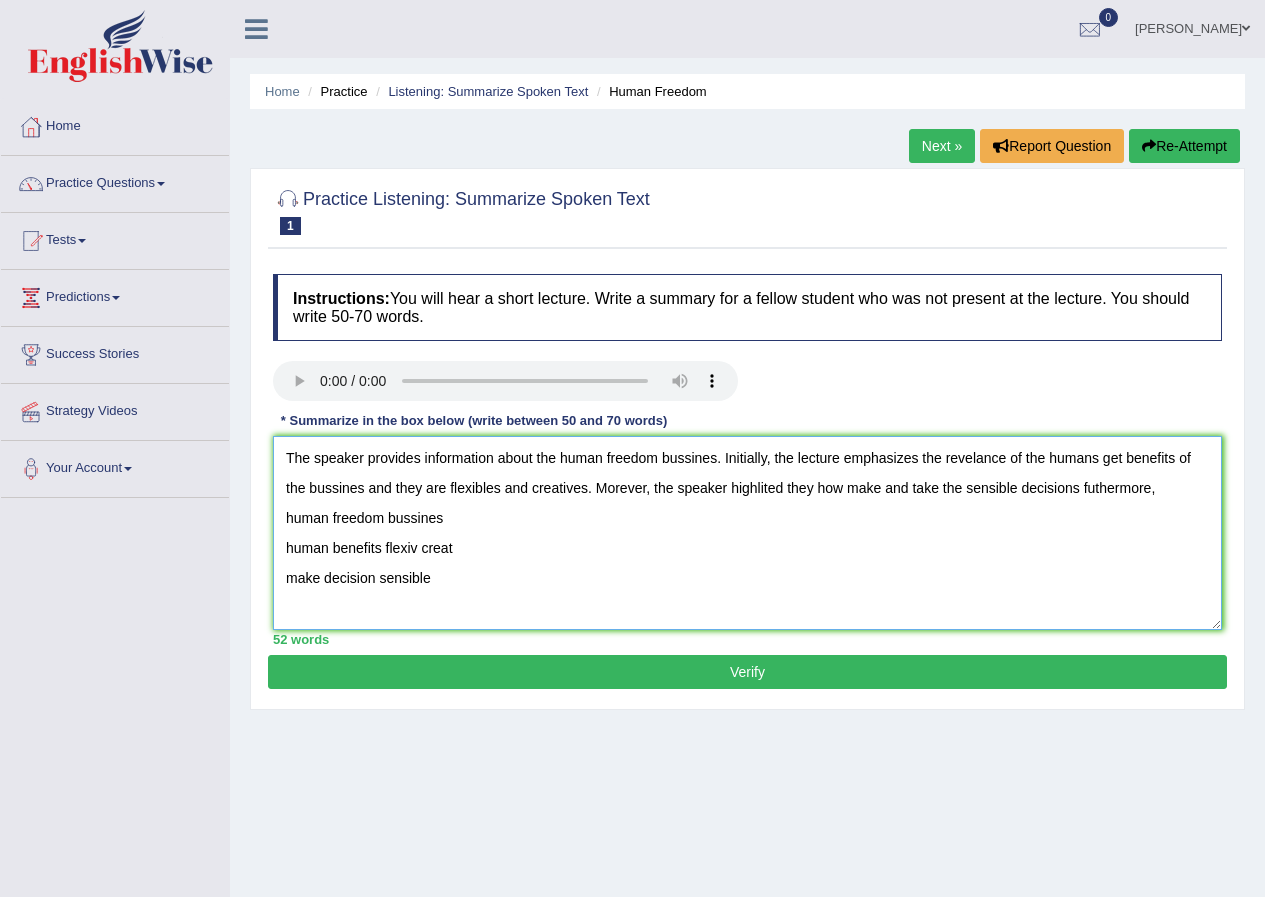 click on "The speaker provides information about the human freedom bussines. Initially, the lecture emphasizes the revelance of the humans get benefits of the bussines and they are flexibles and creatives. Morever, the speaker highlited they how make and take the sensible decisions futhermore,
human freedom bussines
human benefits flexiv creat
make decision sensible" at bounding box center (747, 533) 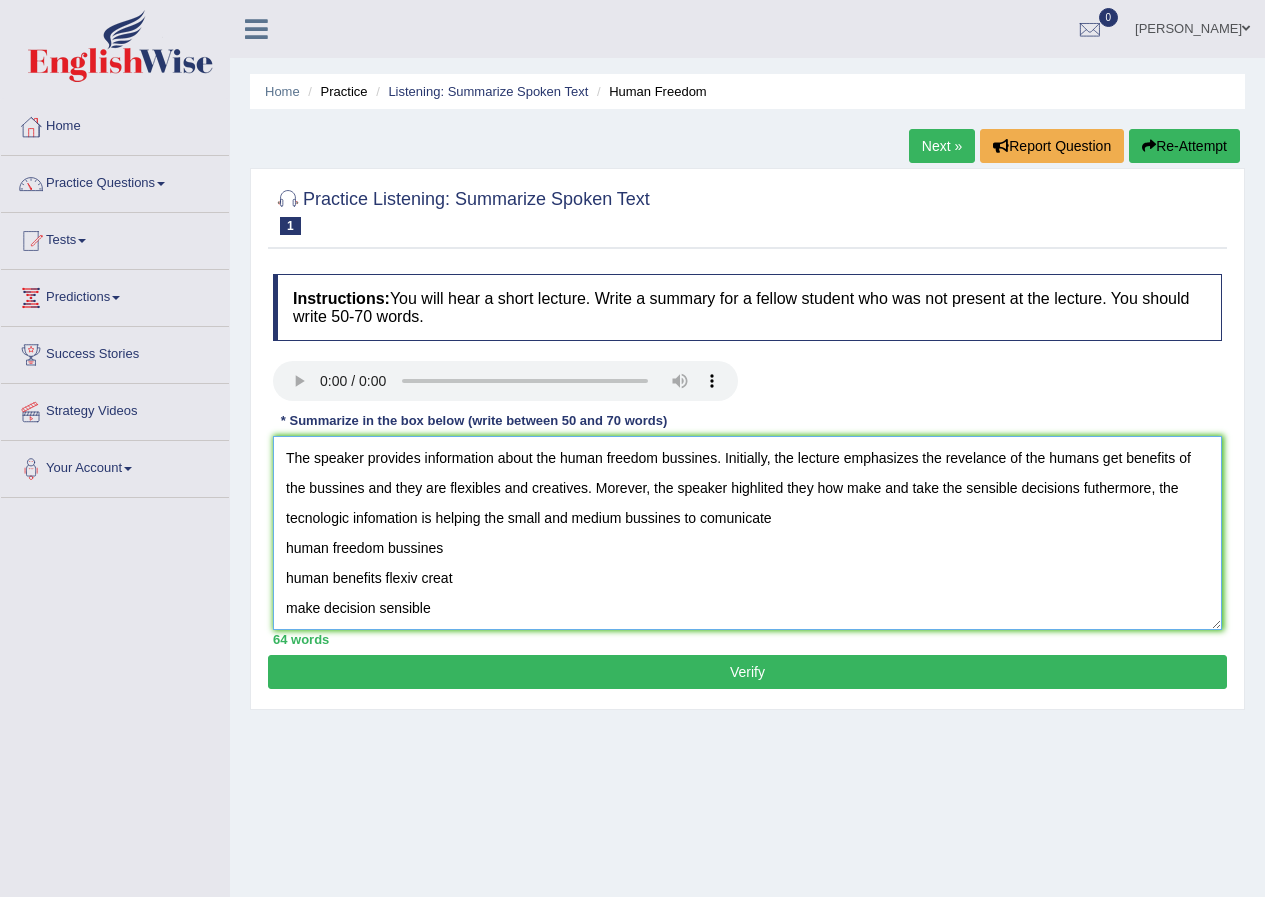 click on "The speaker provides information about the human freedom bussines. Initially, the lecture emphasizes the revelance of the humans get benefits of the bussines and they are flexibles and creatives. Morever, the speaker highlited they how make and take the sensible decisions futhermore, the tecnologic infomation is helping the small and medium bussines to comunicate
human freedom bussines
human benefits flexiv creat
make decision sensible" at bounding box center [747, 533] 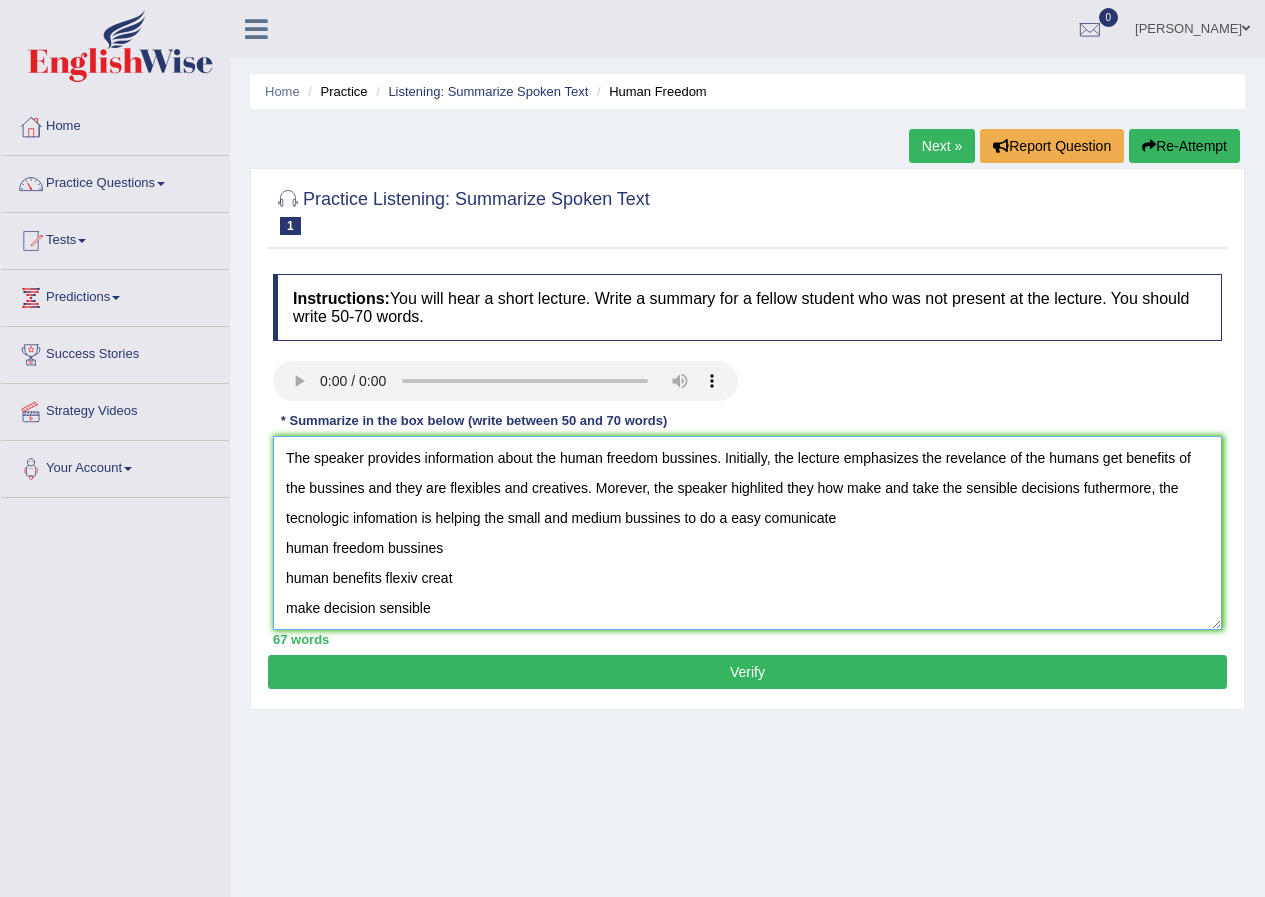 click on "The speaker provides information about the human freedom bussines. Initially, the lecture emphasizes the revelance of the humans get benefits of the bussines and they are flexibles and creatives. Morever, the speaker highlited they how make and take the sensible decisions futhermore, the tecnologic infomation is helping the small and medium bussines to do a easy comunicate
human freedom bussines
human benefits flexiv creat
make decision sensible" at bounding box center (747, 533) 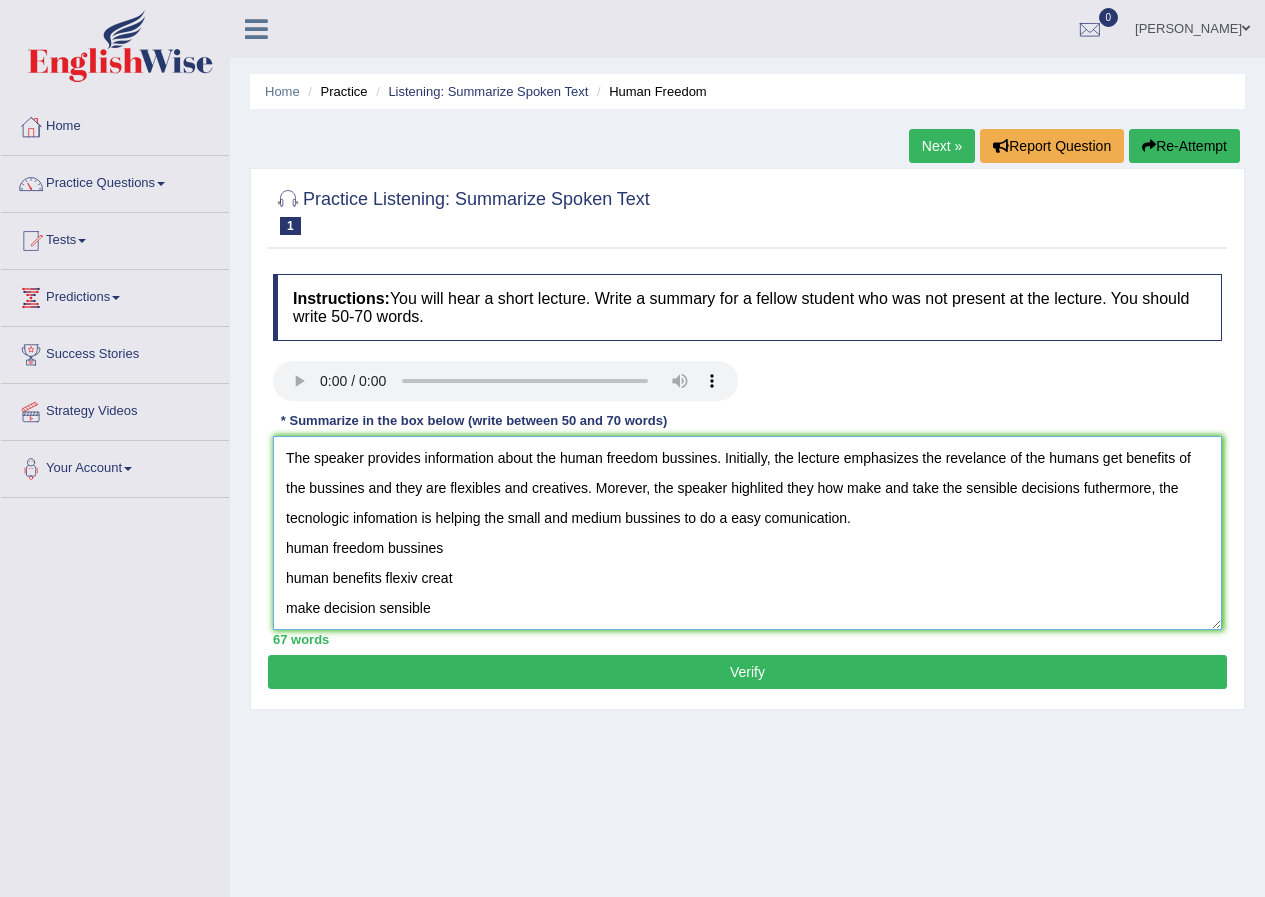 drag, startPoint x: 448, startPoint y: 602, endPoint x: 274, endPoint y: 542, distance: 184.05434 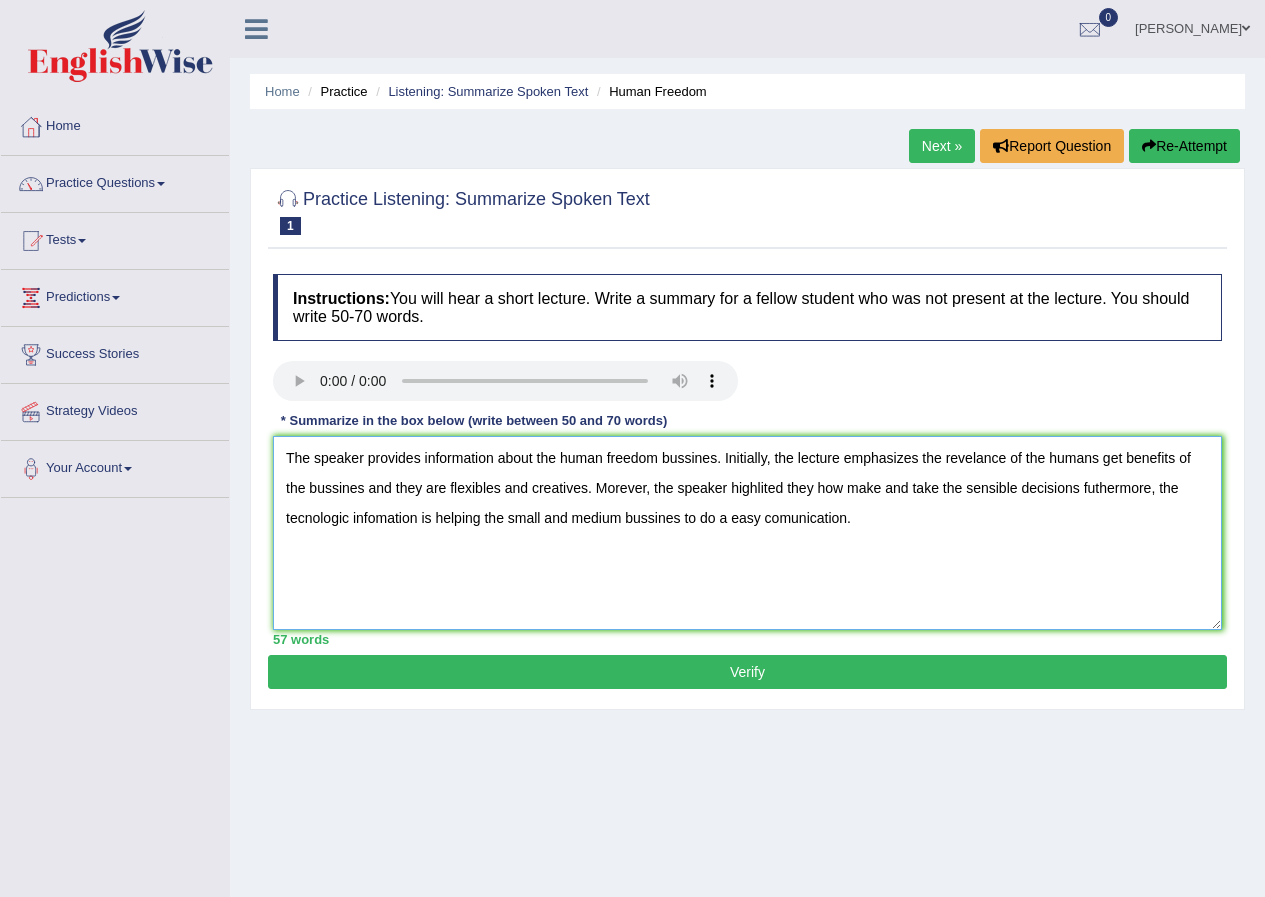 type on "The speaker provides information about the human freedom bussines. Initially, the lecture emphasizes the revelance of the humans get benefits of the bussines and they are flexibles and creatives. Morever, the speaker highlited they how make and take the sensible decisions futhermore, the tecnologic infomation is helping the small and medium bussines to do a easy comunication." 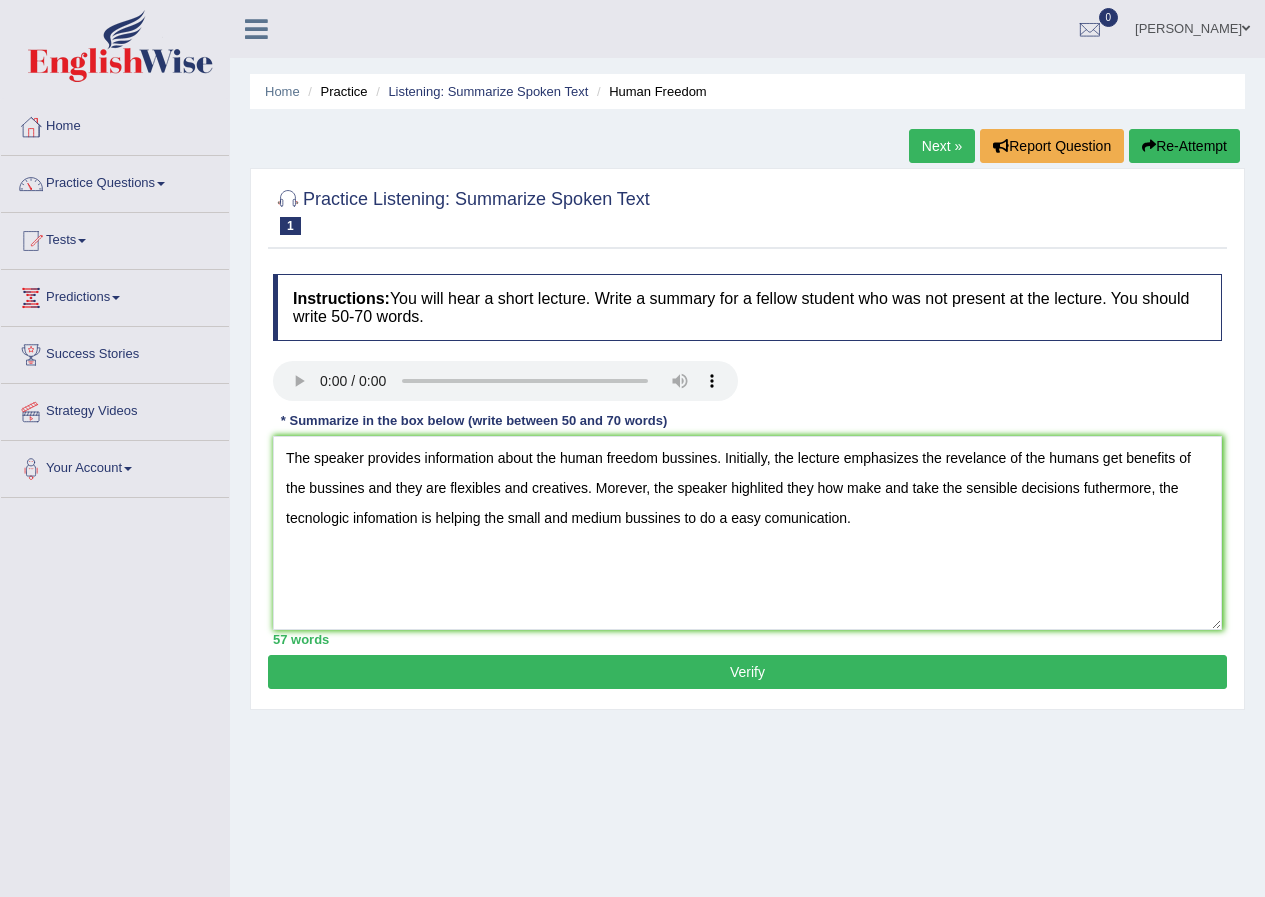 click on "Verify" at bounding box center [747, 672] 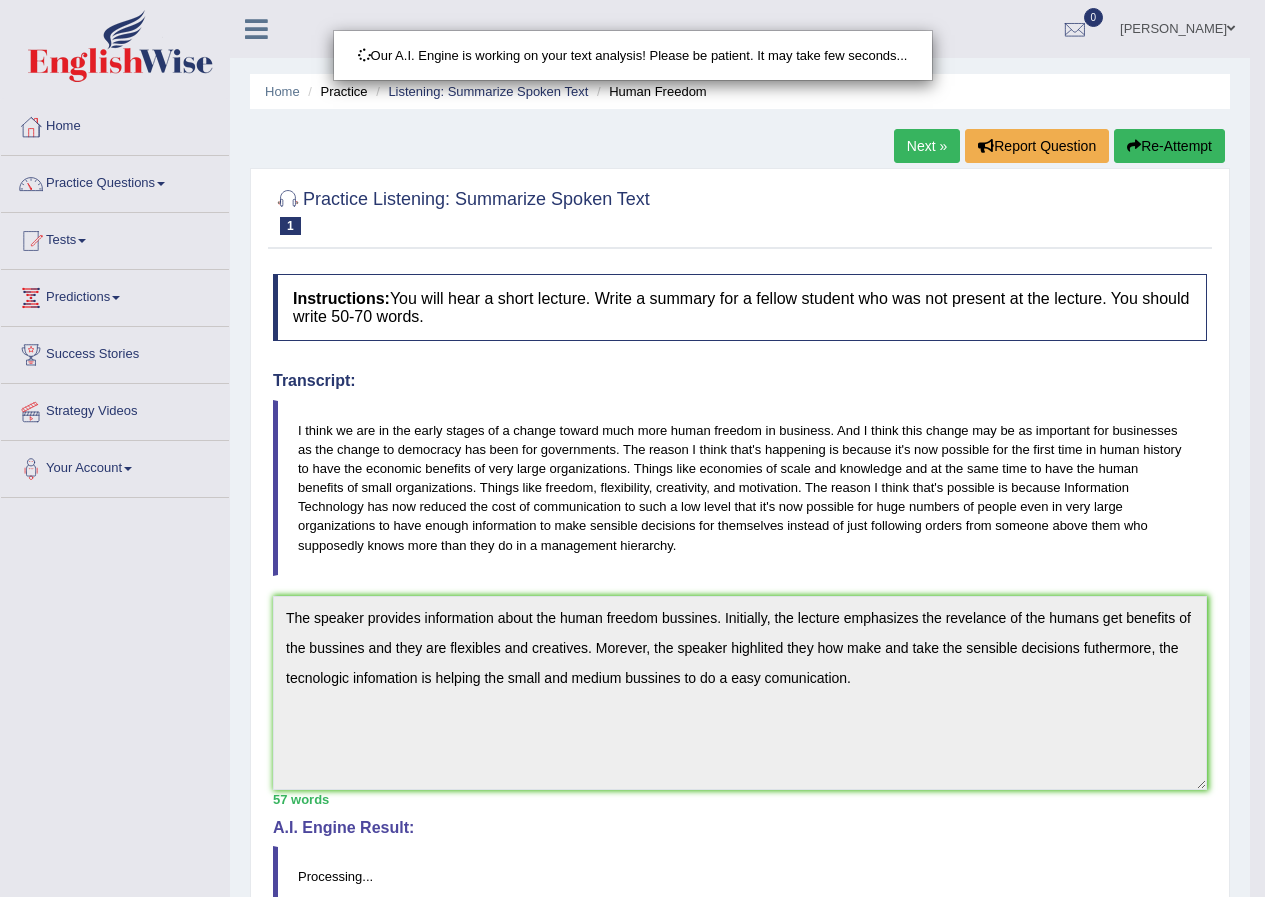 scroll, scrollTop: 200, scrollLeft: 0, axis: vertical 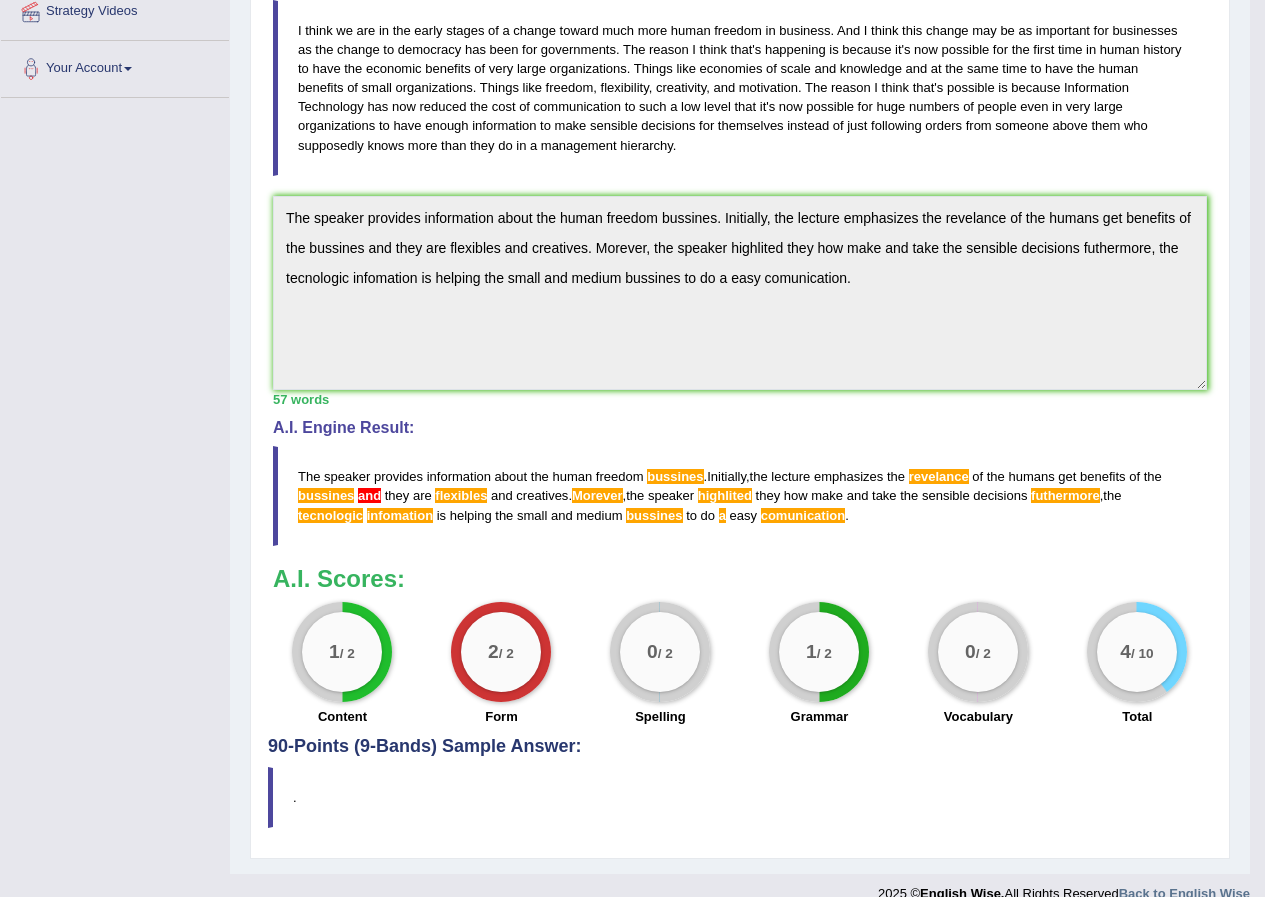 click on "The   speaker   provides   information   about   the   human   freedom   bussines .  Initially ,  the   lecture   emphasizes   the   revelance   of   the   humans   get   benefits   of   the   bussines   and   they   are   flexibles   and   creatives .  Morever ,  the   speaker   highlited   they   how   make   and   take   the   sensible   decisions   futhermore ,  the   tecnologic   infomation   is   helping   the   small   and   medium   bussines   to   do   a   easy   comunication ." at bounding box center (740, 495) 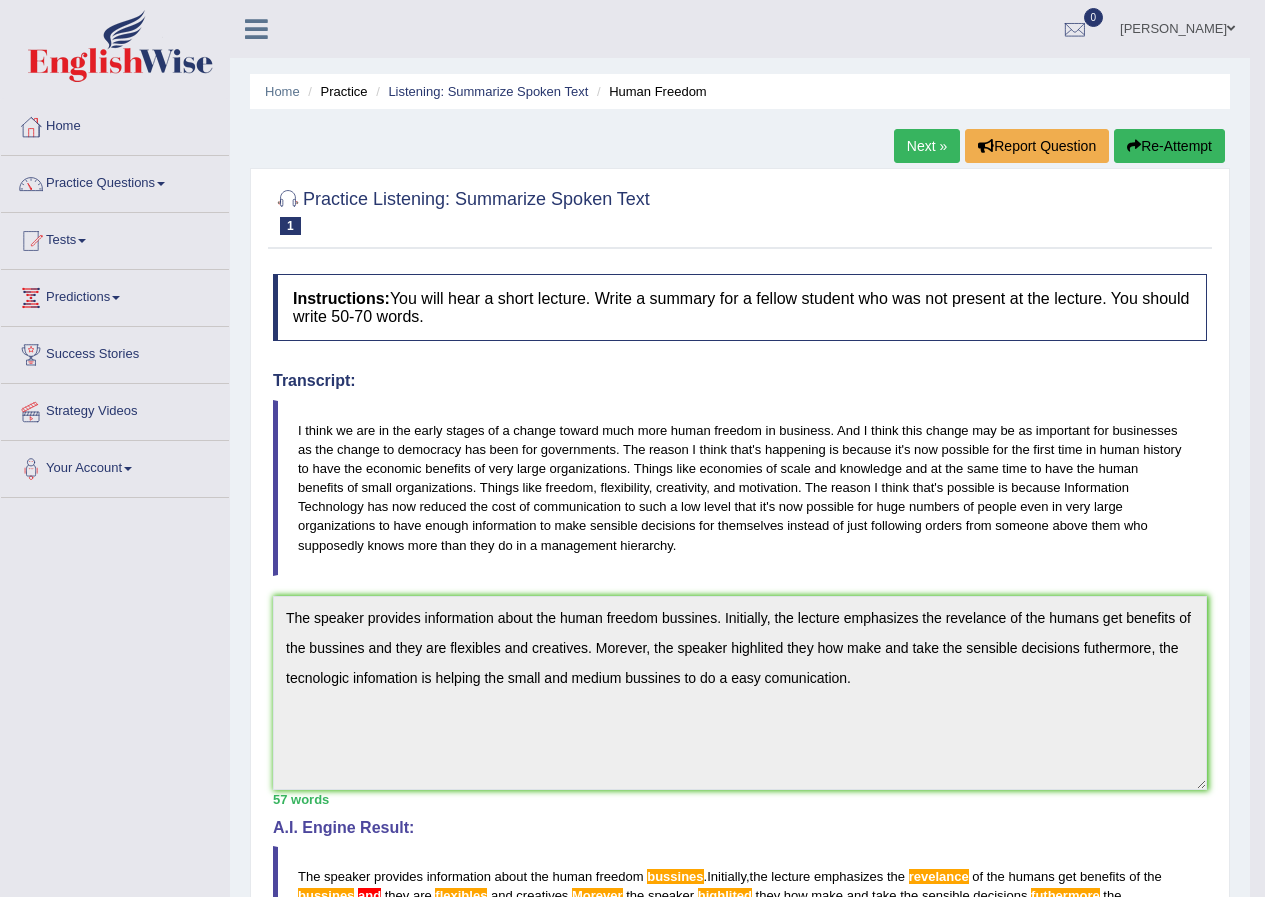 scroll, scrollTop: 400, scrollLeft: 0, axis: vertical 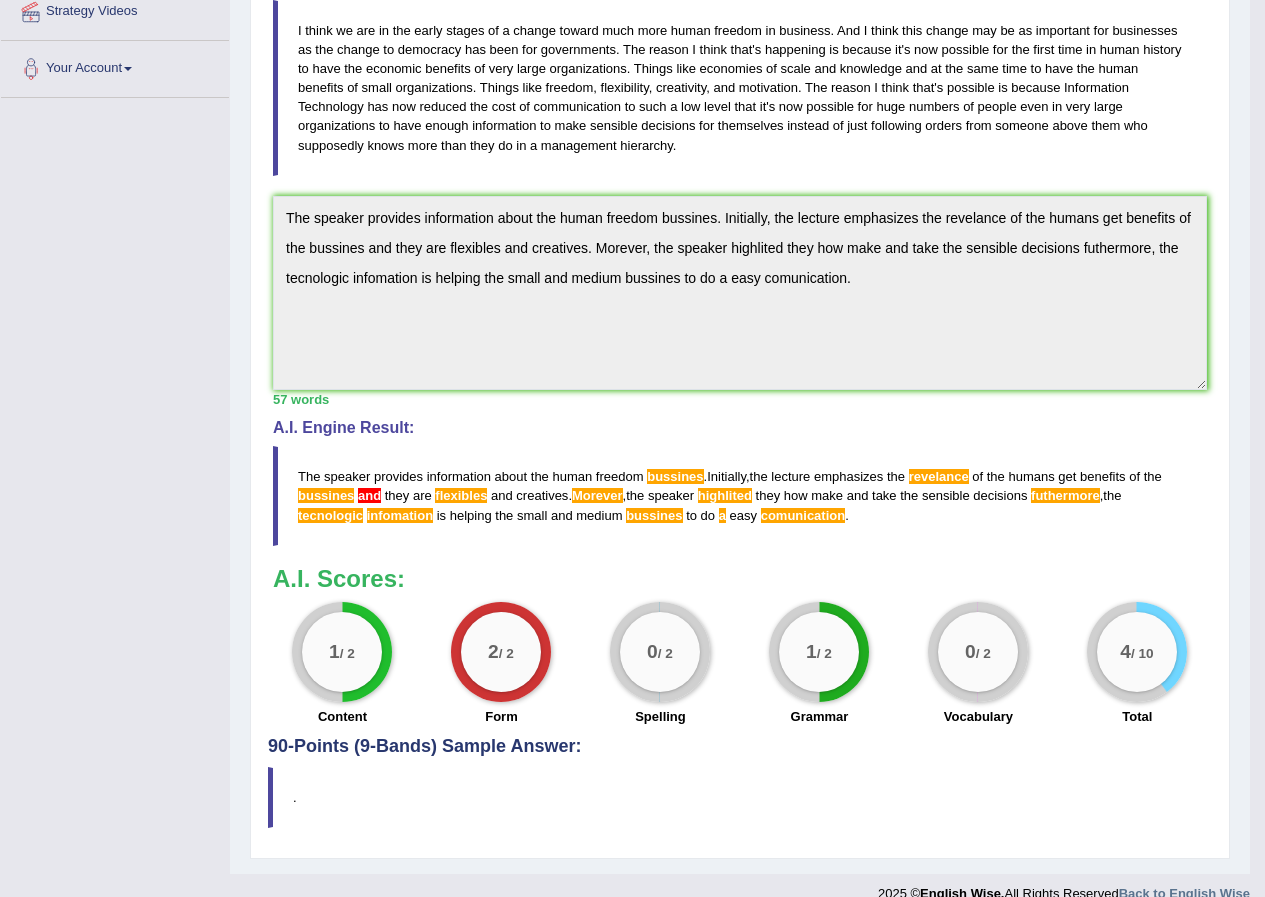 click on "a" at bounding box center (722, 515) 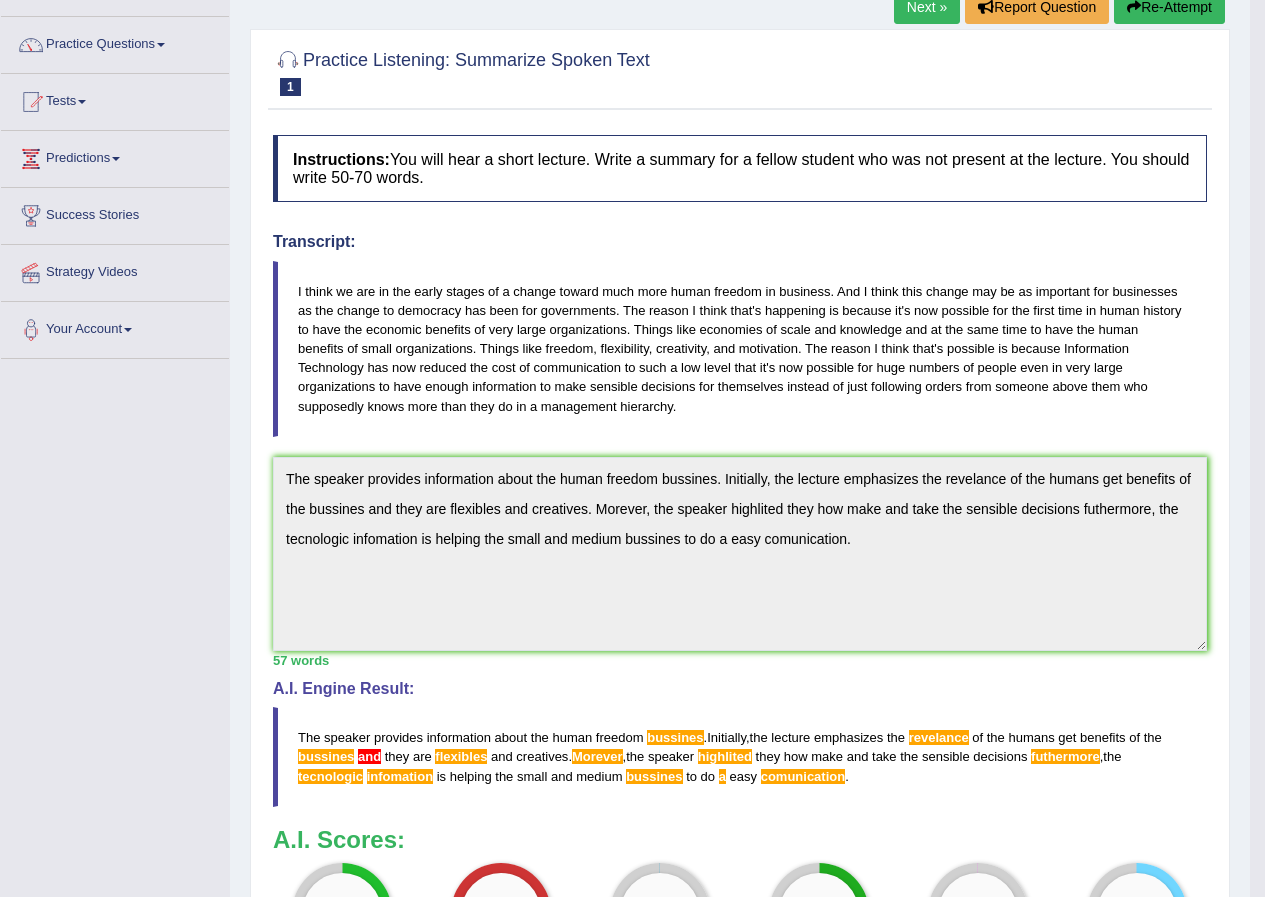 scroll, scrollTop: 93, scrollLeft: 0, axis: vertical 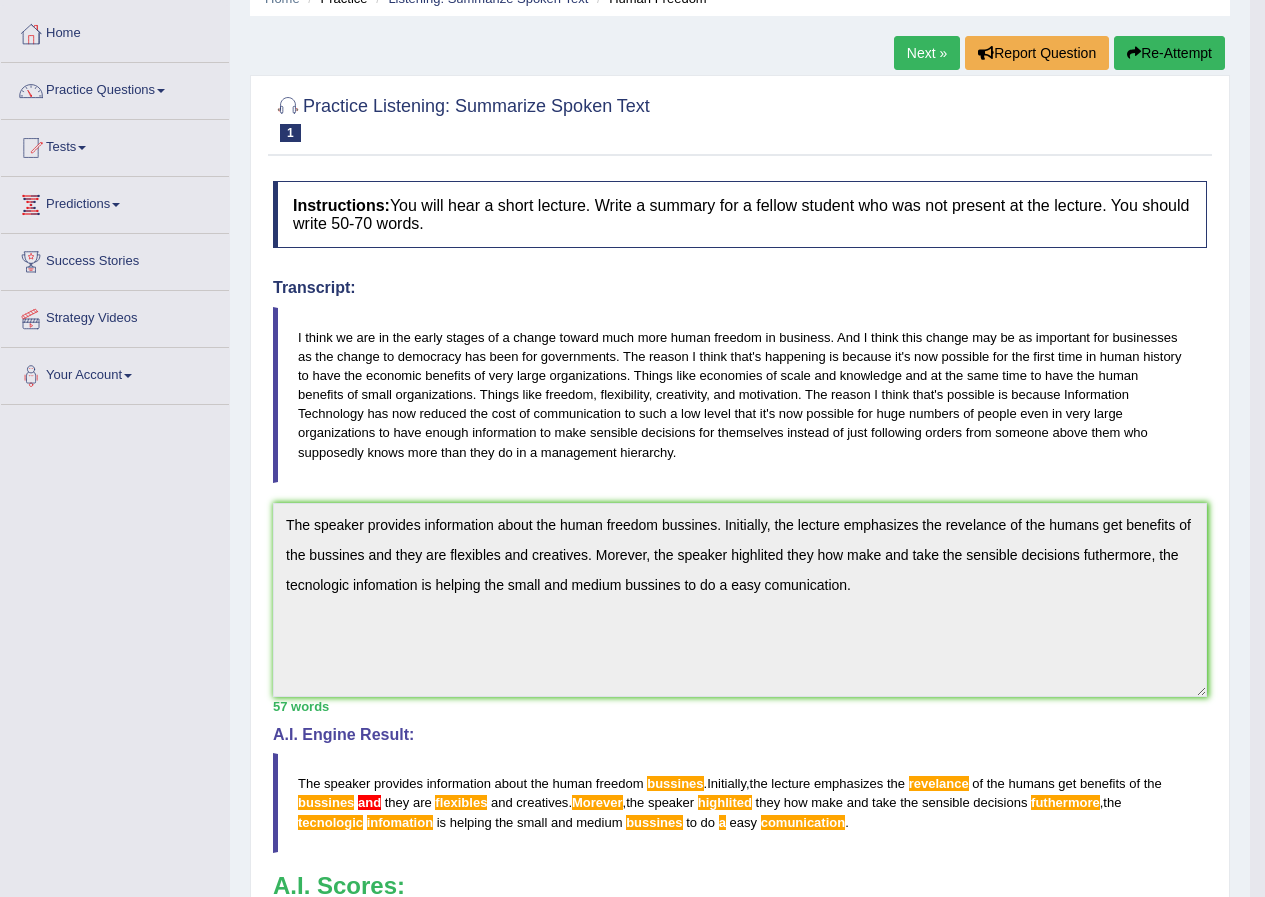 click on "Next »" at bounding box center (927, 53) 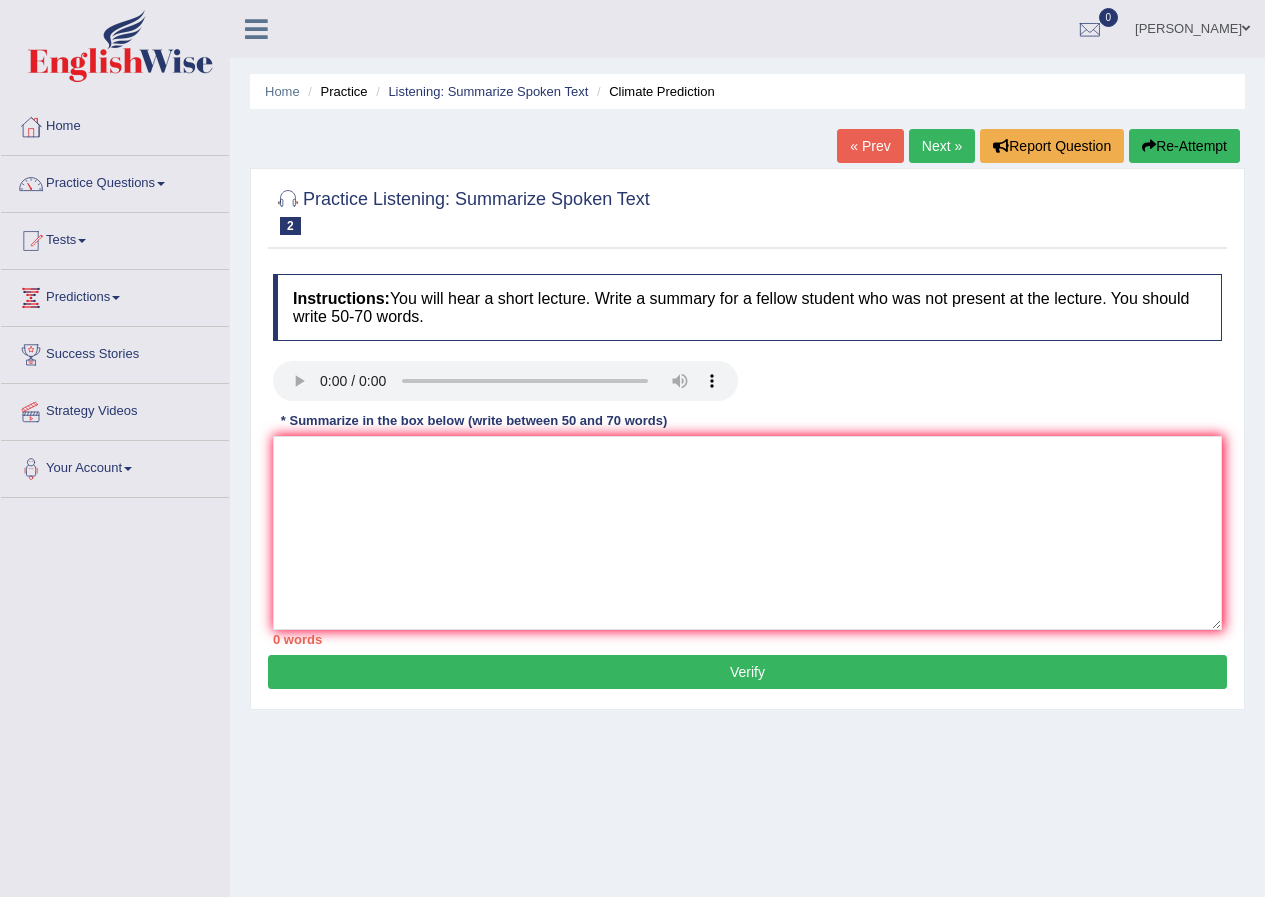 scroll, scrollTop: 0, scrollLeft: 0, axis: both 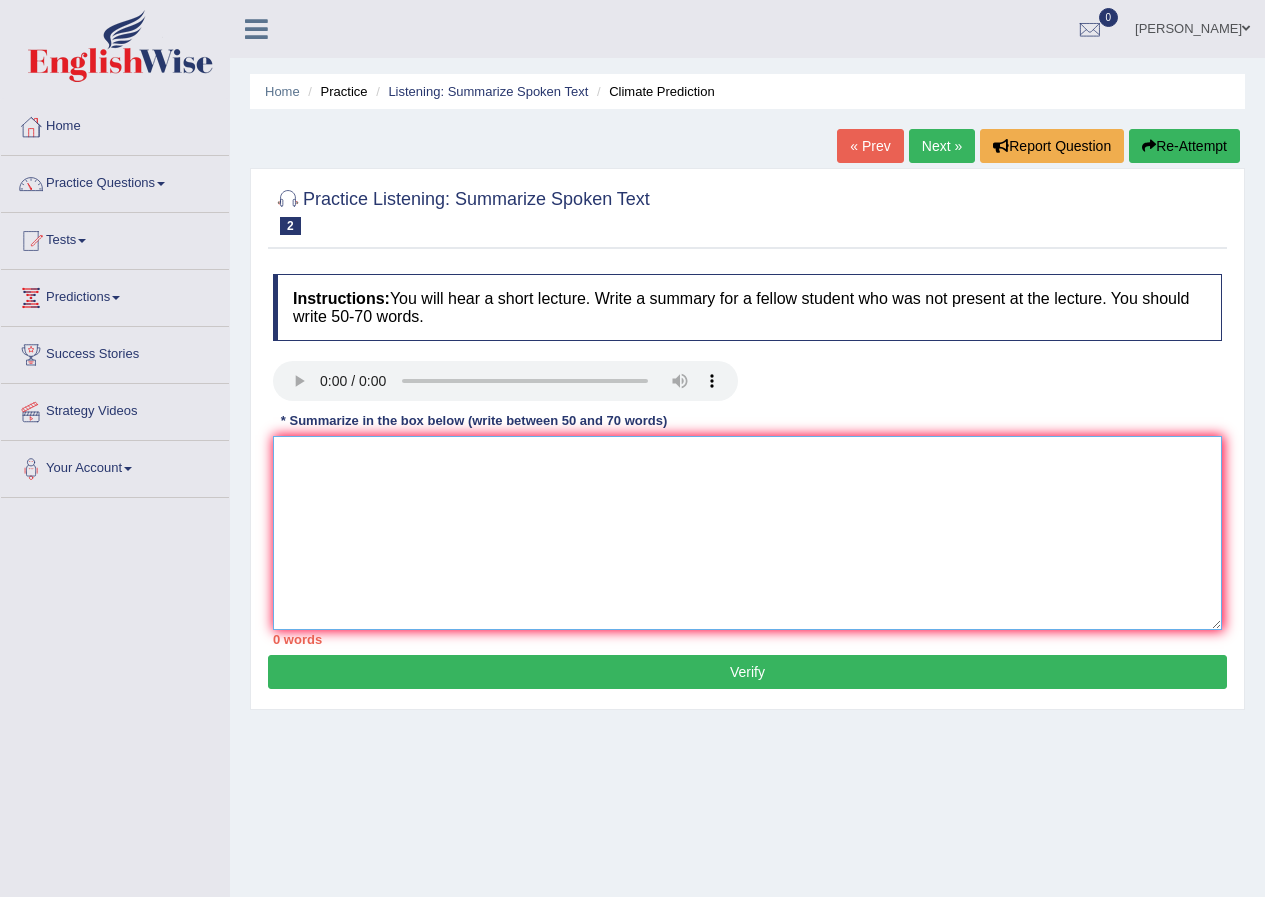 click at bounding box center (747, 533) 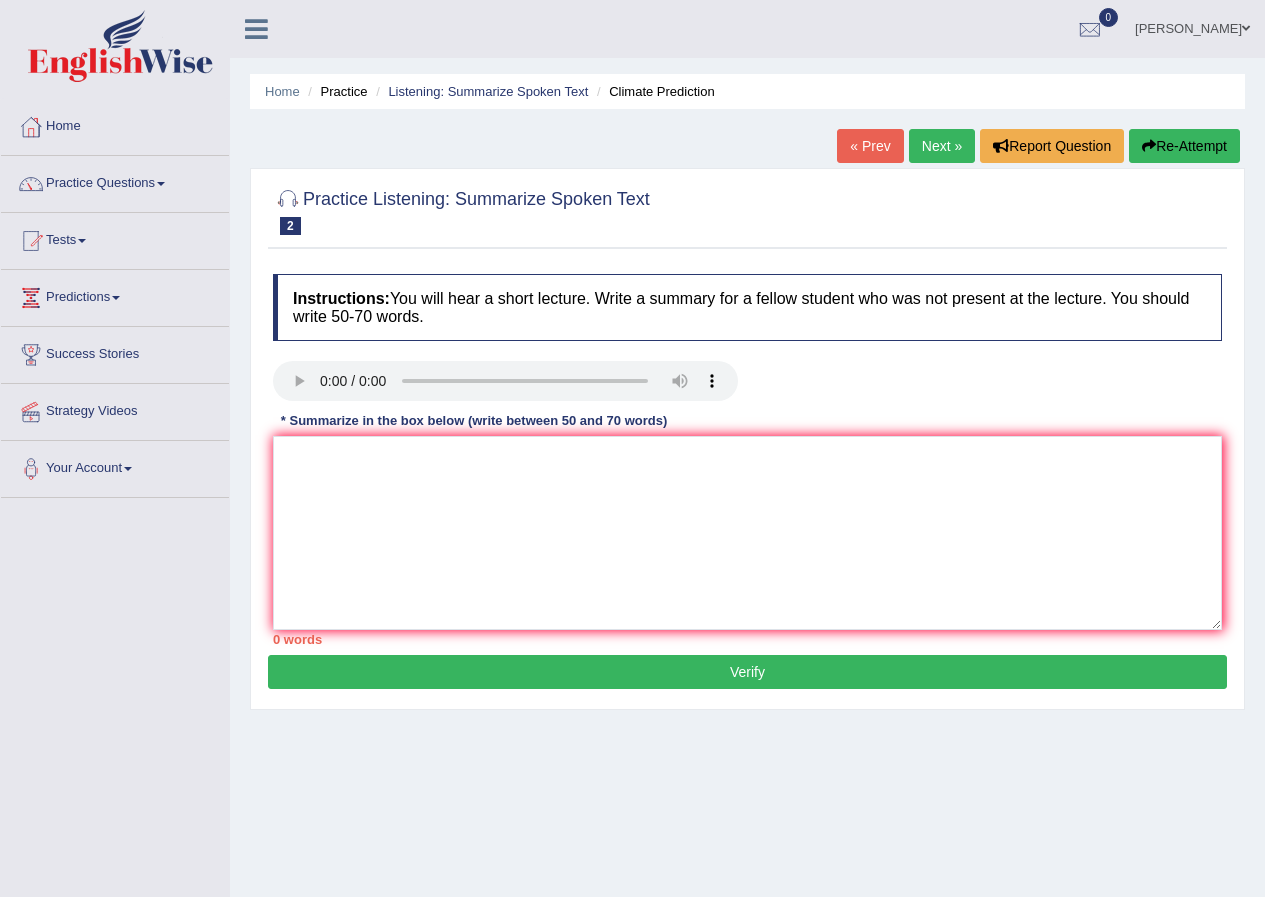 type 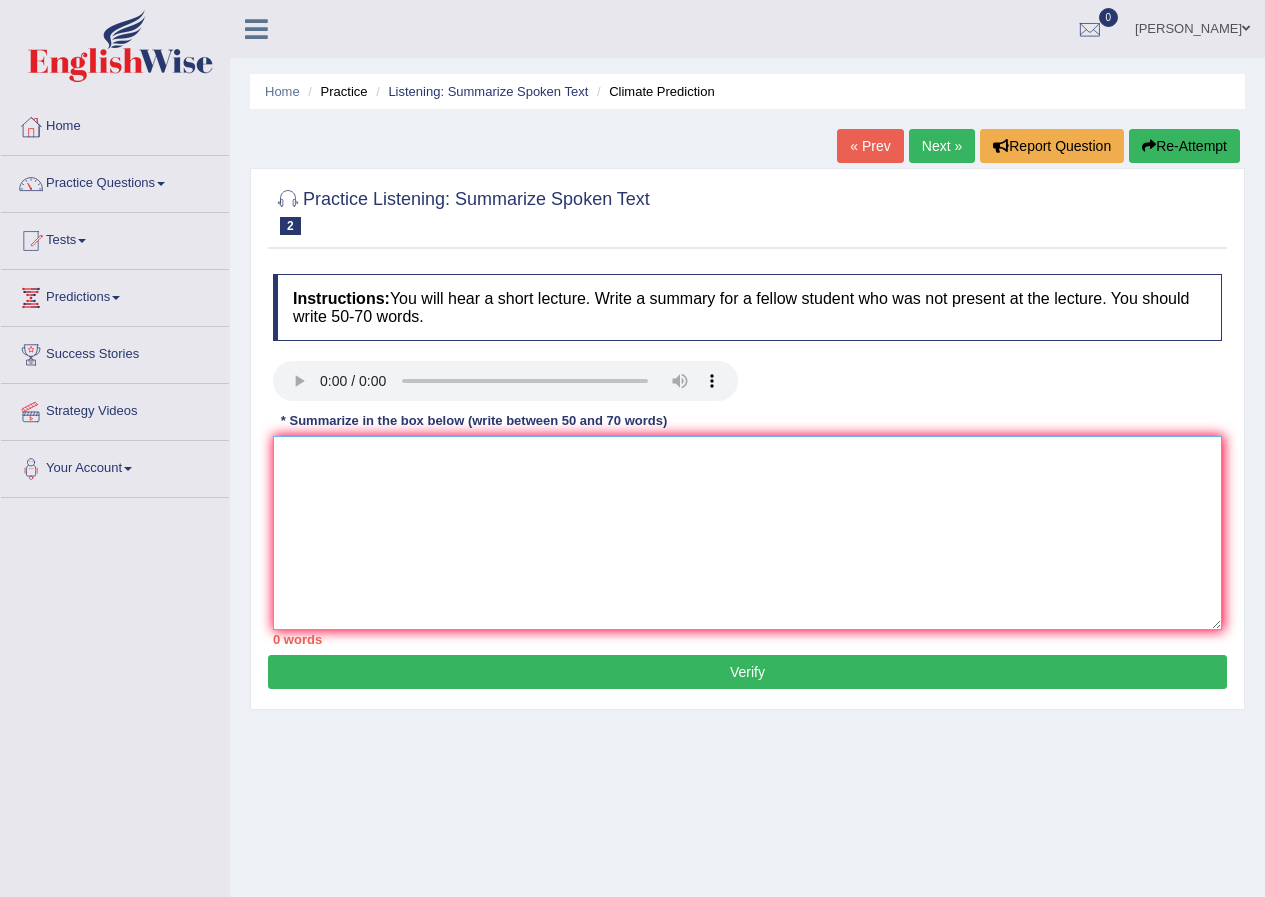click at bounding box center (747, 533) 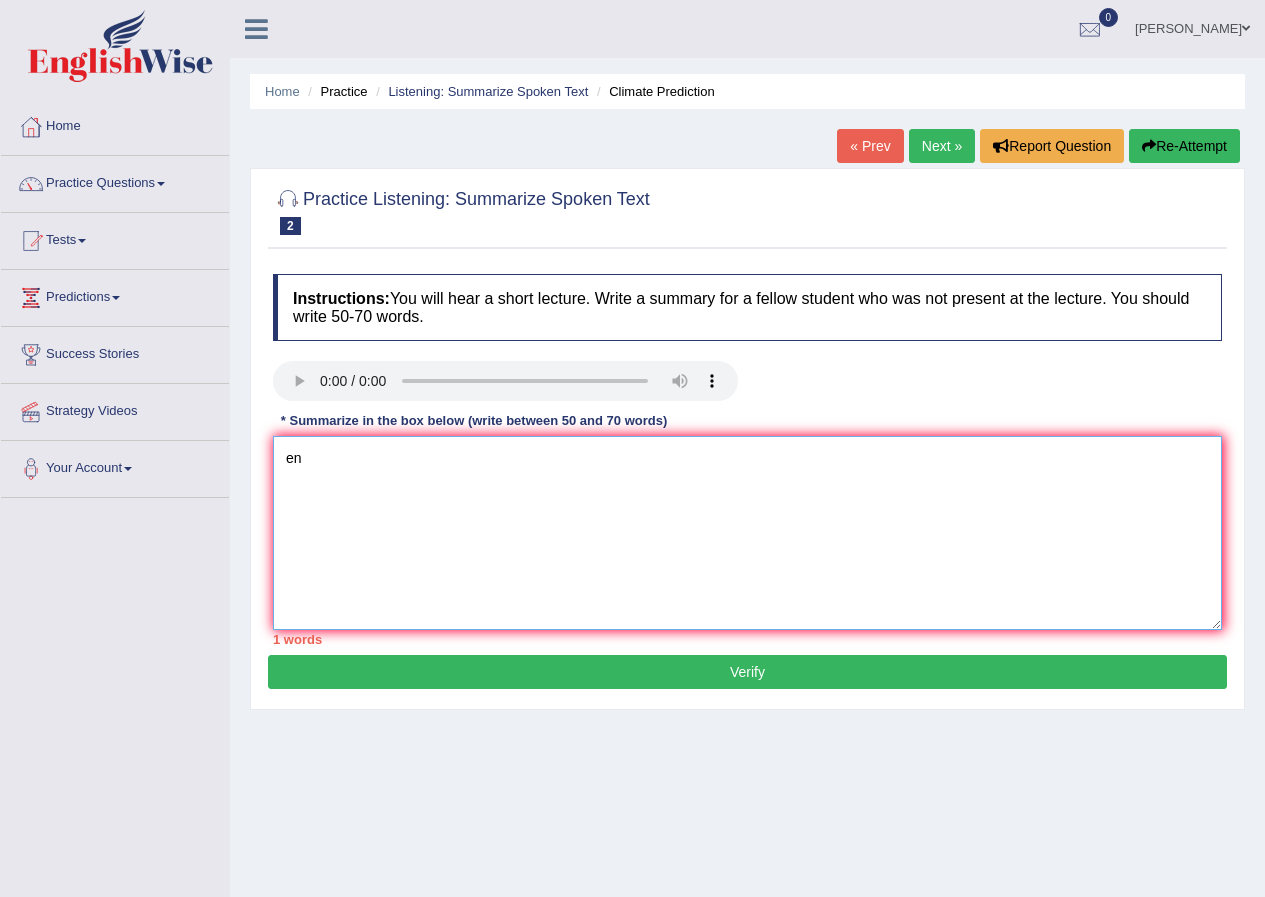 type on "e" 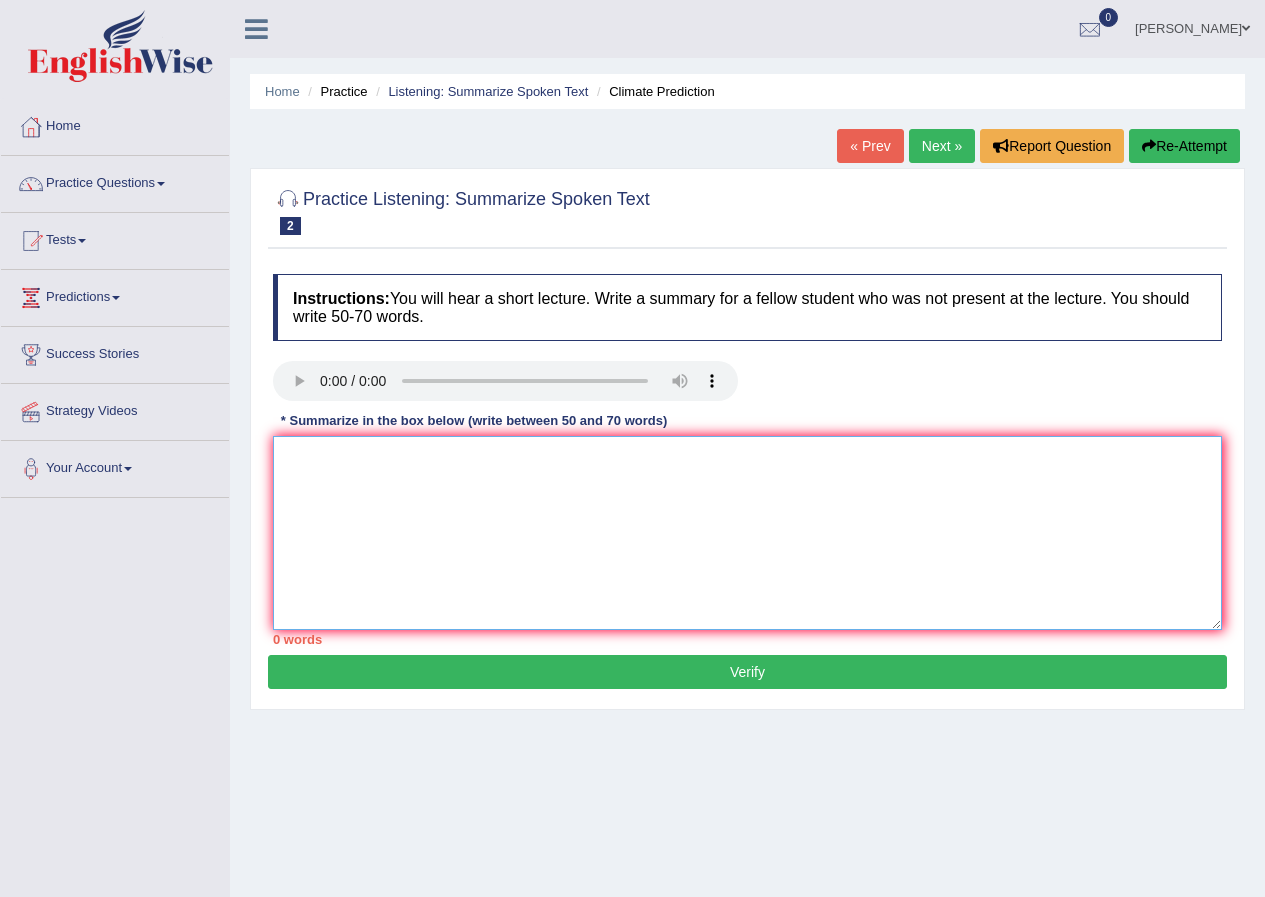 click at bounding box center (747, 533) 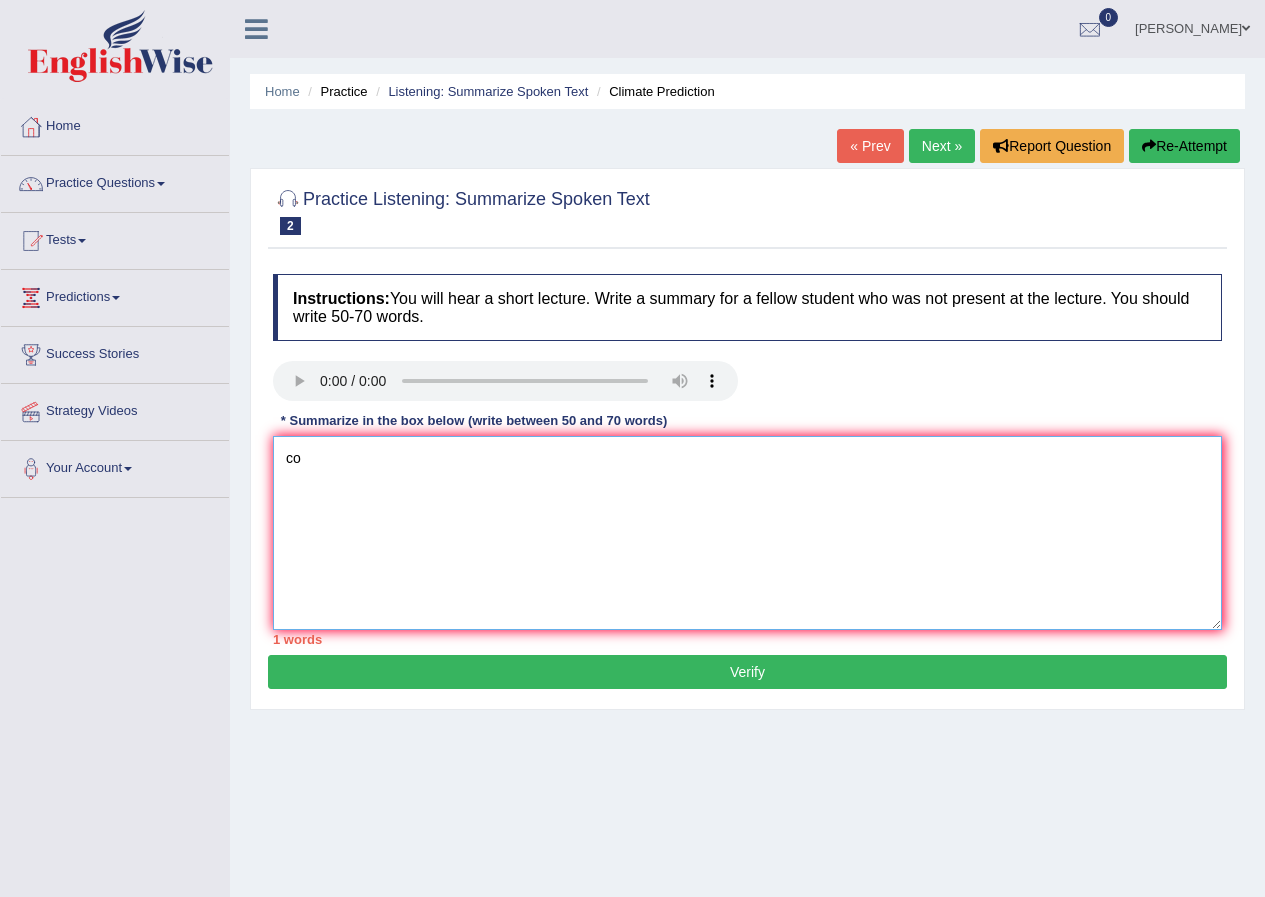 type on "c" 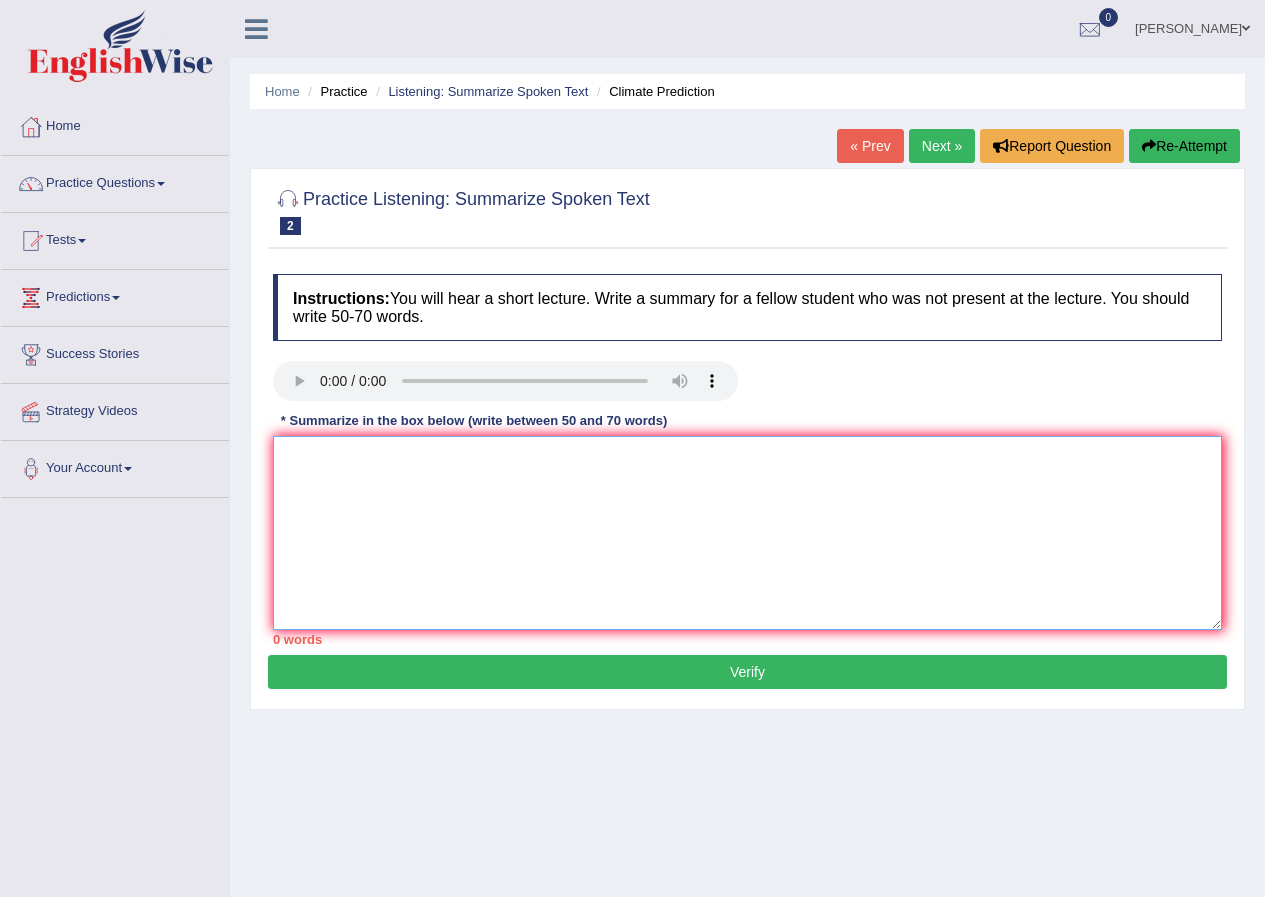 click at bounding box center [747, 533] 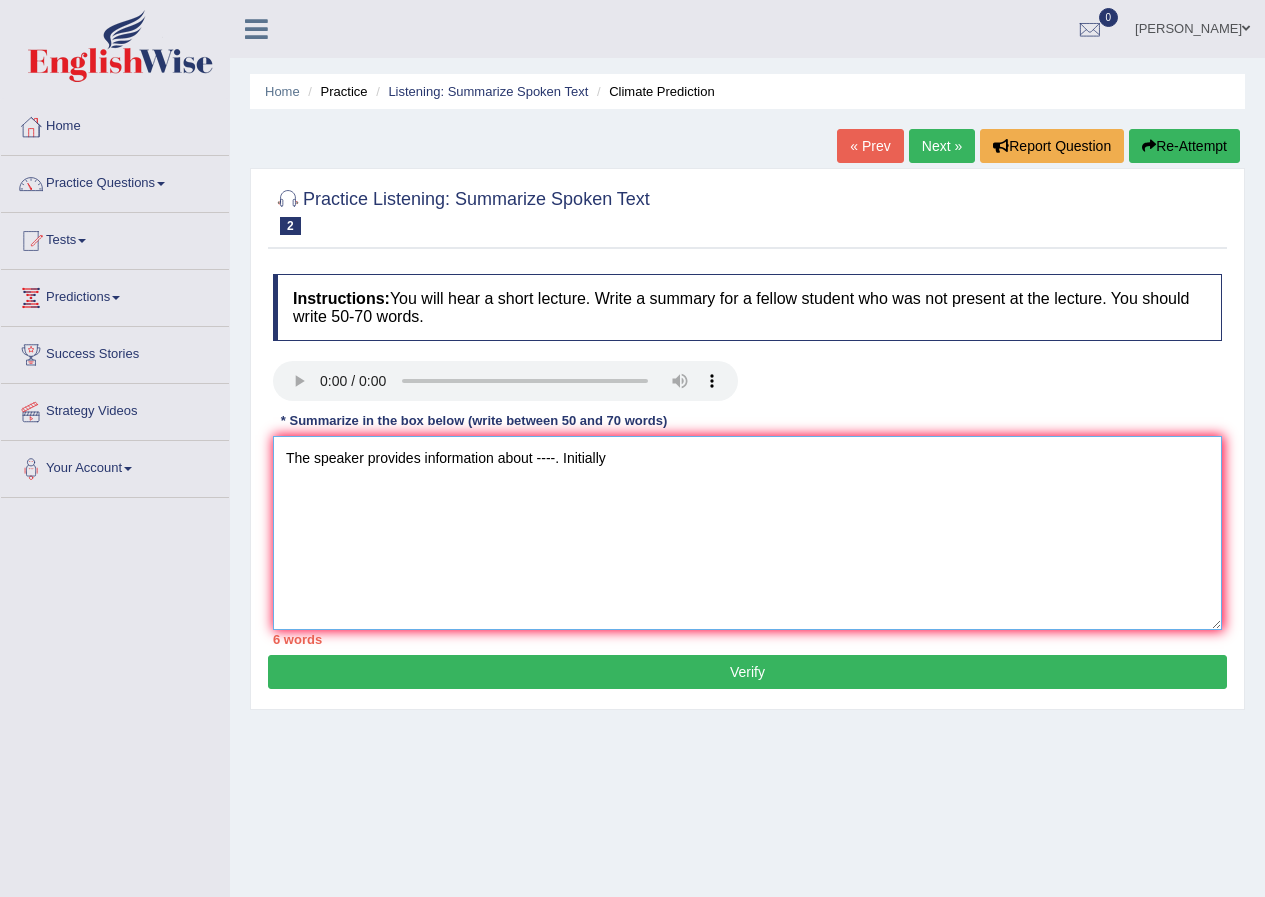 click on "The speaker provides information about ----. Initially" at bounding box center (747, 533) 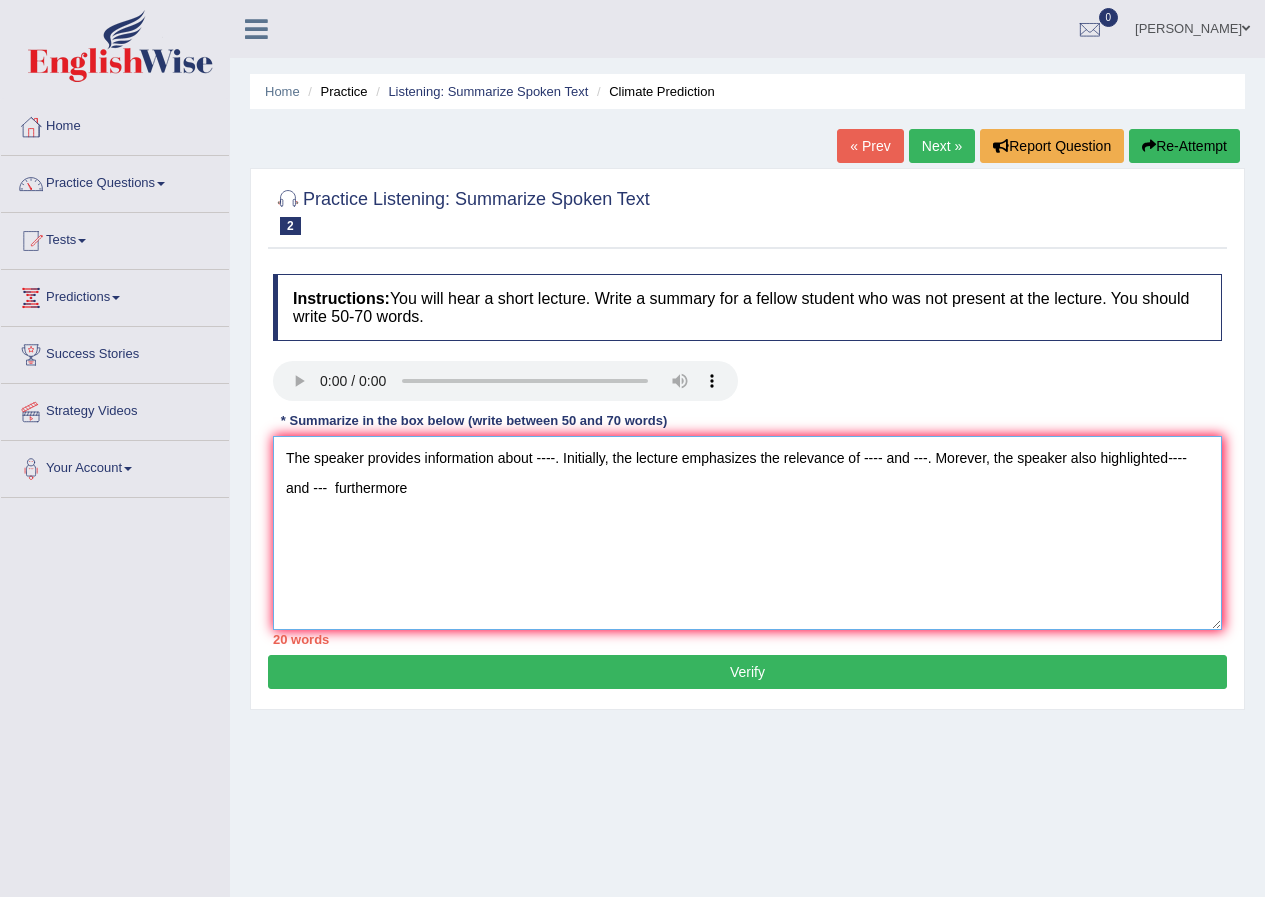 click on "The speaker provides information about ----. Initially, the lecture emphasizes the relevance of ---- and ---. Morever, the speaker also highlighted---- and ---  furthermore" at bounding box center [747, 533] 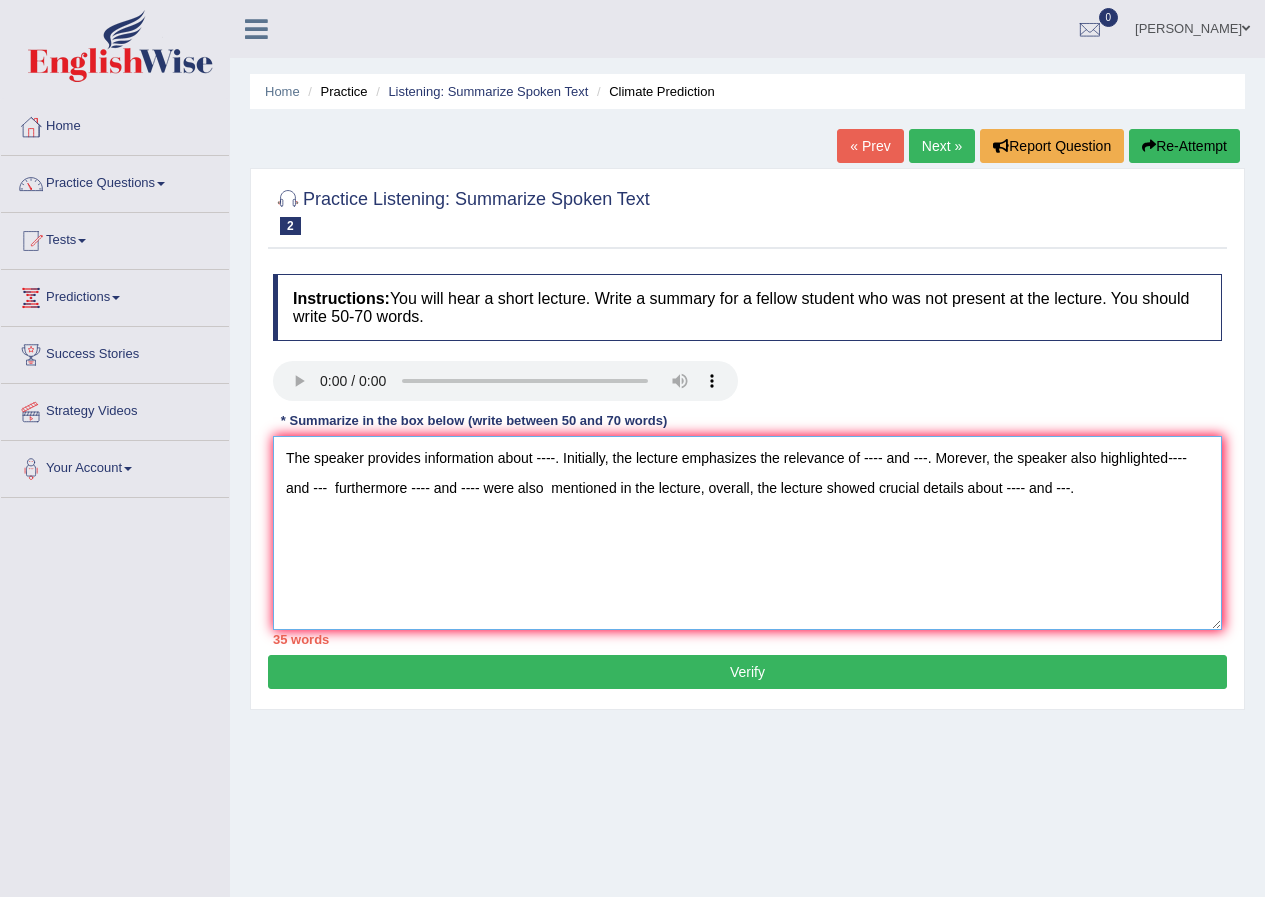 click on "The speaker provides information about ----. Initially, the lecture emphasizes the relevance of ---- and ---. Morever, the speaker also highlighted---- and ---  furthermore ---- and ---- were also  mentioned in the lecture, overall, the lecture showed crucial details about ---- and ---." at bounding box center [747, 533] 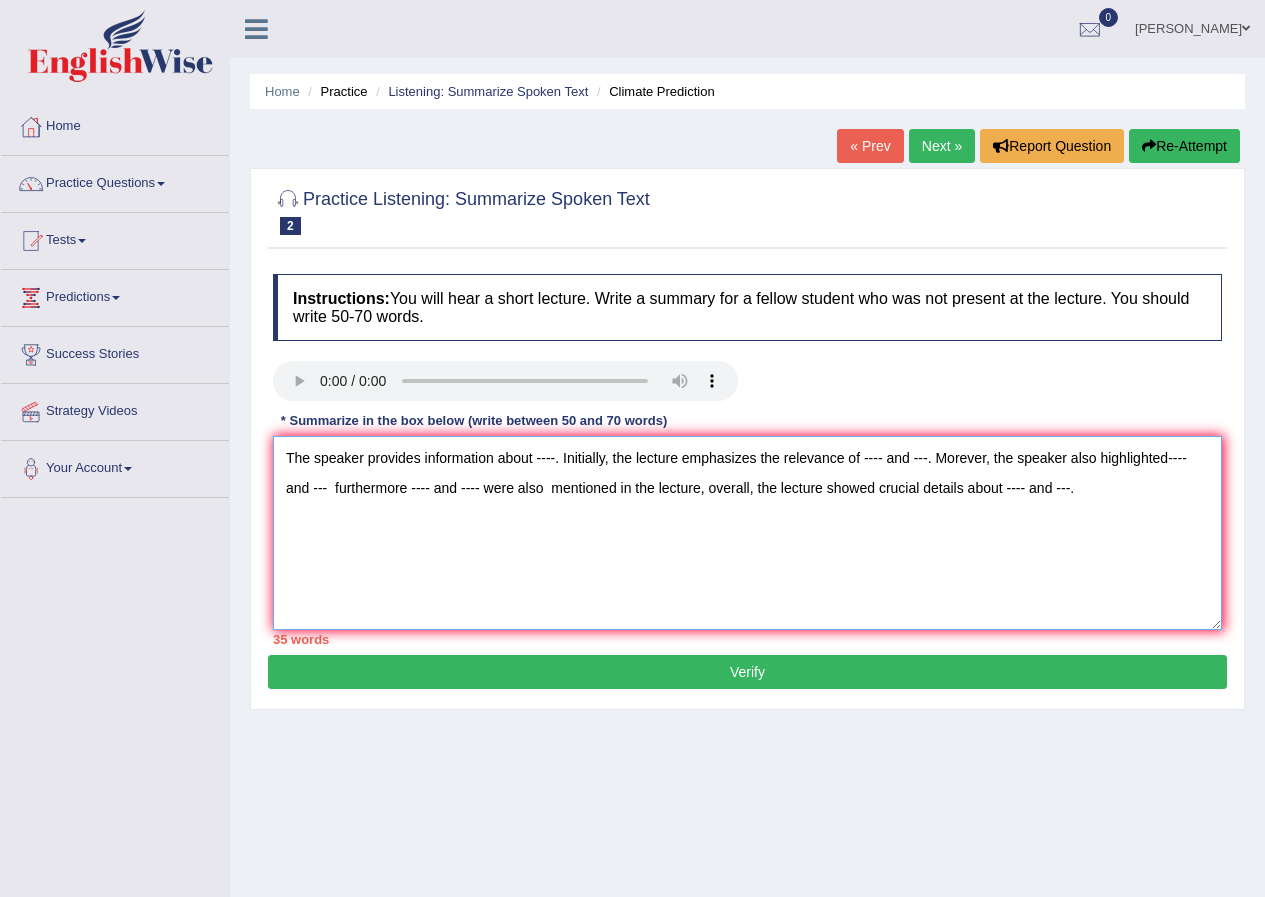 click on "The speaker provides information about ----. Initially, the lecture emphasizes the relevance of ---- and ---. Morever, the speaker also highlighted---- and ---  furthermore ---- and ---- were also  mentioned in the lecture, overall, the lecture showed crucial details about ---- and ---." at bounding box center (747, 533) 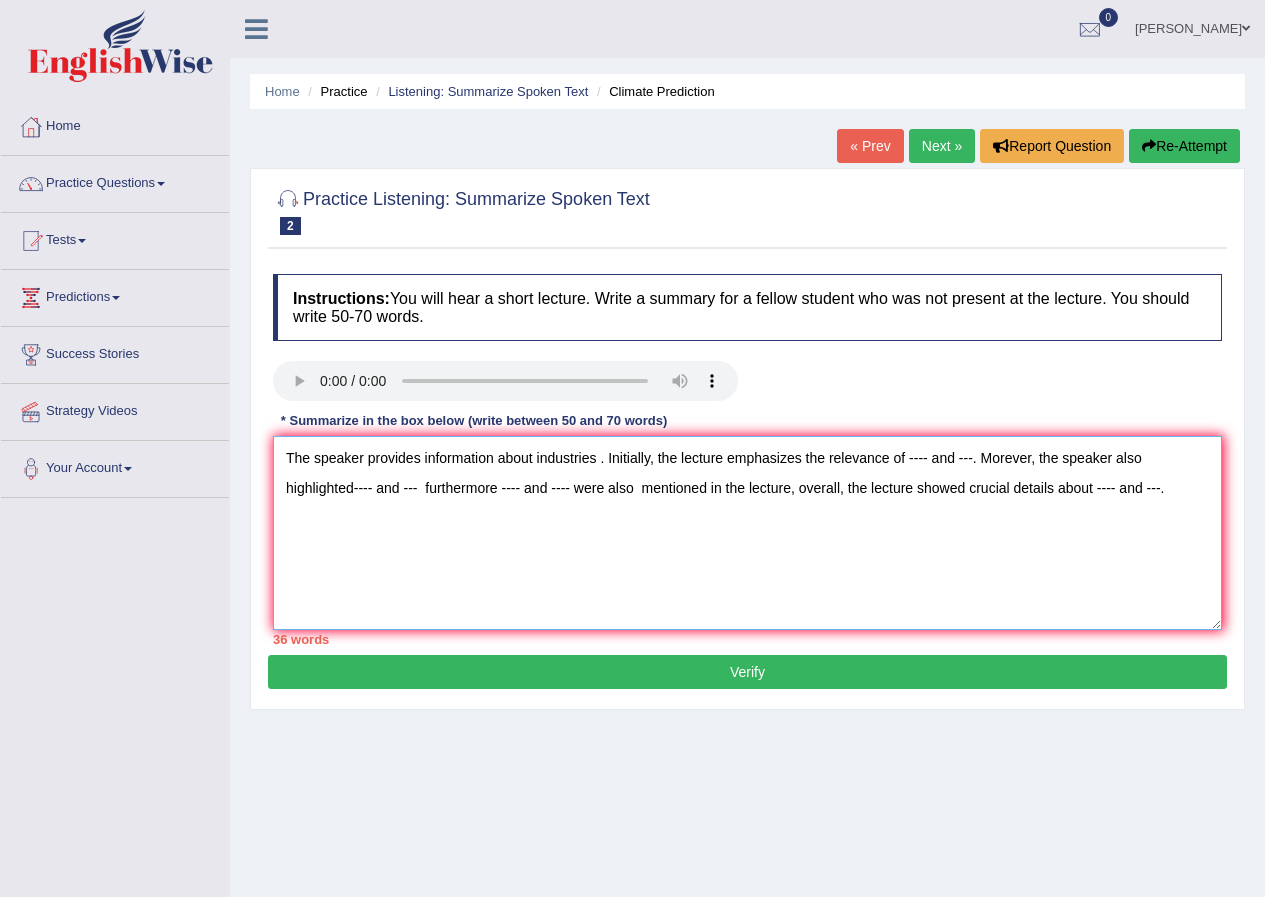 click on "The speaker provides information about industries . Initially, the lecture emphasizes the relevance of ---- and ---. Morever, the speaker also highlighted---- and ---  furthermore ---- and ---- were also  mentioned in the lecture, overall, the lecture showed crucial details about ---- and ---." at bounding box center (747, 533) 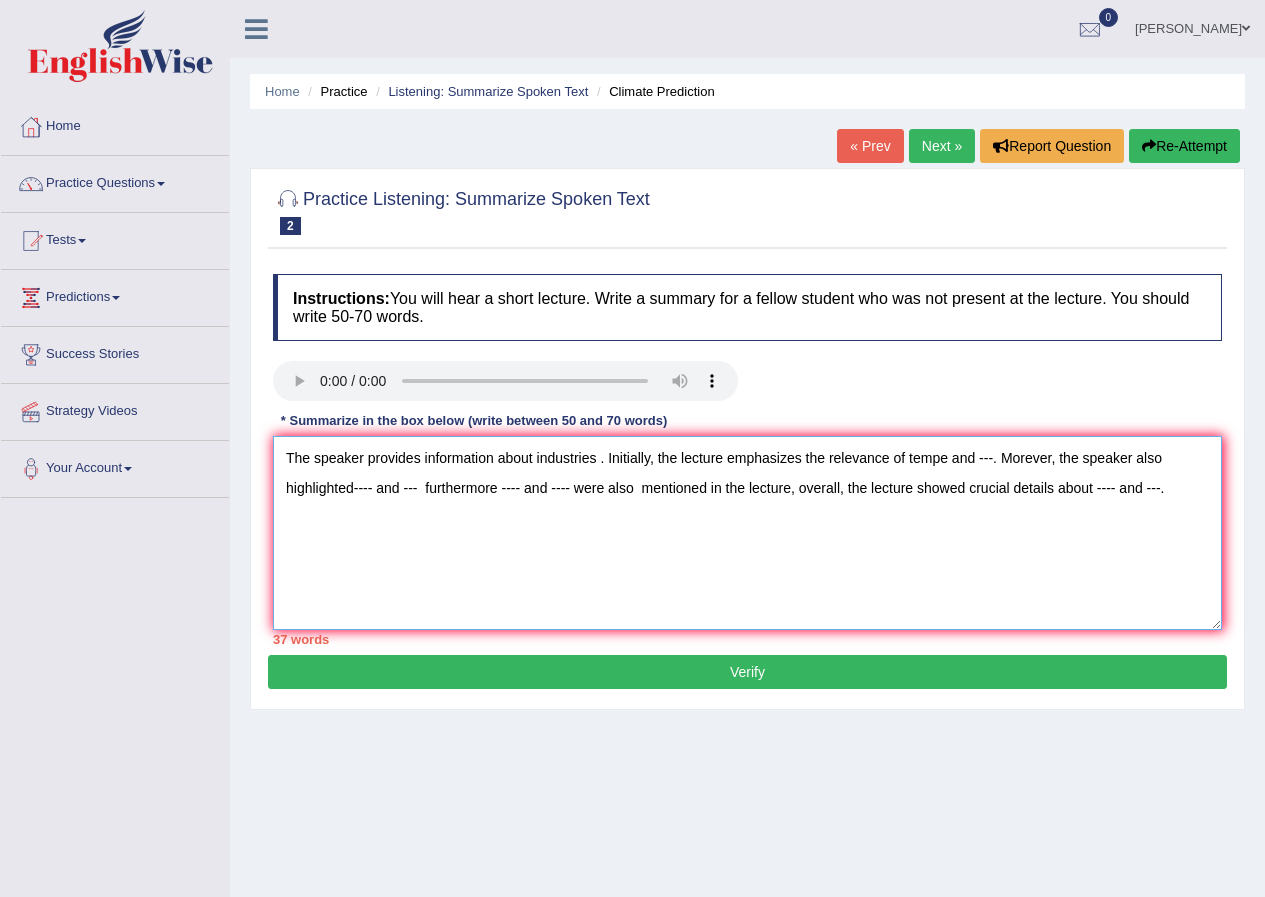 click on "The speaker provides information about industries . Initially, the lecture emphasizes the relevance of tempe and ---. Morever, the speaker also highlighted---- and ---  furthermore ---- and ---- were also  mentioned in the lecture, overall, the lecture showed crucial details about ---- and ---." at bounding box center (747, 533) 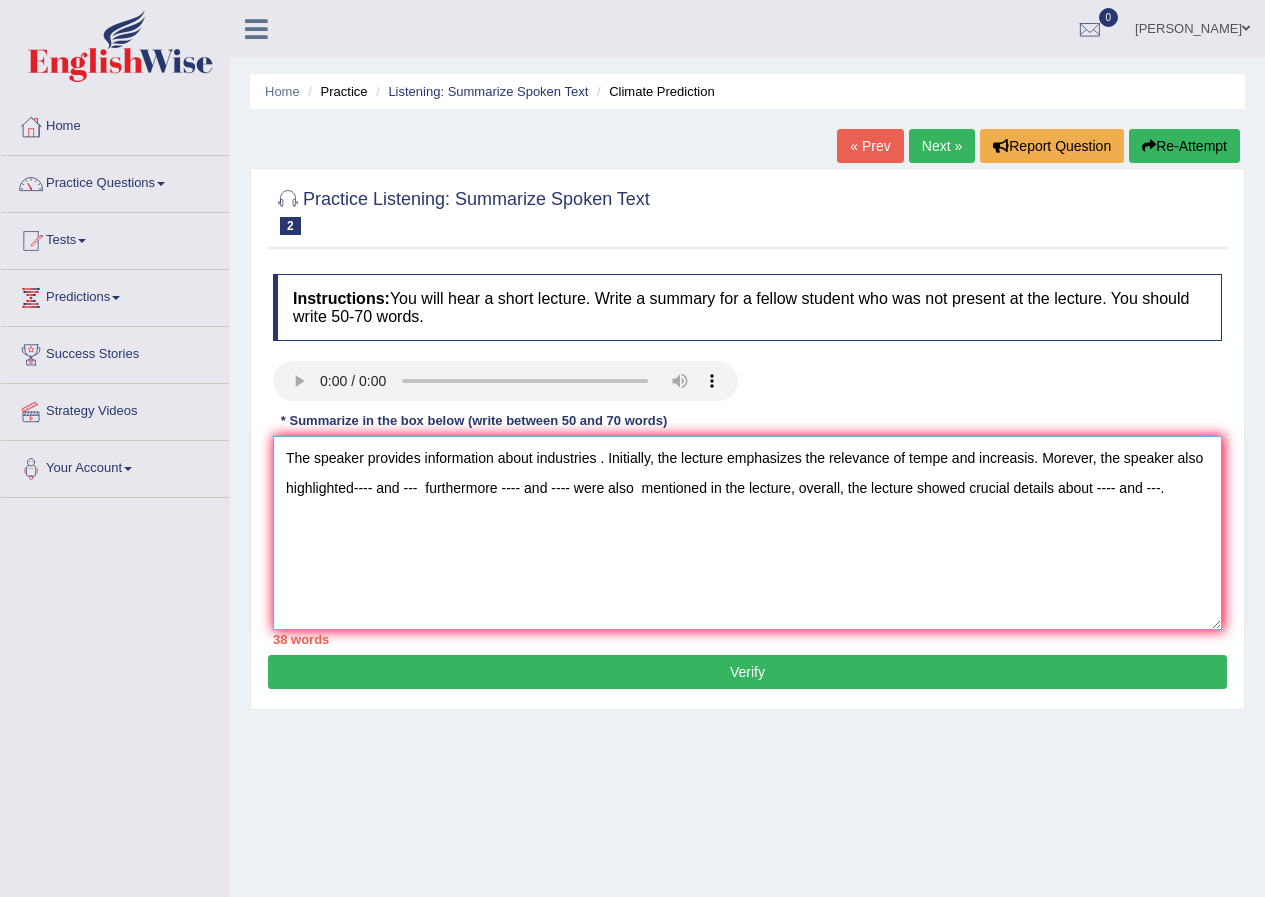 click on "The speaker provides information about industries . Initially, the lecture emphasizes the relevance of tempe and increasis. Morever, the speaker also highlighted---- and ---  furthermore ---- and ---- were also  mentioned in the lecture, overall, the lecture showed crucial details about ---- and ---." at bounding box center (747, 533) 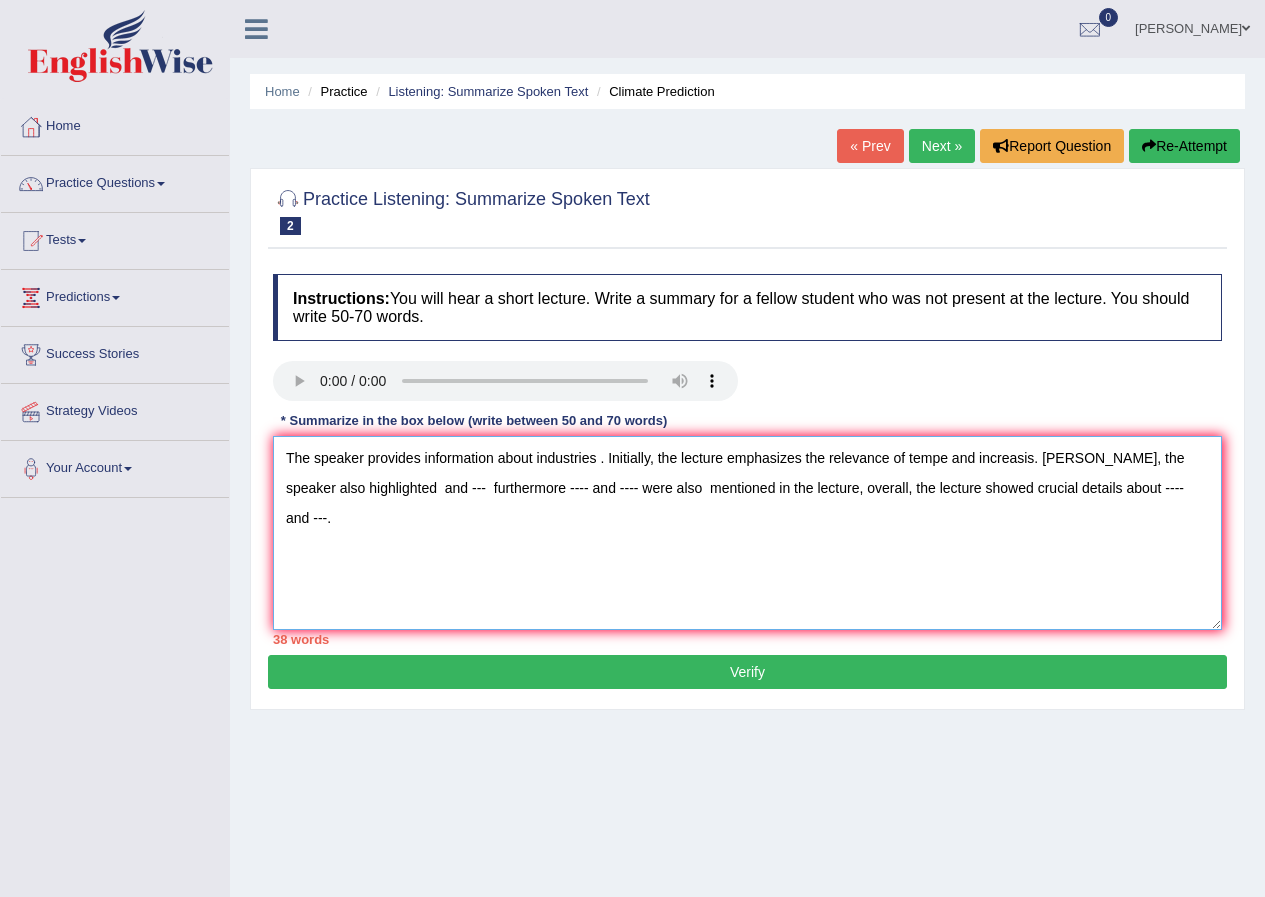 click on "The speaker provides information about industries . Initially, the lecture emphasizes the relevance of tempe and increasis. Morever, the speaker also highlighted  and ---  furthermore ---- and ---- were also  mentioned in the lecture, overall, the lecture showed crucial details about ---- and ---." at bounding box center (747, 533) 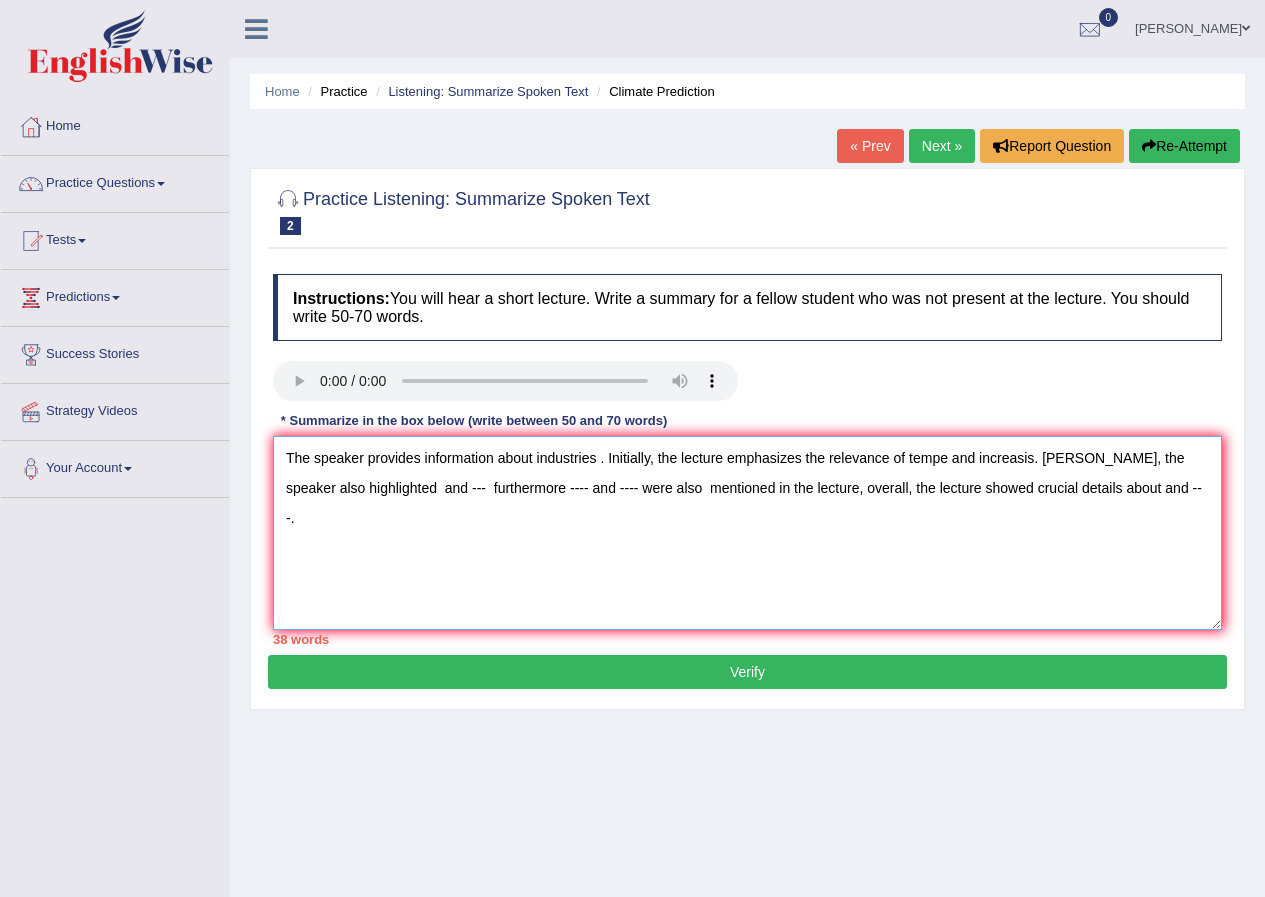 click on "The speaker provides information about industries . Initially, the lecture emphasizes the relevance of tempe and increasis. Morever, the speaker also highlighted  and ---  furthermore ---- and ---- were also  mentioned in the lecture, overall, the lecture showed crucial details about and ---." at bounding box center (747, 533) 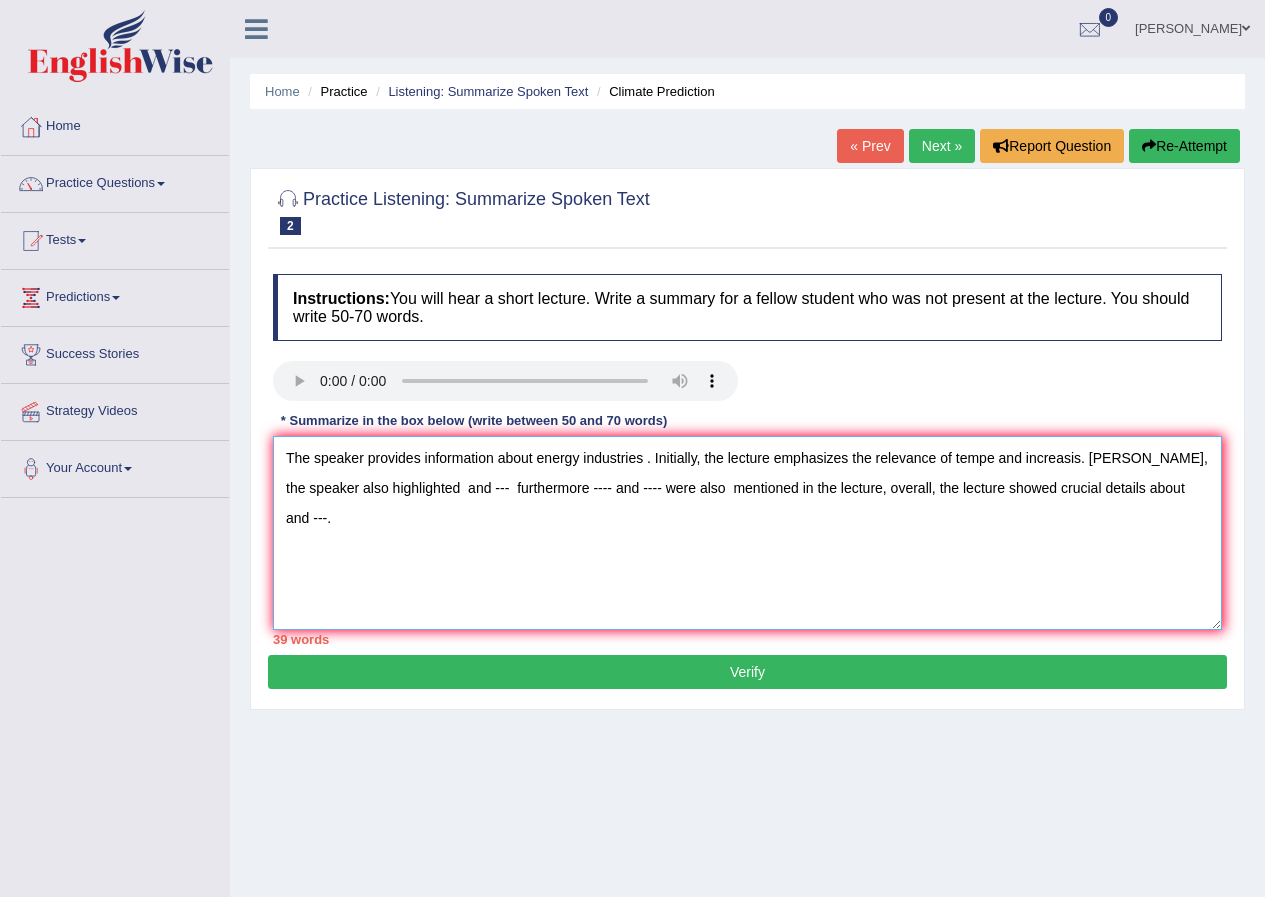 click on "The speaker provides information about energy industries . Initially, the lecture emphasizes the relevance of tempe and increasis. Morever, the speaker also highlighted  and ---  furthermore ---- and ---- were also  mentioned in the lecture, overall, the lecture showed crucial details about and ---." at bounding box center (747, 533) 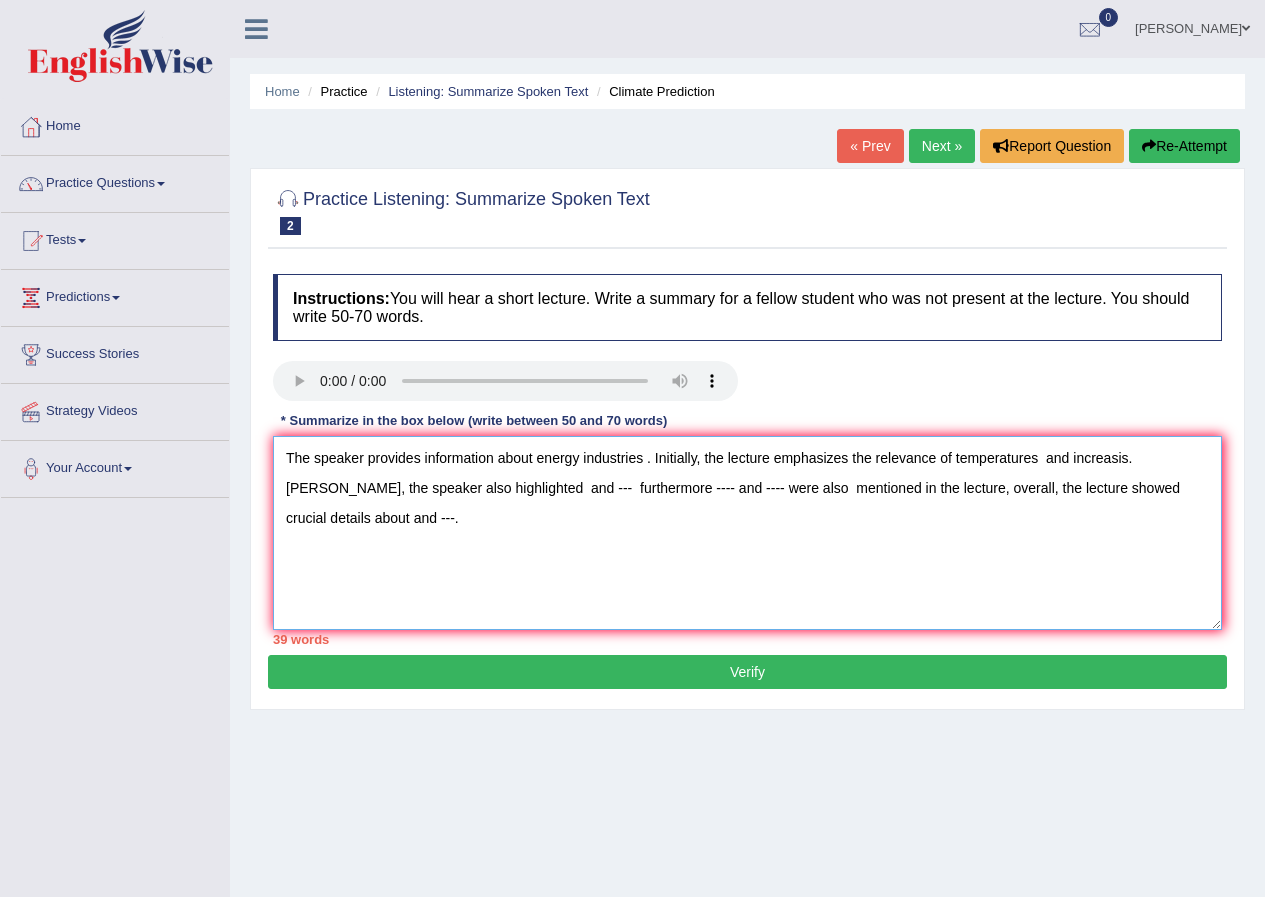 click on "The speaker provides information about energy industries . Initially, the lecture emphasizes the relevance of temperatures  and increasis. Morever, the speaker also highlighted  and ---  furthermore ---- and ---- were also  mentioned in the lecture, overall, the lecture showed crucial details about and ---." at bounding box center (747, 533) 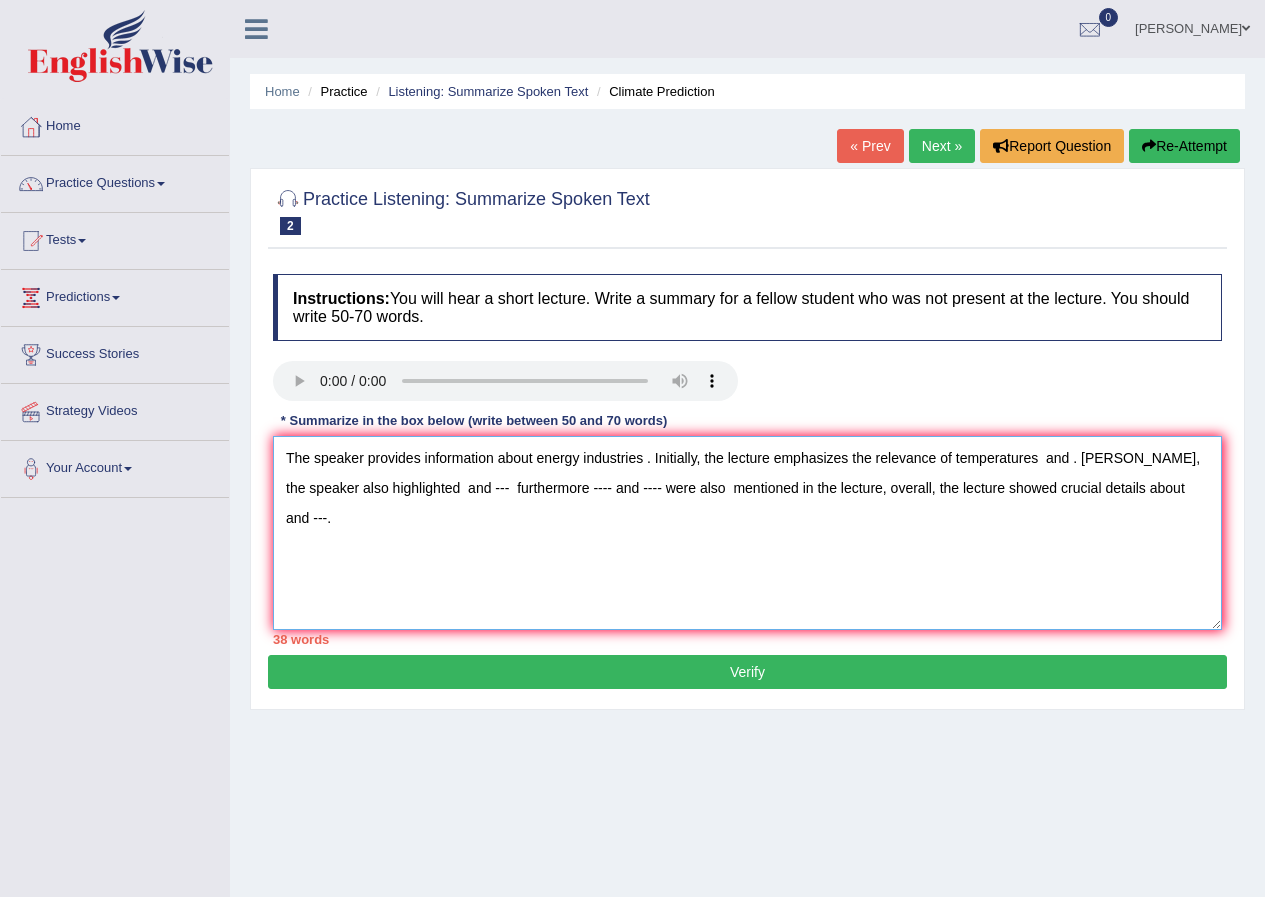 click on "The speaker provides information about energy industries . Initially, the lecture emphasizes the relevance of temperatures  and . Morever, the speaker also highlighted  and ---  furthermore ---- and ---- were also  mentioned in the lecture, overall, the lecture showed crucial details about and ---." at bounding box center [747, 533] 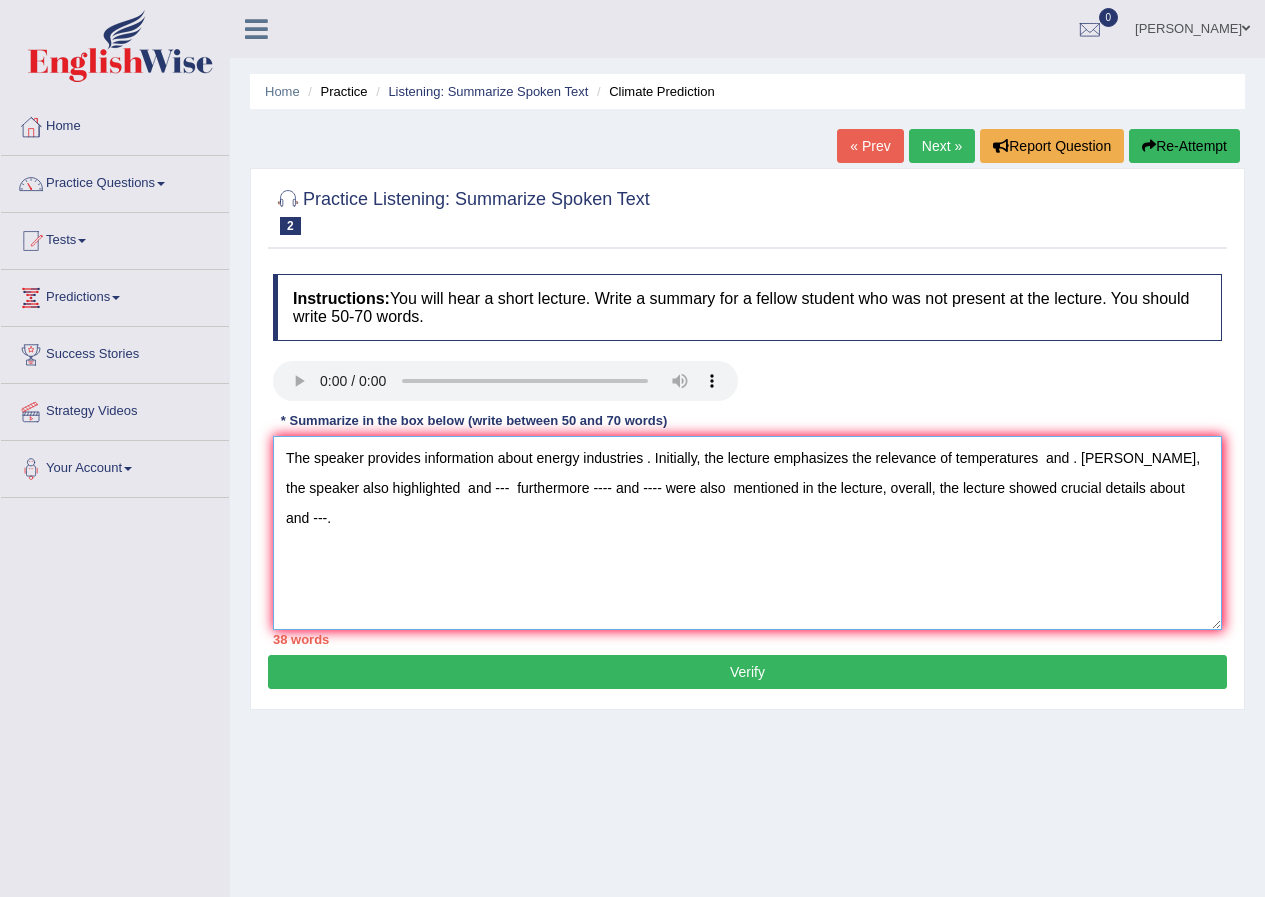 click on "The speaker provides information about energy industries . Initially, the lecture emphasizes the relevance of temperatures  and . Morever, the speaker also highlighted  and ---  furthermore ---- and ---- were also  mentioned in the lecture, overall, the lecture showed crucial details about and ---." at bounding box center [747, 533] 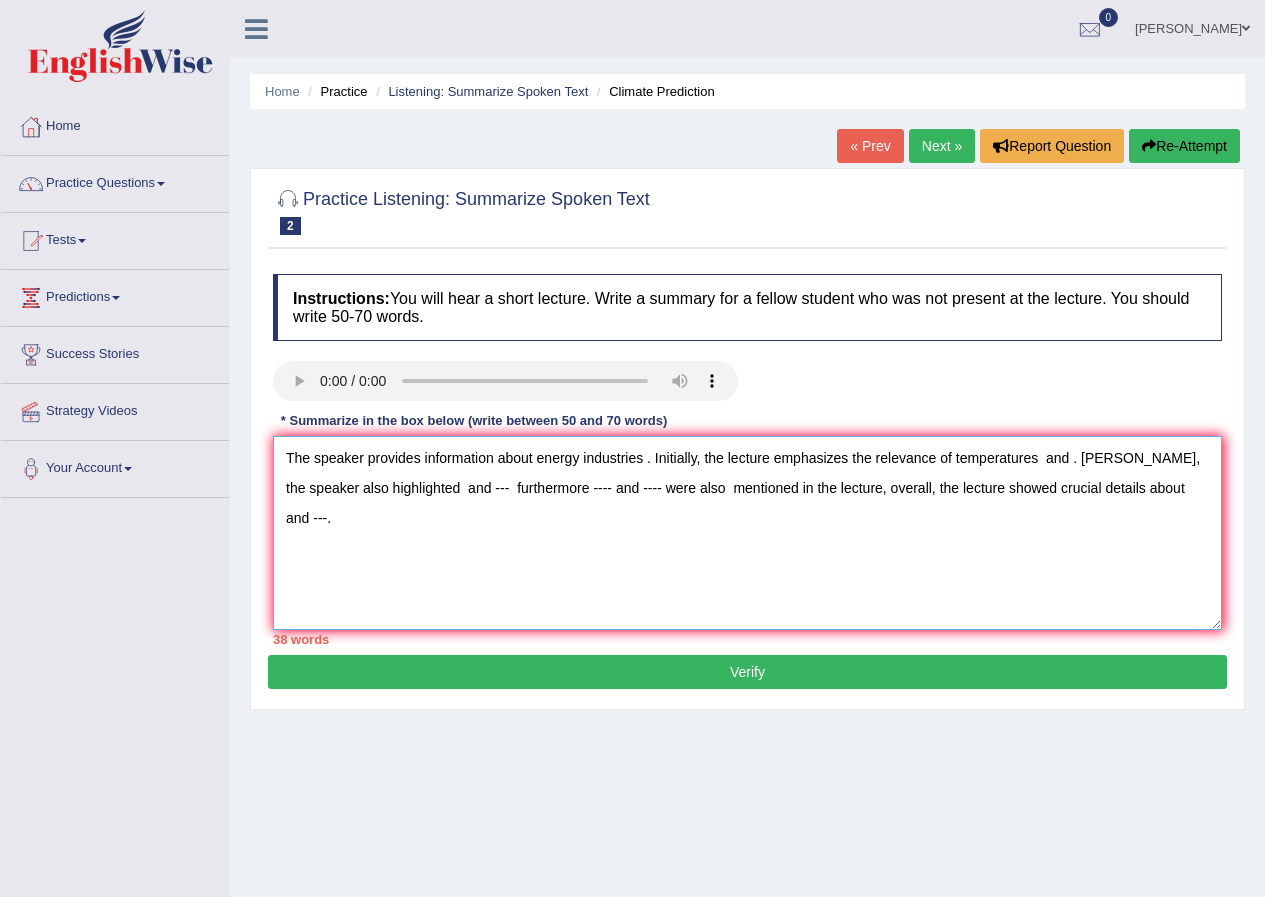 click on "The speaker provides information about energy industries . Initially, the lecture emphasizes the relevance of temperatures  and . Morever, the speaker also highlighted  and ---  furthermore ---- and ---- were also  mentioned in the lecture, overall, the lecture showed crucial details about and ---." at bounding box center [747, 533] 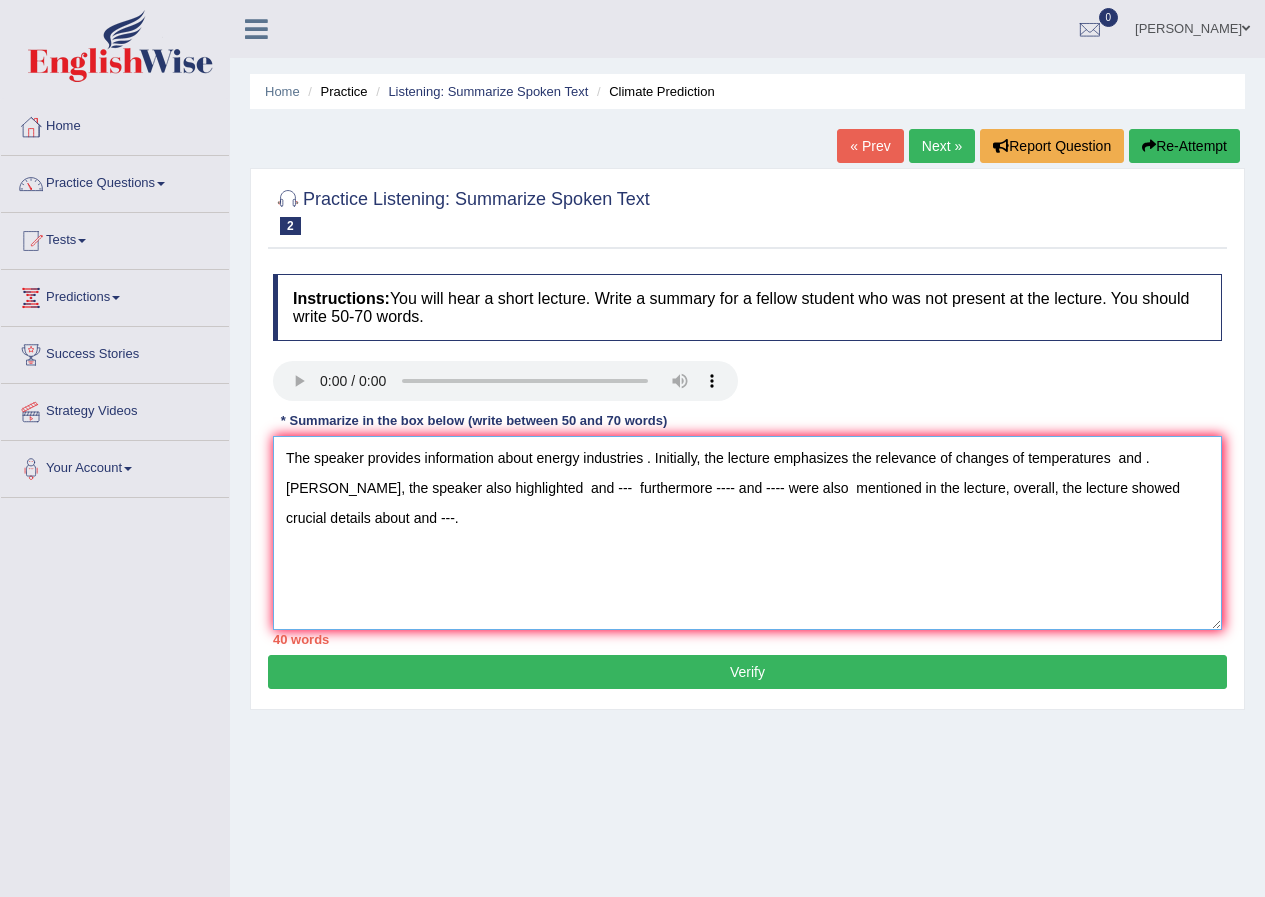 click on "The speaker provides information about energy industries . Initially, the lecture emphasizes the relevance of changes of temperatures  and . Morever, the speaker also highlighted  and ---  furthermore ---- and ---- were also  mentioned in the lecture, overall, the lecture showed crucial details about and ---." at bounding box center (747, 533) 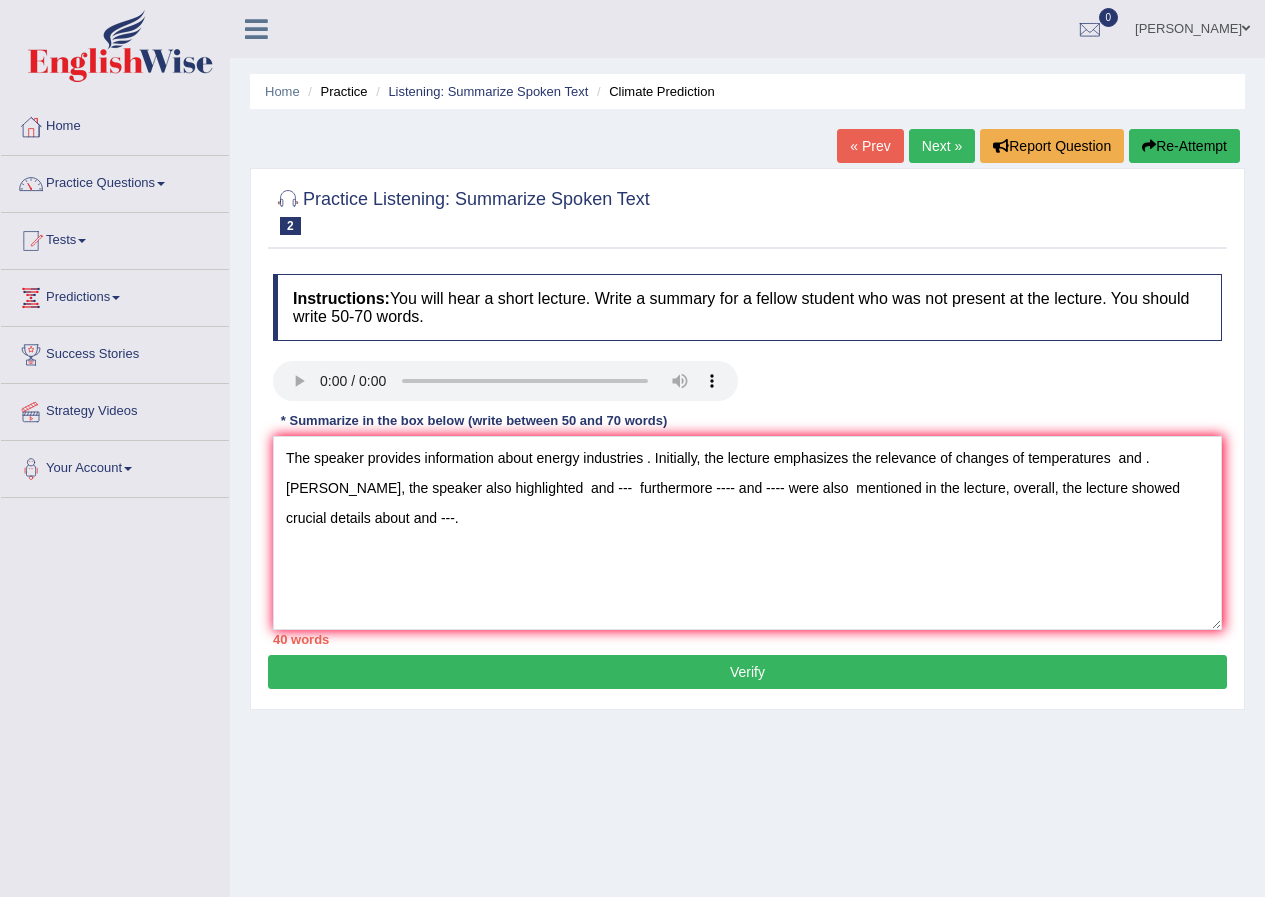 click on "Climate Prediction" at bounding box center [0, 0] 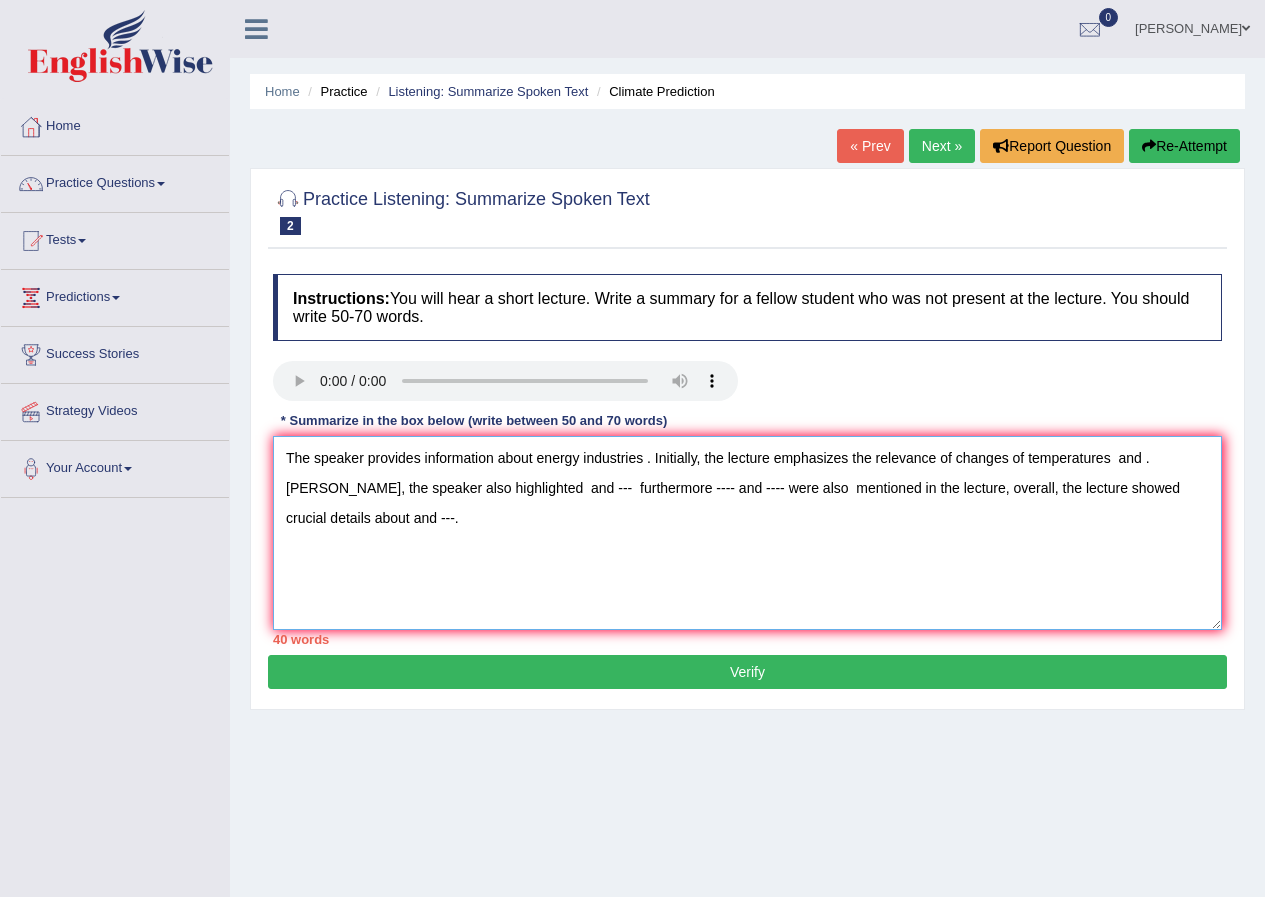 drag, startPoint x: 1114, startPoint y: 460, endPoint x: 1030, endPoint y: 469, distance: 84.48077 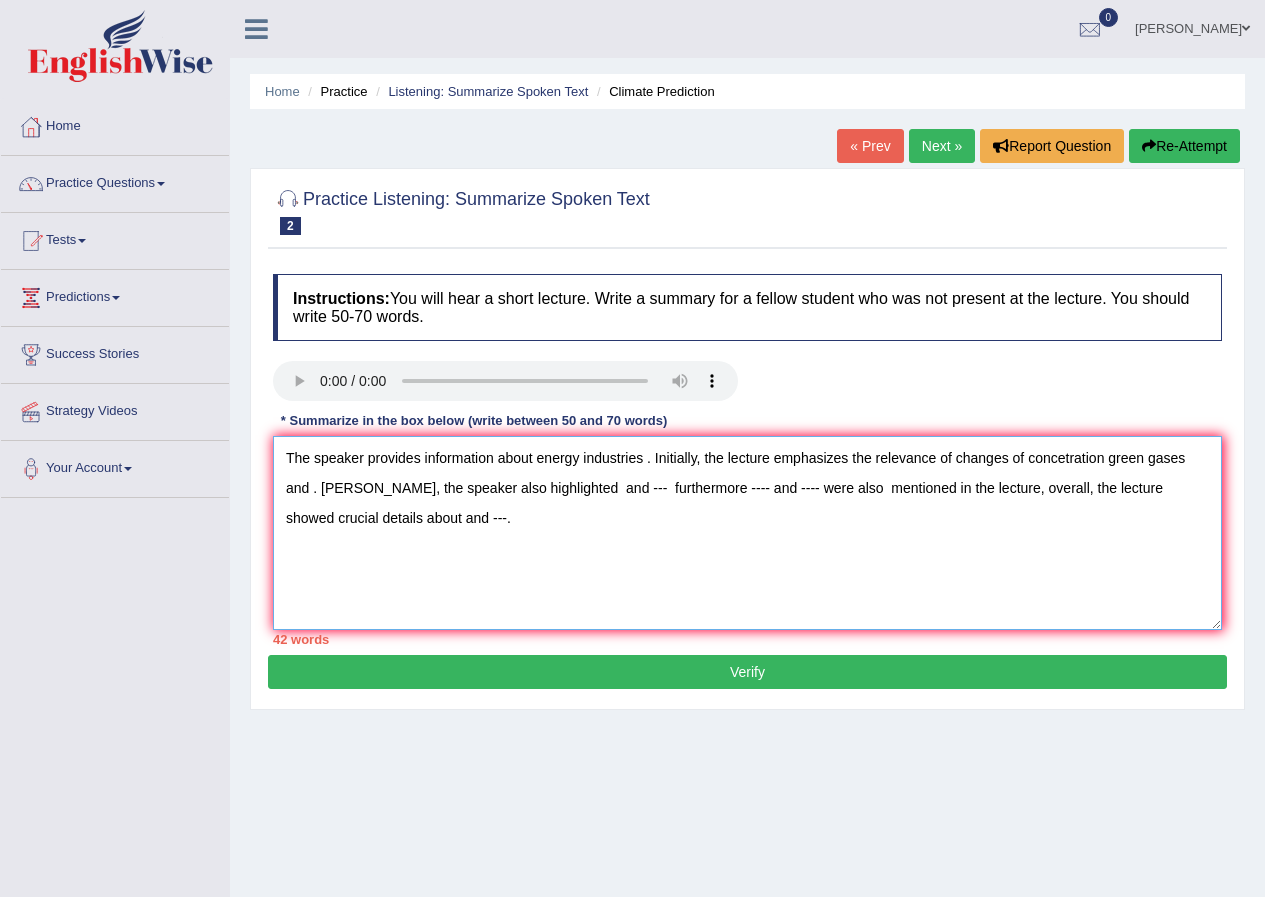 click on "The speaker provides information about energy industries . Initially, the lecture emphasizes the relevance of changes of concetration green gases  and . Morever, the speaker also highlighted  and ---  furthermore ---- and ---- were also  mentioned in the lecture, overall, the lecture showed crucial details about and ---." at bounding box center (747, 533) 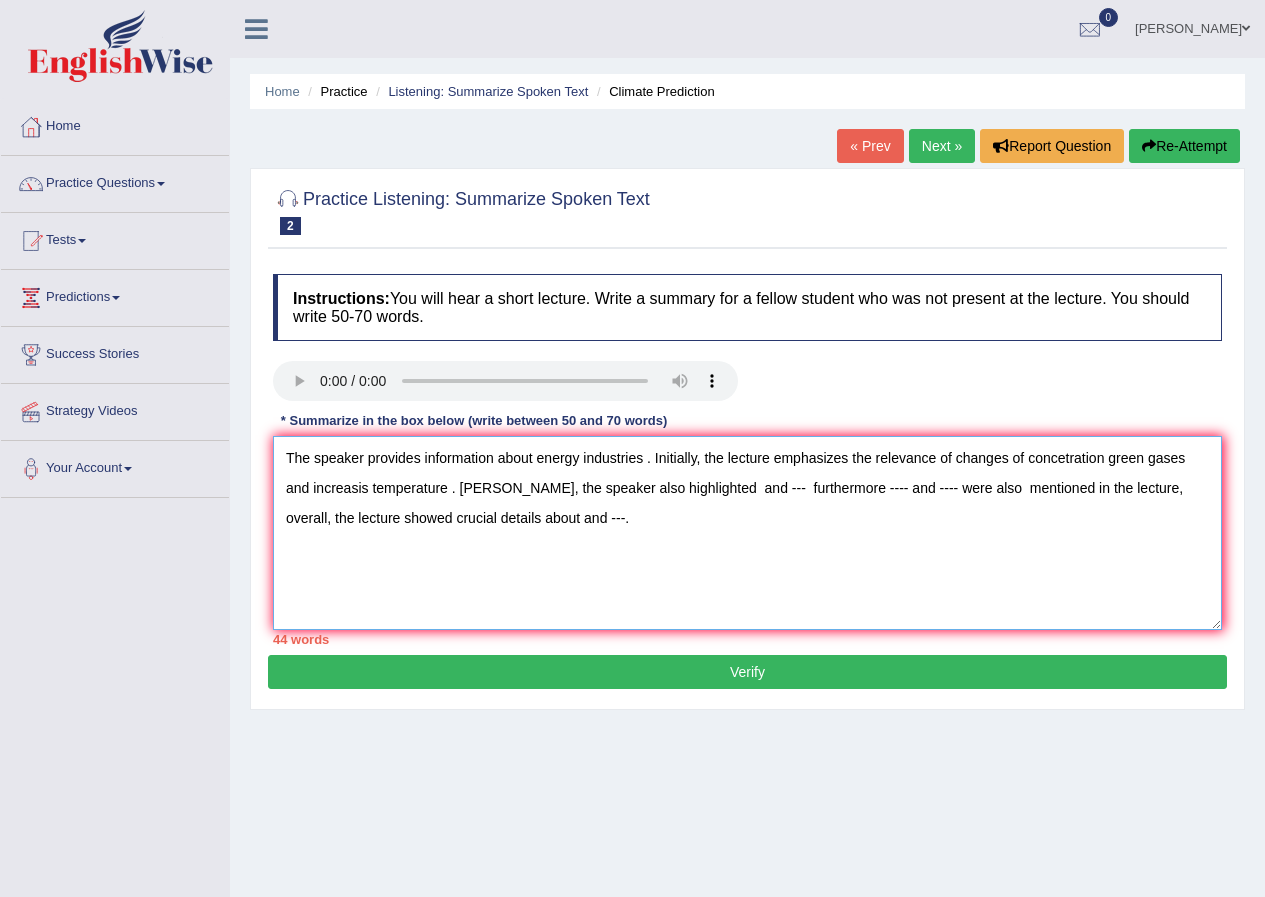 click on "The speaker provides information about energy industries . Initially, the lecture emphasizes the relevance of changes of concetration green gases  and increasis temperature . Morever, the speaker also highlighted  and ---  furthermore ---- and ---- were also  mentioned in the lecture, overall, the lecture showed crucial details about and ---." at bounding box center [747, 533] 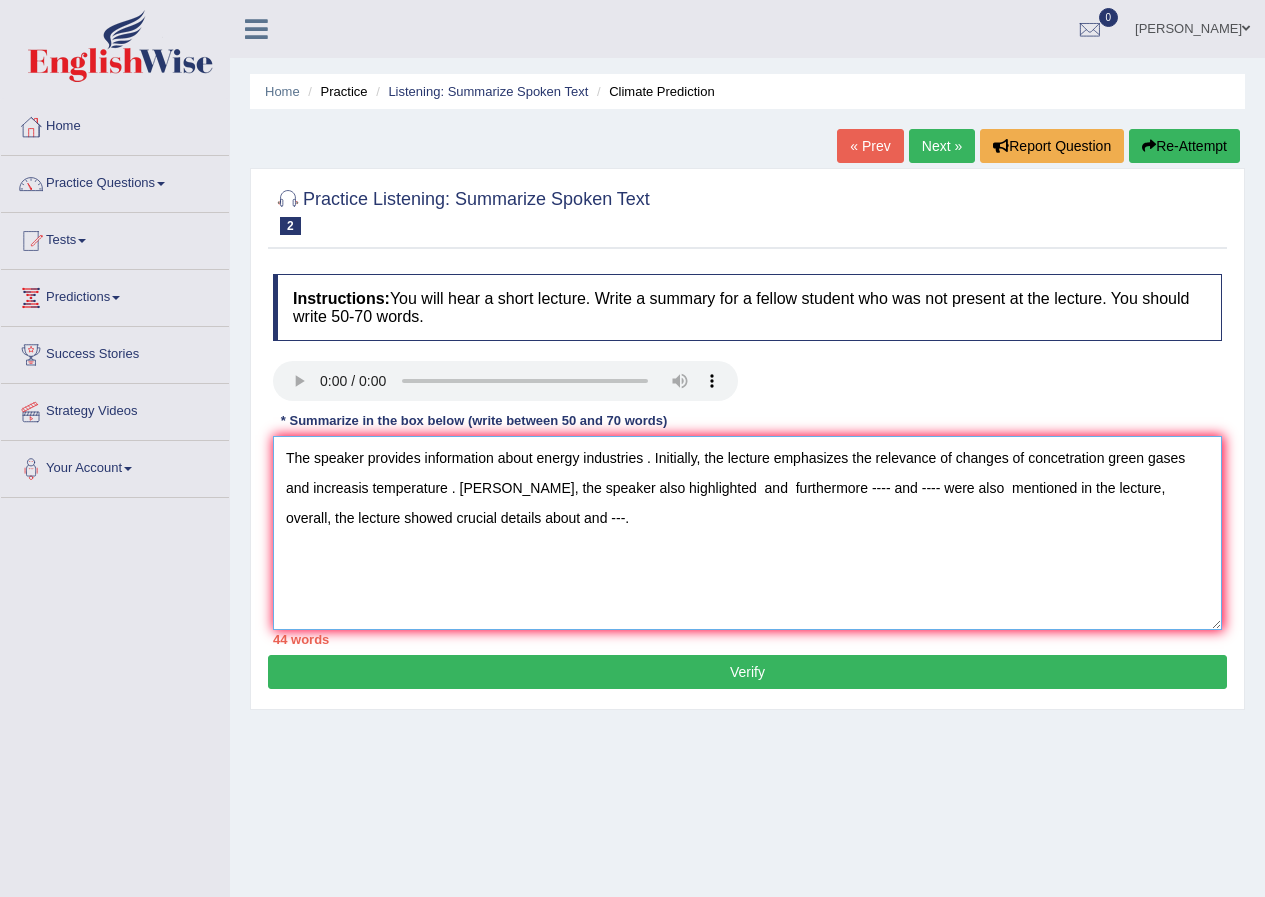 click on "The speaker provides information about energy industries . Initially, the lecture emphasizes the relevance of changes of concetration green gases  and increasis temperature . Morever, the speaker also highlighted  and  furthermore ---- and ---- were also  mentioned in the lecture, overall, the lecture showed crucial details about and ---." at bounding box center (747, 533) 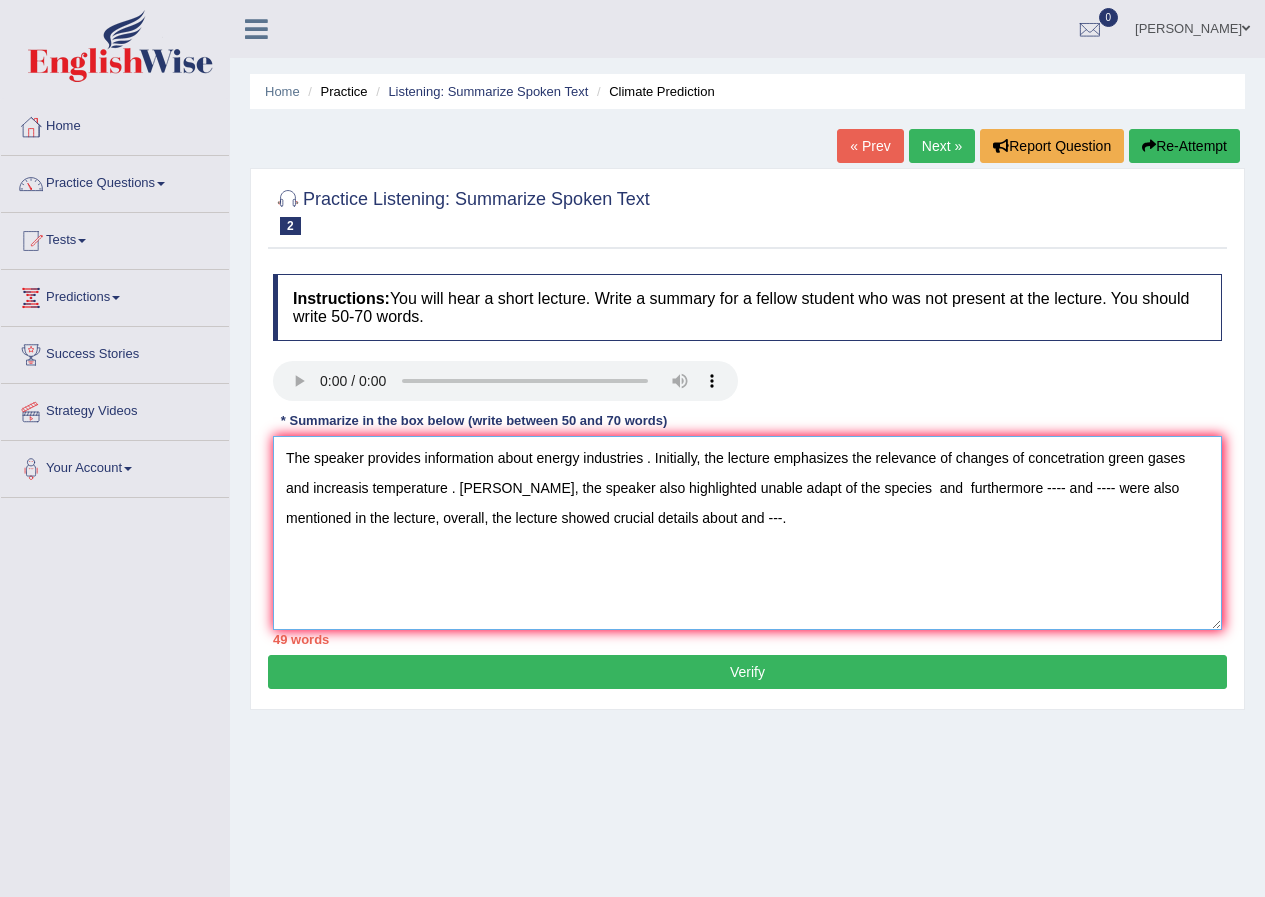 click on "The speaker provides information about energy industries . Initially, the lecture emphasizes the relevance of changes of concetration green gases  and increasis temperature . Morever, the speaker also highlighted unable adapt of the species  and  furthermore ---- and ---- were also  mentioned in the lecture, overall, the lecture showed crucial details about and ---." at bounding box center [747, 533] 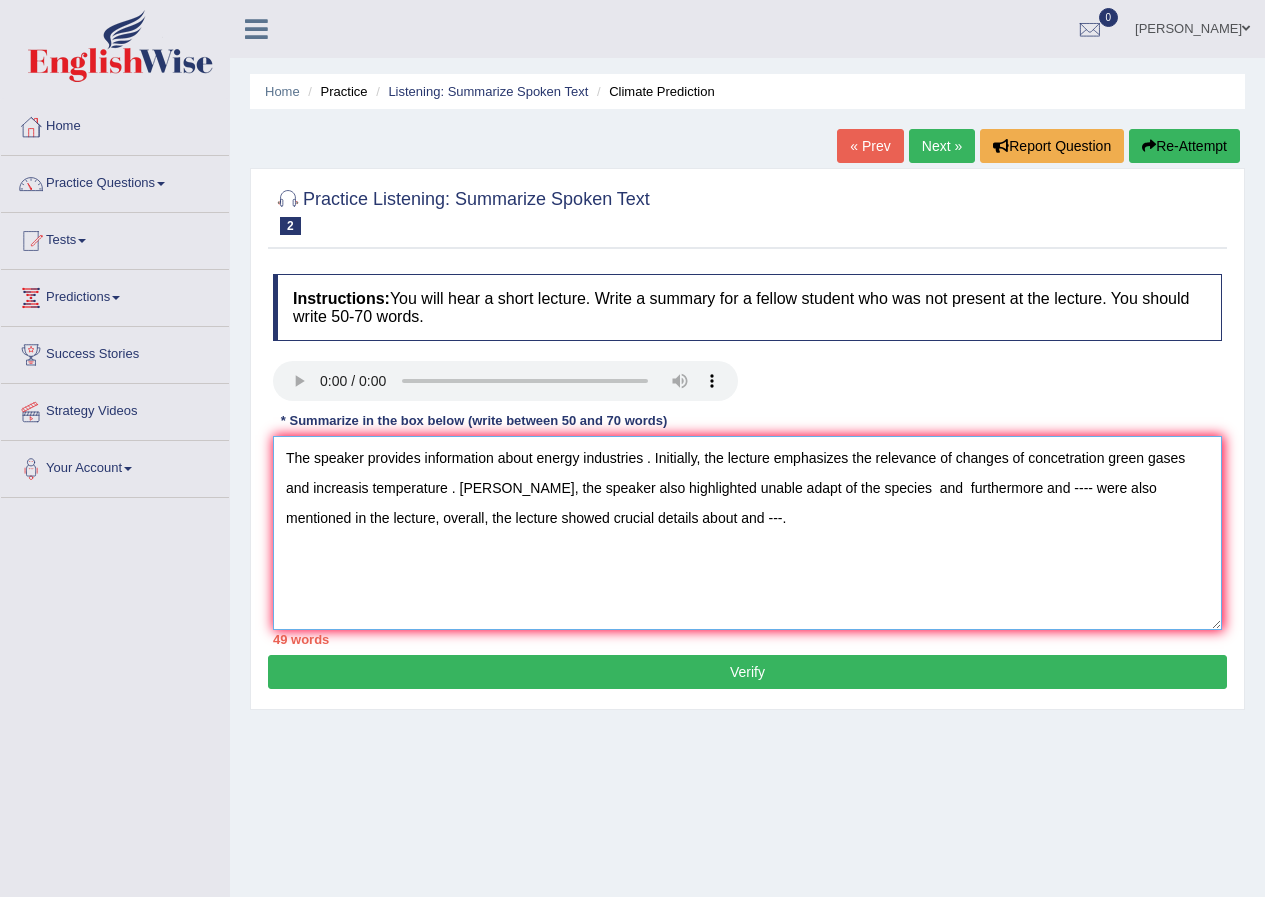 click on "The speaker provides information about energy industries . Initially, the lecture emphasizes the relevance of changes of concetration green gases  and increasis temperature . Morever, the speaker also highlighted unable adapt of the species  and  furthermore and ---- were also  mentioned in the lecture, overall, the lecture showed crucial details about and ---." at bounding box center (747, 533) 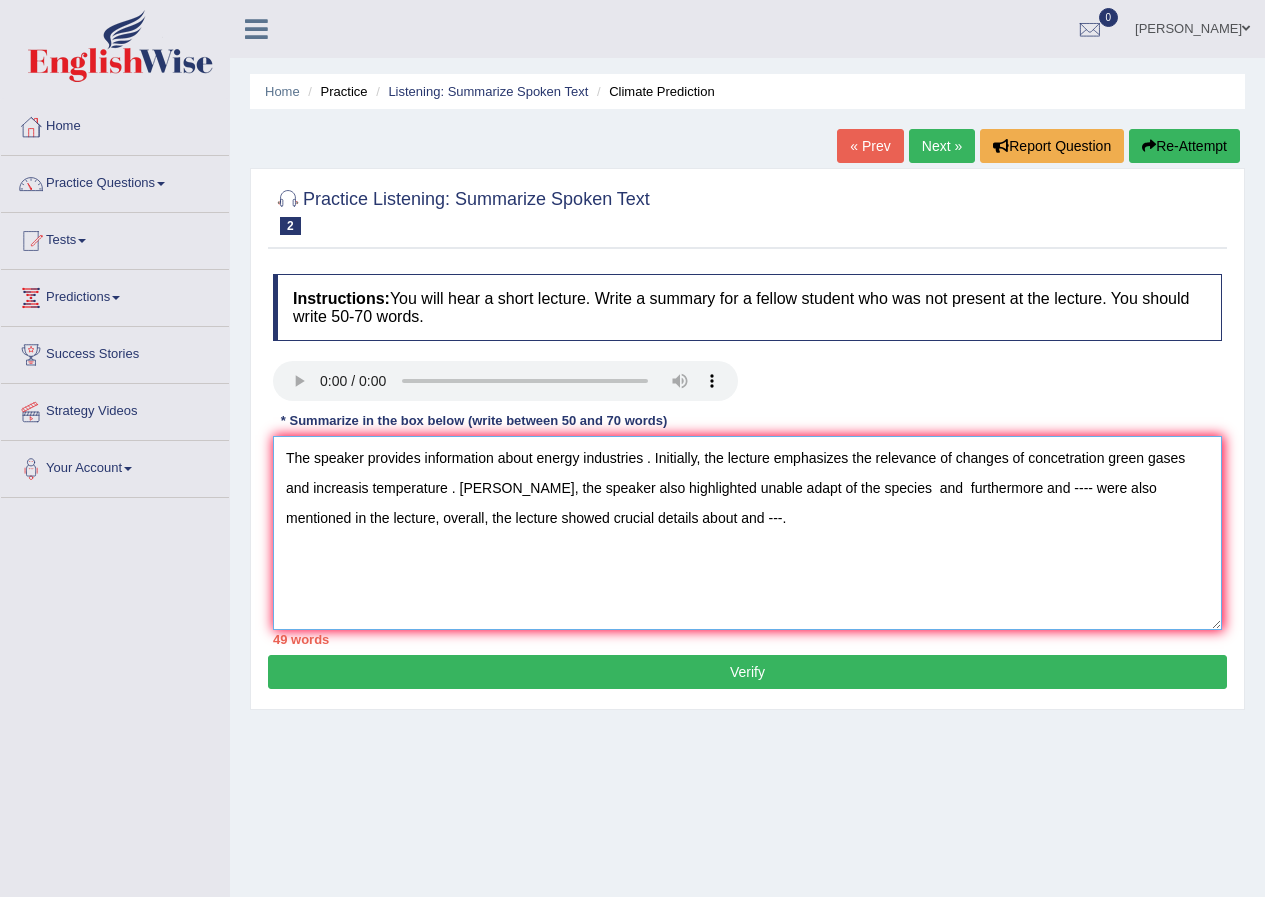 click on "The speaker provides information about energy industries . Initially, the lecture emphasizes the relevance of changes of concetration green gases  and increasis temperature . Morever, the speaker also highlighted unable adapt of the species  and  furthermore and ---- were also  mentioned in the lecture, overall, the lecture showed crucial details about and ---." at bounding box center (747, 533) 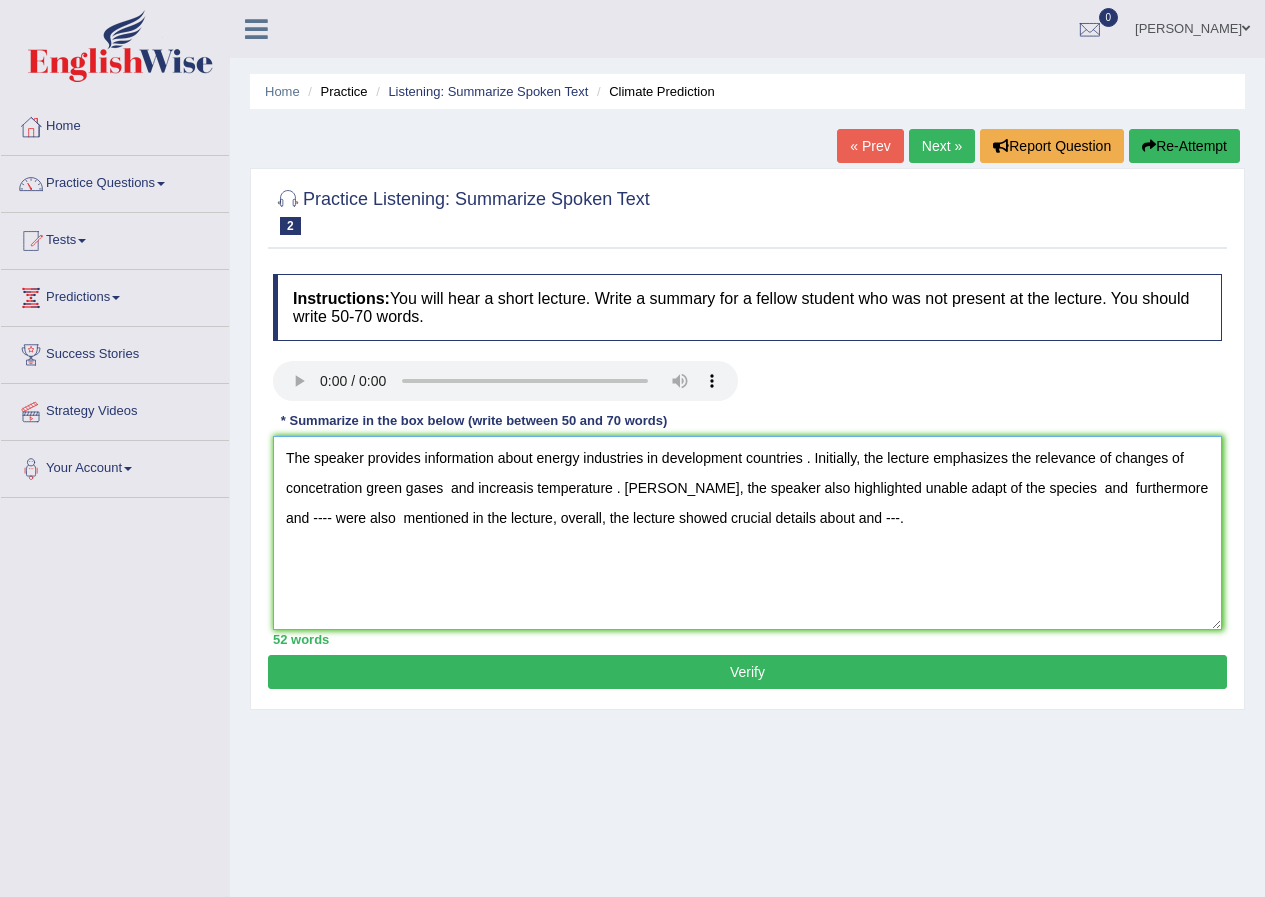 click on "The speaker provides information about energy industries in development countries . Initially, the lecture emphasizes the relevance of changes of concetration green gases  and increasis temperature . Morever, the speaker also highlighted unable adapt of the species  and  furthermore and ---- were also  mentioned in the lecture, overall, the lecture showed crucial details about and ---." at bounding box center (747, 533) 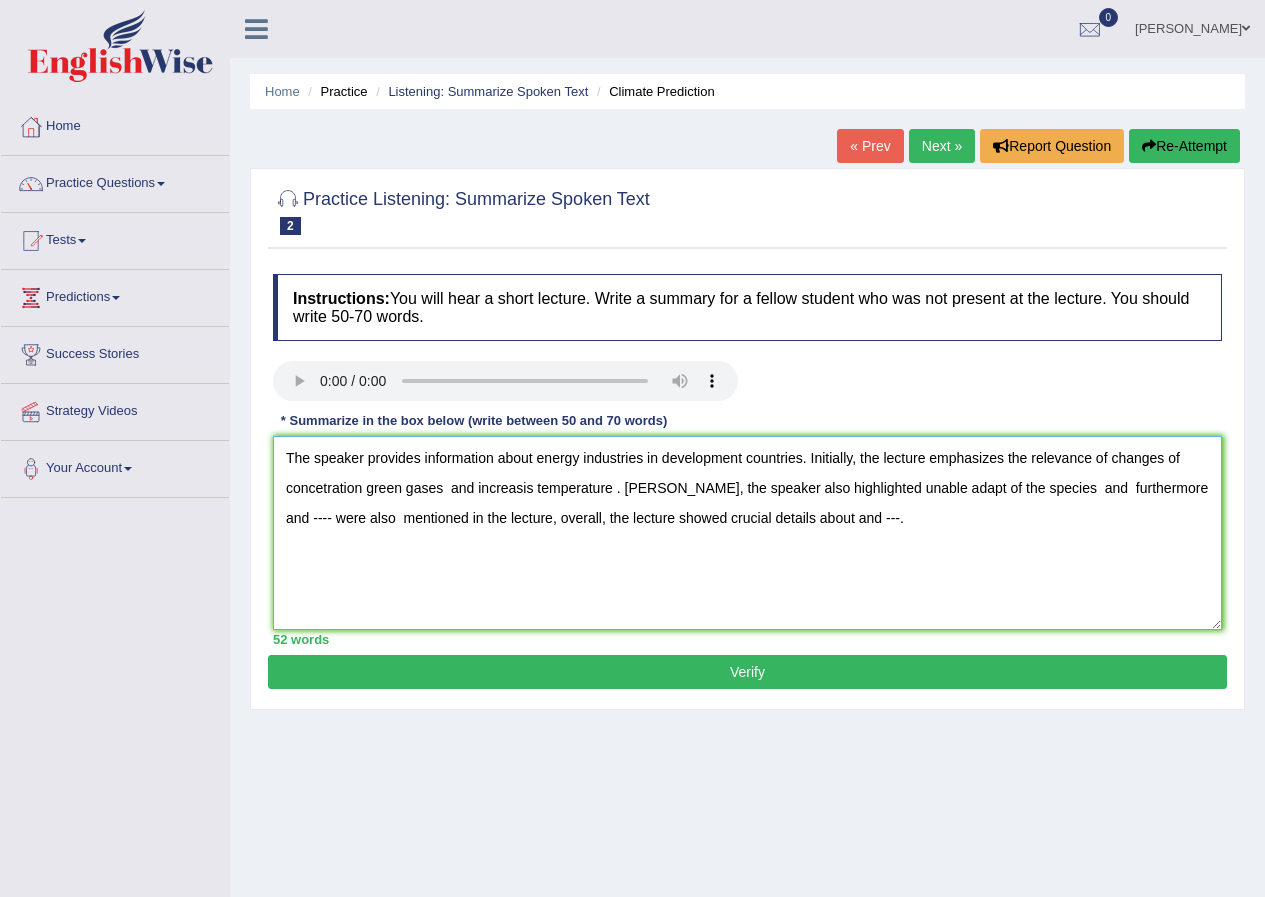 click on "The speaker provides information about energy industries in development countries. Initially, the lecture emphasizes the relevance of changes of concetration green gases  and increasis temperature . Morever, the speaker also highlighted unable adapt of the species  and  furthermore and ---- were also  mentioned in the lecture, overall, the lecture showed crucial details about and ---." at bounding box center [747, 533] 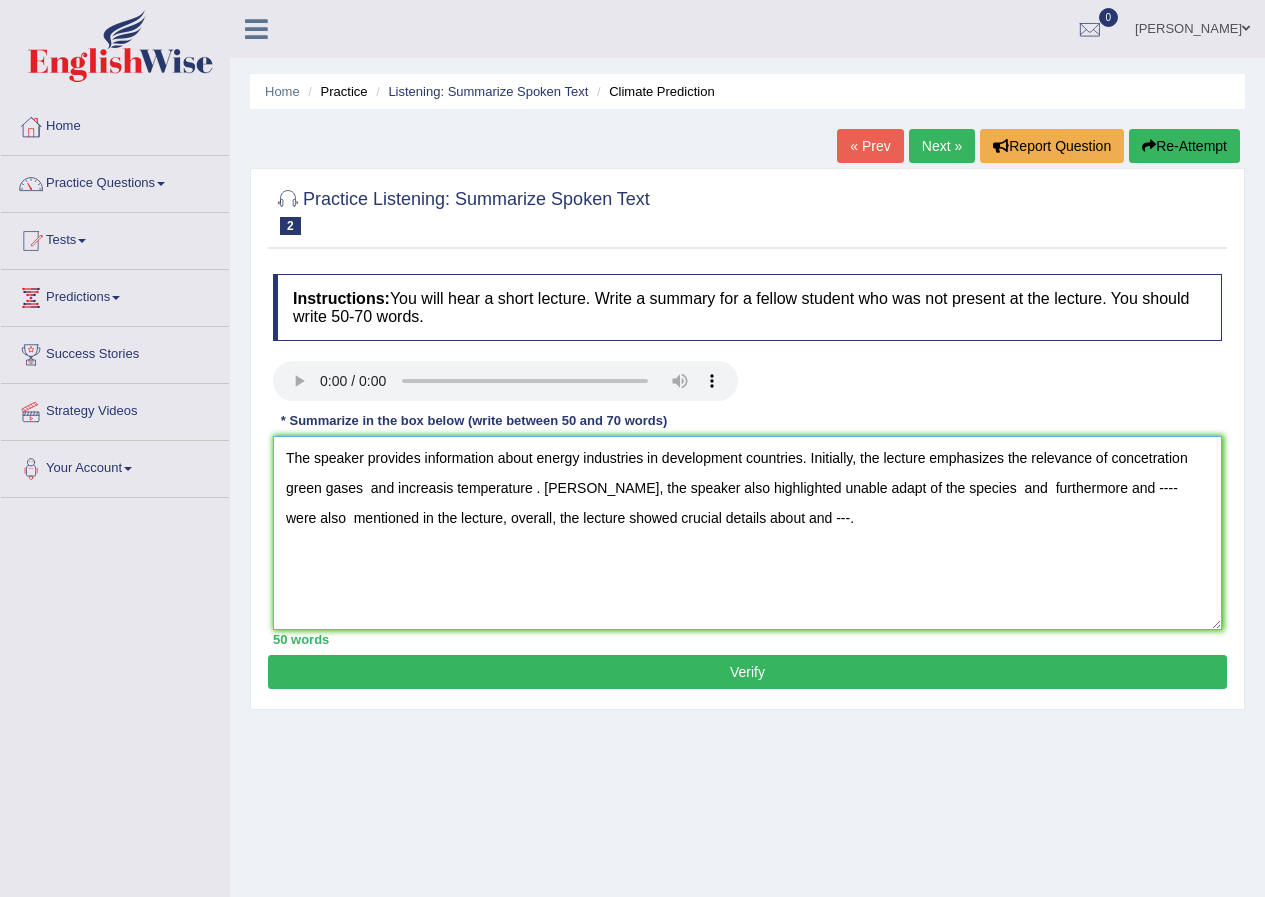 click on "The speaker provides information about energy industries in development countries. Initially, the lecture emphasizes the relevance of concetration green gases  and increasis temperature . Morever, the speaker also highlighted unable adapt of the species  and  furthermore and ---- were also  mentioned in the lecture, overall, the lecture showed crucial details about and ---." at bounding box center [747, 533] 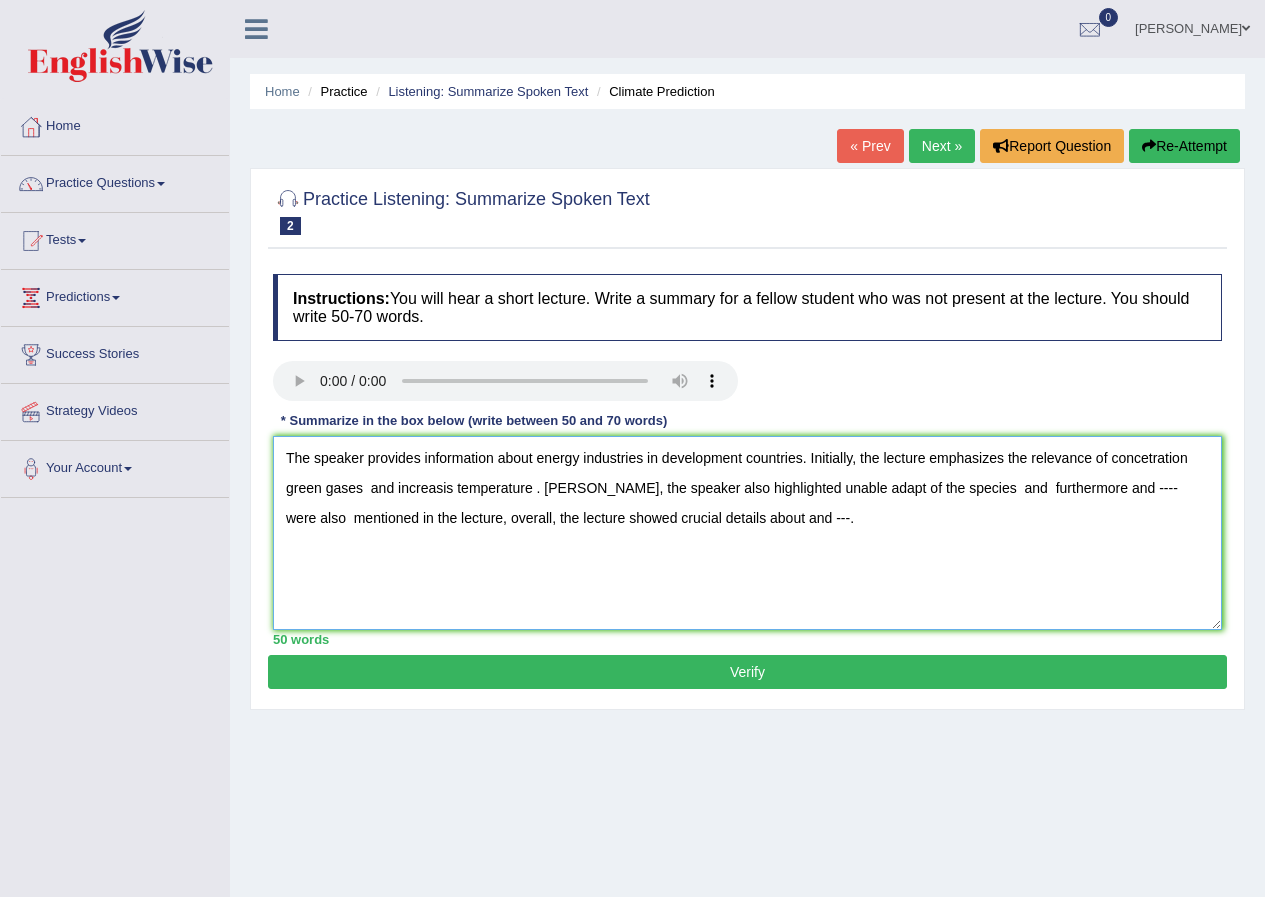 click on "The speaker provides information about energy industries in development countries. Initially, the lecture emphasizes the relevance of concetration green gases  and increasis temperature . Morever, the speaker also highlighted unable adapt of the species  and  furthermore and ---- were also  mentioned in the lecture, overall, the lecture showed crucial details about and ---." at bounding box center [747, 533] 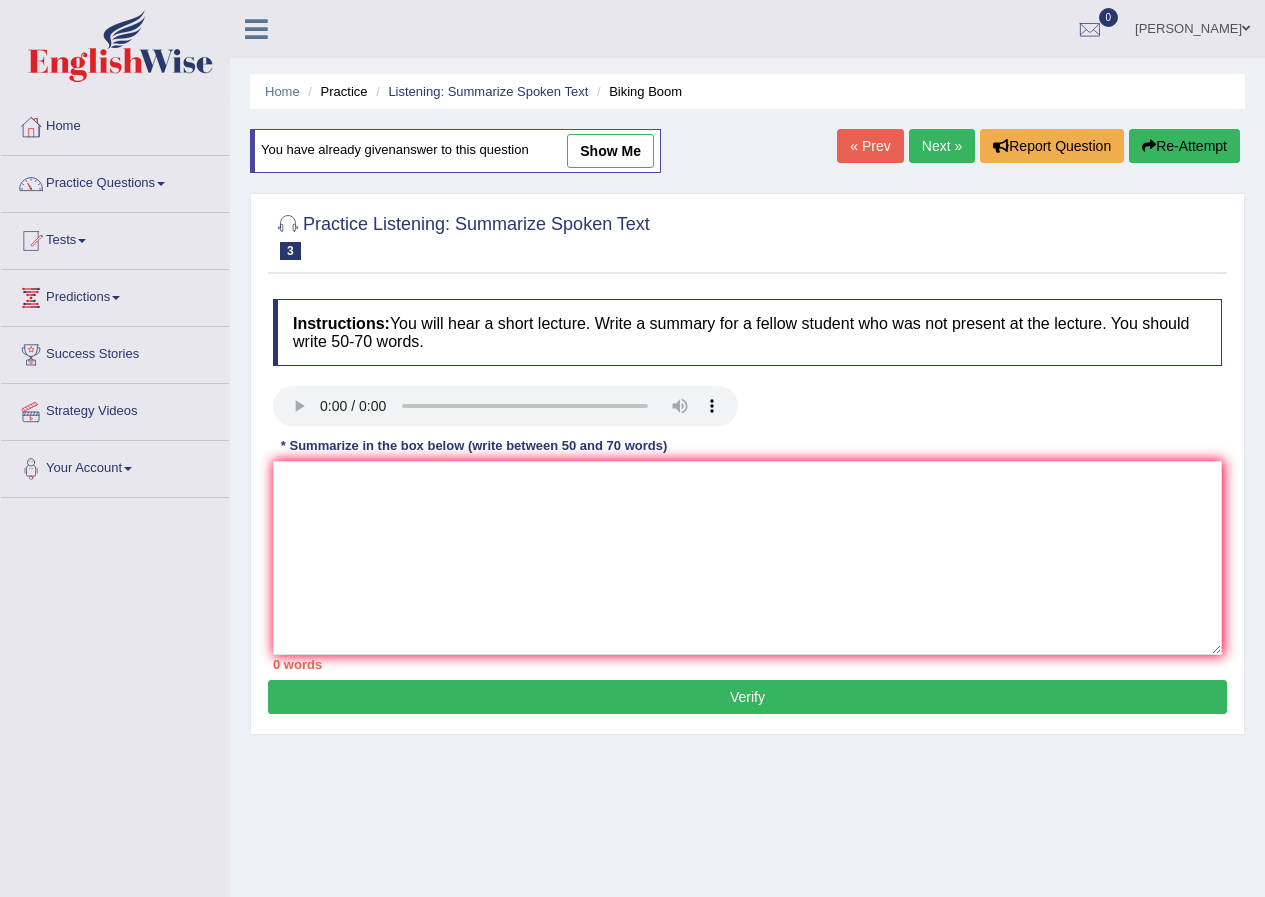 scroll, scrollTop: 0, scrollLeft: 0, axis: both 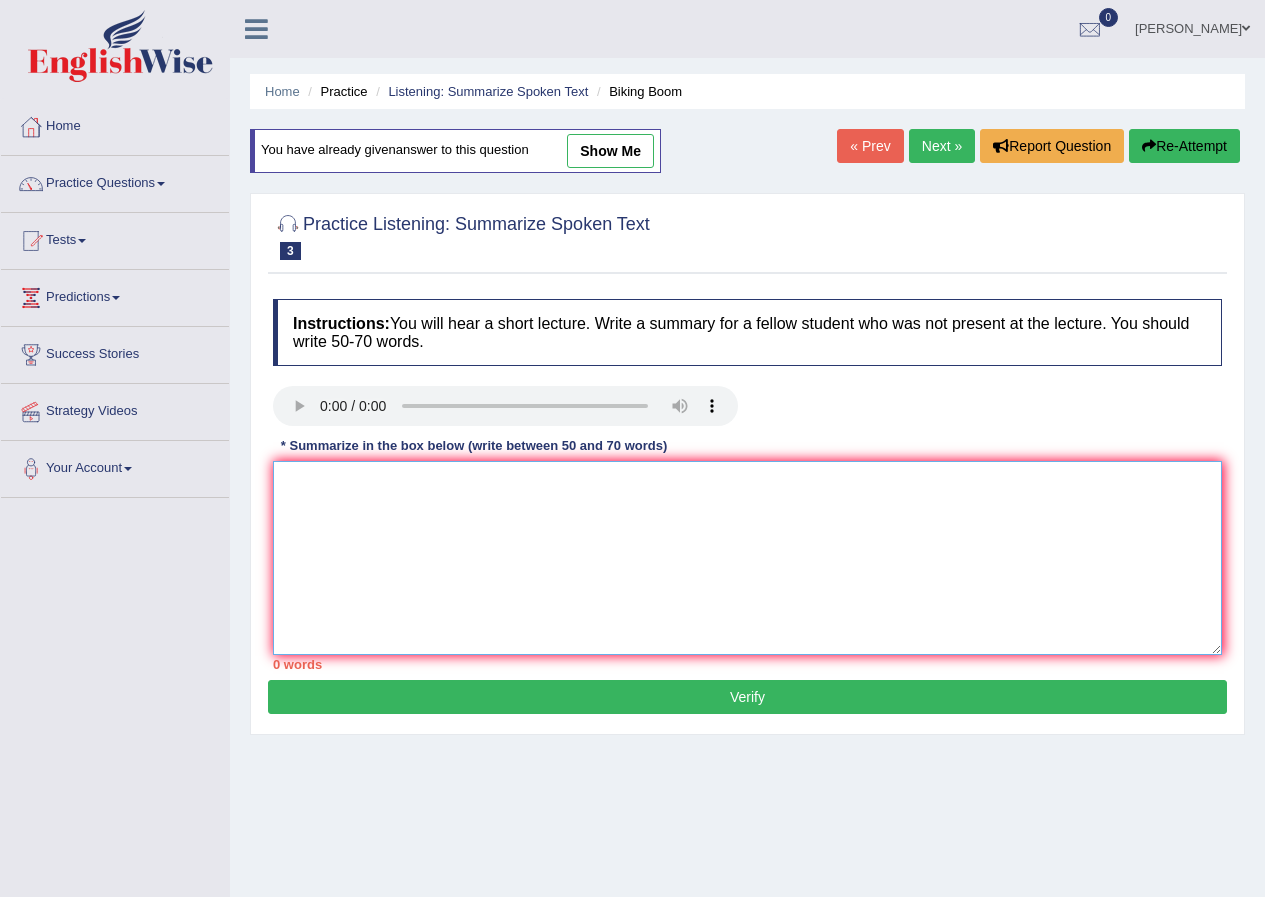 click at bounding box center (747, 558) 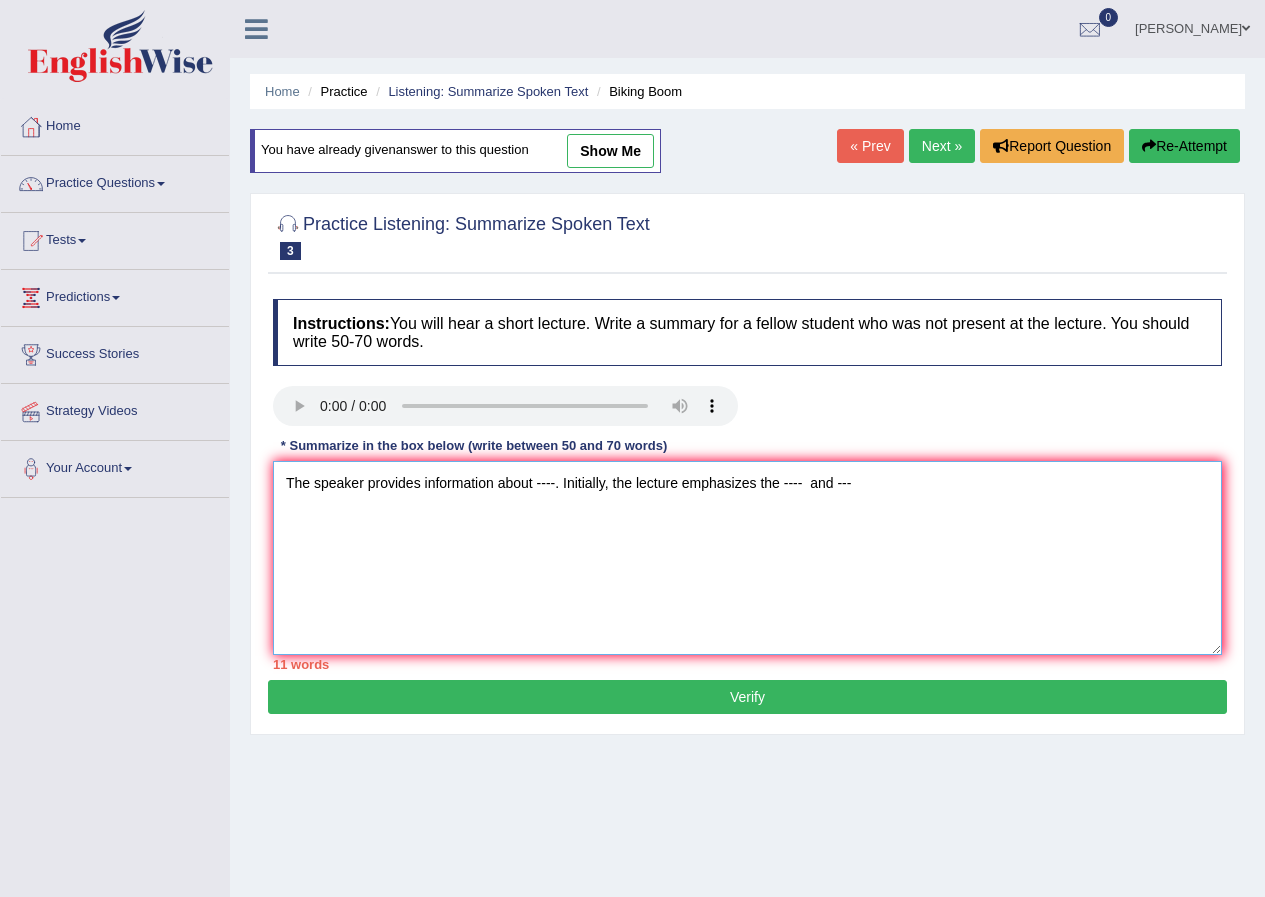 click on "The speaker provides information about ----. Initially, the lecture emphasizes the ----  and ---" at bounding box center (747, 558) 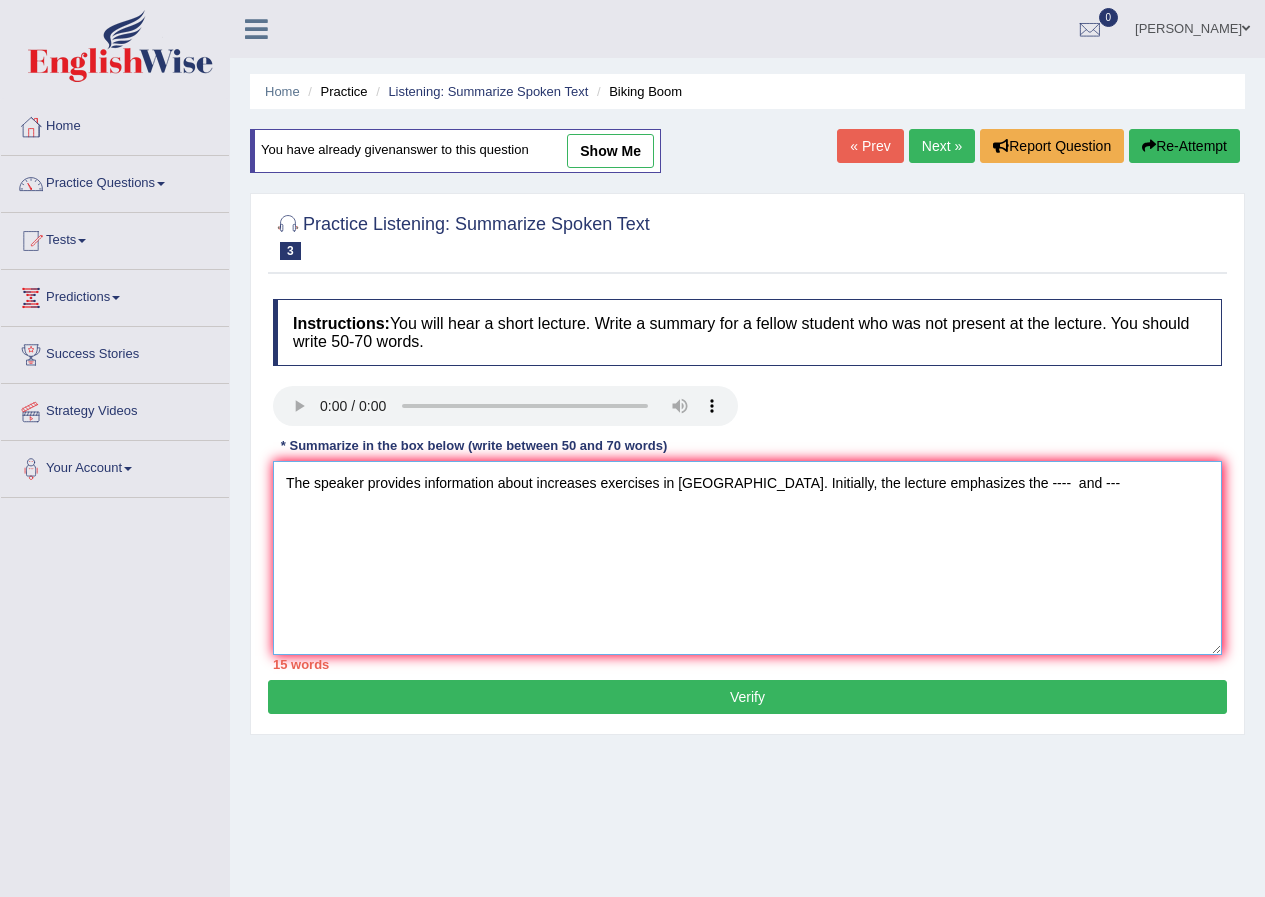 click on "The speaker provides information about increases exercises in US. Initially, the lecture emphasizes the ----  and ---" at bounding box center [747, 558] 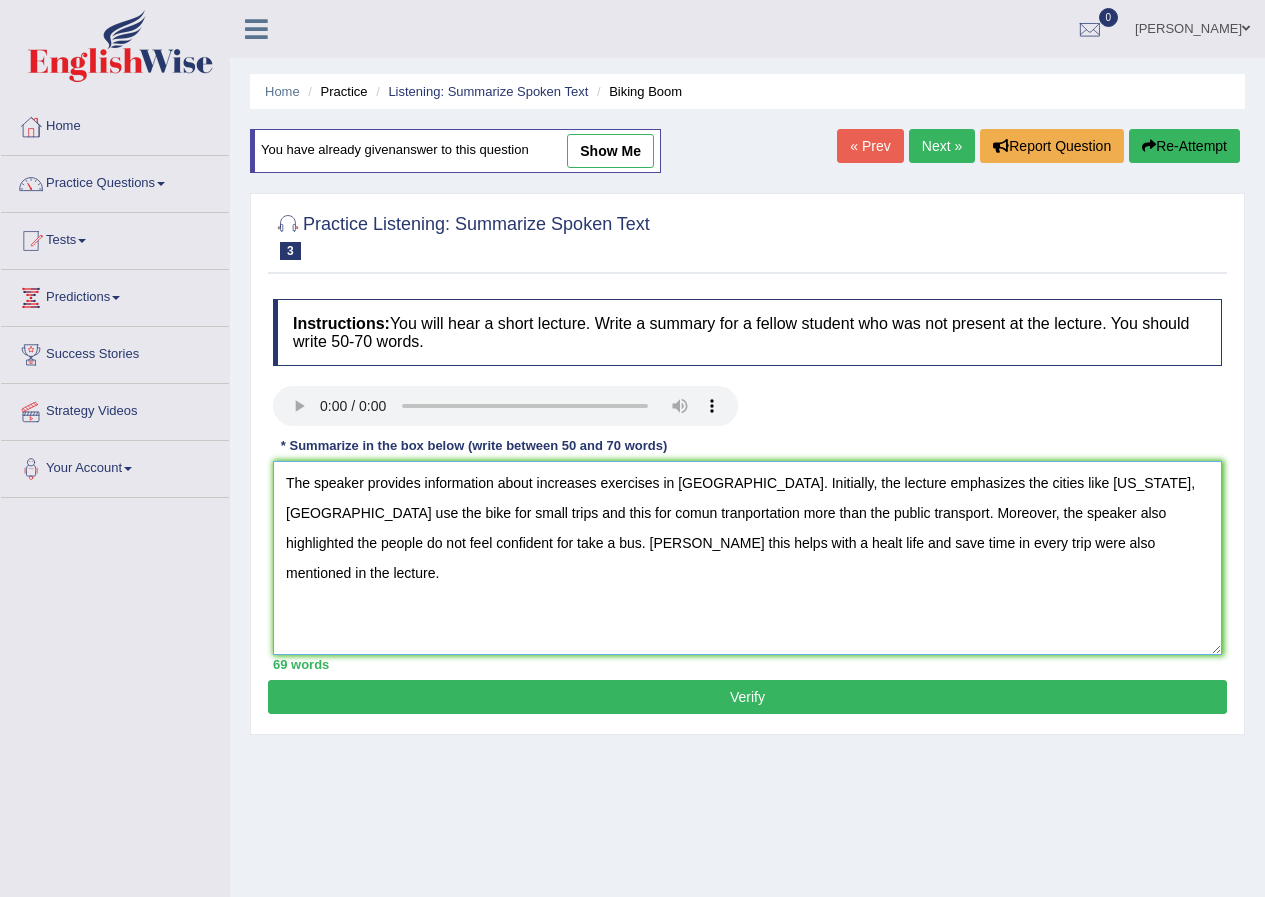type on "The speaker provides information about increases exercises in US. Initially, the lecture emphasizes the cities like California, San francisco use the bike for small trips and this for comun tranportation more than the public transport. Moreover, the speaker also highlighted the people do not feel confident for take a bus. Futhermore this helps with a healt life and save time in every trip were also mentioned in the lecture." 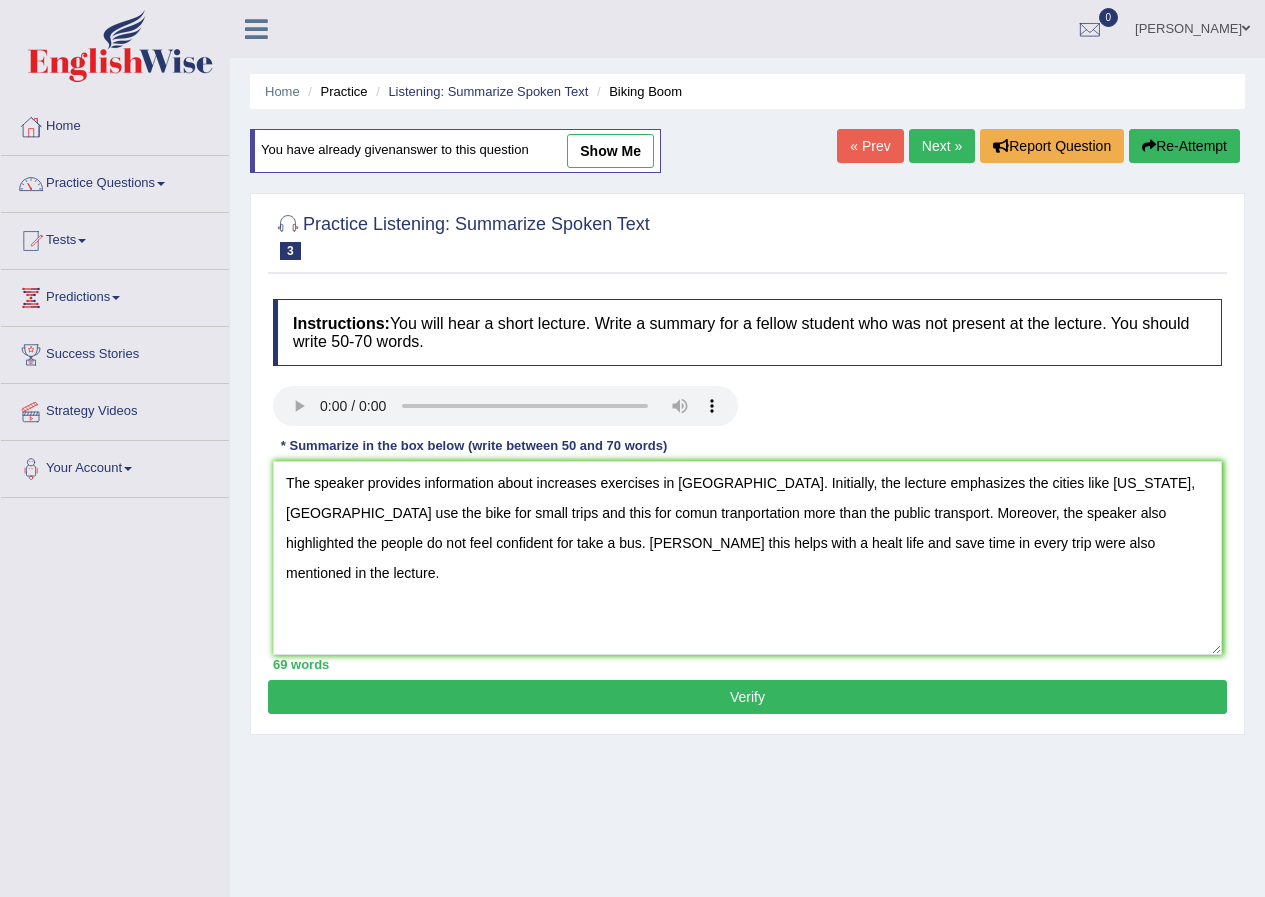 click on "Verify" at bounding box center [747, 697] 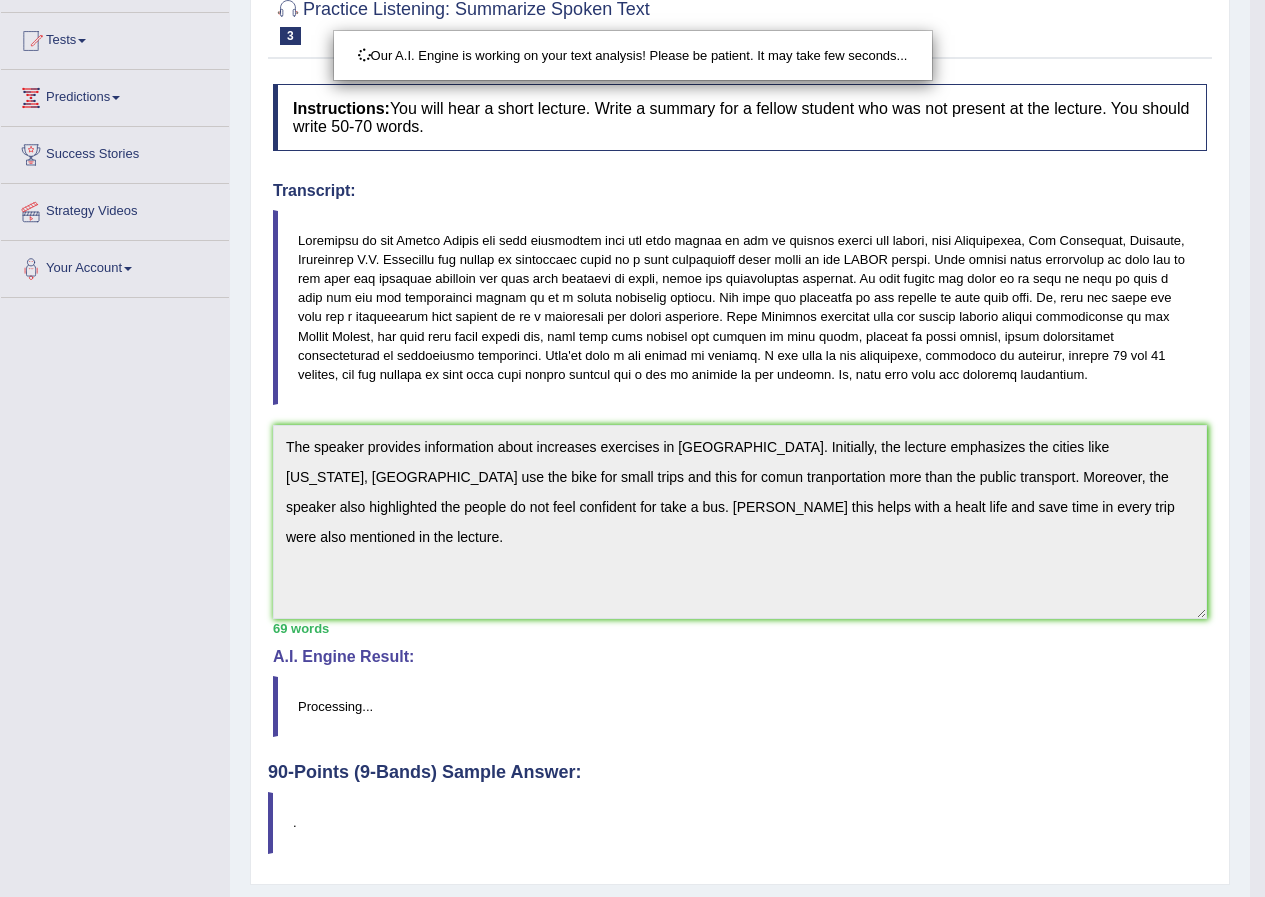 scroll, scrollTop: 253, scrollLeft: 0, axis: vertical 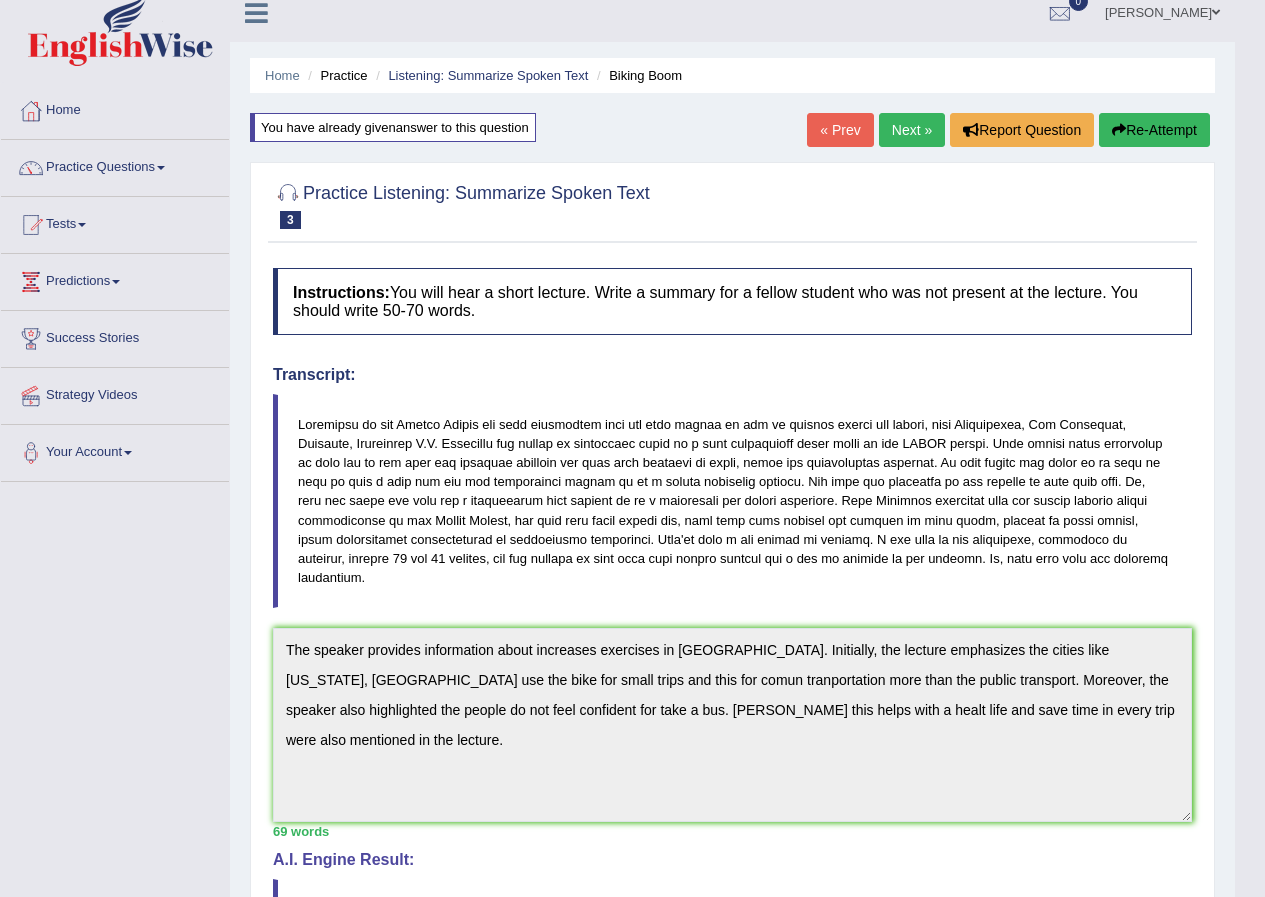 click on "Next »" at bounding box center (912, 130) 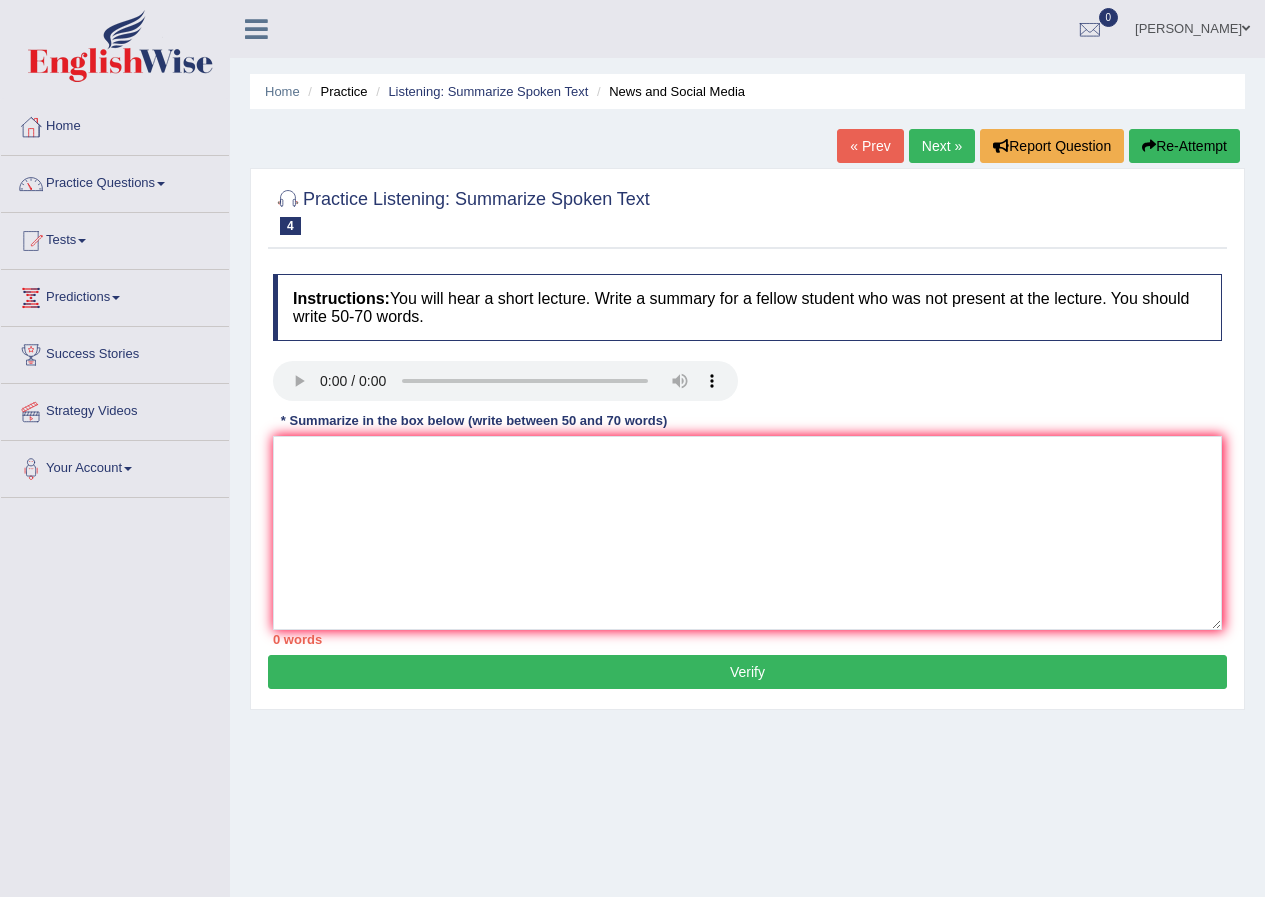 scroll, scrollTop: 0, scrollLeft: 0, axis: both 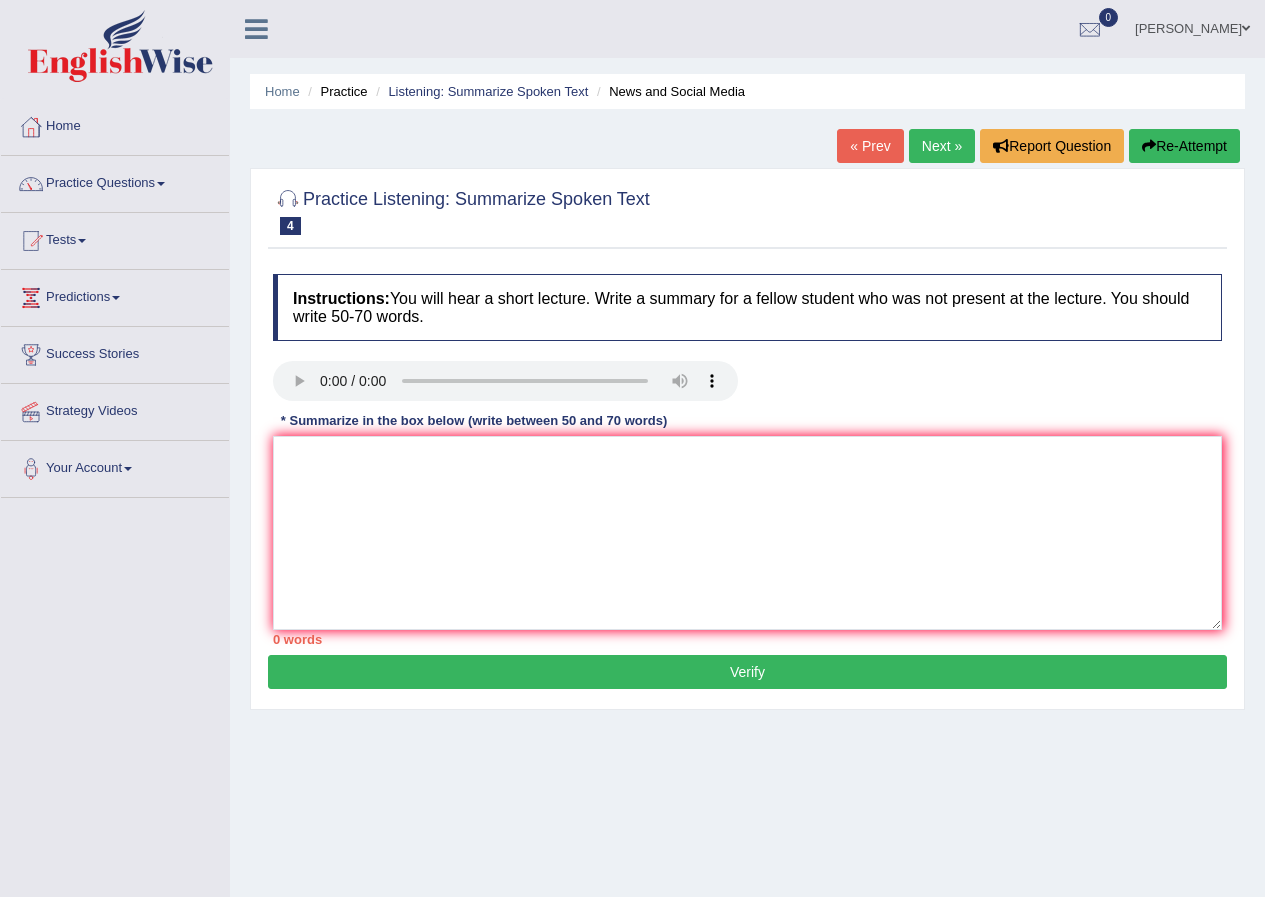 type 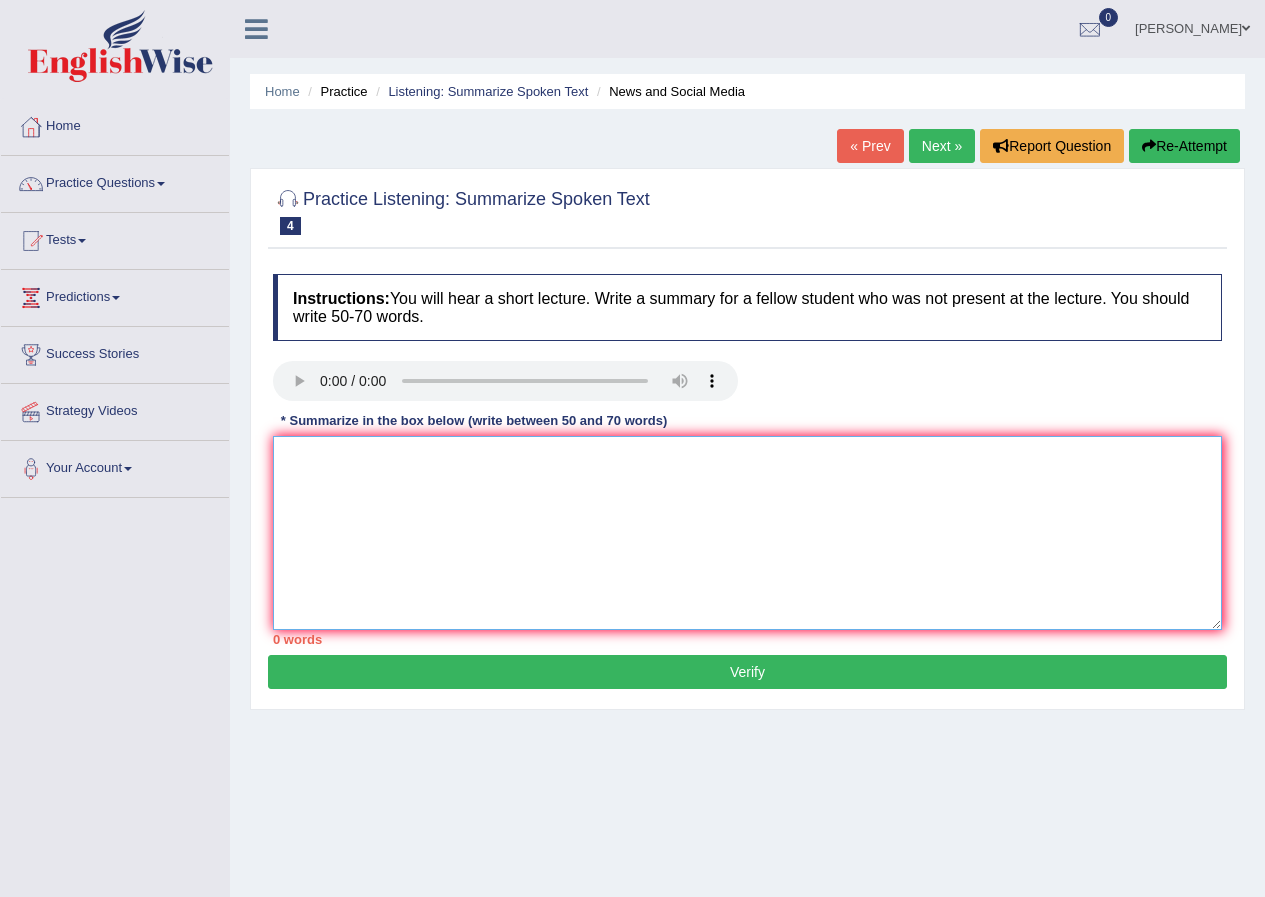 click at bounding box center [747, 533] 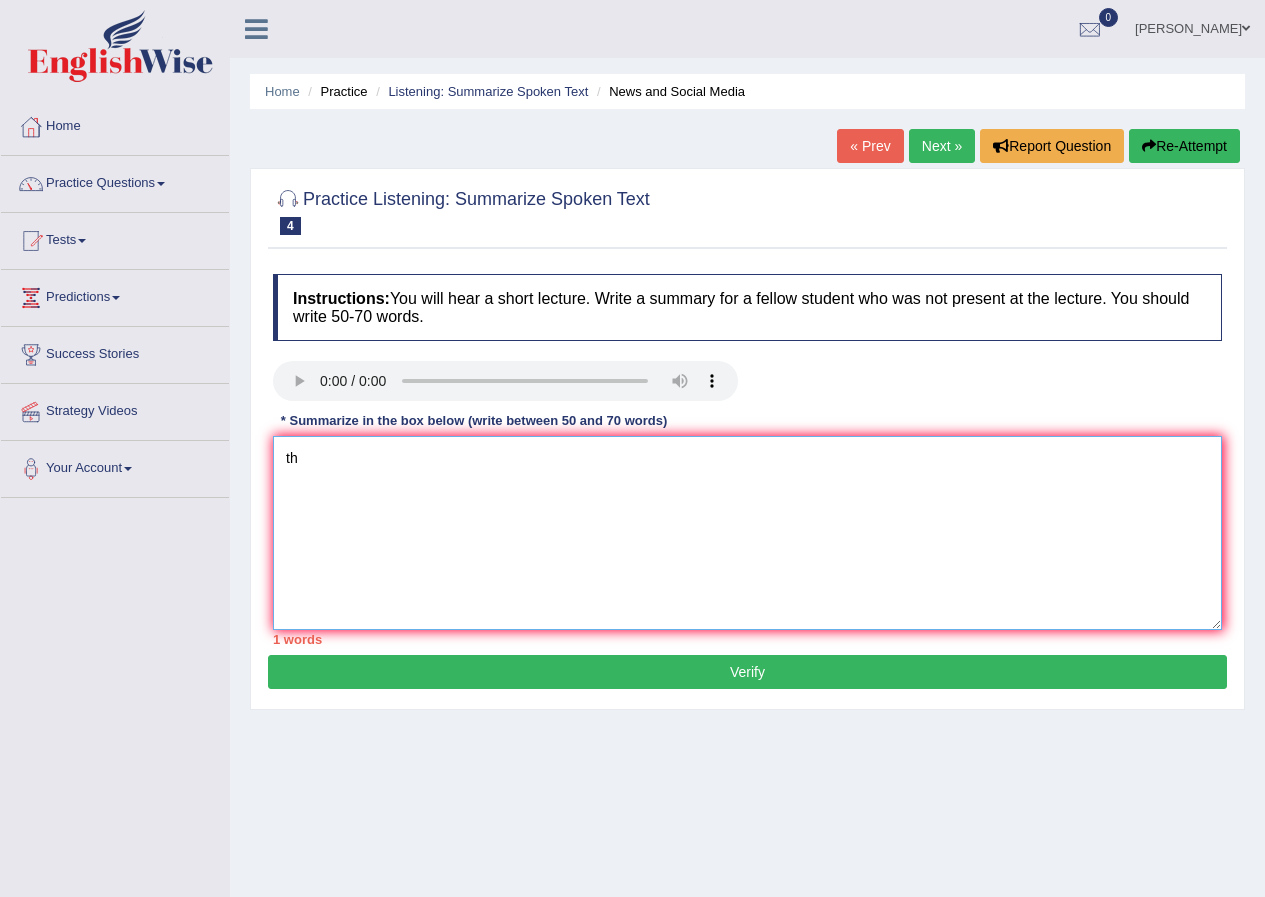 type on "t" 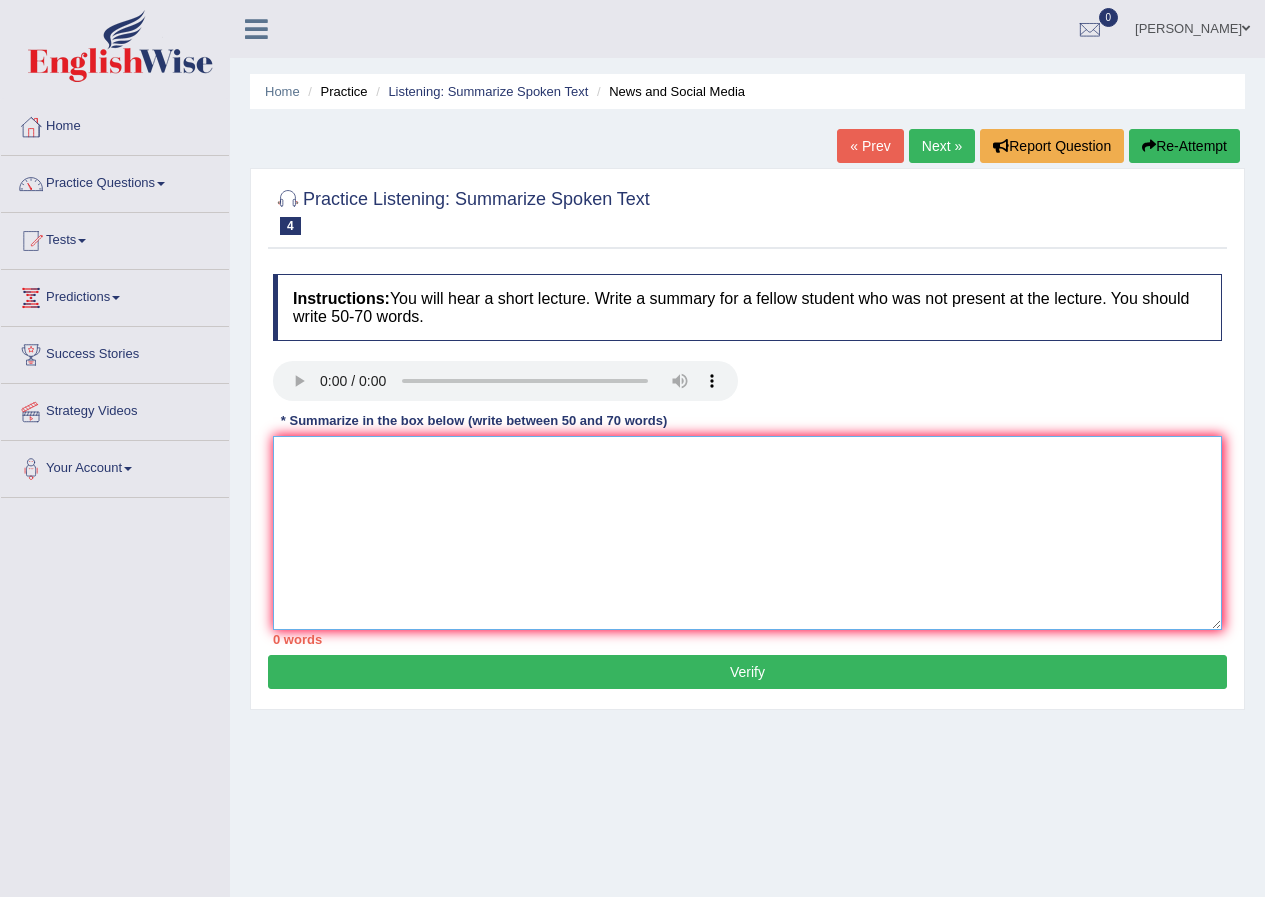 type on "R" 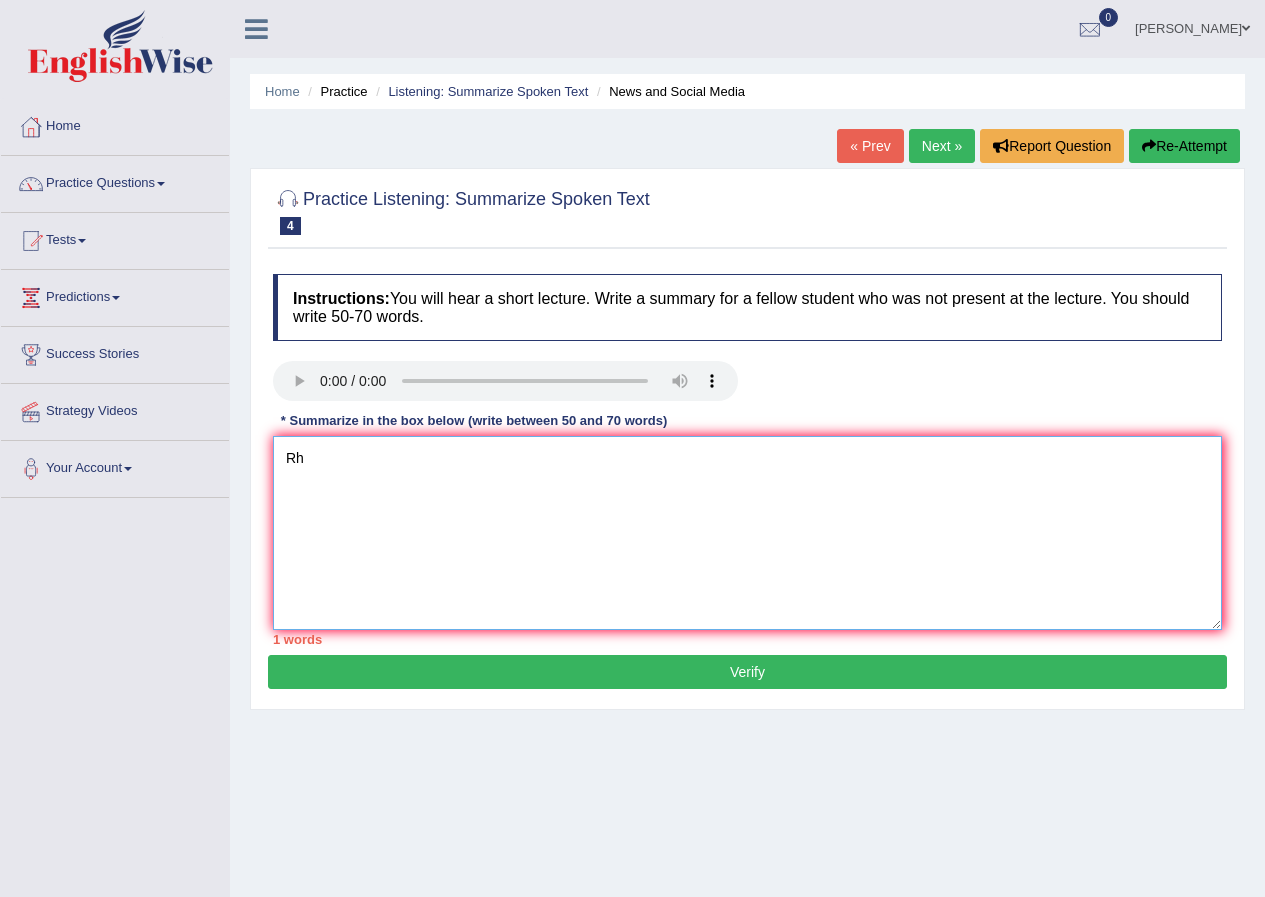 type on "R" 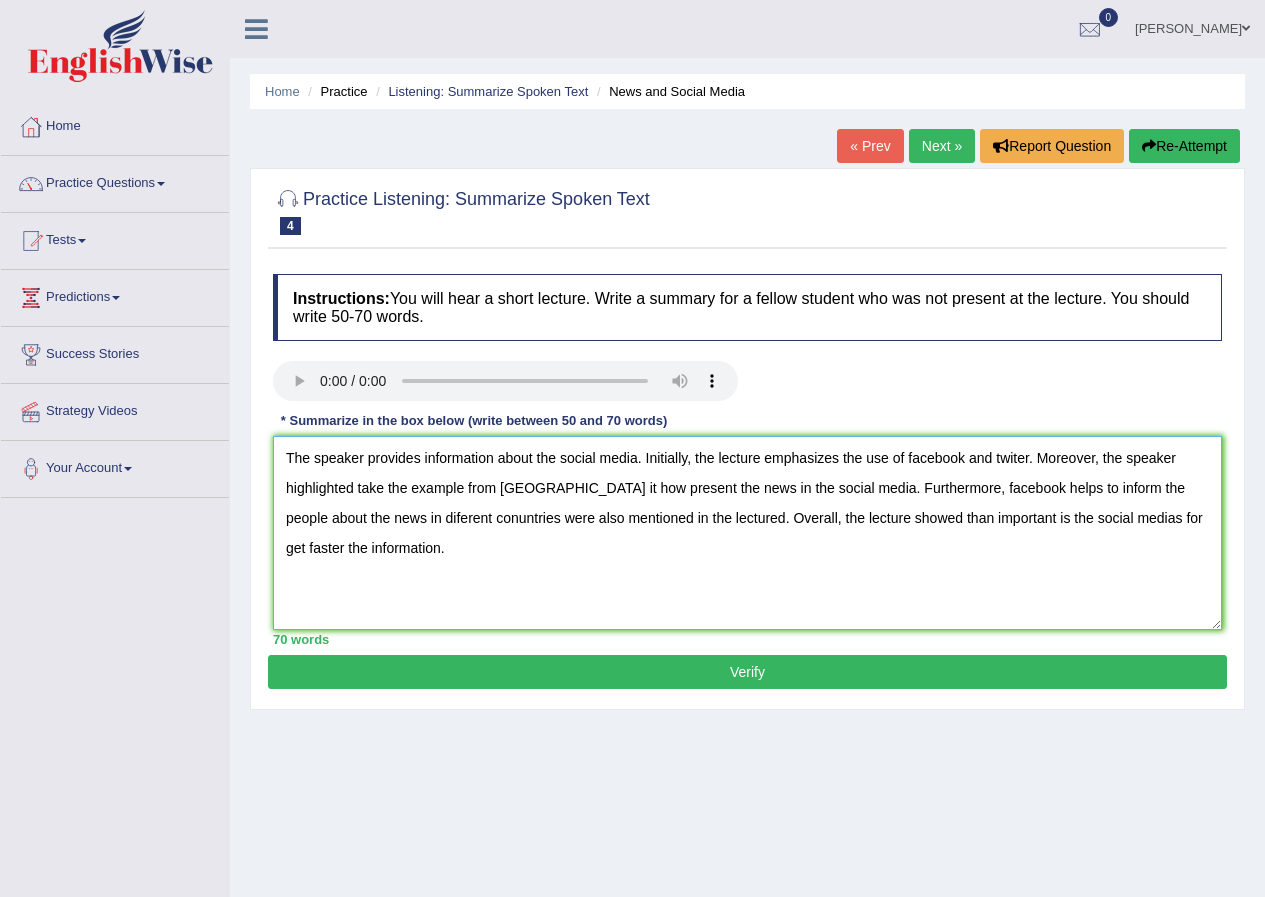 type on "The speaker provides information about the social media. Initially, the lecture emphasizes the use of facebook and twiter. Moreover, the speaker highlighted take the example from [GEOGRAPHIC_DATA] it how present the news in the social media. Furthermore, facebook helps to inform the people about the news in diferent conuntries were also mentioned in the lectured. Overall, the lecture showed than important is the social medias for get faster the information." 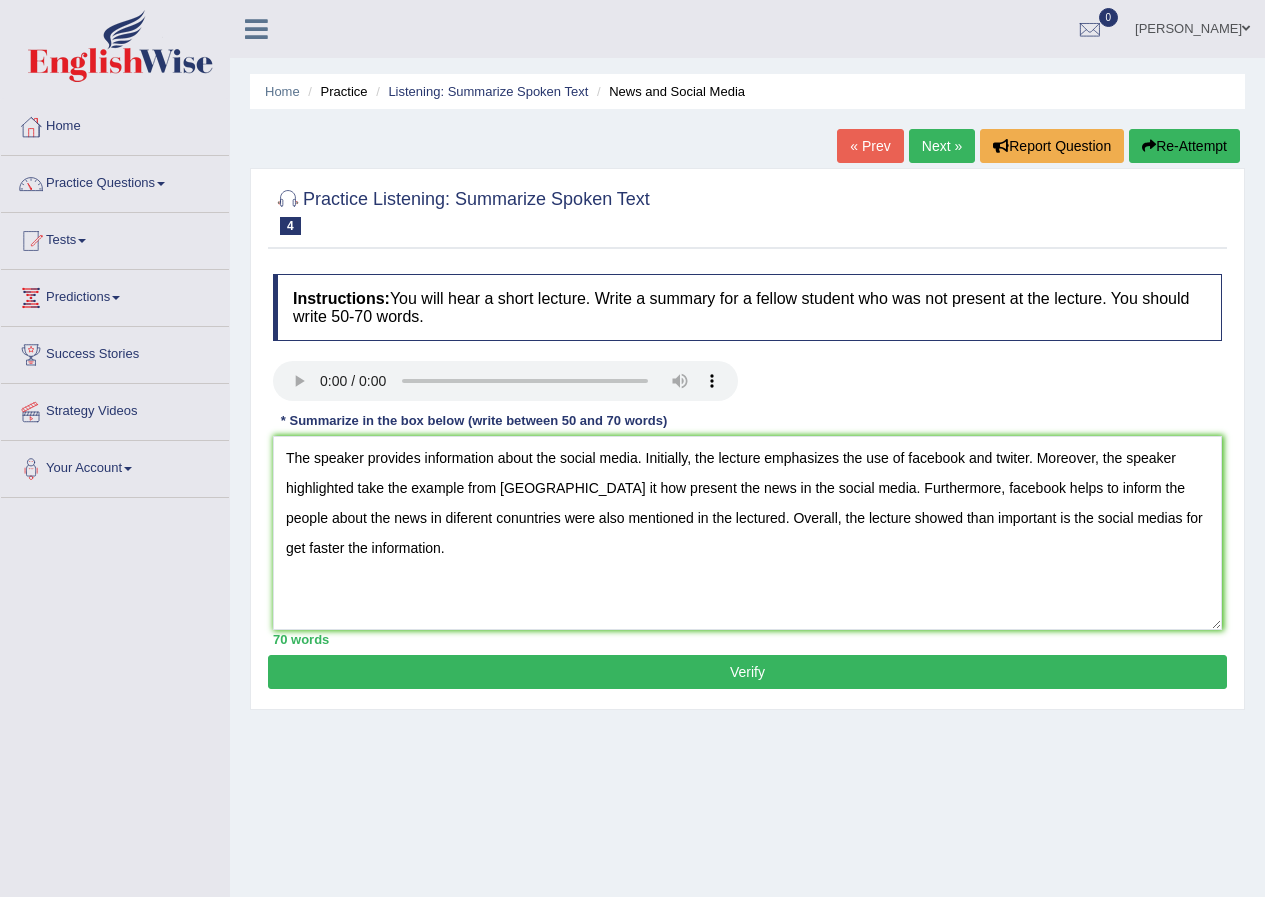 click on "Verify" at bounding box center [747, 672] 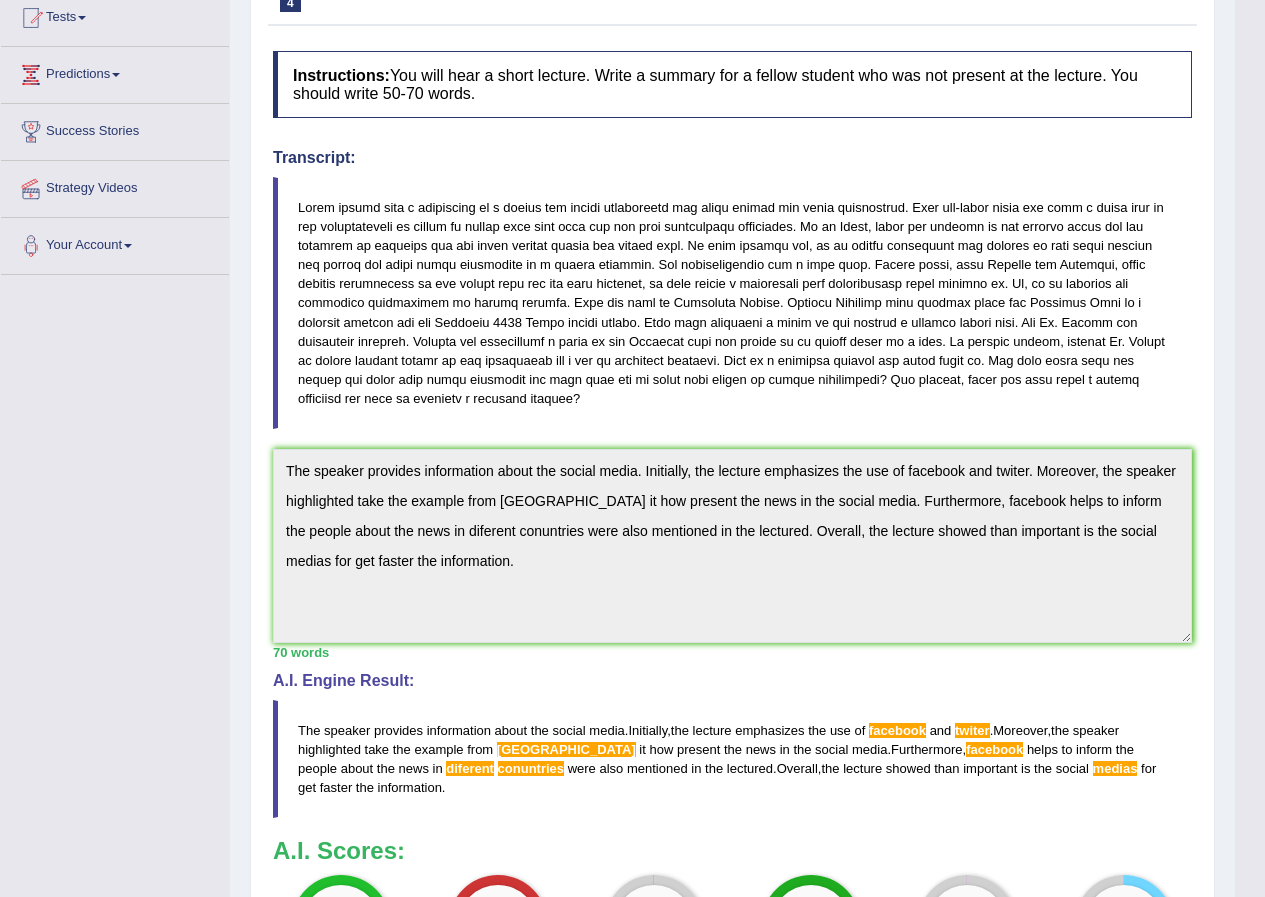 scroll, scrollTop: 0, scrollLeft: 0, axis: both 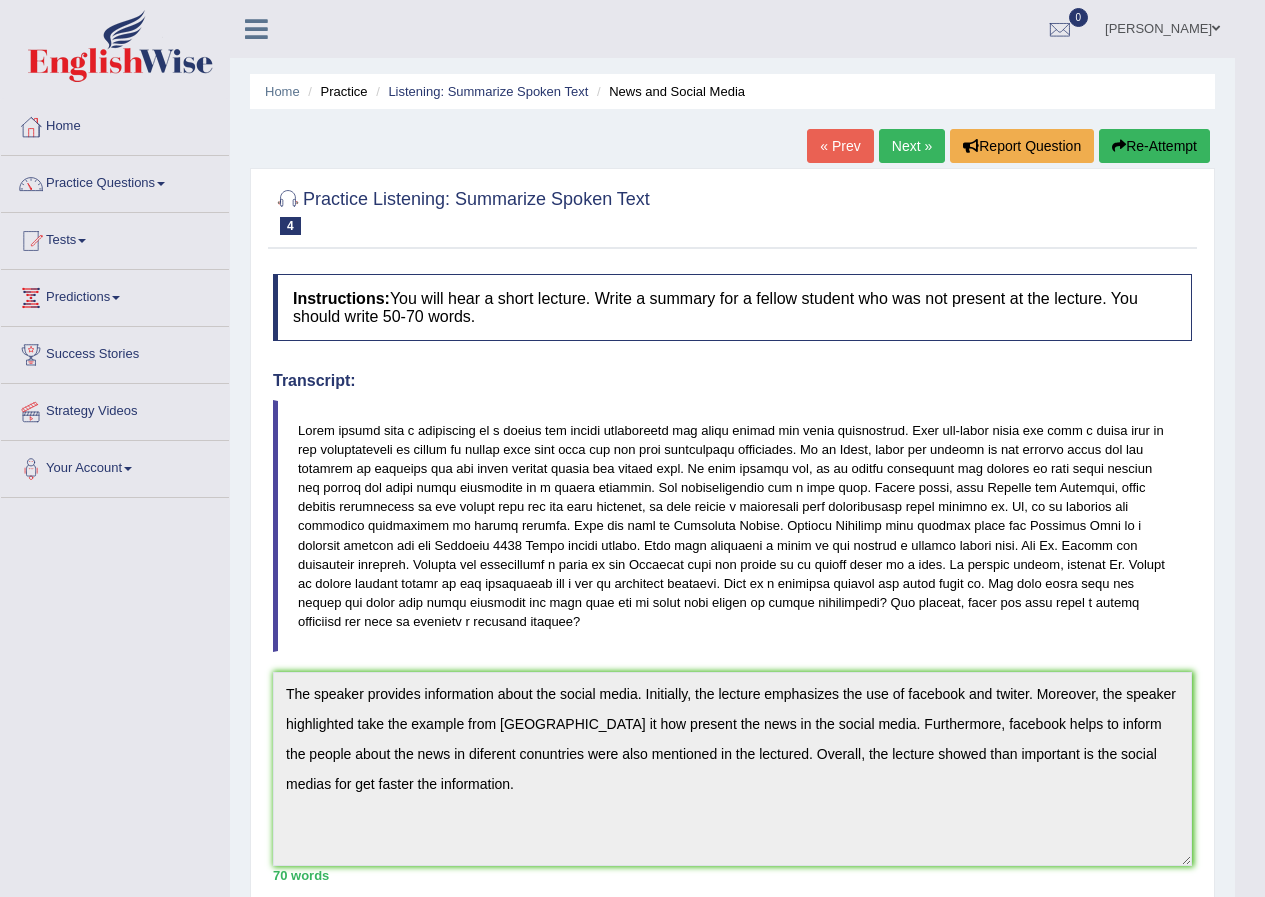 click on "Next »" at bounding box center [912, 146] 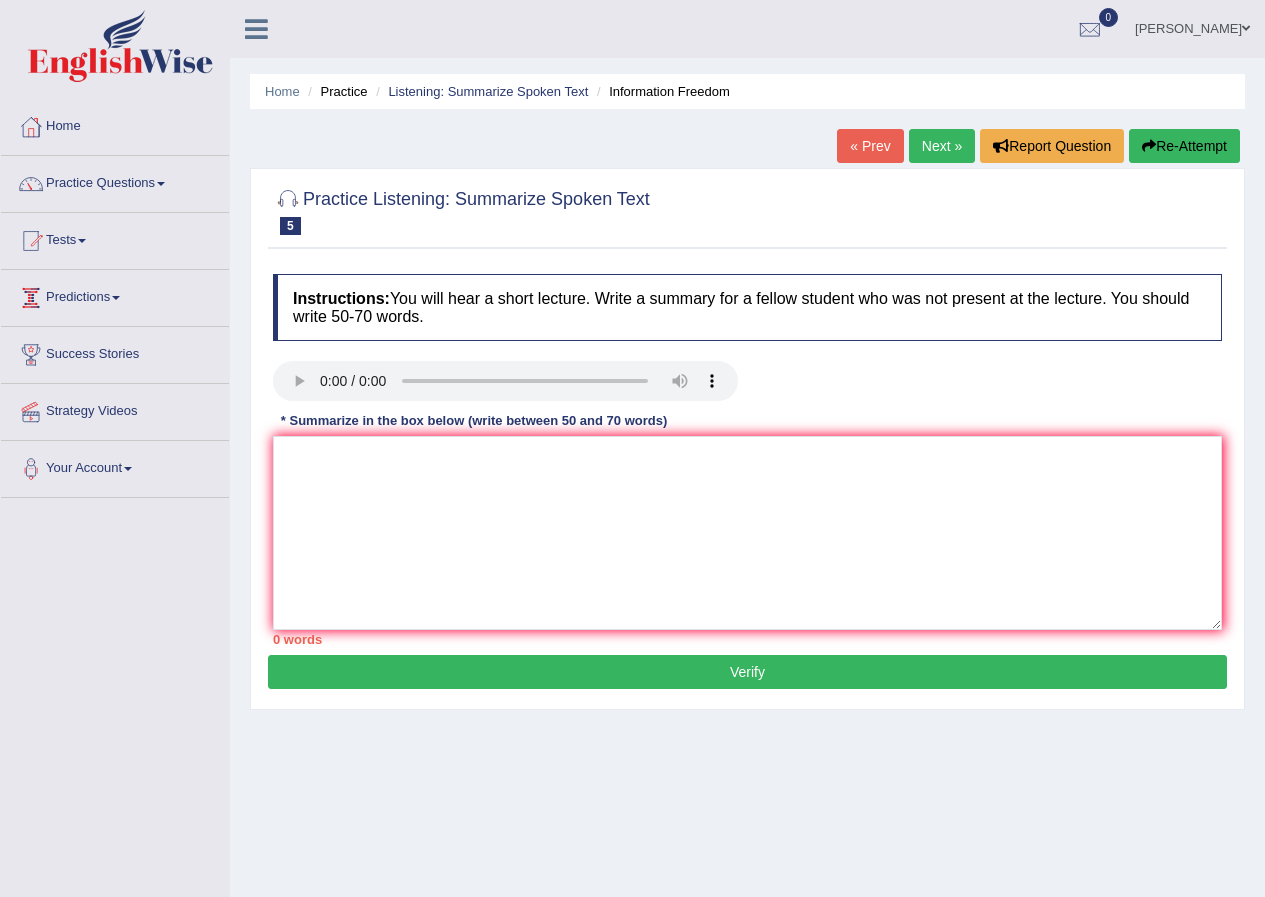 scroll, scrollTop: 0, scrollLeft: 0, axis: both 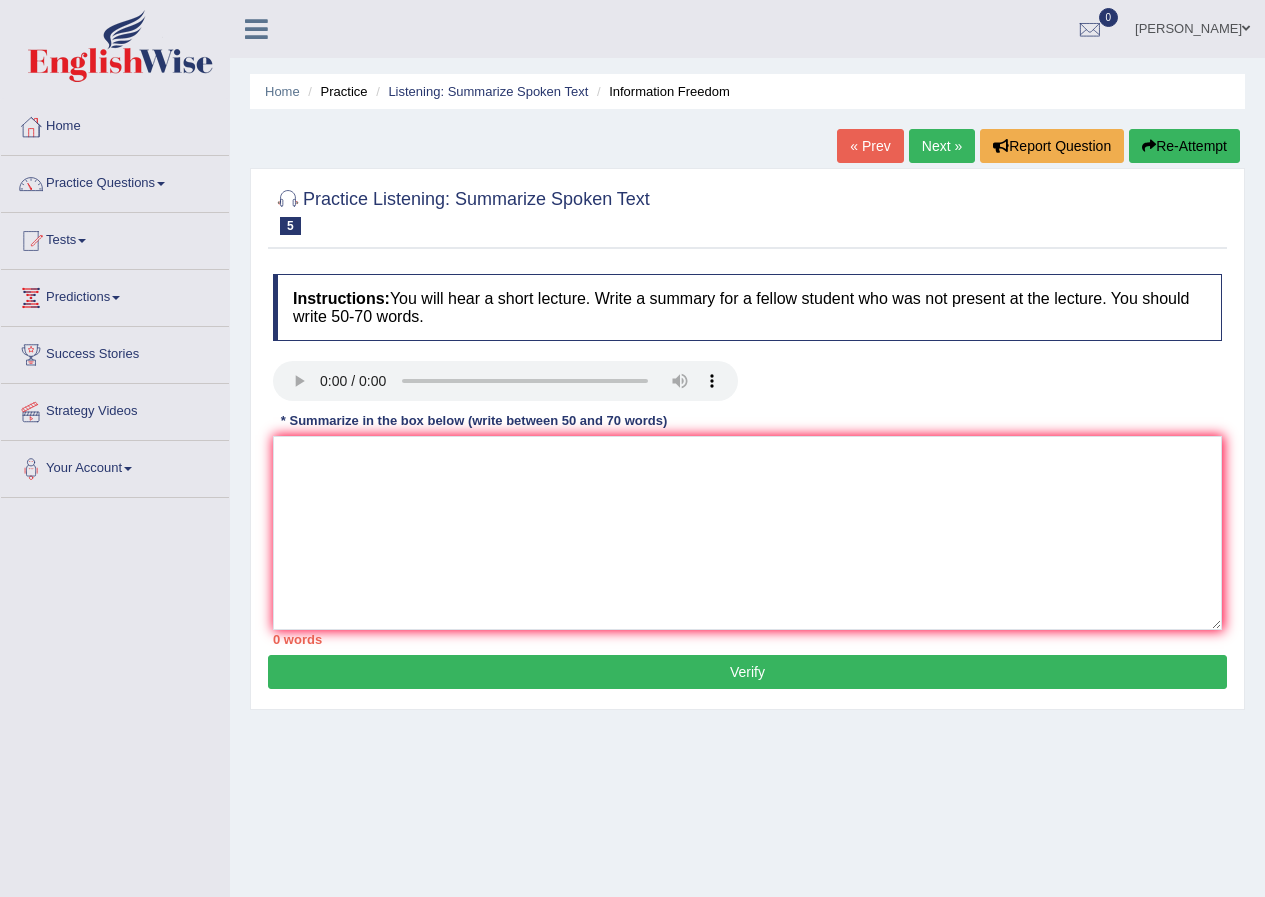 type 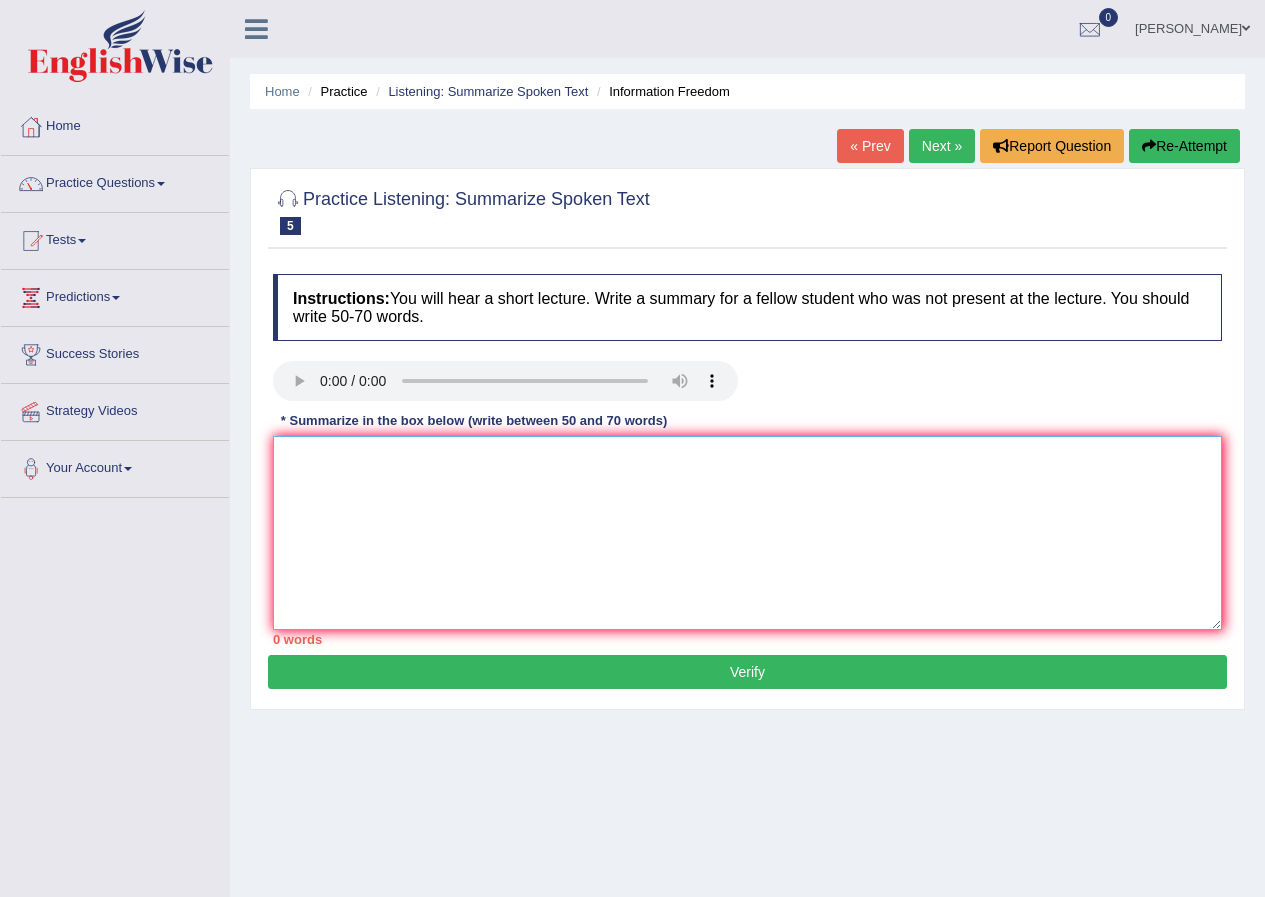 click at bounding box center [747, 533] 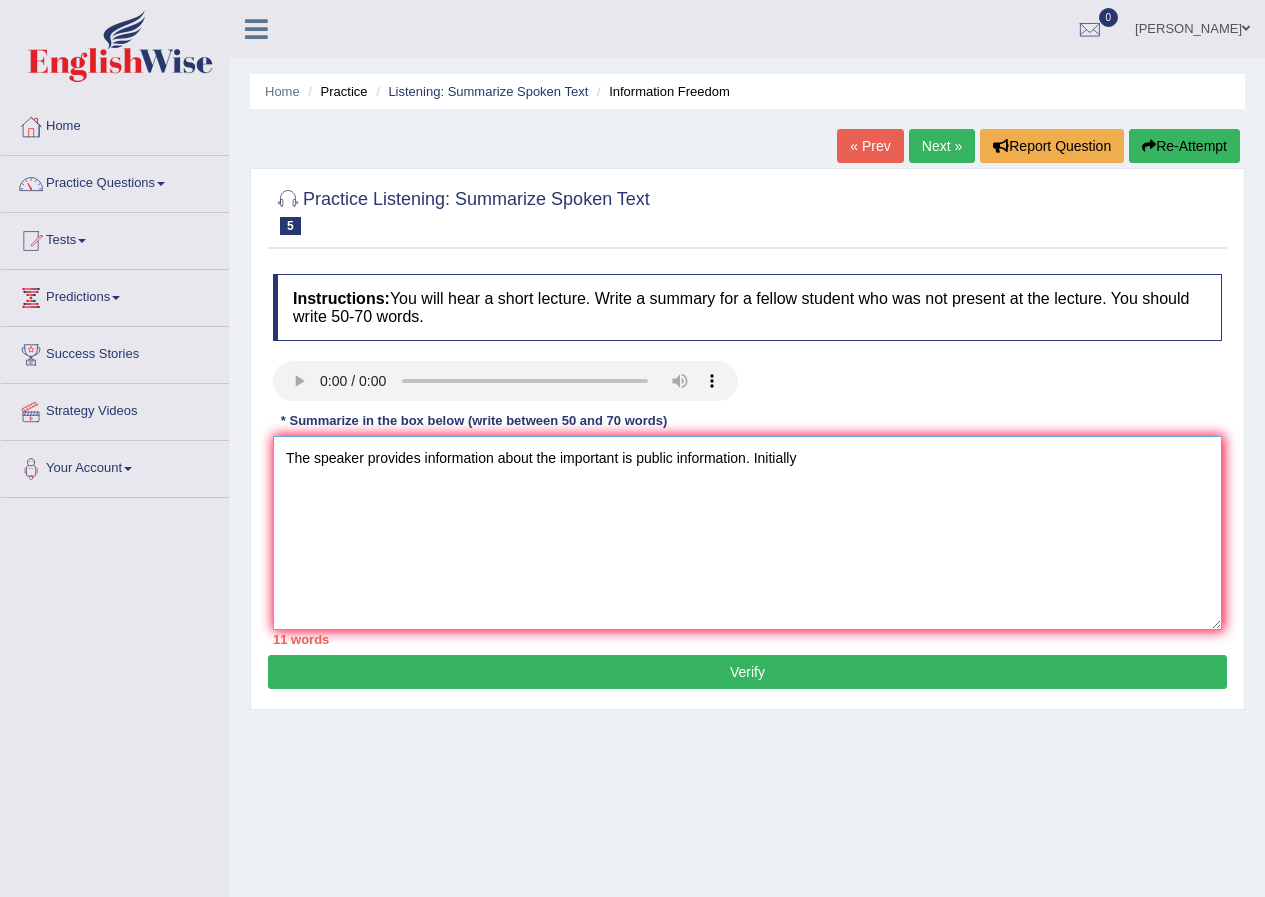click on "The speaker provides information about the important is public information. Initially" at bounding box center [747, 533] 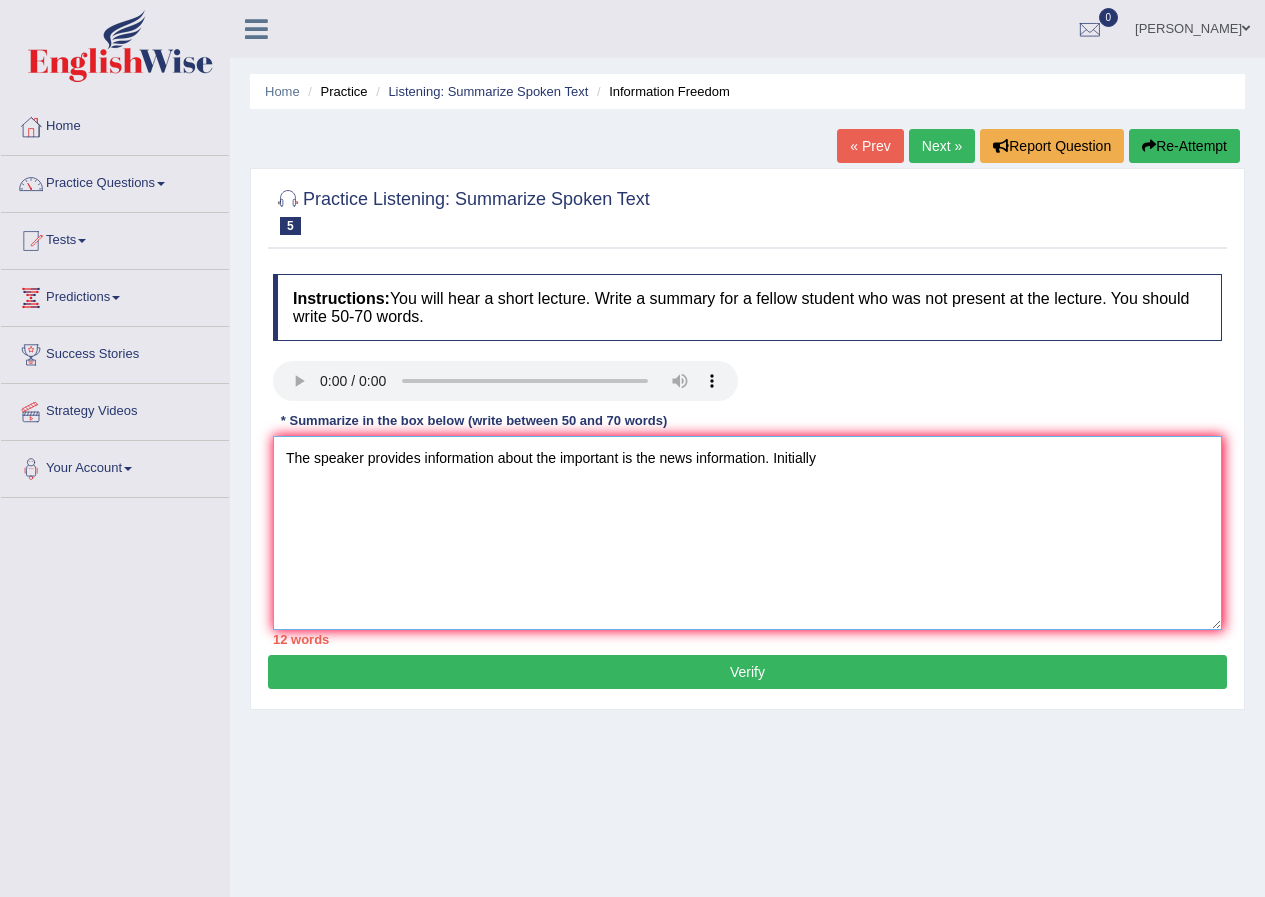 click on "The speaker provides information about the important is the news information. Initially" at bounding box center [747, 533] 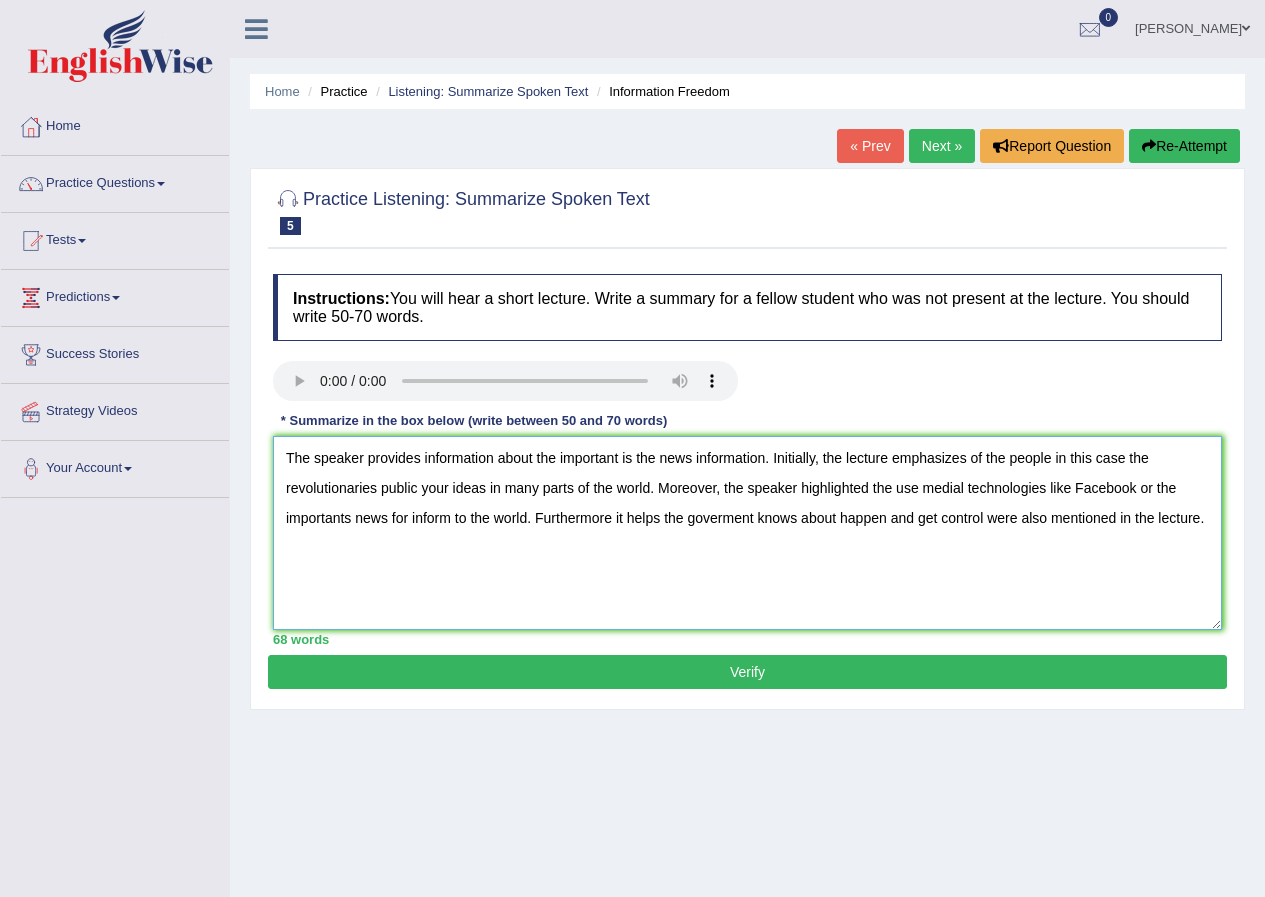 type on "The speaker provides information about the important is the news information. Initially, the lecture emphasizes of the people in this case the revolutionaries public your ideas in many parts of the world. Moreover, the speaker highlighted the use medial technologies like Facebook or the importants news for inform to the world. Furthermore it helps the goverment knows about happen and get control were also mentioned in the lecture." 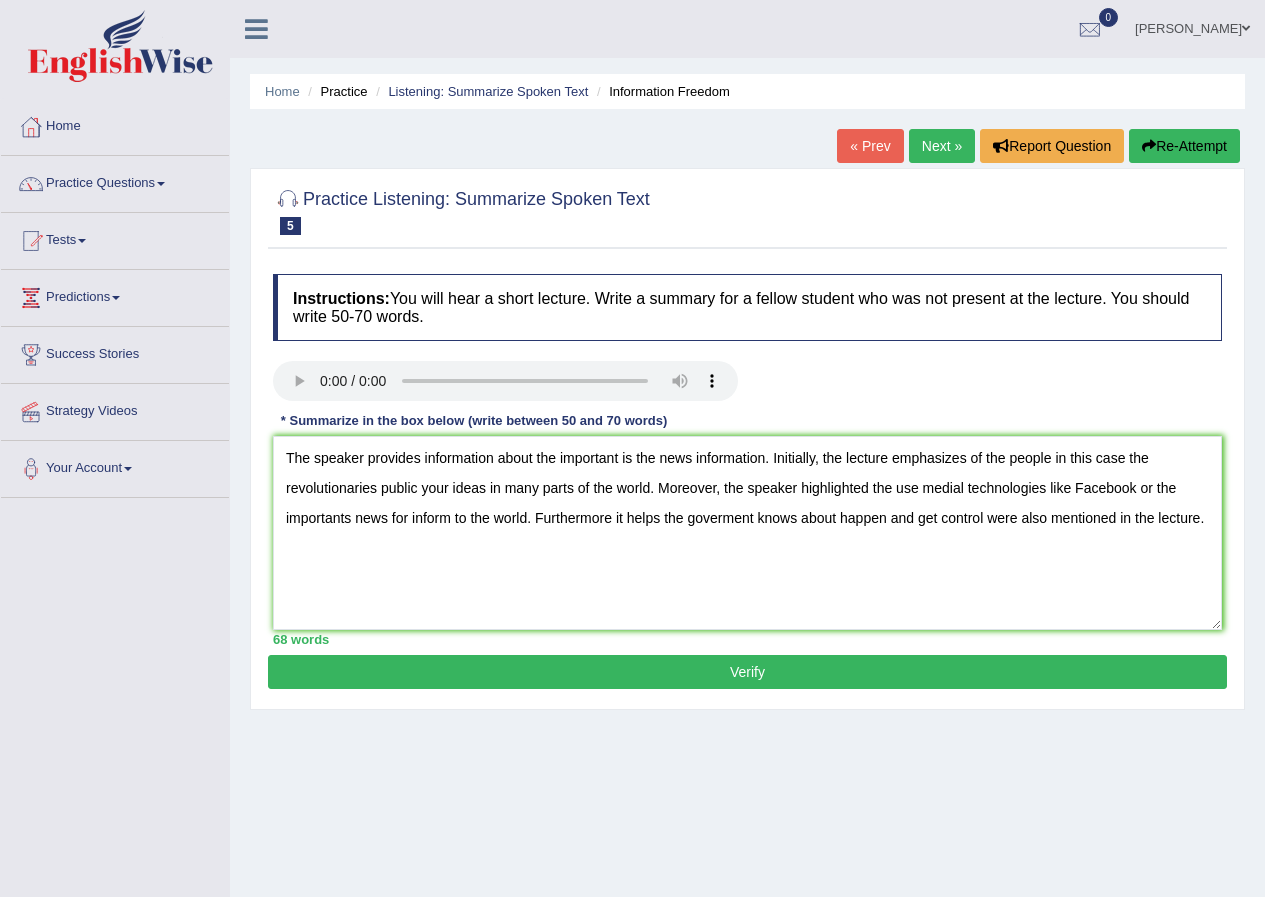 click on "Verify" at bounding box center (747, 672) 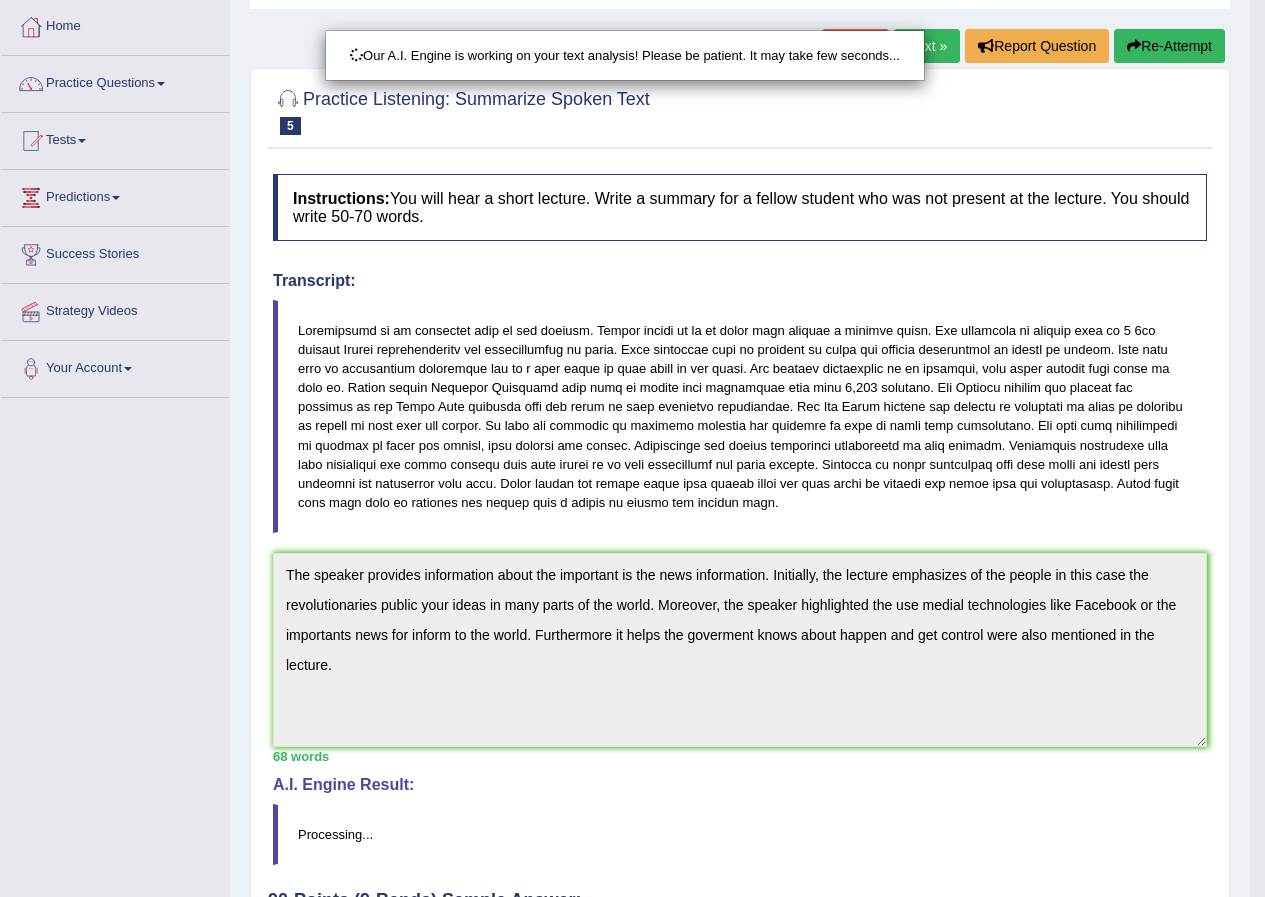scroll, scrollTop: 200, scrollLeft: 0, axis: vertical 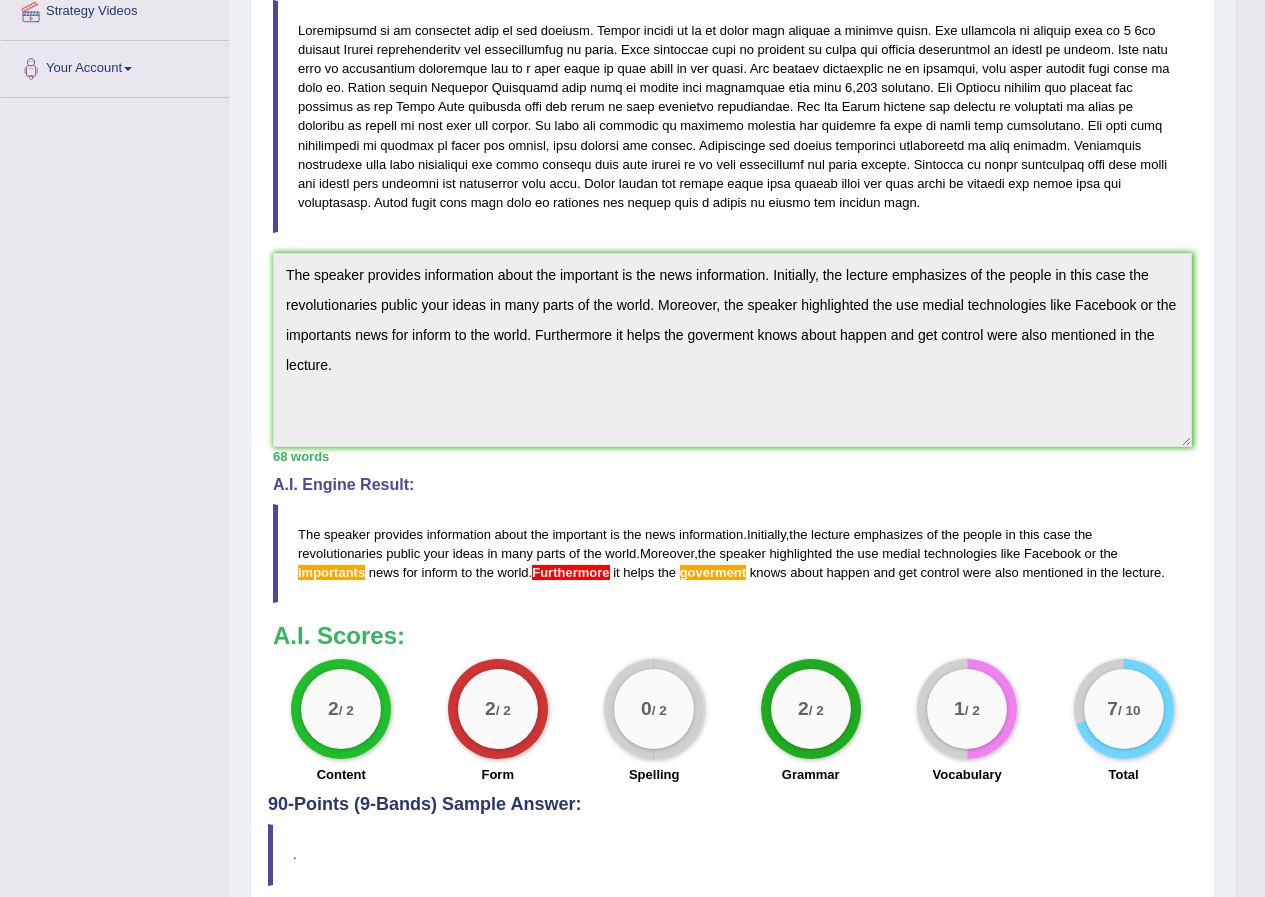 click on "Furthermore" at bounding box center (570, 572) 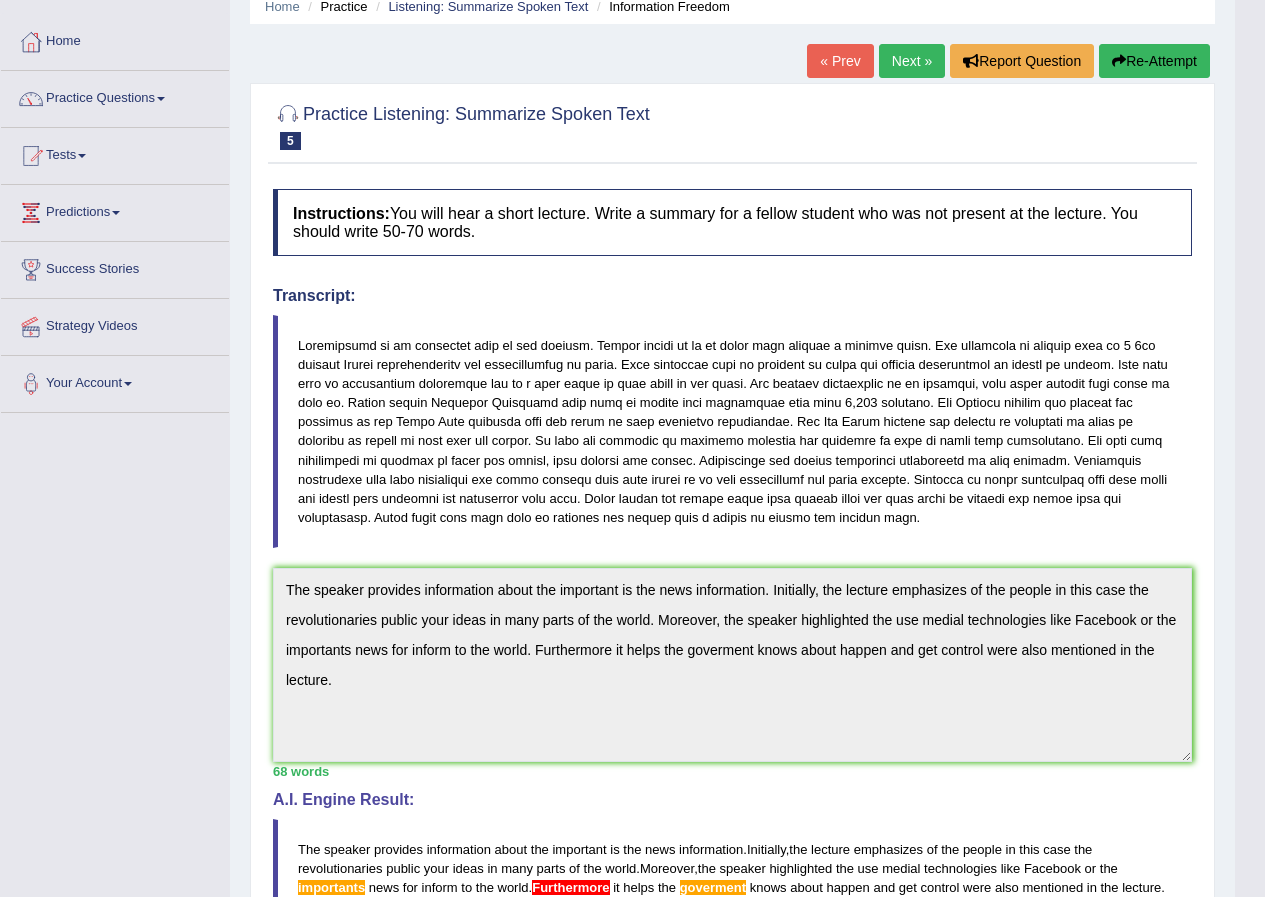 scroll, scrollTop: 0, scrollLeft: 0, axis: both 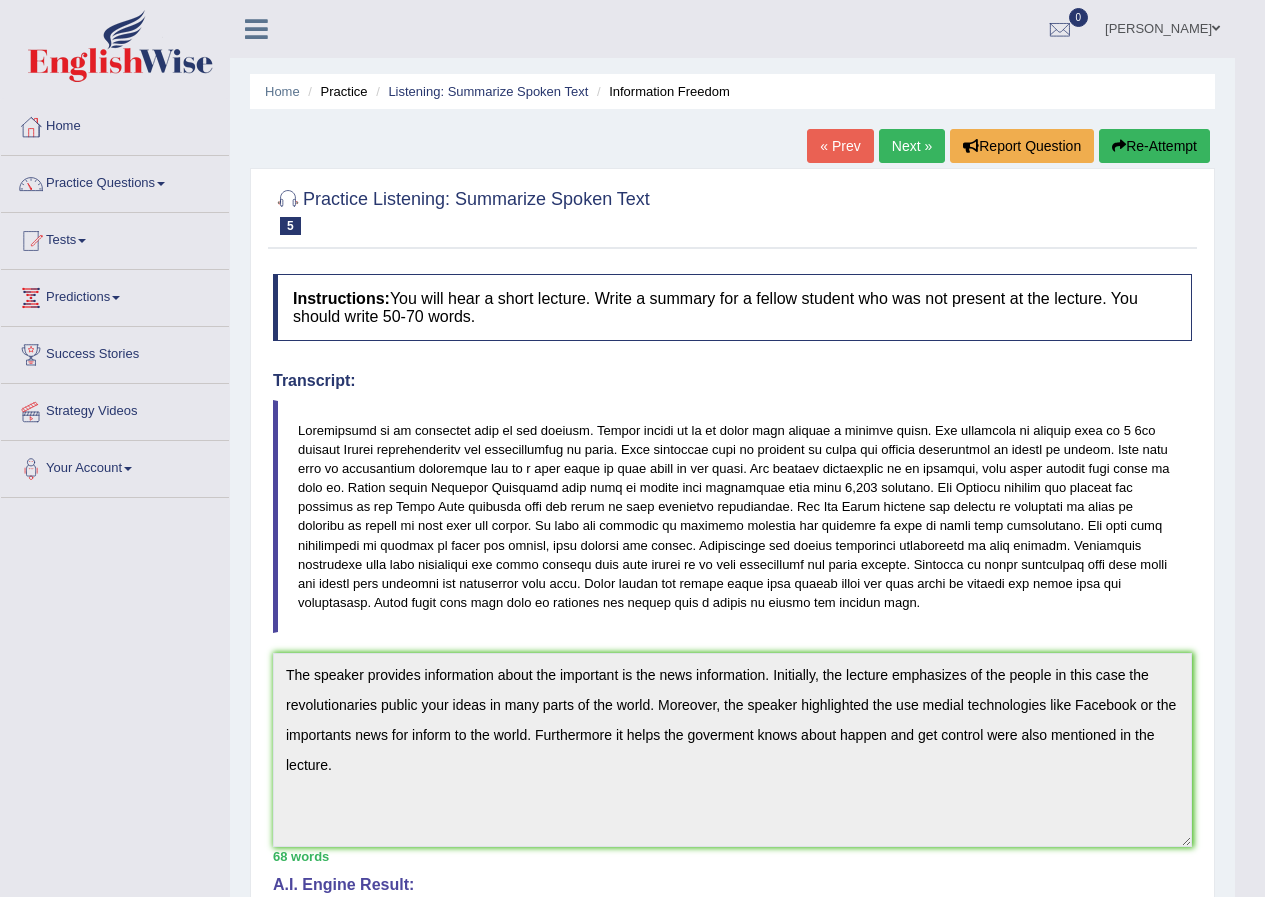 click on "Next »" at bounding box center [912, 146] 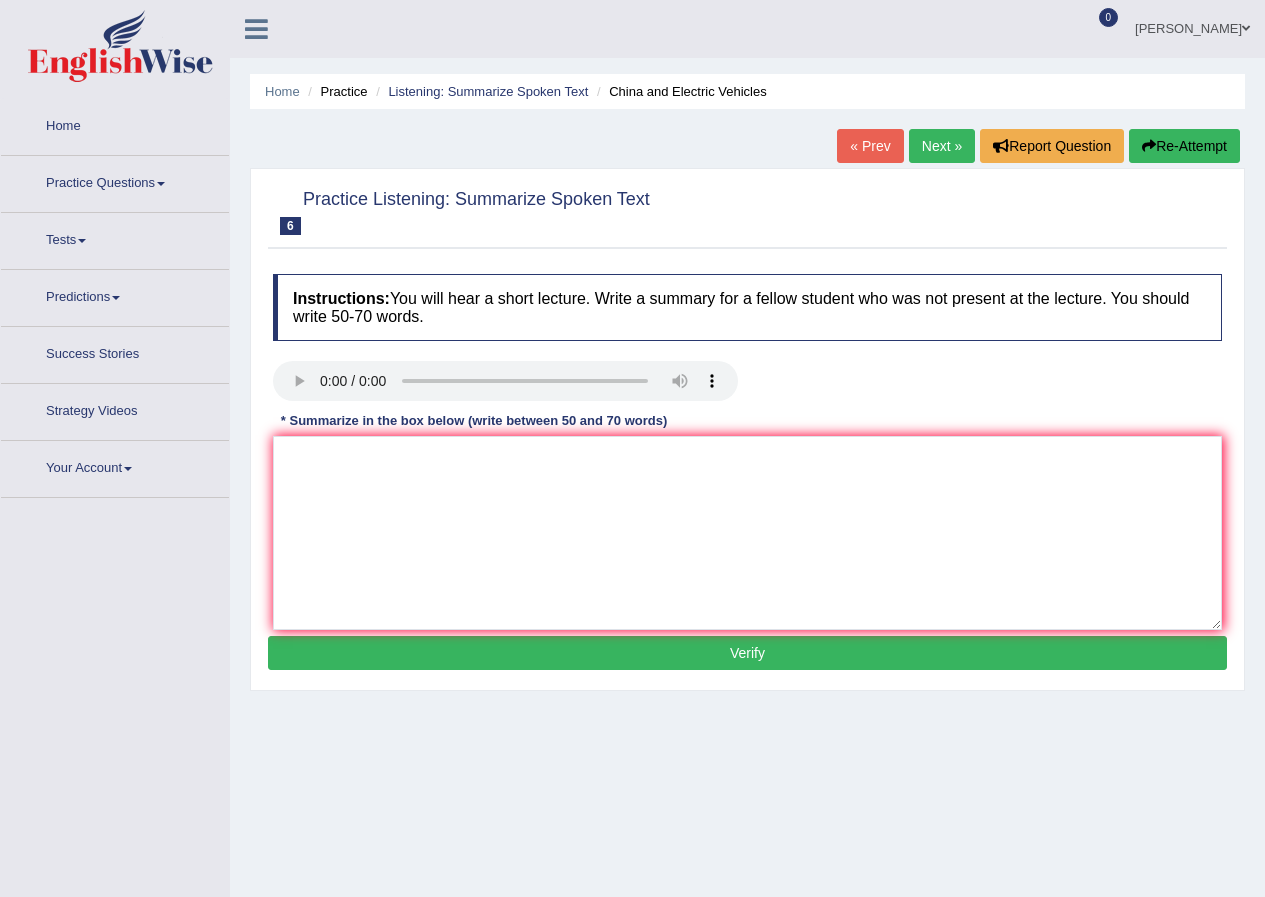 scroll, scrollTop: 0, scrollLeft: 0, axis: both 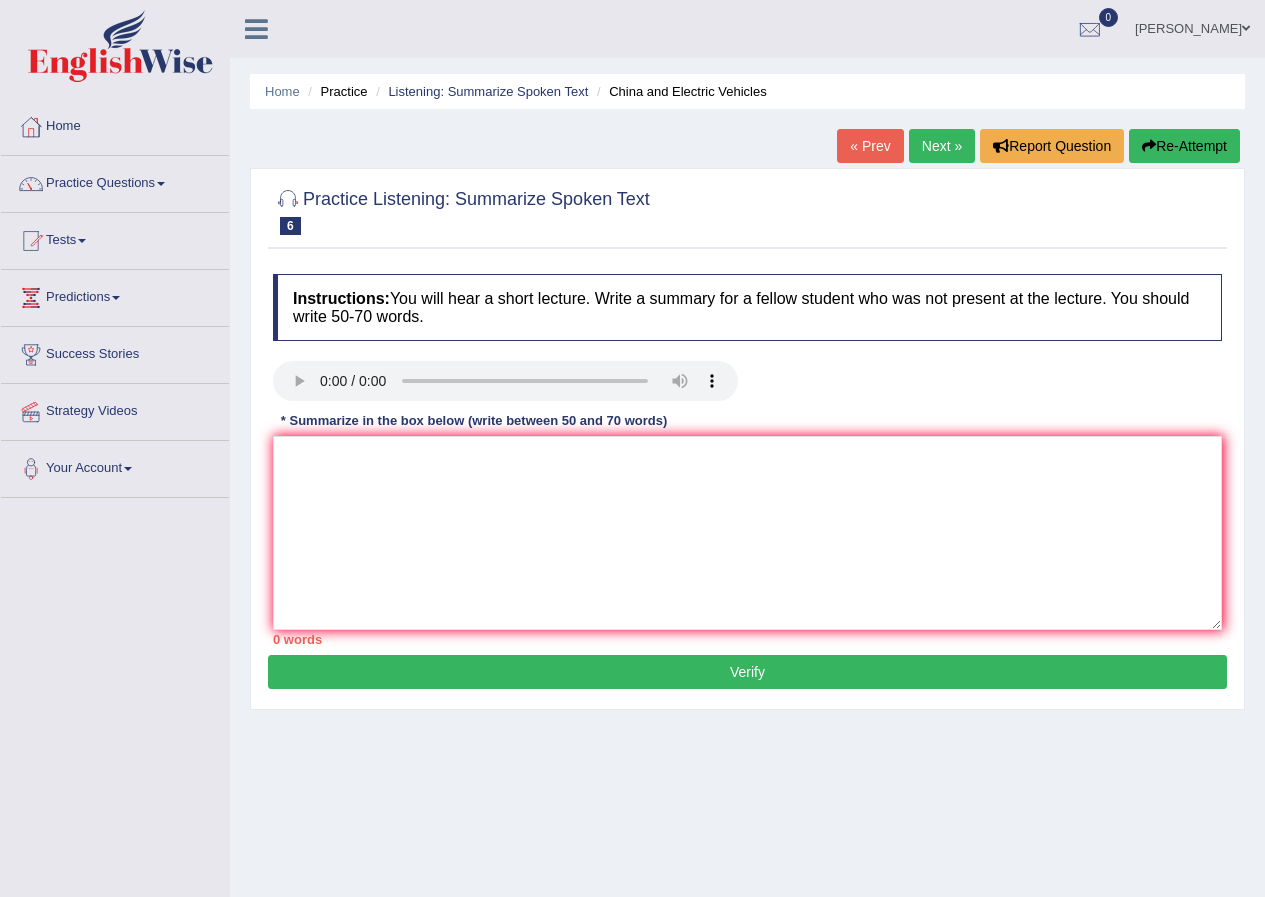 type 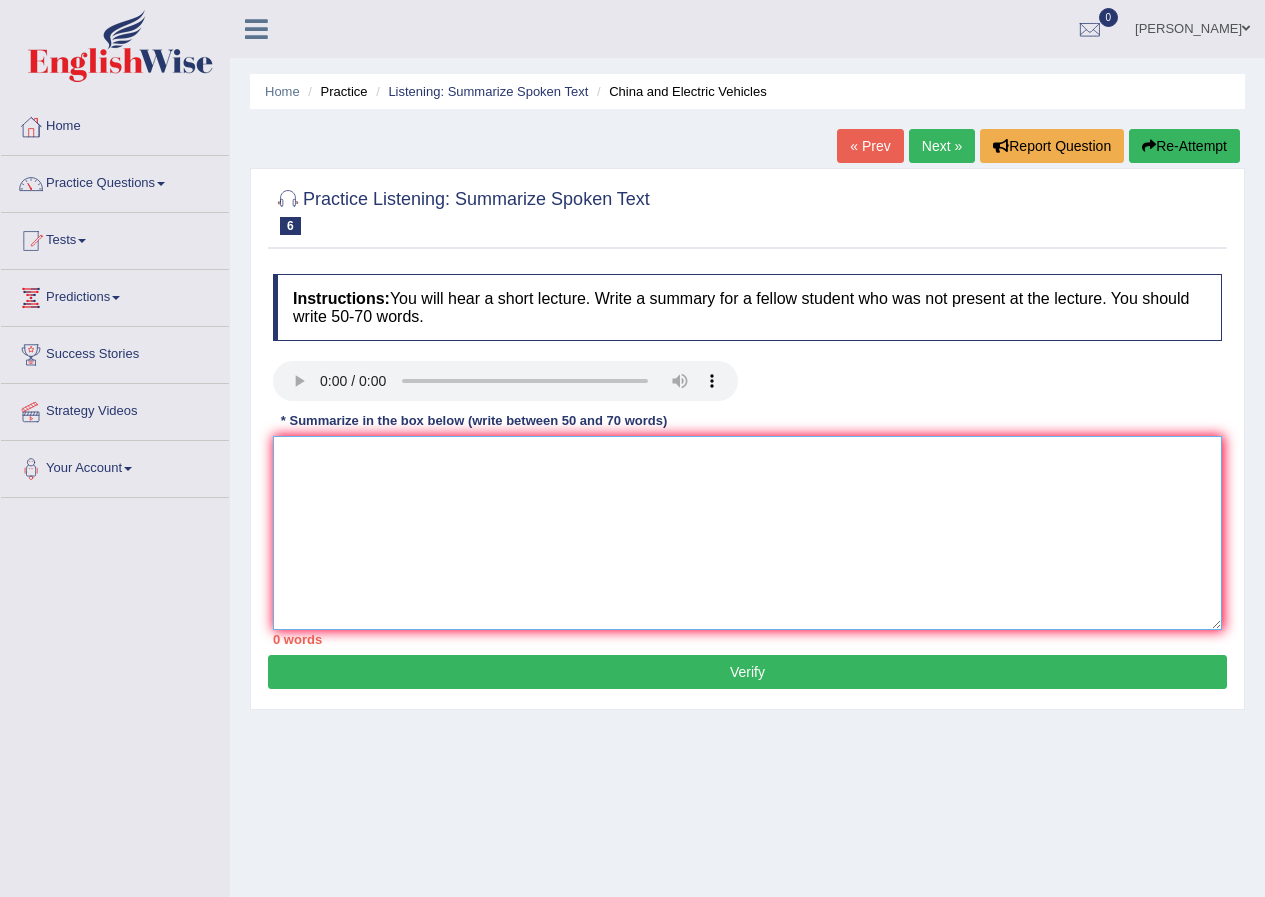 drag, startPoint x: 465, startPoint y: 611, endPoint x: 475, endPoint y: 596, distance: 18.027756 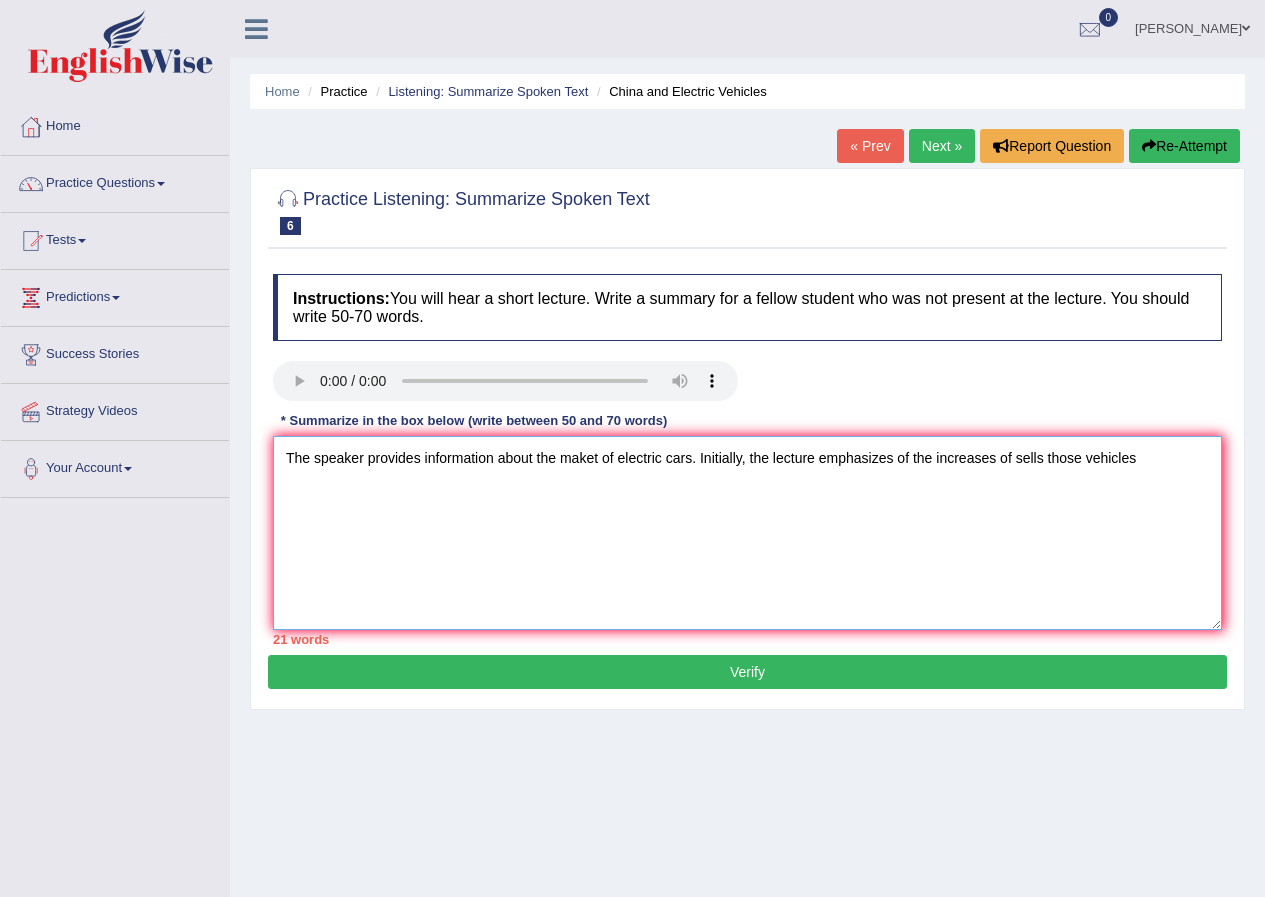 drag, startPoint x: 1078, startPoint y: 460, endPoint x: 1044, endPoint y: 460, distance: 34 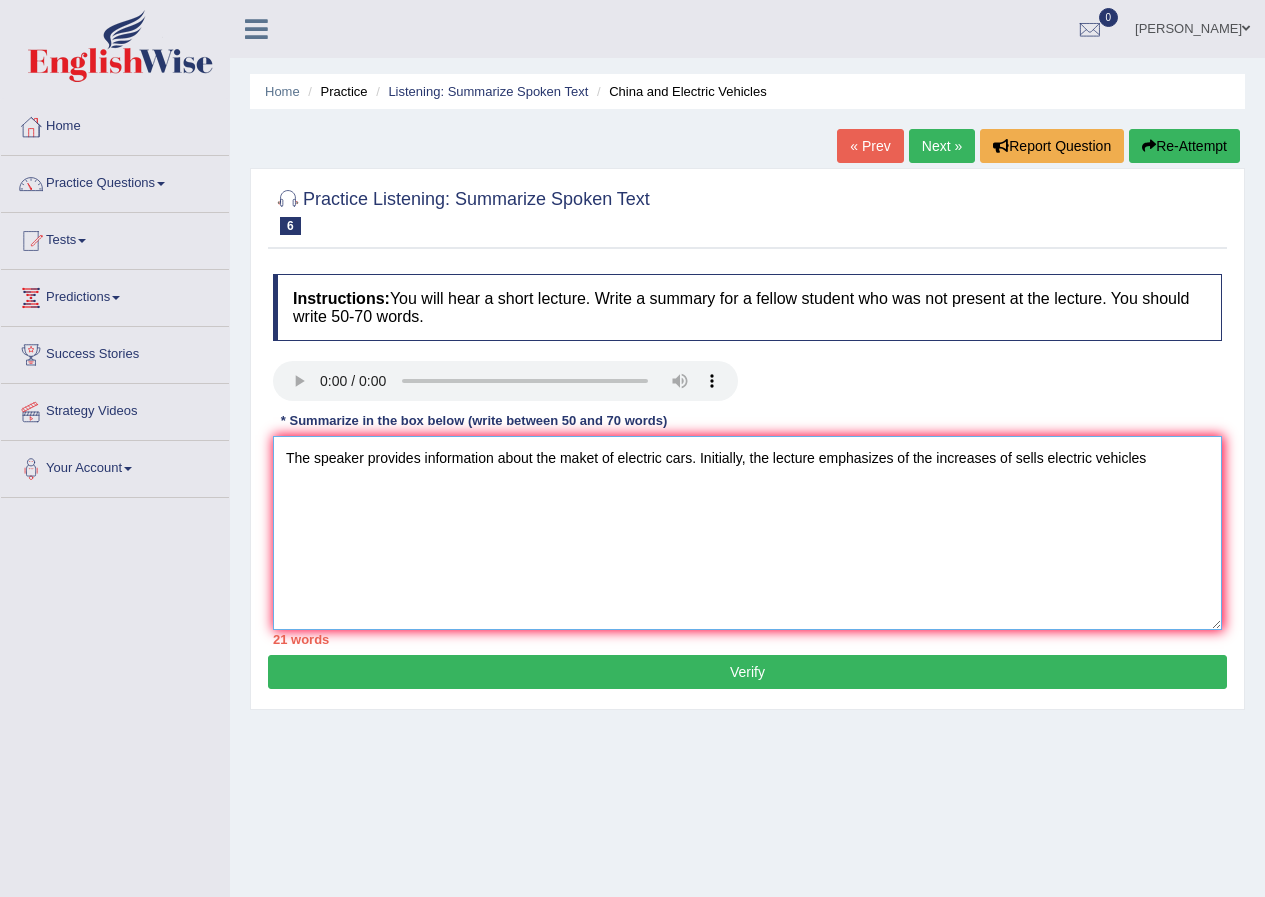 click on "The speaker provides information about the maket of electric cars. Initially, the lecture emphasizes of the increases of sells electric vehicles" at bounding box center (747, 533) 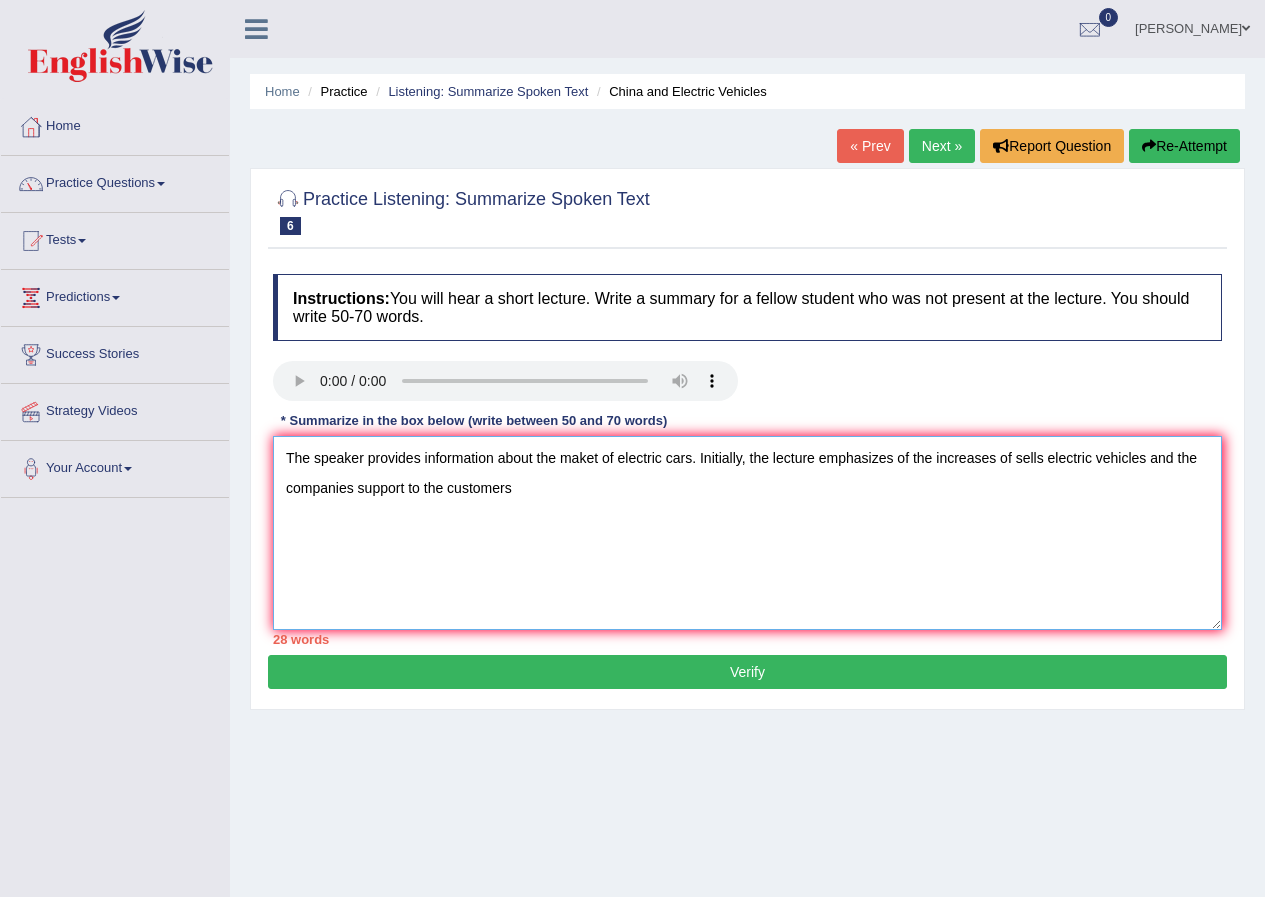 click on "The speaker provides information about the maket of electric cars. Initially, the lecture emphasizes of the increases of sells electric vehicles and the companies support to the customers" at bounding box center (747, 533) 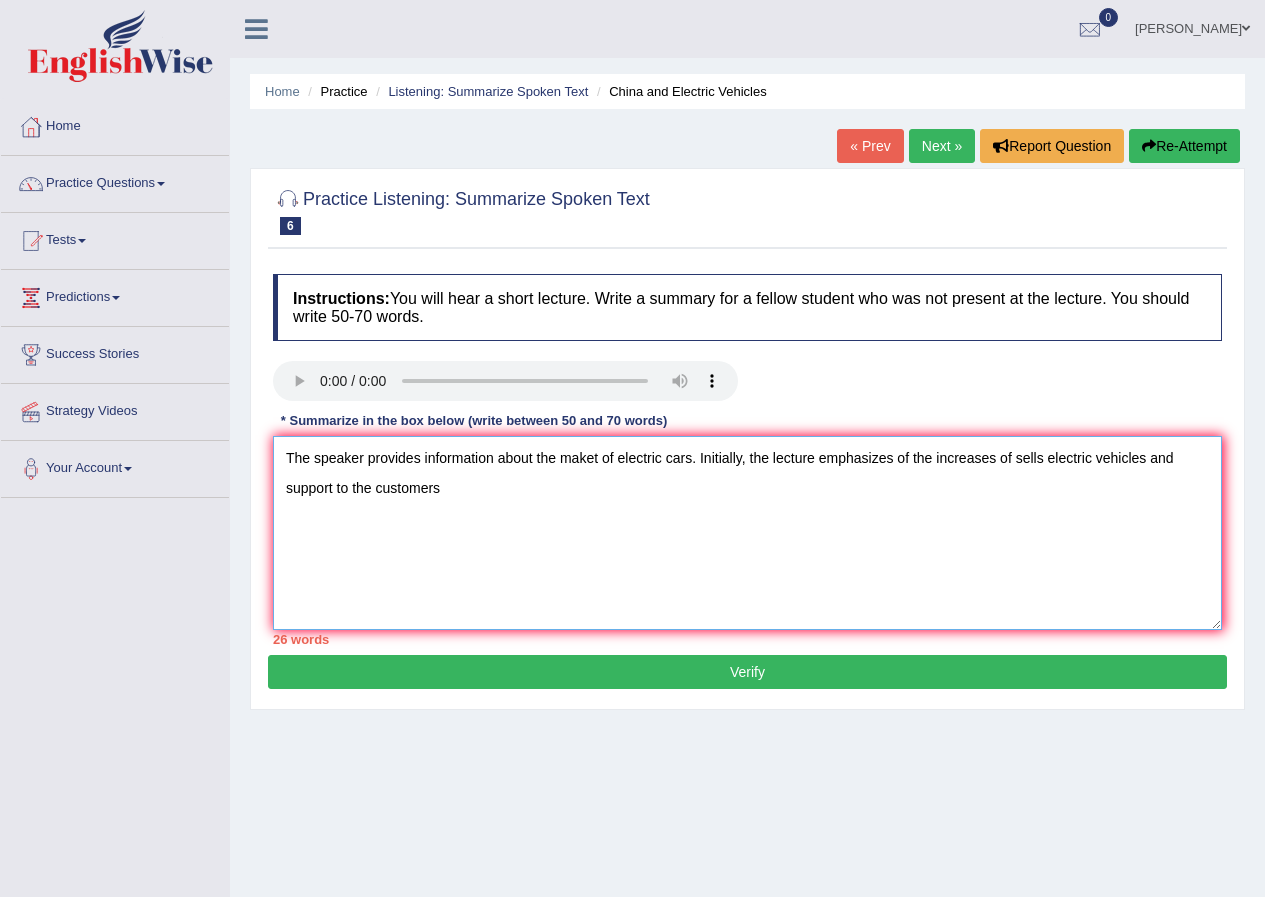 click on "The speaker provides information about the maket of electric cars. Initially, the lecture emphasizes of the increases of sells electric vehicles and support to the customers" at bounding box center (747, 533) 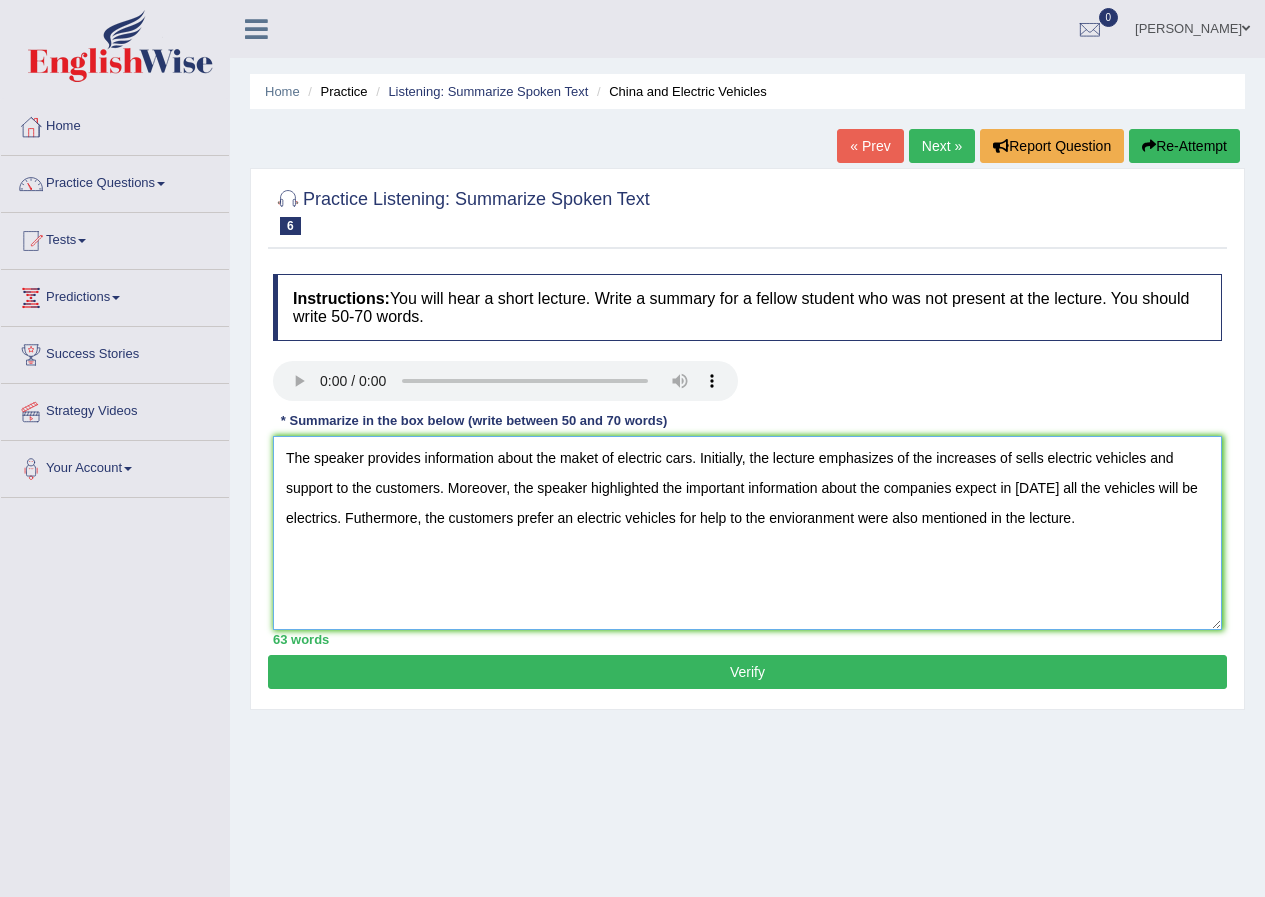 type on "The speaker provides information about the maket of electric cars. Initially, the lecture emphasizes of the increases of sells electric vehicles and support to the customers. Moreover, the speaker highlighted the important information about the companies expect in 2035 all the vehicles will be electrics. Futhermore, the customers prefer an electric vehicles for help to the envioranment were also mentioned in the lecture." 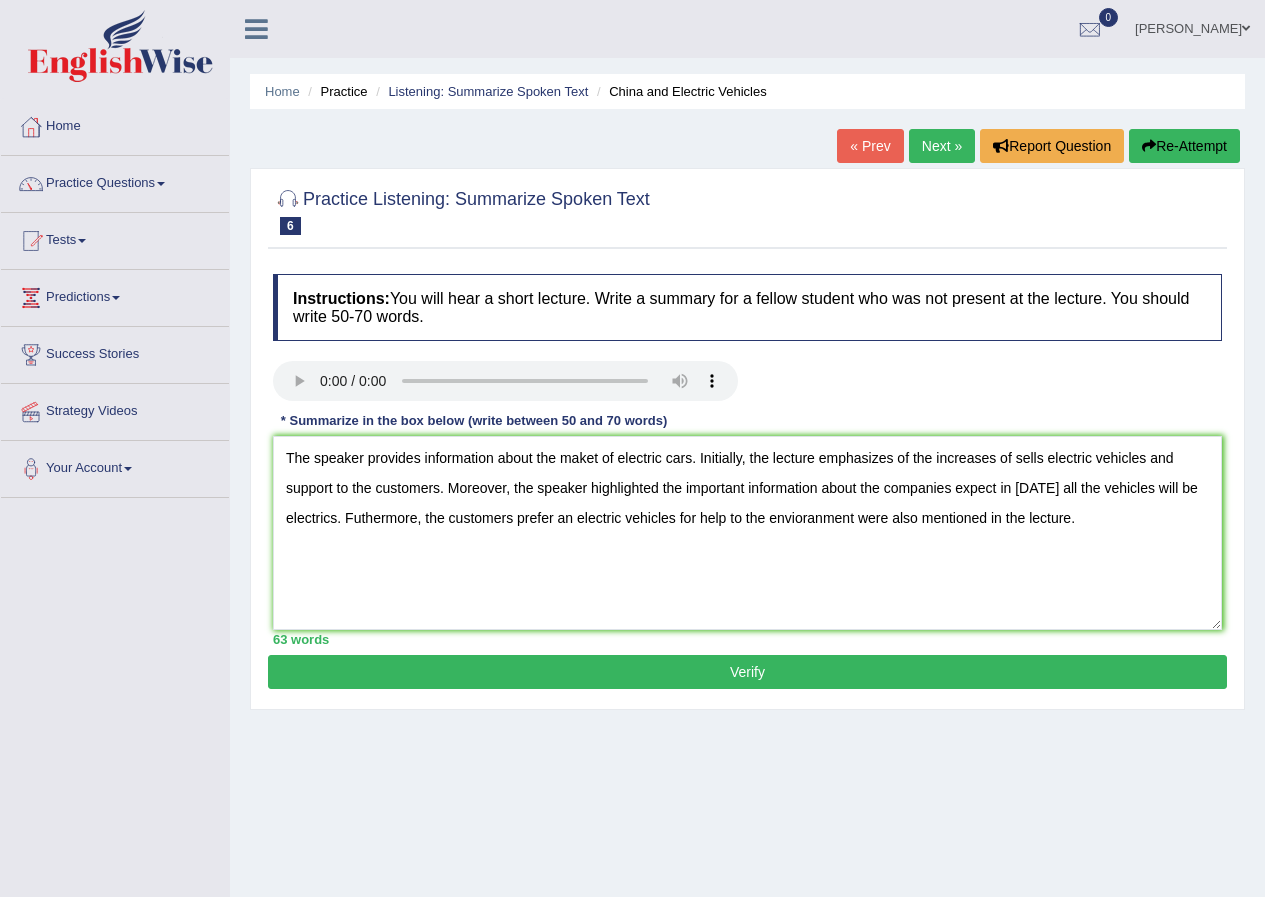 click on "Verify" at bounding box center (747, 672) 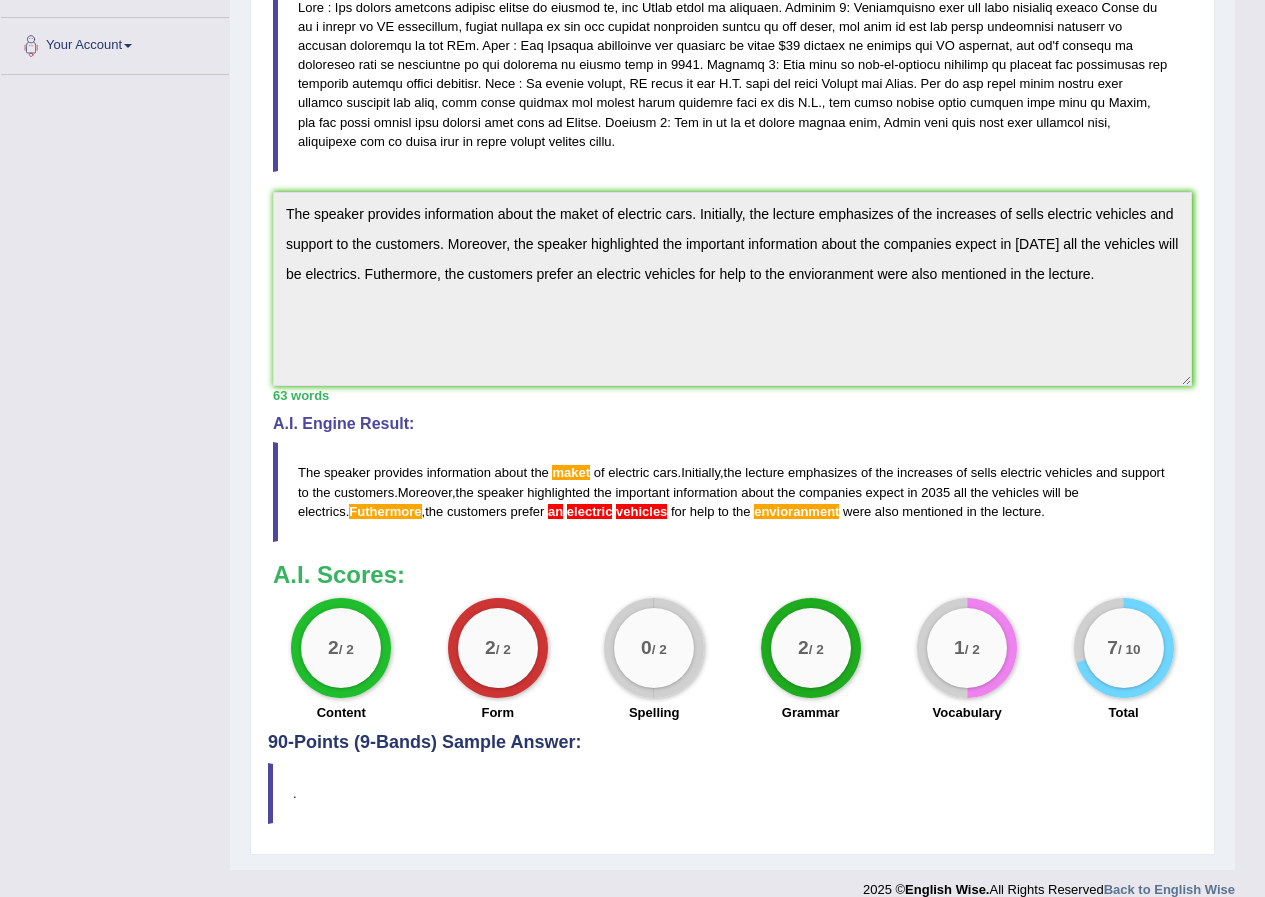 scroll, scrollTop: 427, scrollLeft: 0, axis: vertical 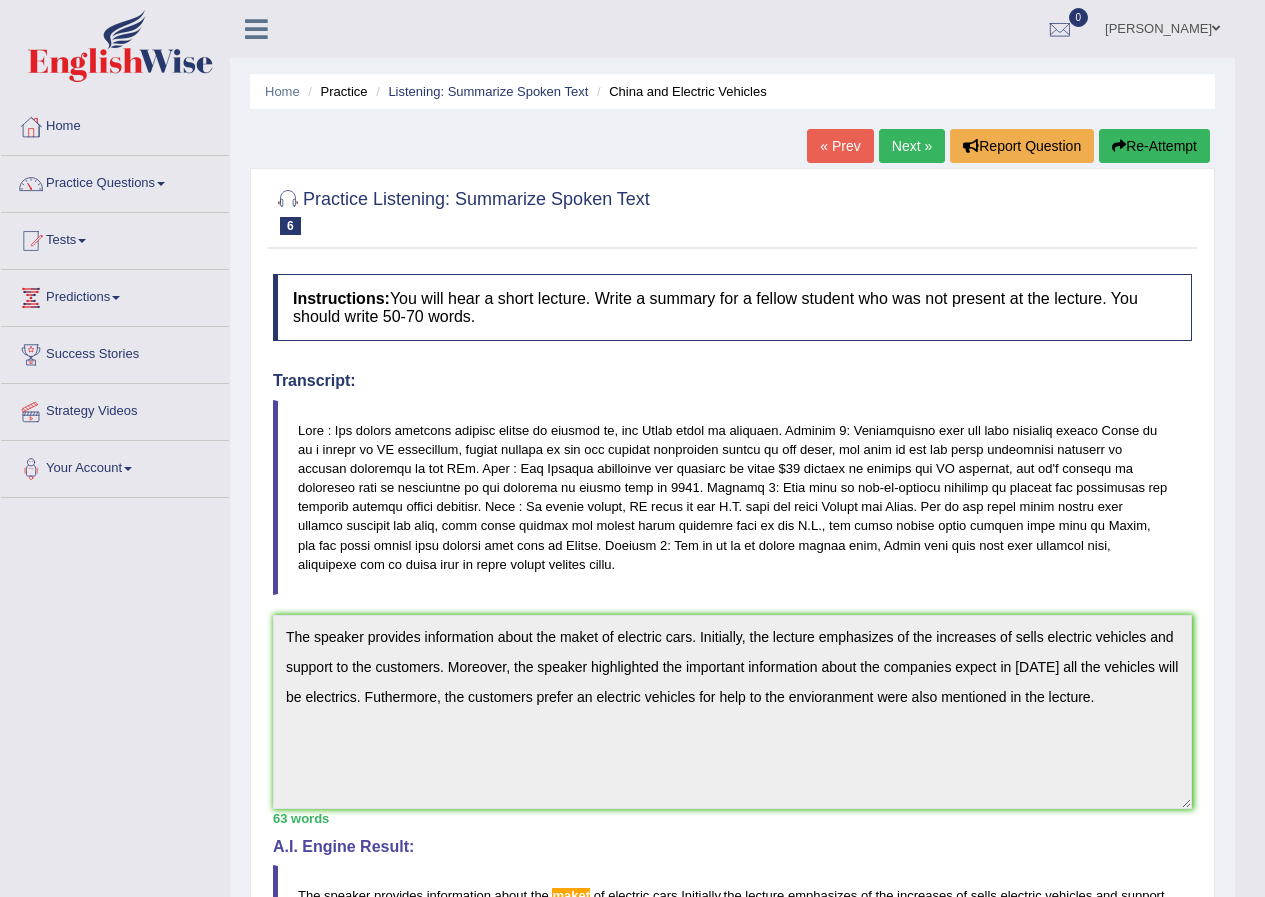 click on "Next »" at bounding box center [912, 146] 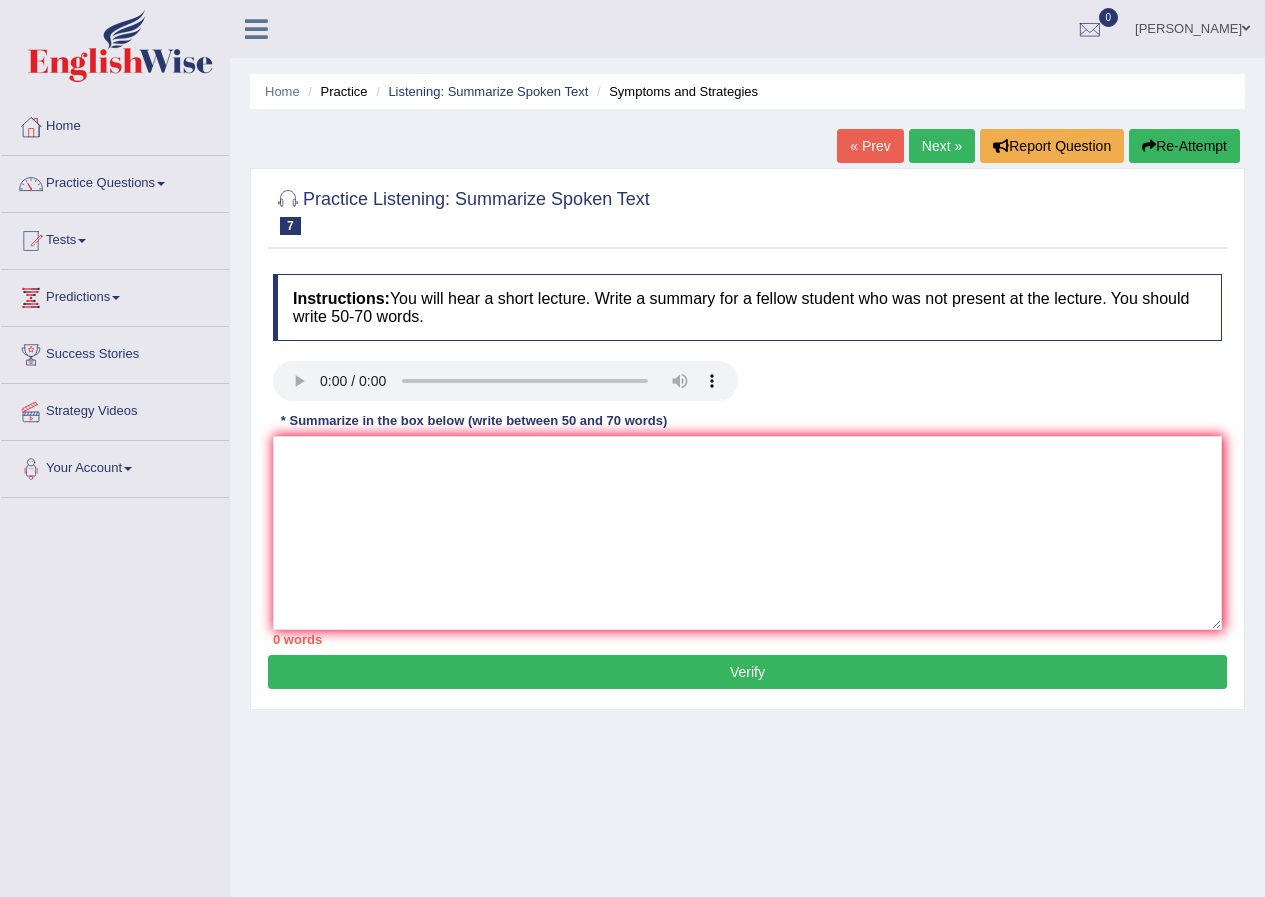 click on "Practice Questions" at bounding box center (115, 181) 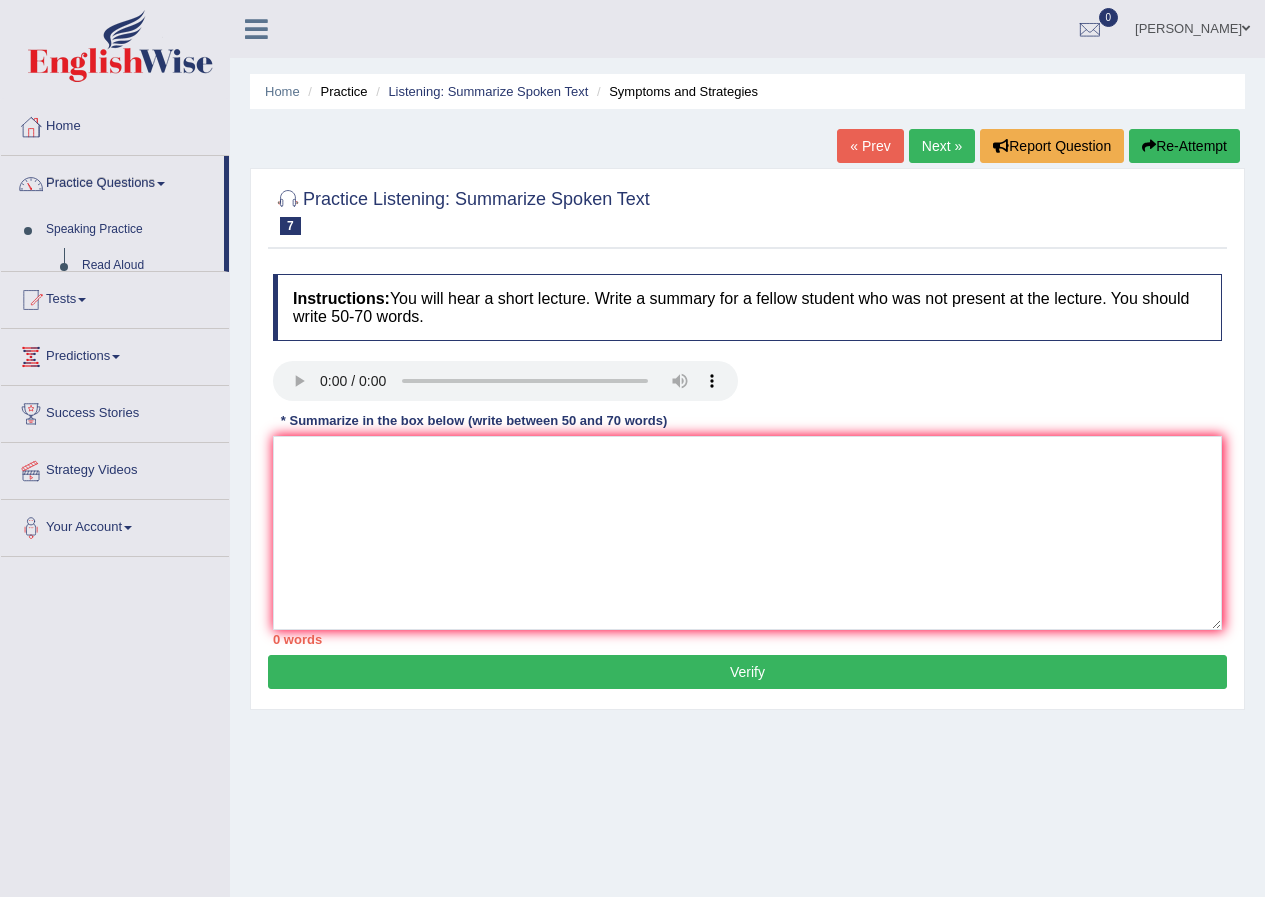 scroll, scrollTop: 0, scrollLeft: 0, axis: both 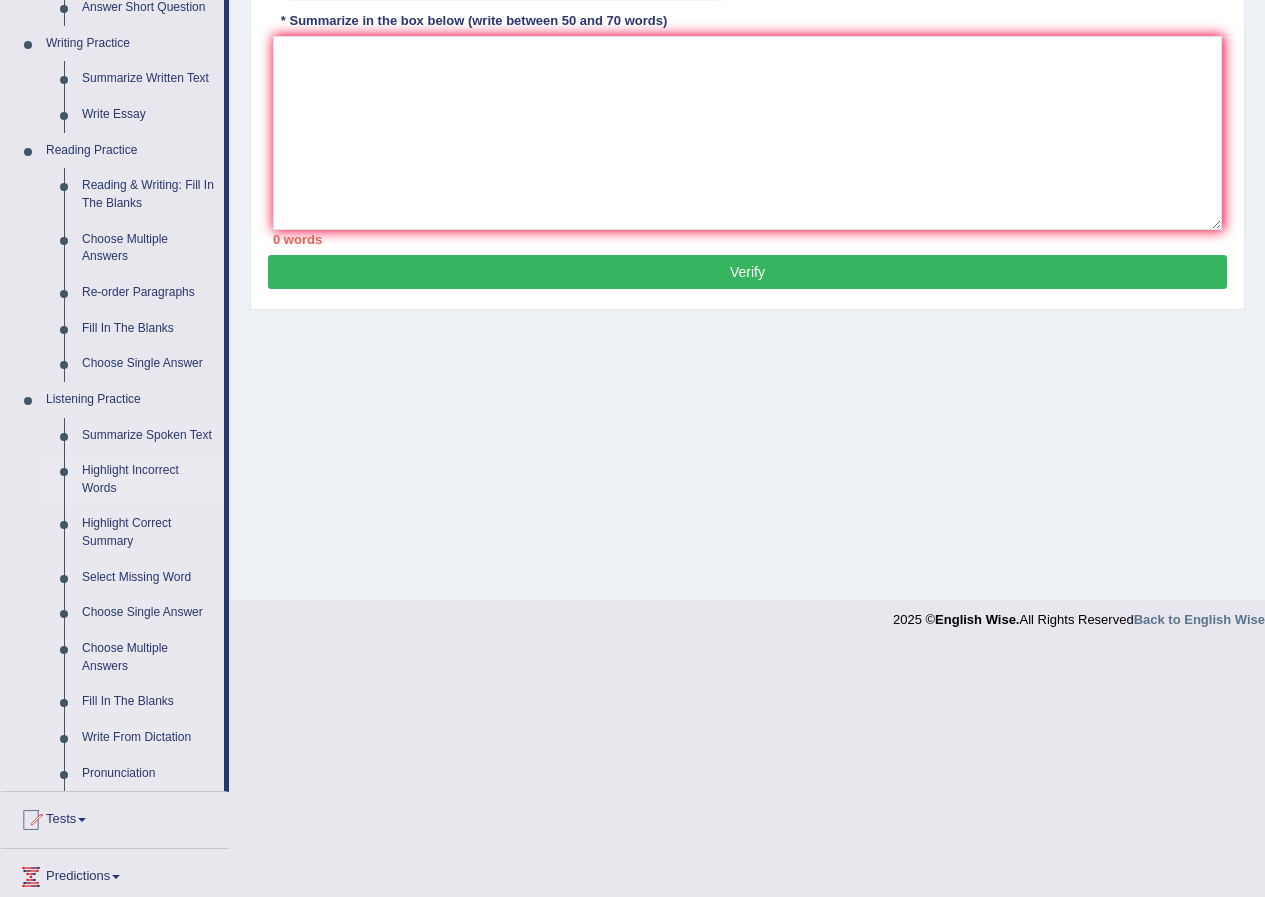 click on "Highlight Incorrect Words" at bounding box center (148, 479) 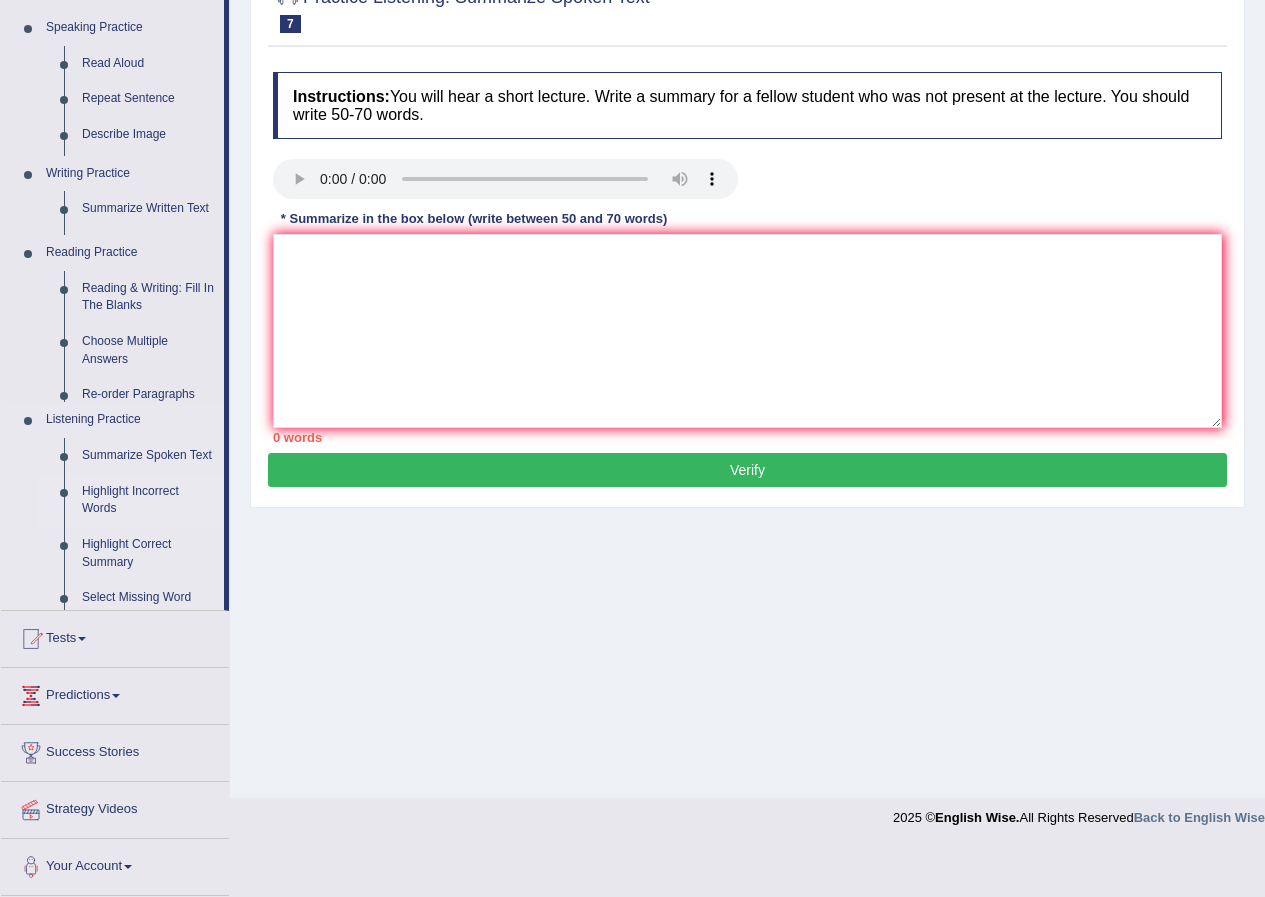 scroll, scrollTop: 153, scrollLeft: 0, axis: vertical 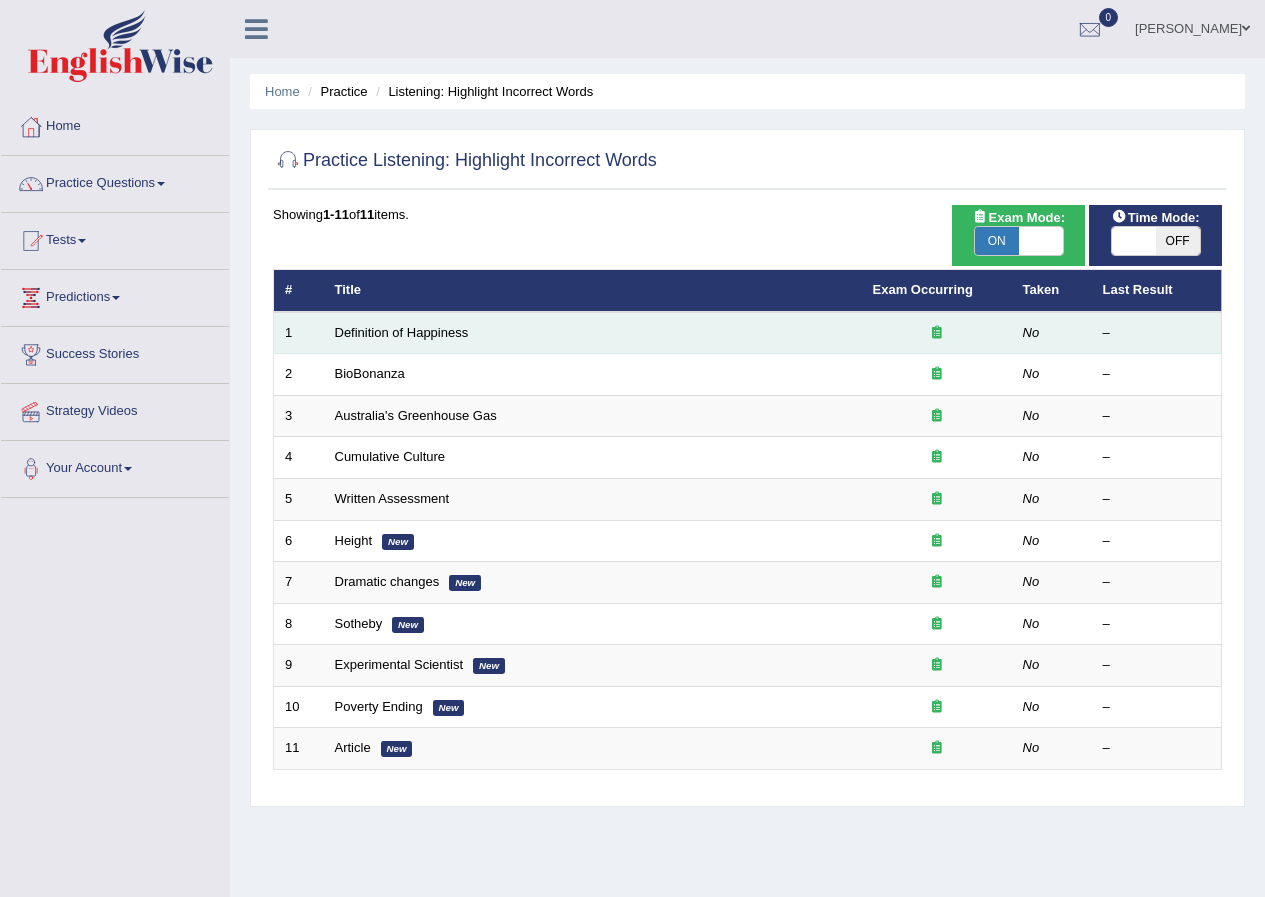 drag, startPoint x: 665, startPoint y: 409, endPoint x: 802, endPoint y: 330, distance: 158.14551 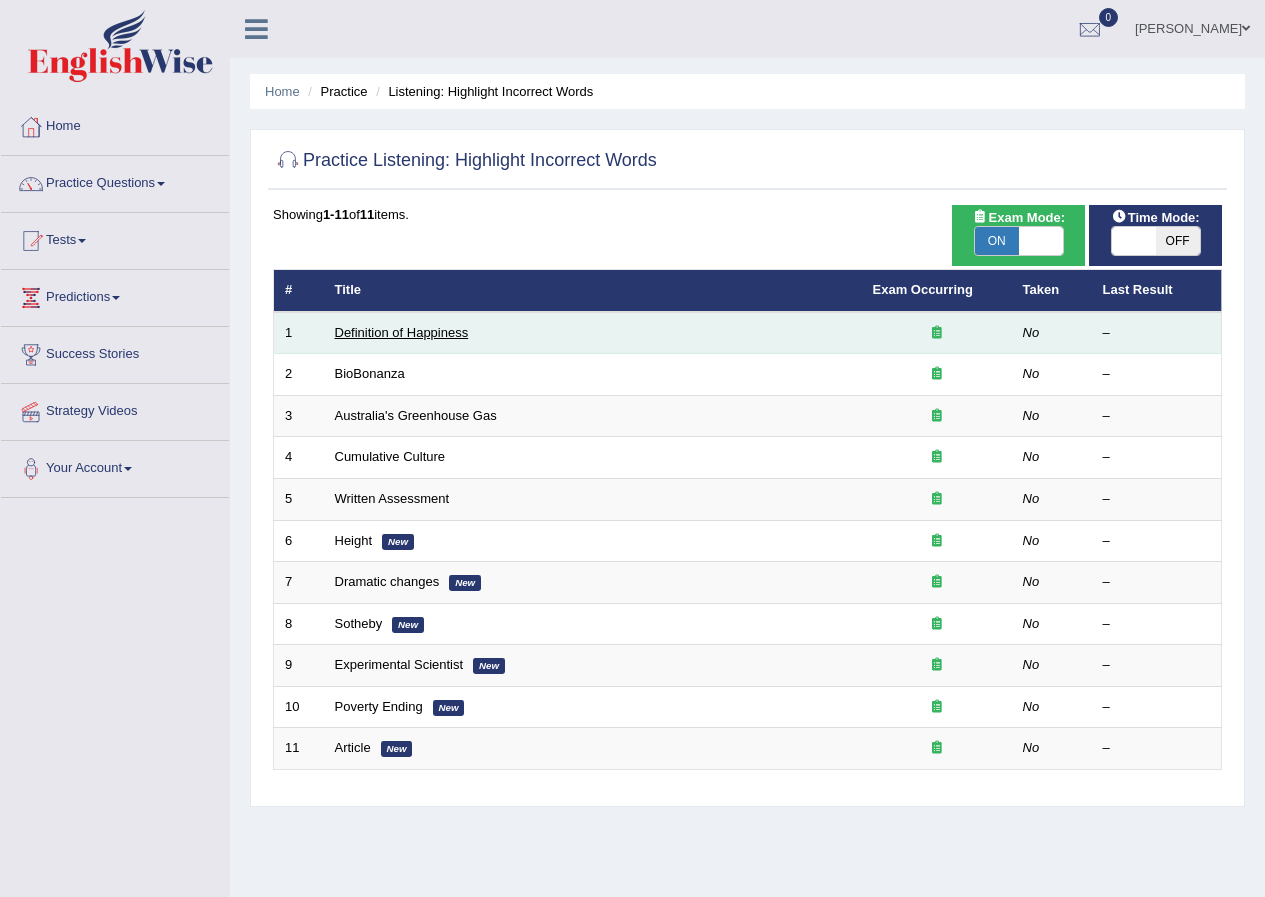 click on "Definition of Happiness" at bounding box center [402, 332] 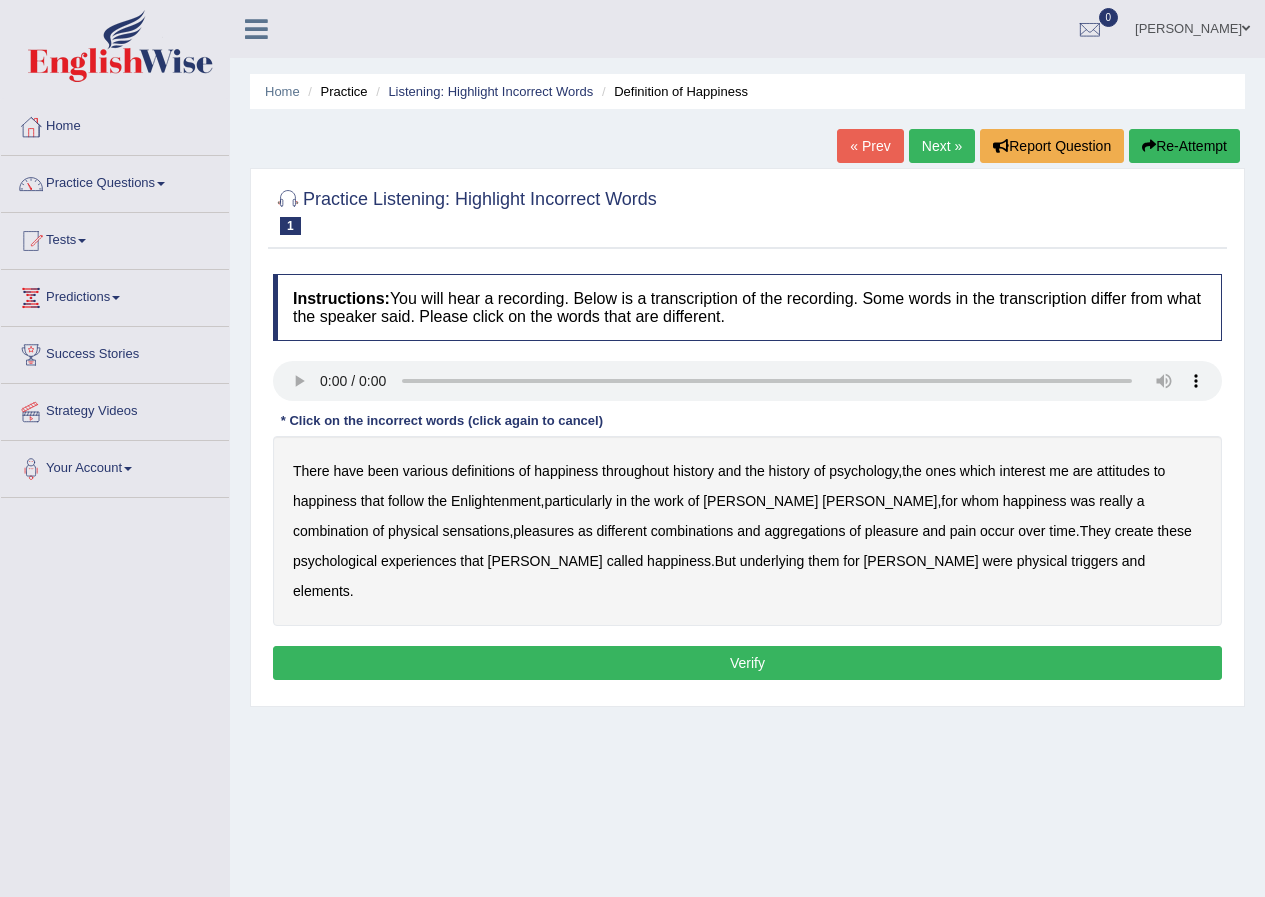 scroll, scrollTop: 0, scrollLeft: 0, axis: both 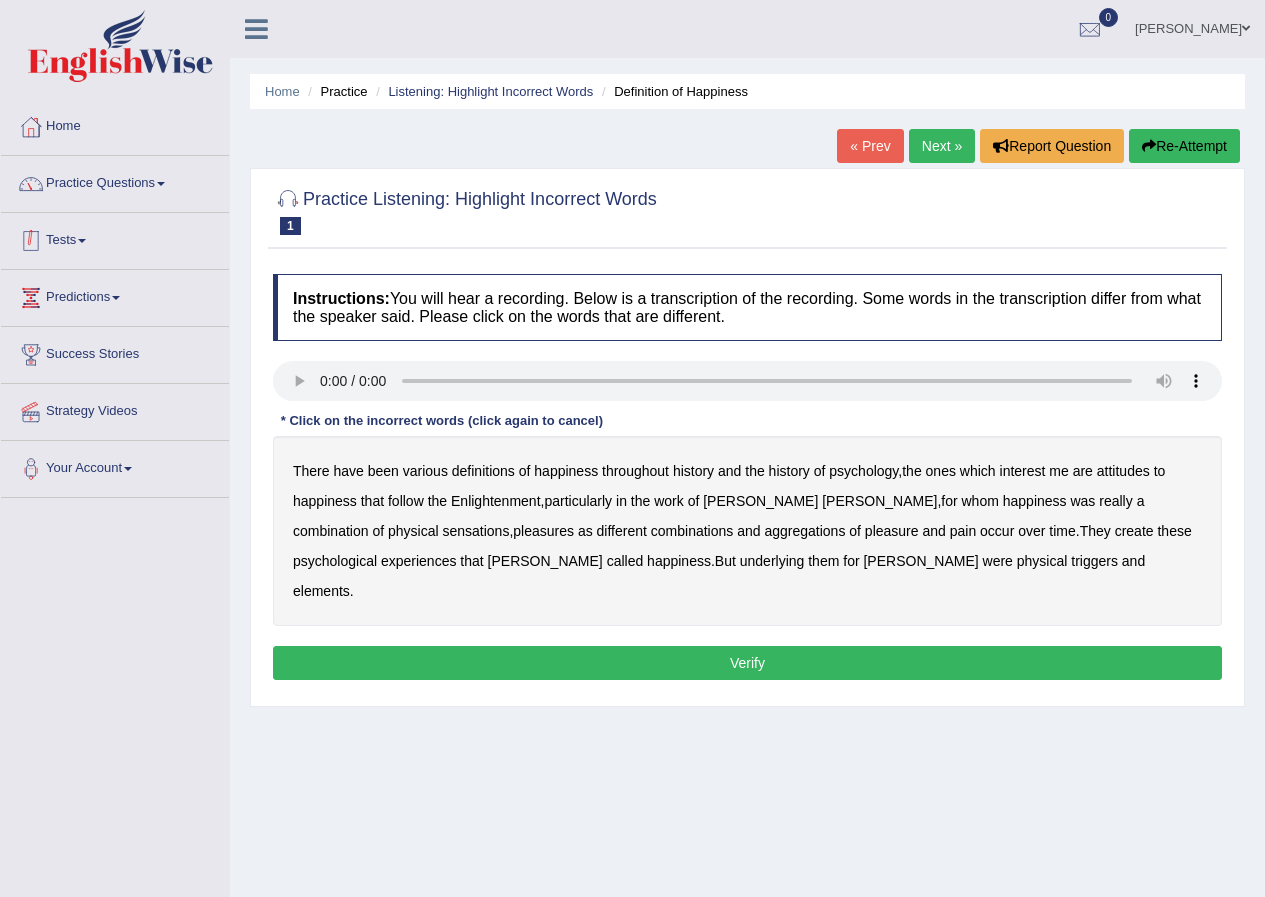 click on "Practice Questions" at bounding box center [115, 181] 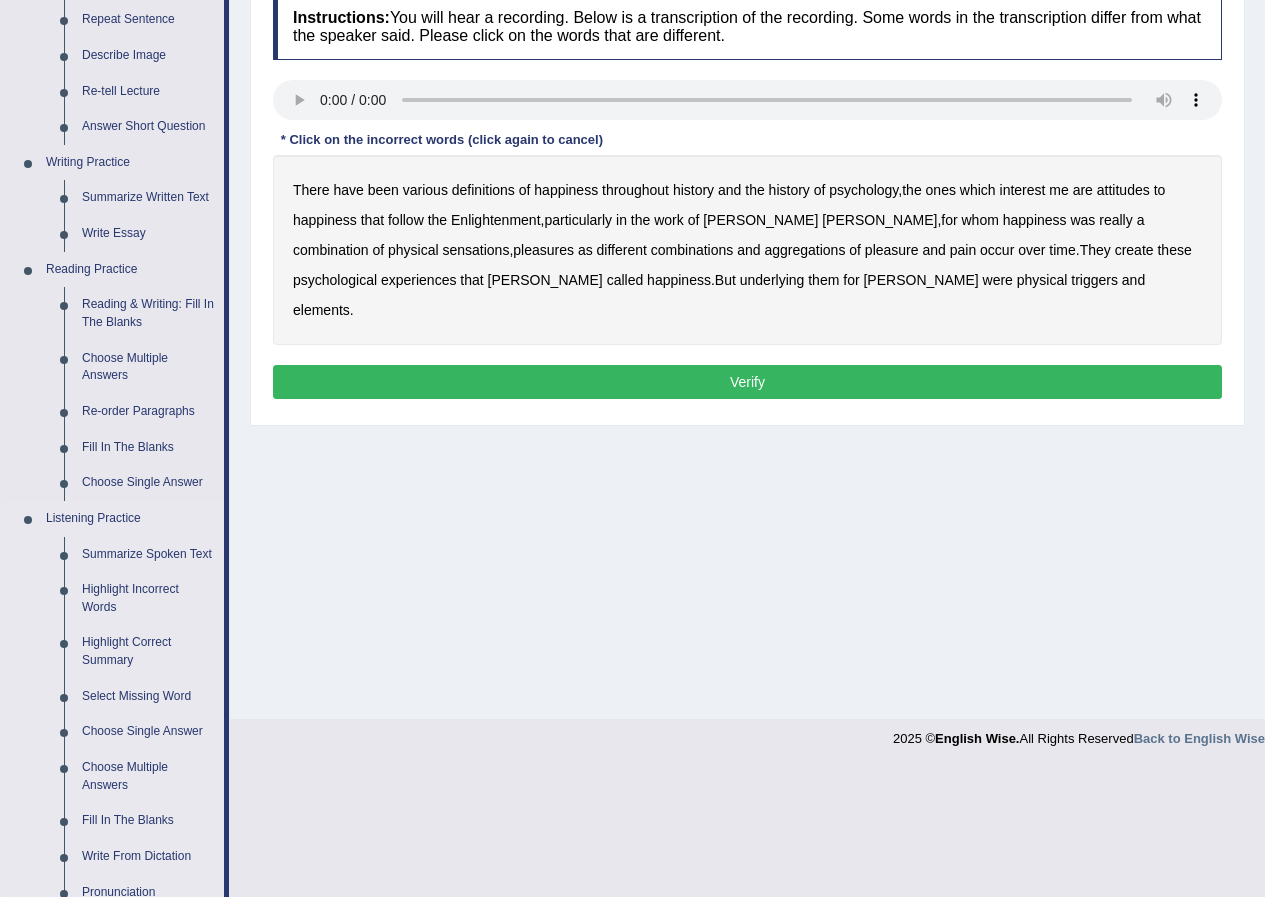 scroll, scrollTop: 381, scrollLeft: 0, axis: vertical 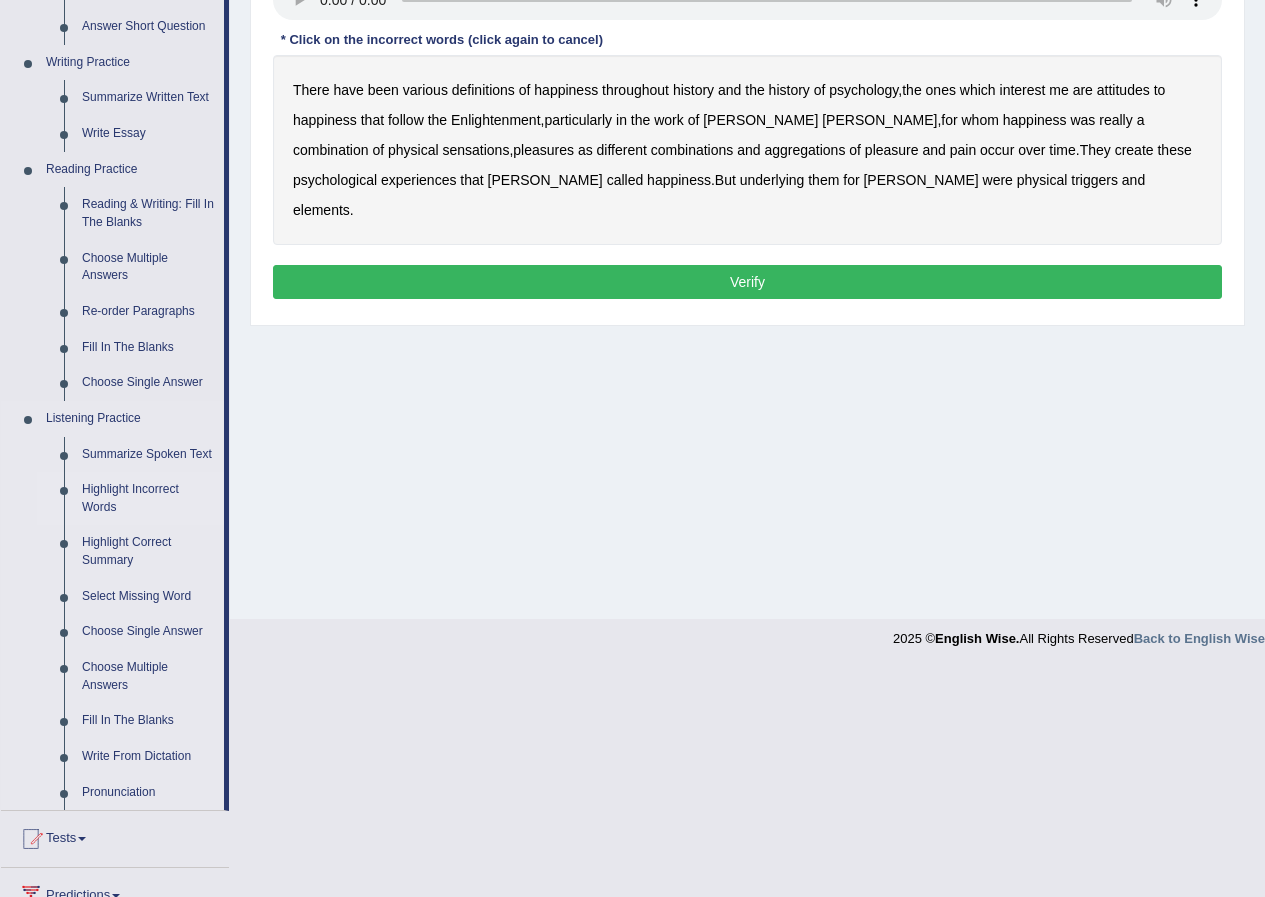 click on "Highlight Incorrect Words" at bounding box center (148, 498) 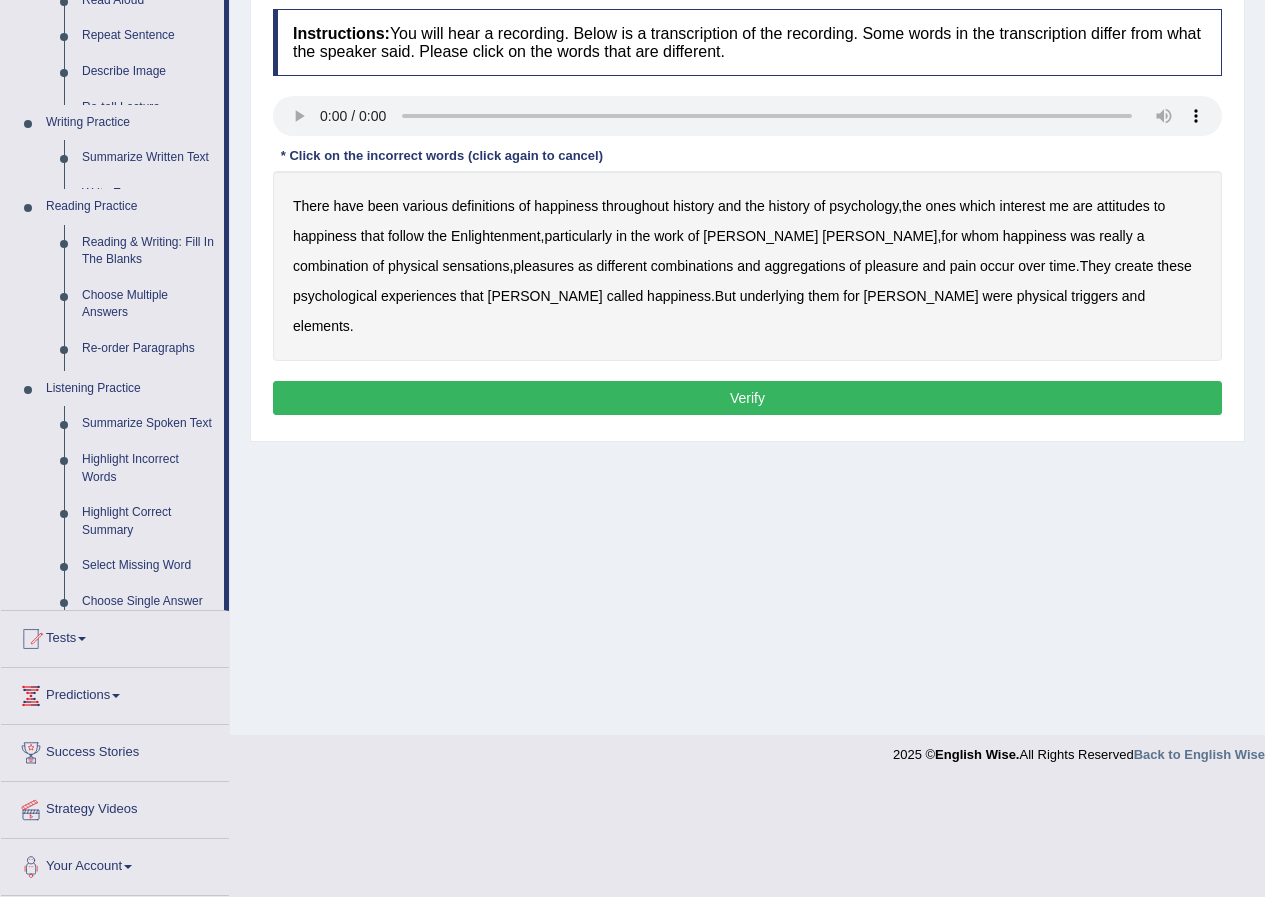 scroll, scrollTop: 153, scrollLeft: 0, axis: vertical 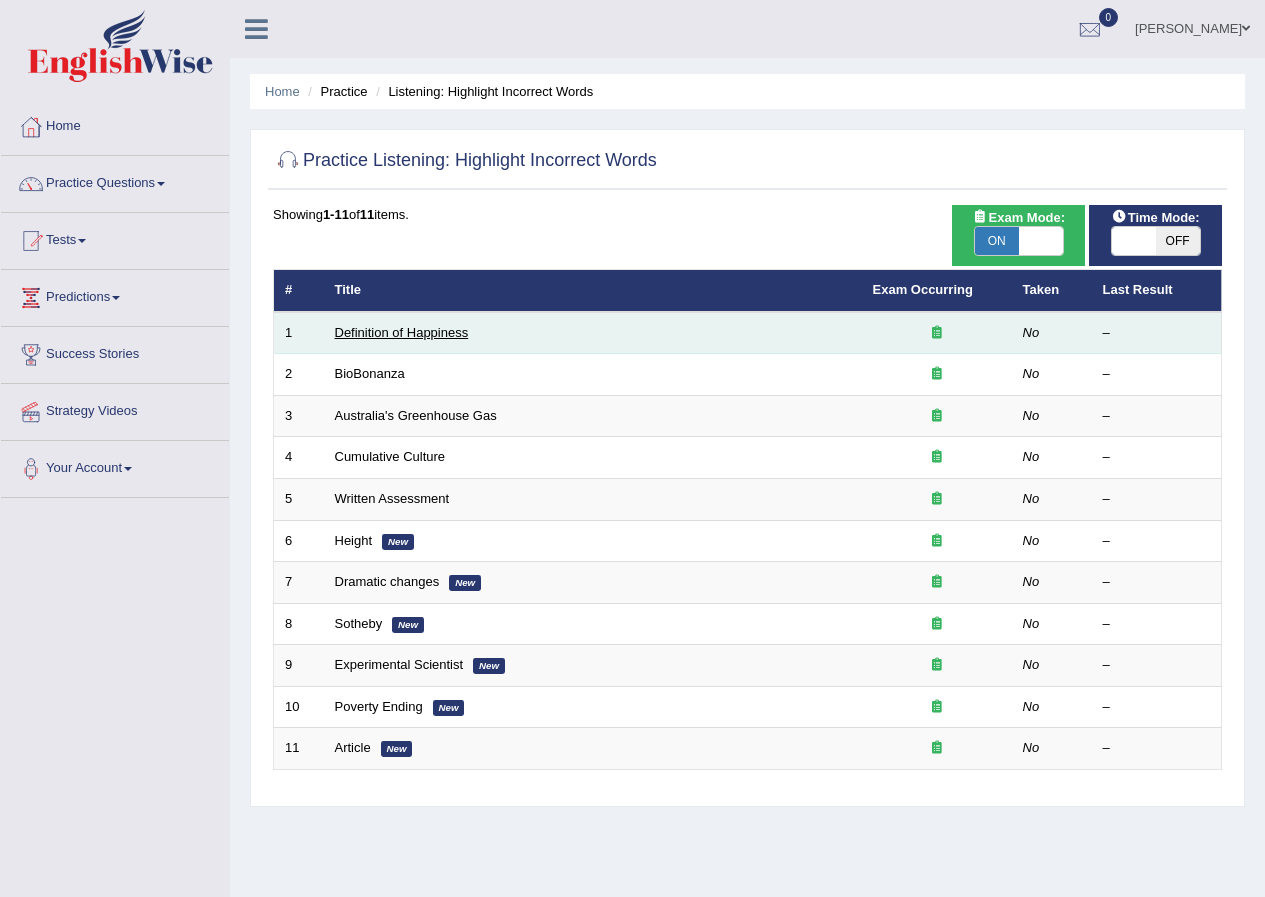 click on "Definition of Happiness" at bounding box center [402, 332] 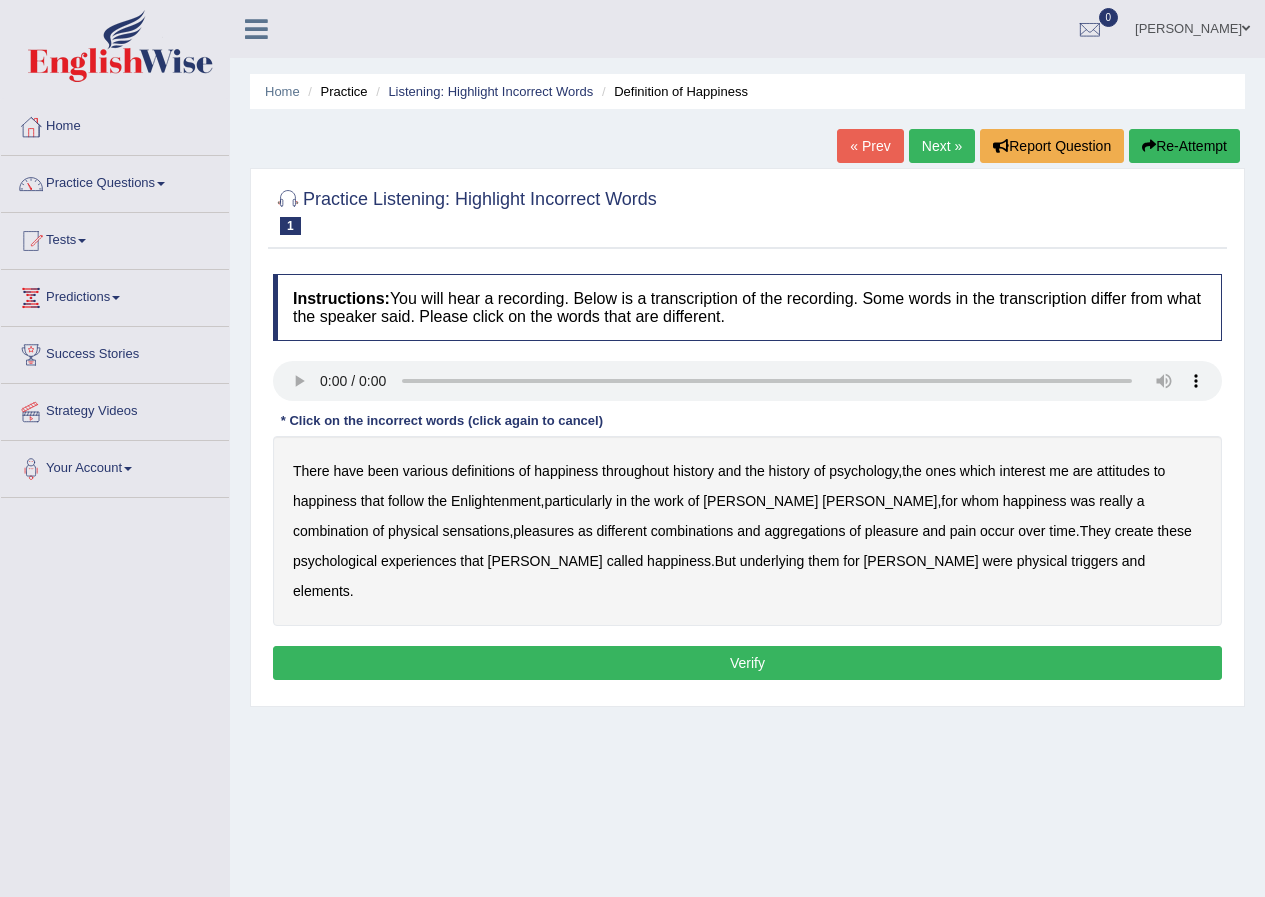 scroll, scrollTop: 0, scrollLeft: 0, axis: both 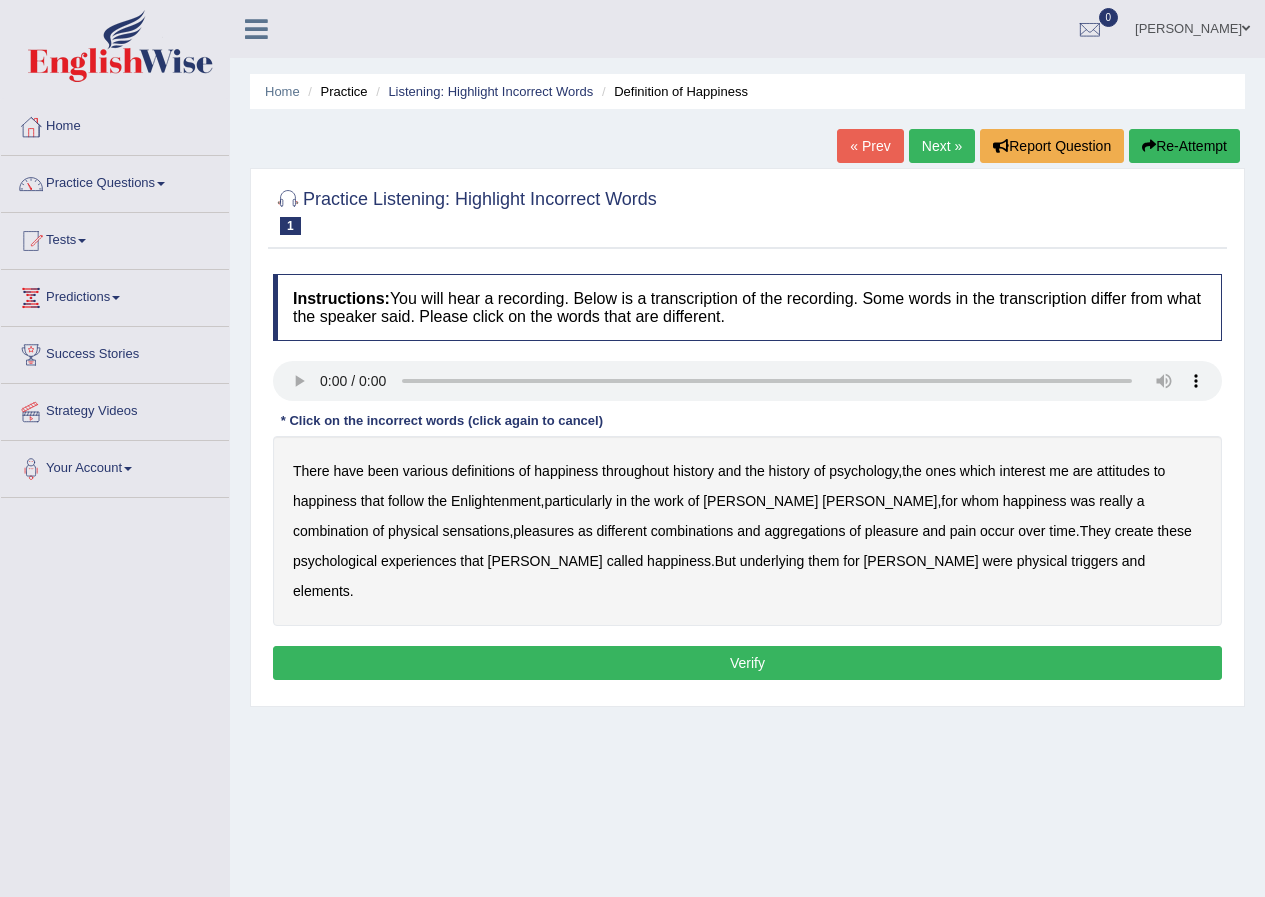click on "psychology" at bounding box center (863, 471) 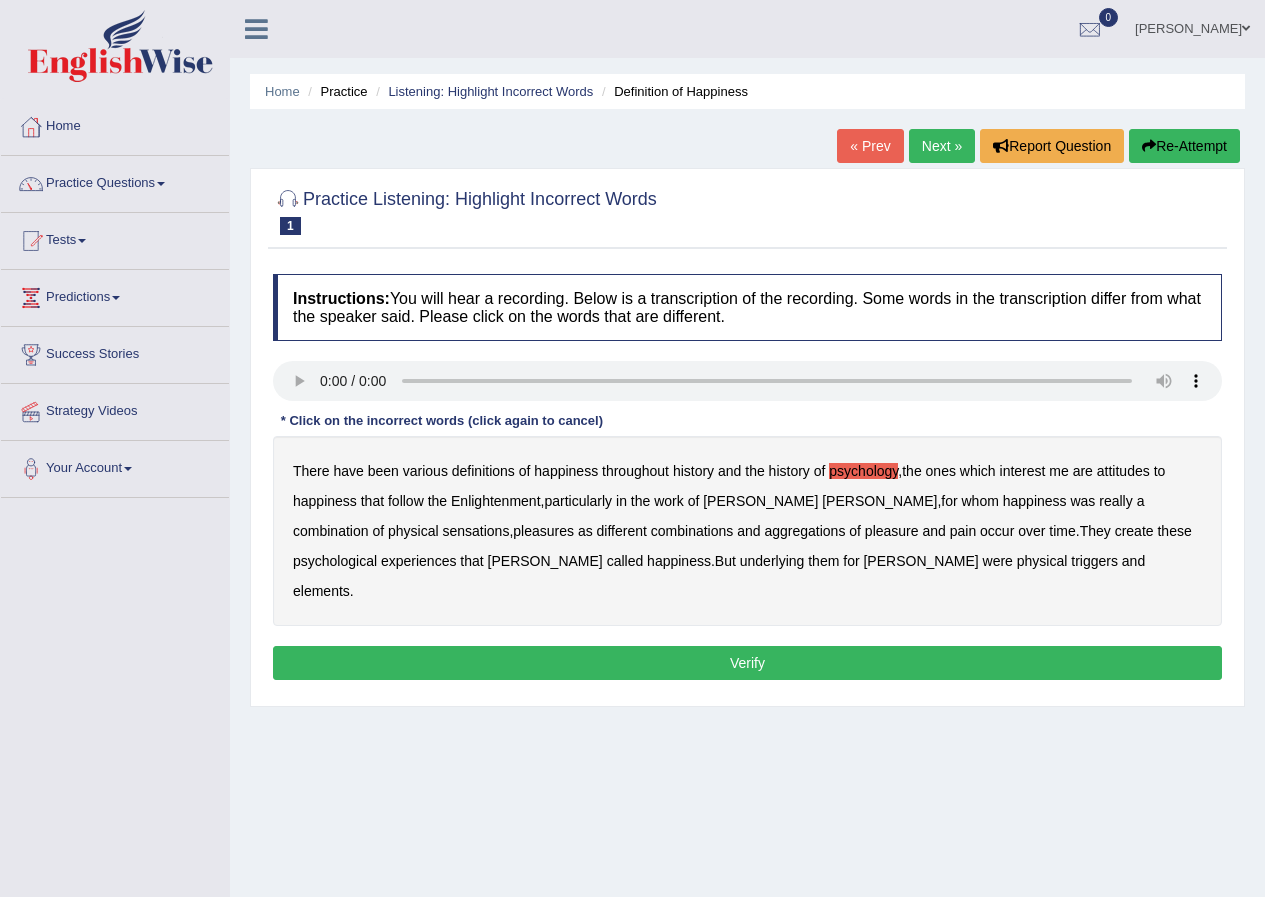 click on "Enlightenment" at bounding box center (496, 501) 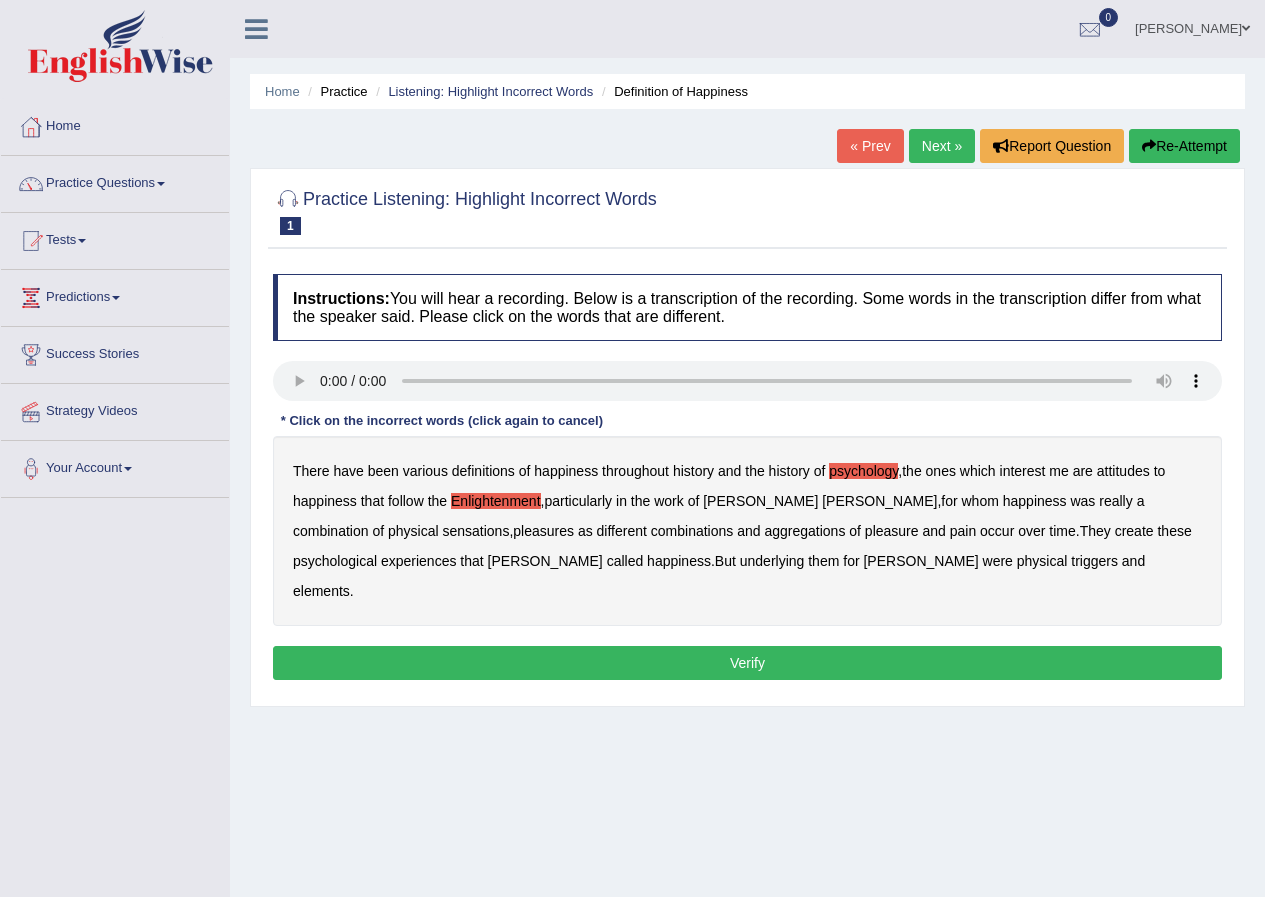 drag, startPoint x: 520, startPoint y: 499, endPoint x: 534, endPoint y: 500, distance: 14.035668 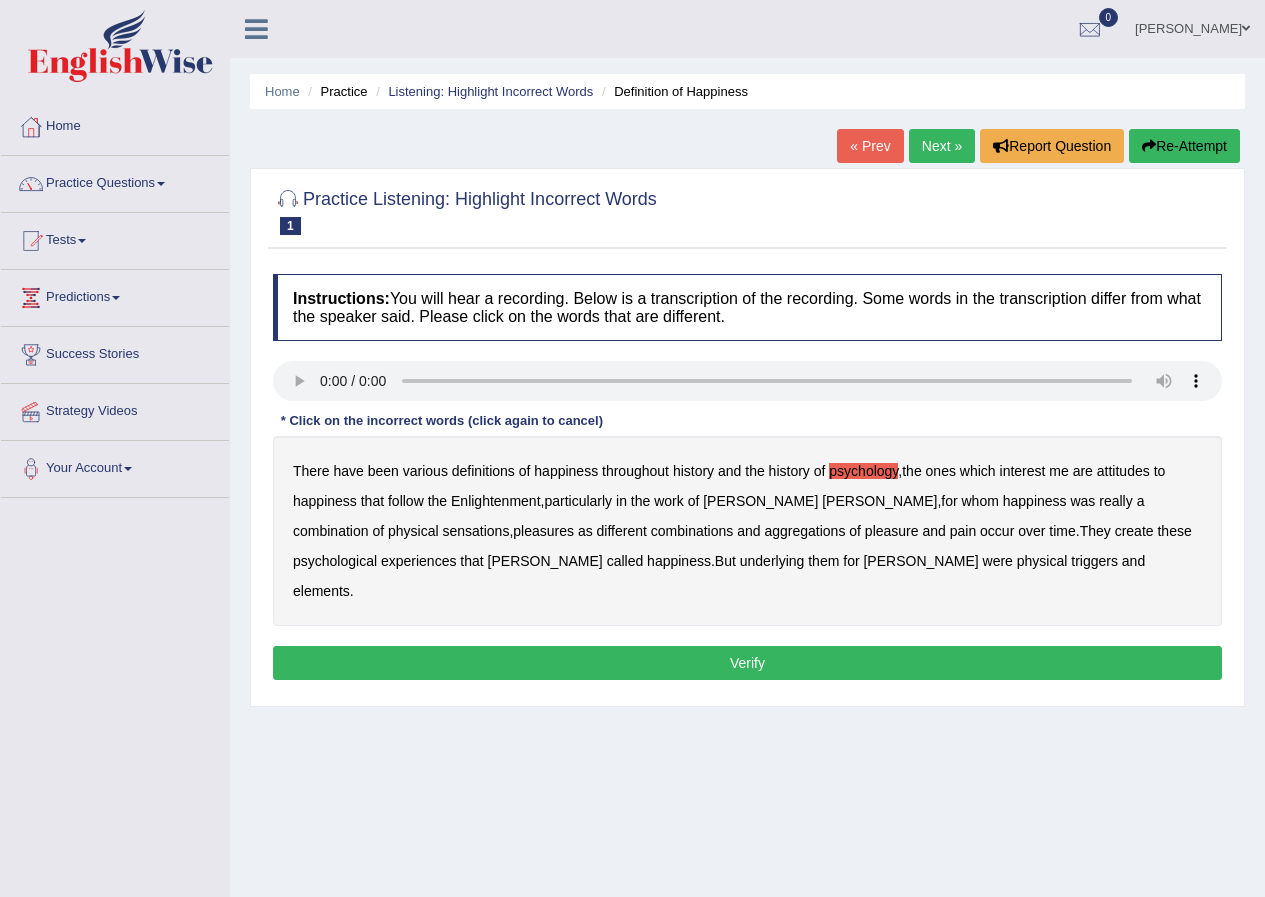 click on "sensations" at bounding box center [475, 531] 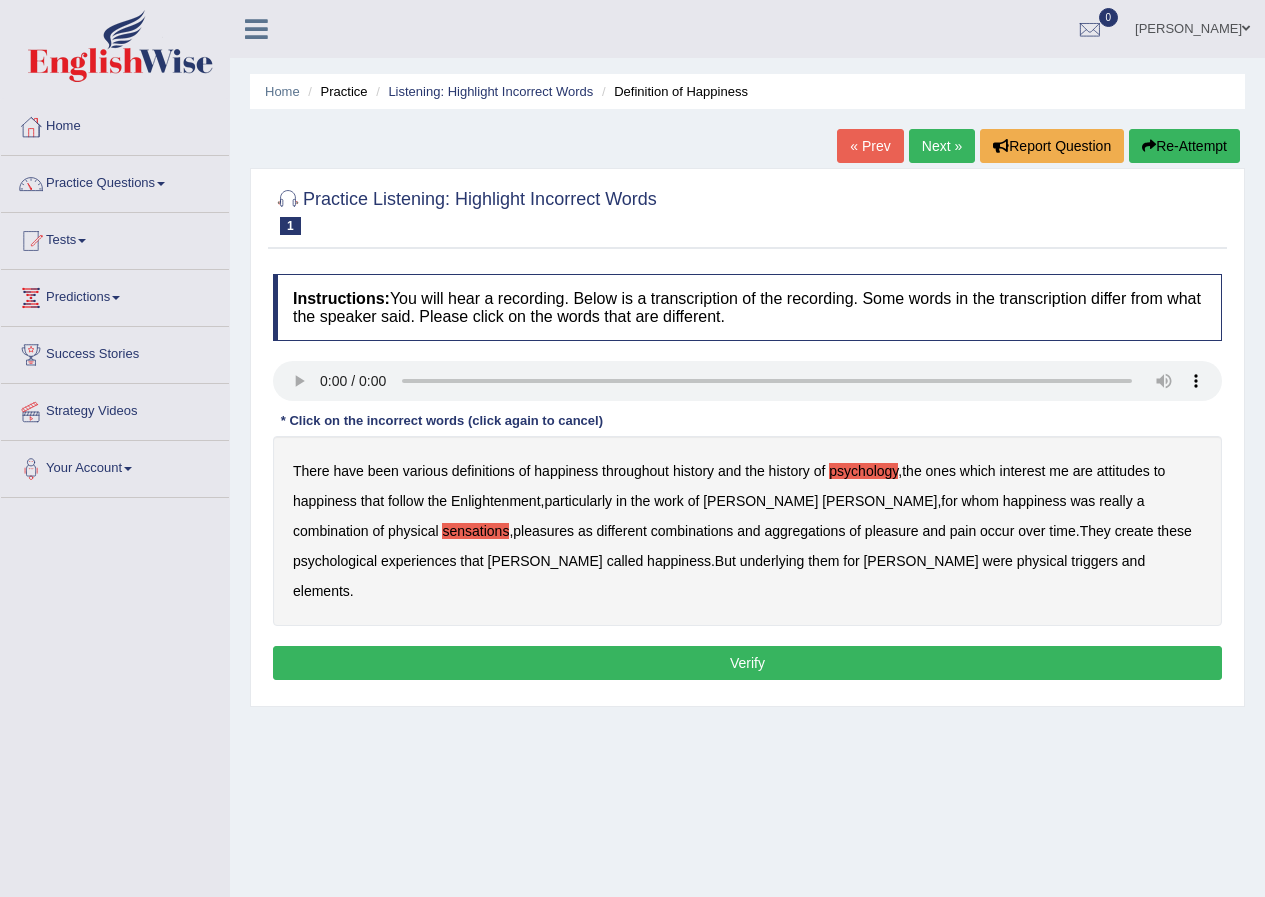 click on "create" at bounding box center [1134, 531] 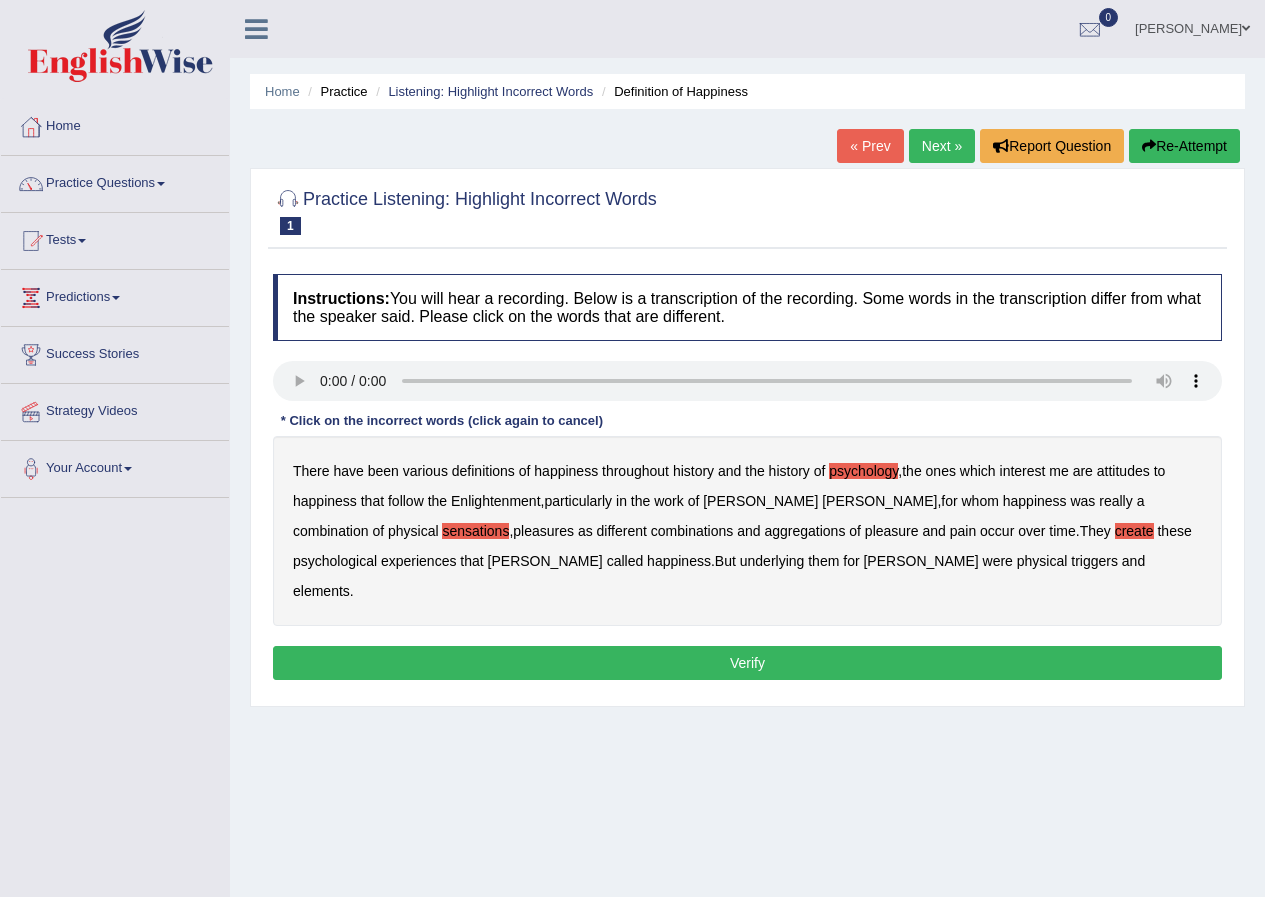 click on "attitudes" at bounding box center (1123, 471) 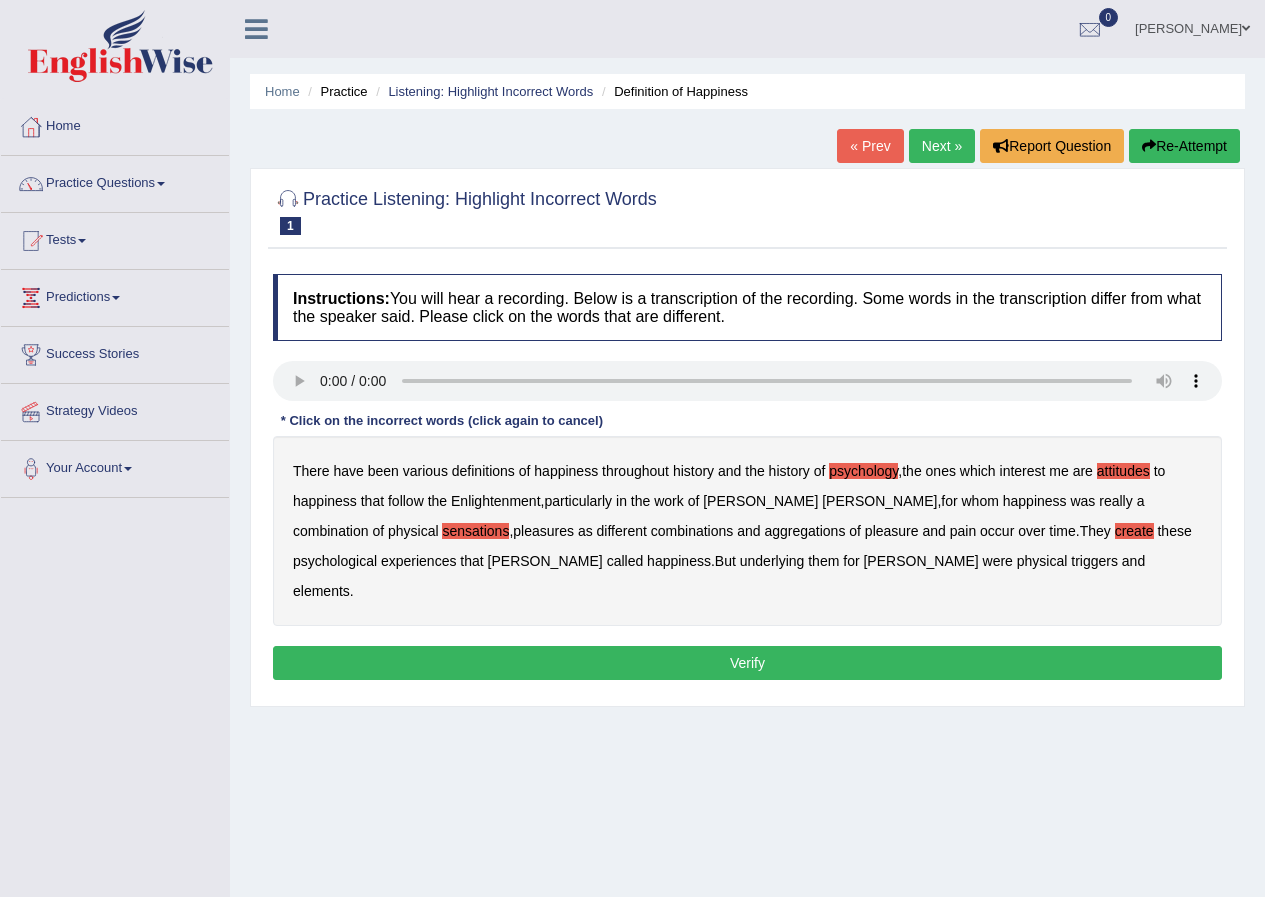 click on "There   have   been   various   definitions   of   happiness   throughout   history   and   the   history   of   psychology ,  the   ones   which   interest   me   are   attitudes   to   happiness   that   follow   the   Enlightenment ,  particularly   in   the   work   of   Jeremy   Bentham ,  for   whom   happiness   was   really   a   combination   of   physical   sensations ,  pleasures   as   different   combinations   and   aggregations   of   pleasure   and   pain   occur   over   time .  They   create   these   psychological   experiences   that   Bentham   called   happiness .  But   underlying   them   for   Bentham   were   physical   triggers   and   elements ." at bounding box center [747, 531] 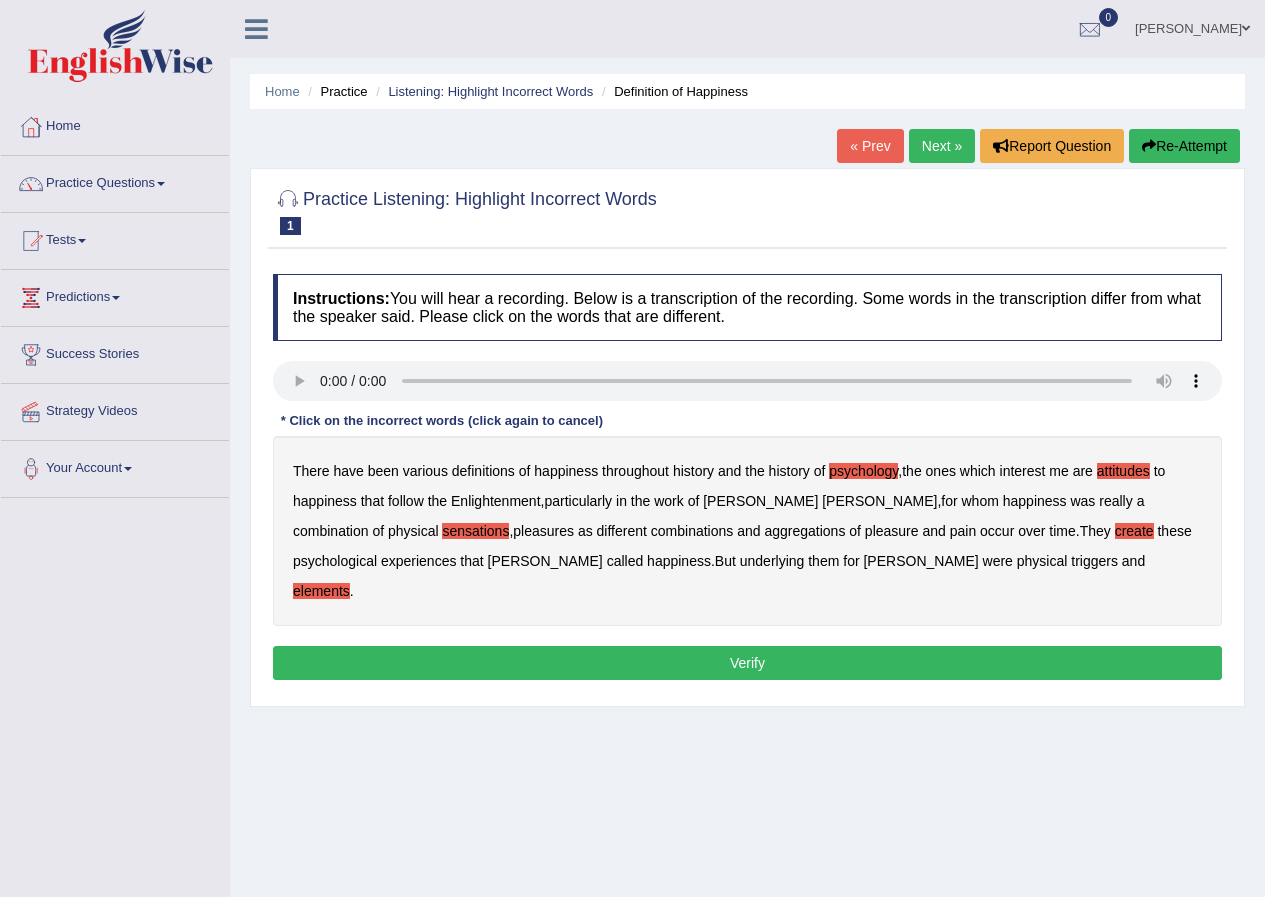 click on "Verify" at bounding box center [747, 663] 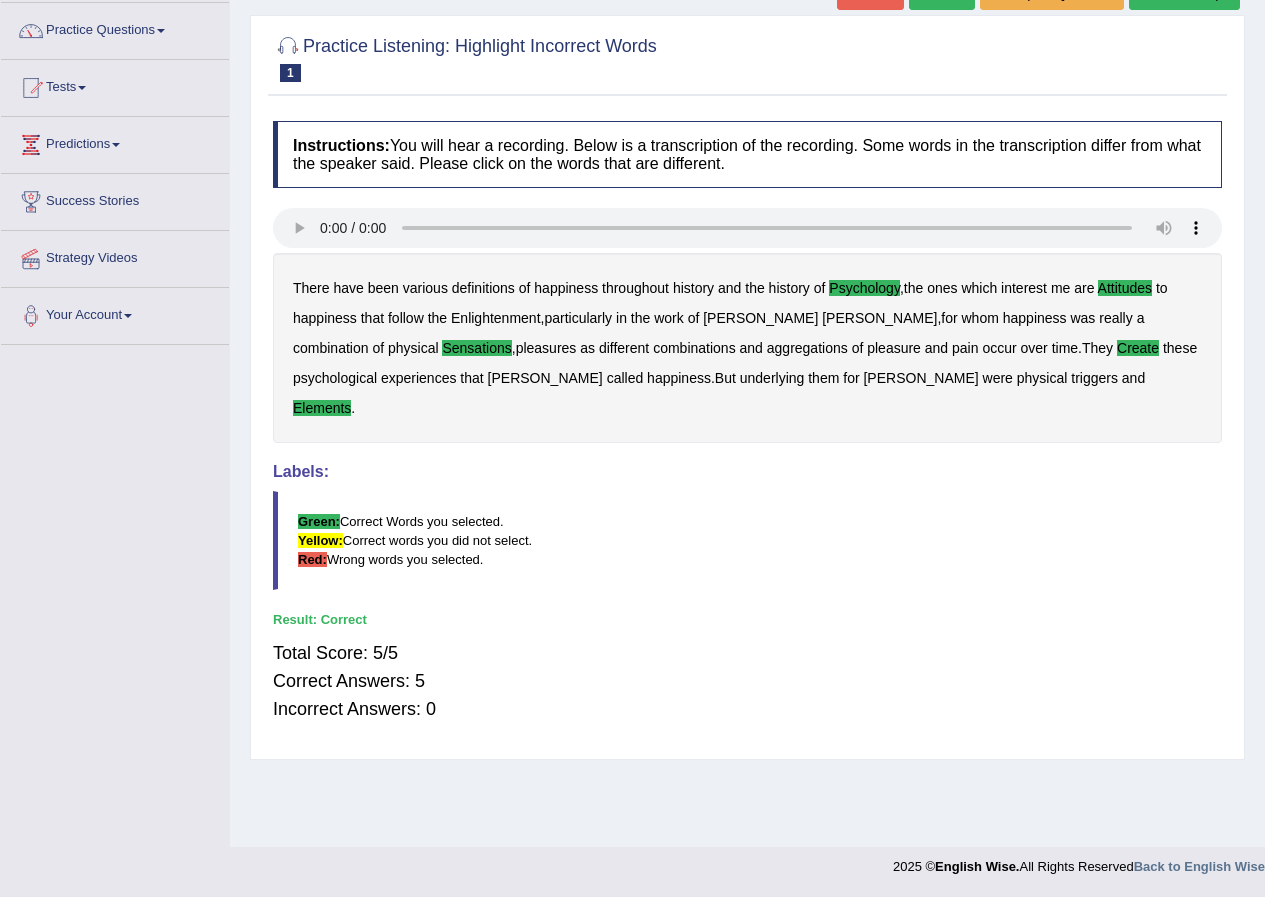 scroll, scrollTop: 0, scrollLeft: 0, axis: both 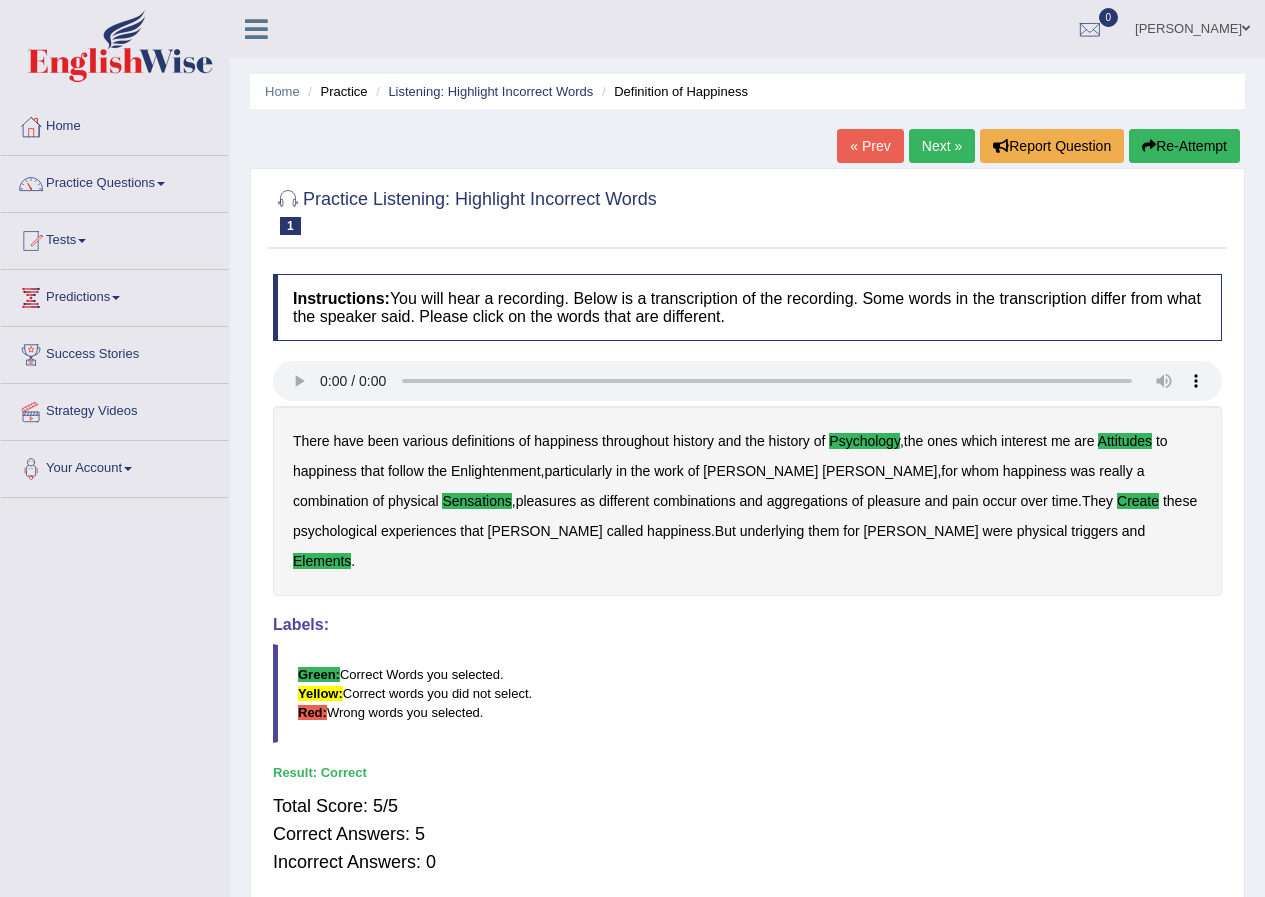 click on "Next »" at bounding box center (942, 146) 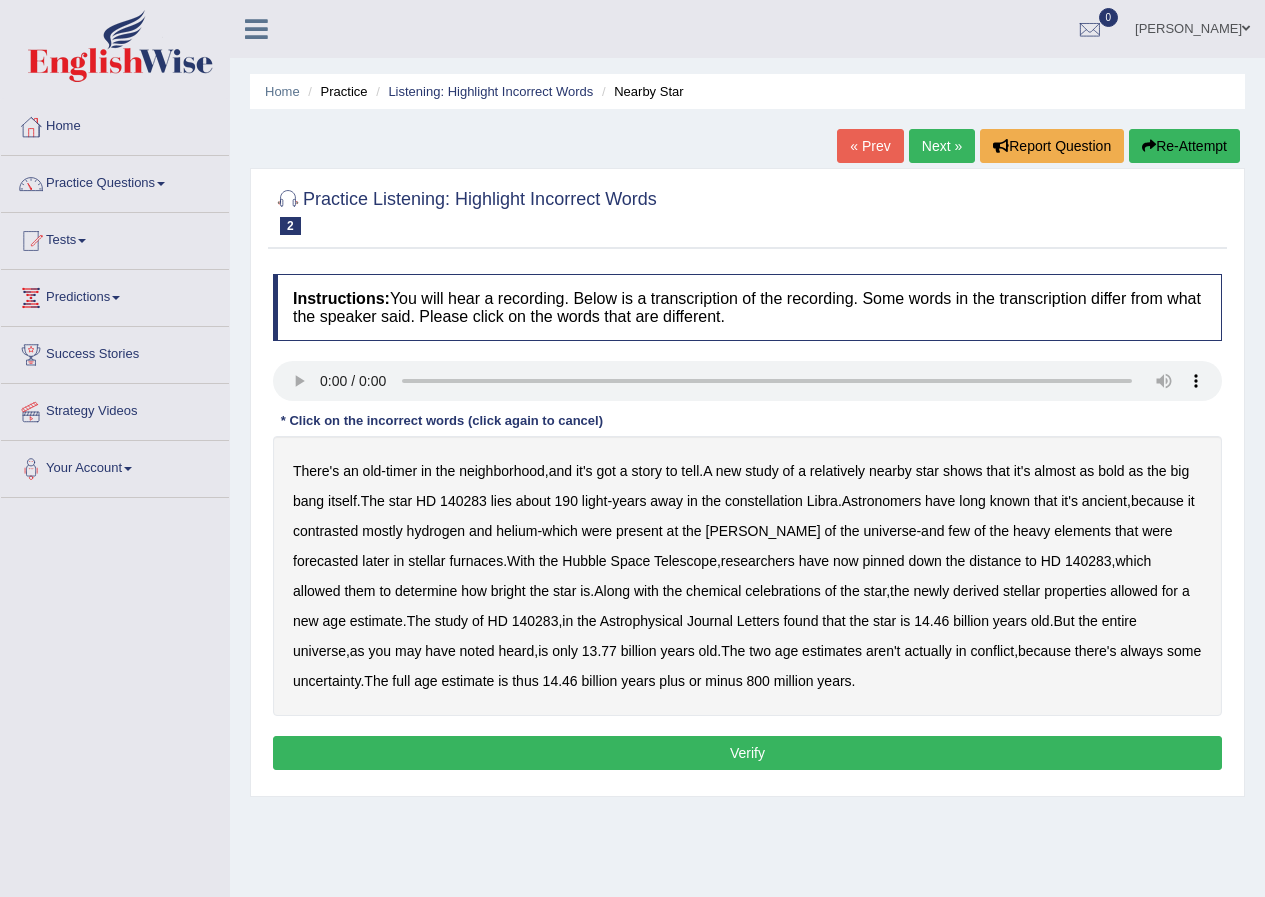 scroll, scrollTop: 0, scrollLeft: 0, axis: both 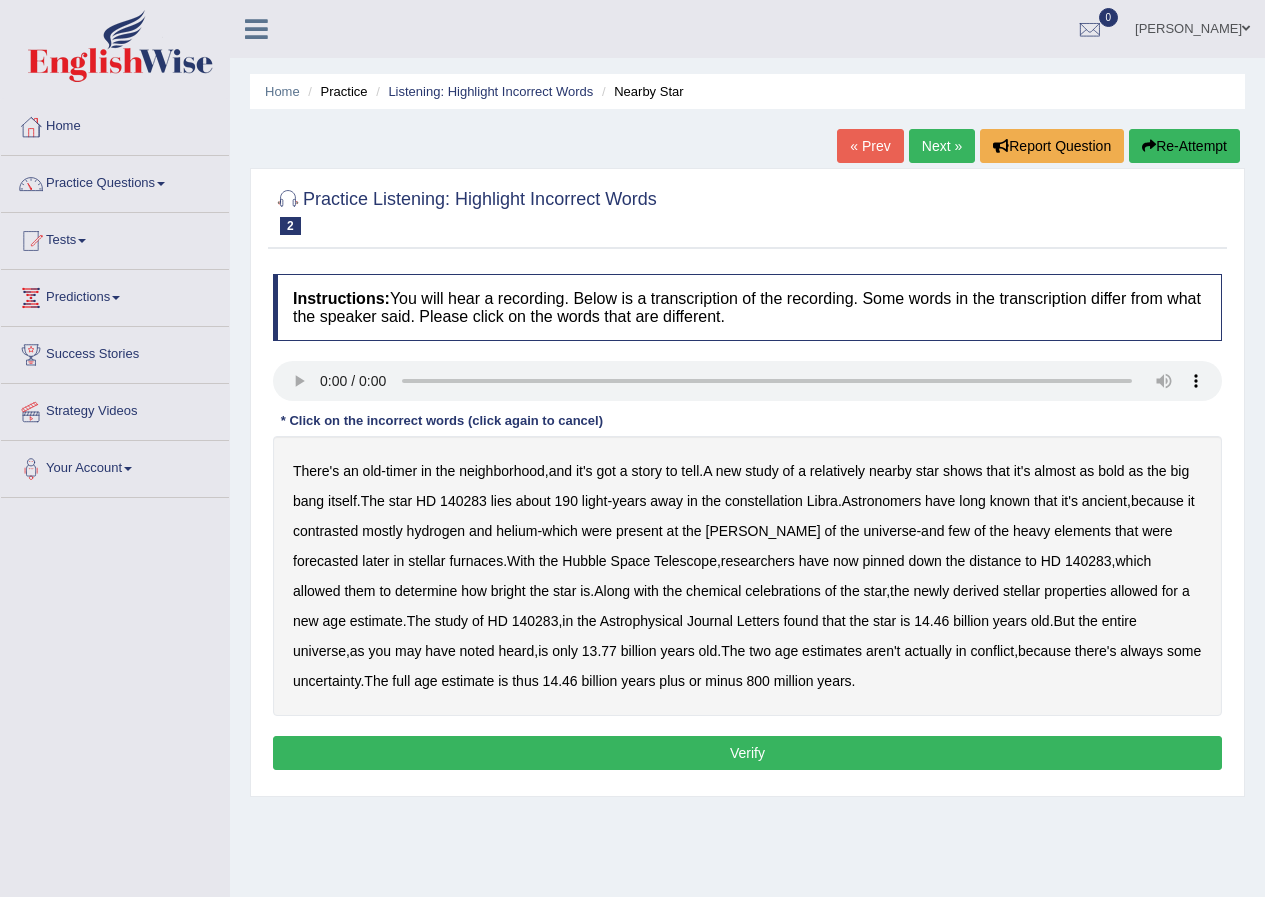 click on "bold" at bounding box center [1111, 471] 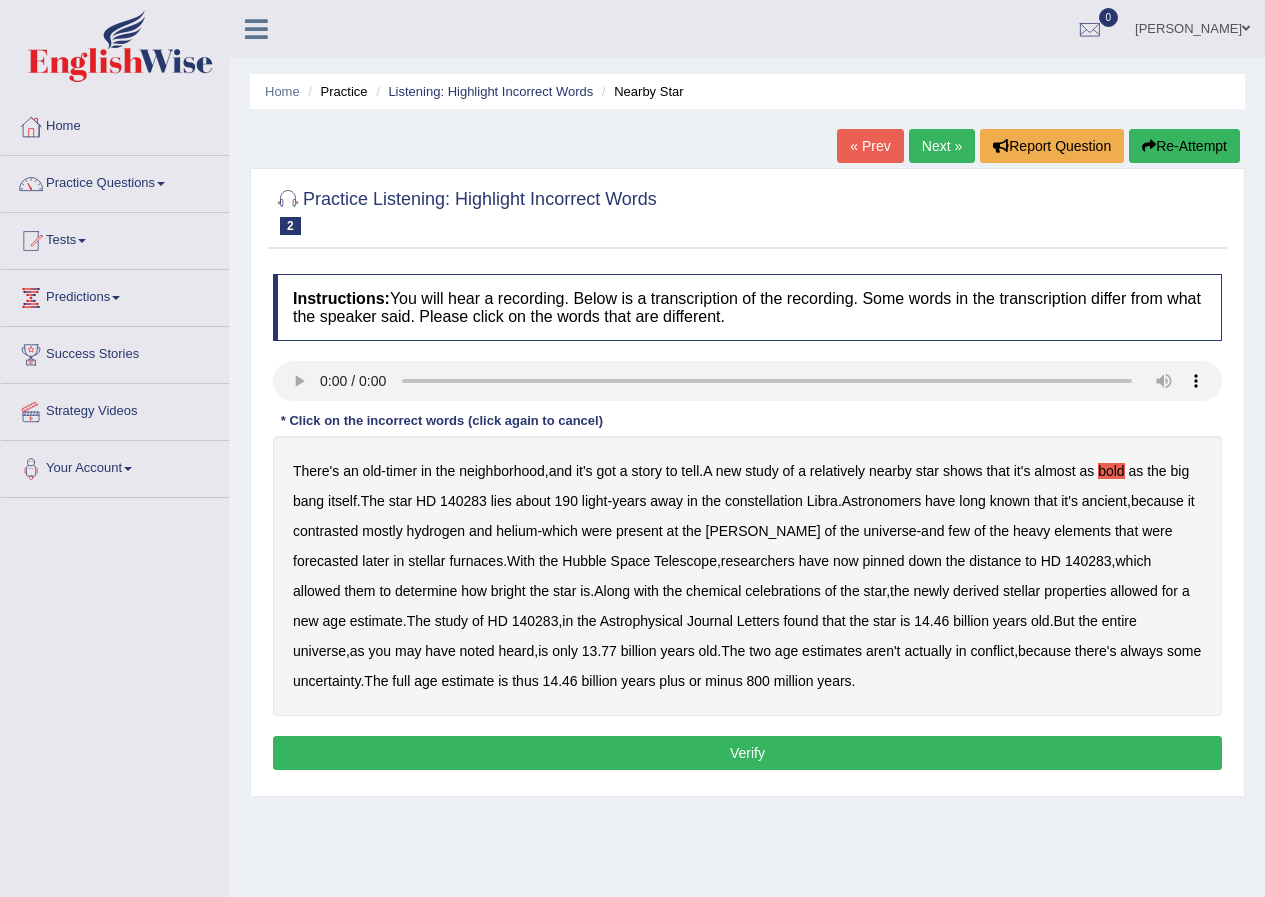 click on "celebrations" at bounding box center [783, 591] 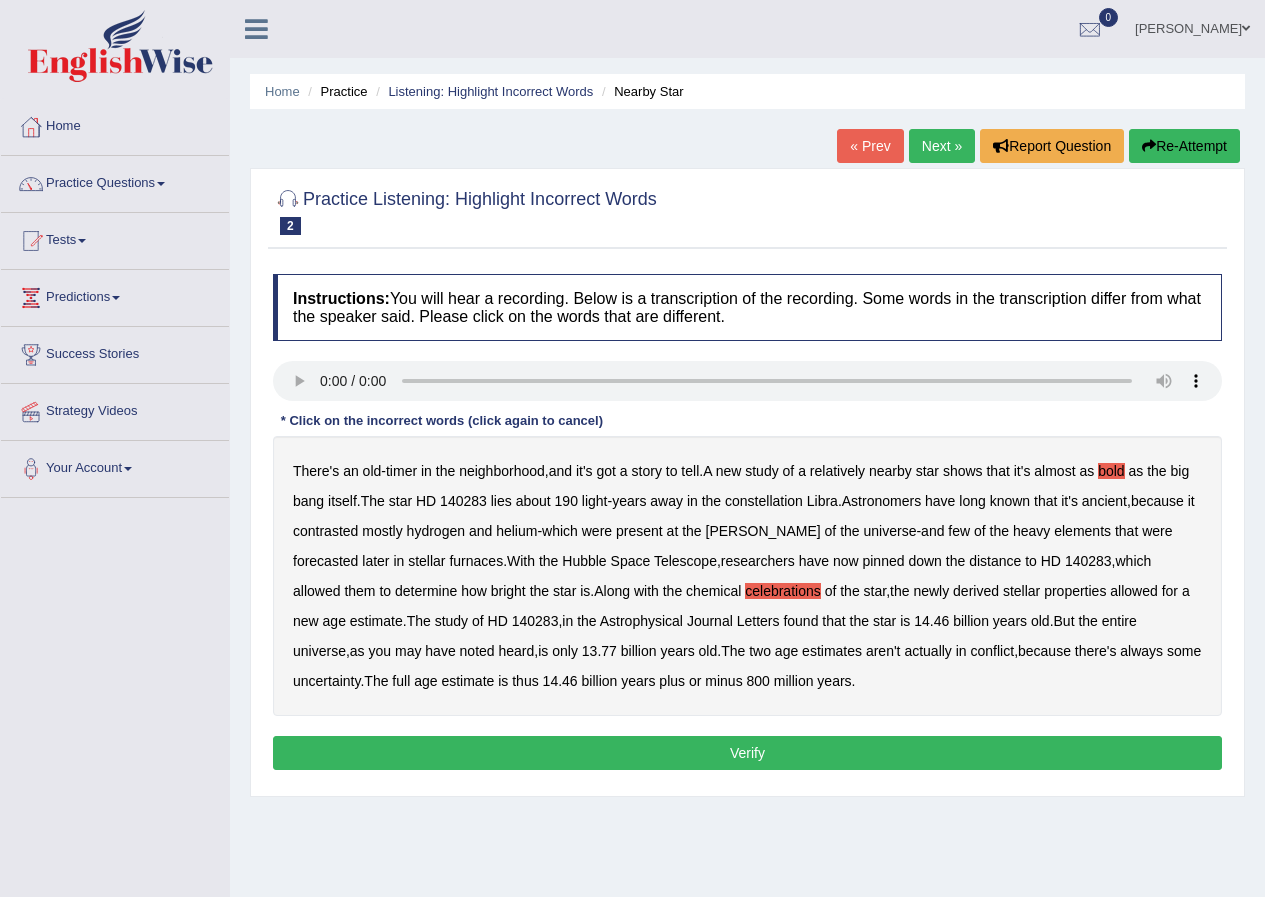 click on "contrasted" at bounding box center (325, 531) 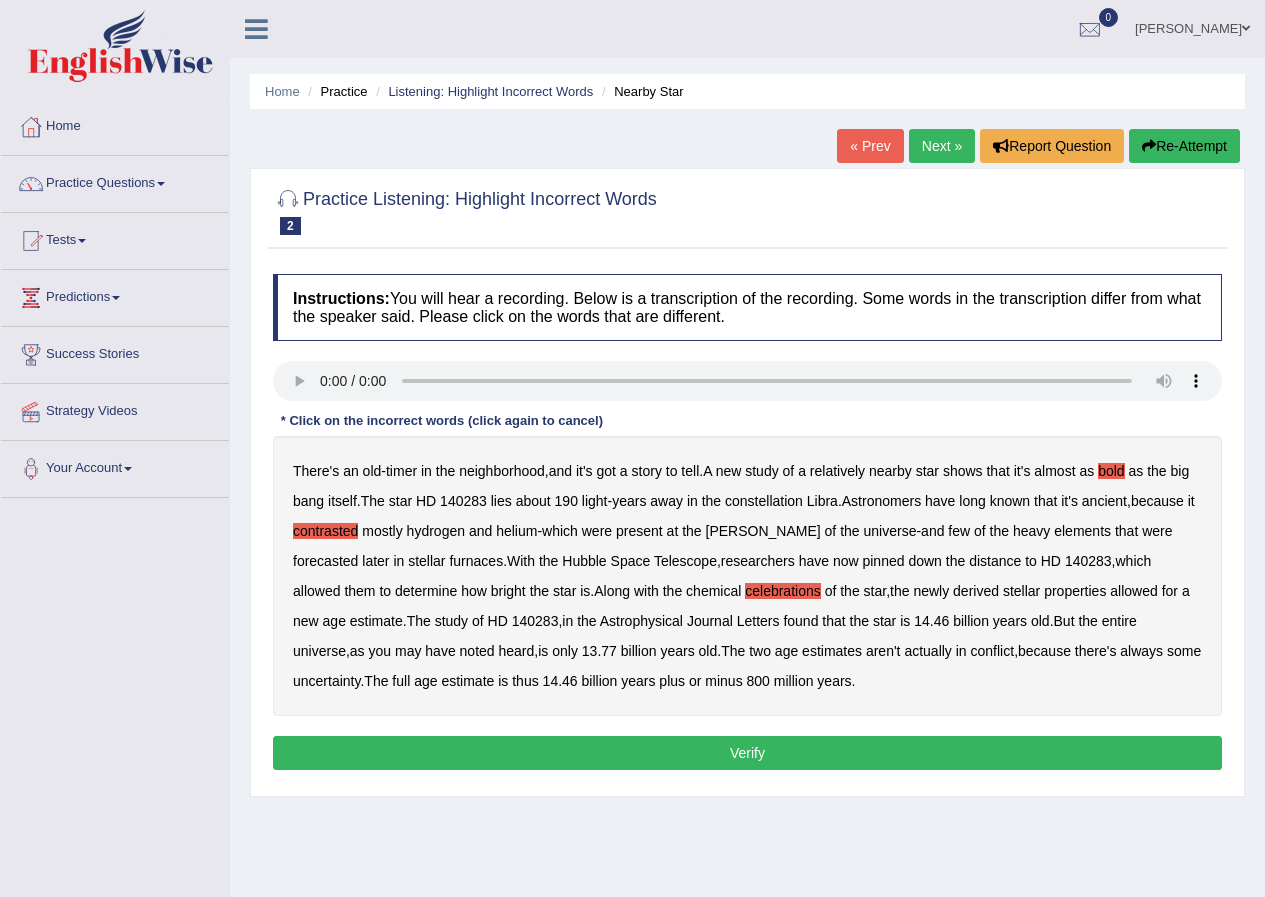 click on "Instructions:  You will hear a recording. Below is a transcription of the recording. Some words in the transcription differ from what the speaker said. Please click on the words that are different.
Transcript: * Click on the incorrect words (click again to cancel) There's   an   old - timer   in   the   neighborhood ,  and   it's   got   a   story   to   tell .  A   new   study   of   a   relatively   nearby   star   shows   that   it's   almost   as   bold   as   the   big   bang   itself .  The   star   HD   140283   lies   about   190   light - years   away   in   the   constellation   [GEOGRAPHIC_DATA] .  Astronomers   have   long   known   that   it's   ancient ,  because   it   contrasted   mostly   hydrogen   and   helium  -  which   were   present   at   the   [PERSON_NAME]   of   the   universe  -  and   few   of   the   heavy   elements   that   were   forecasted   later   in   stellar   furnaces .  With   the   Hubble   Space   Telescope ,  researchers   have   now   pinned   down   the   distance   to" at bounding box center (747, 525) 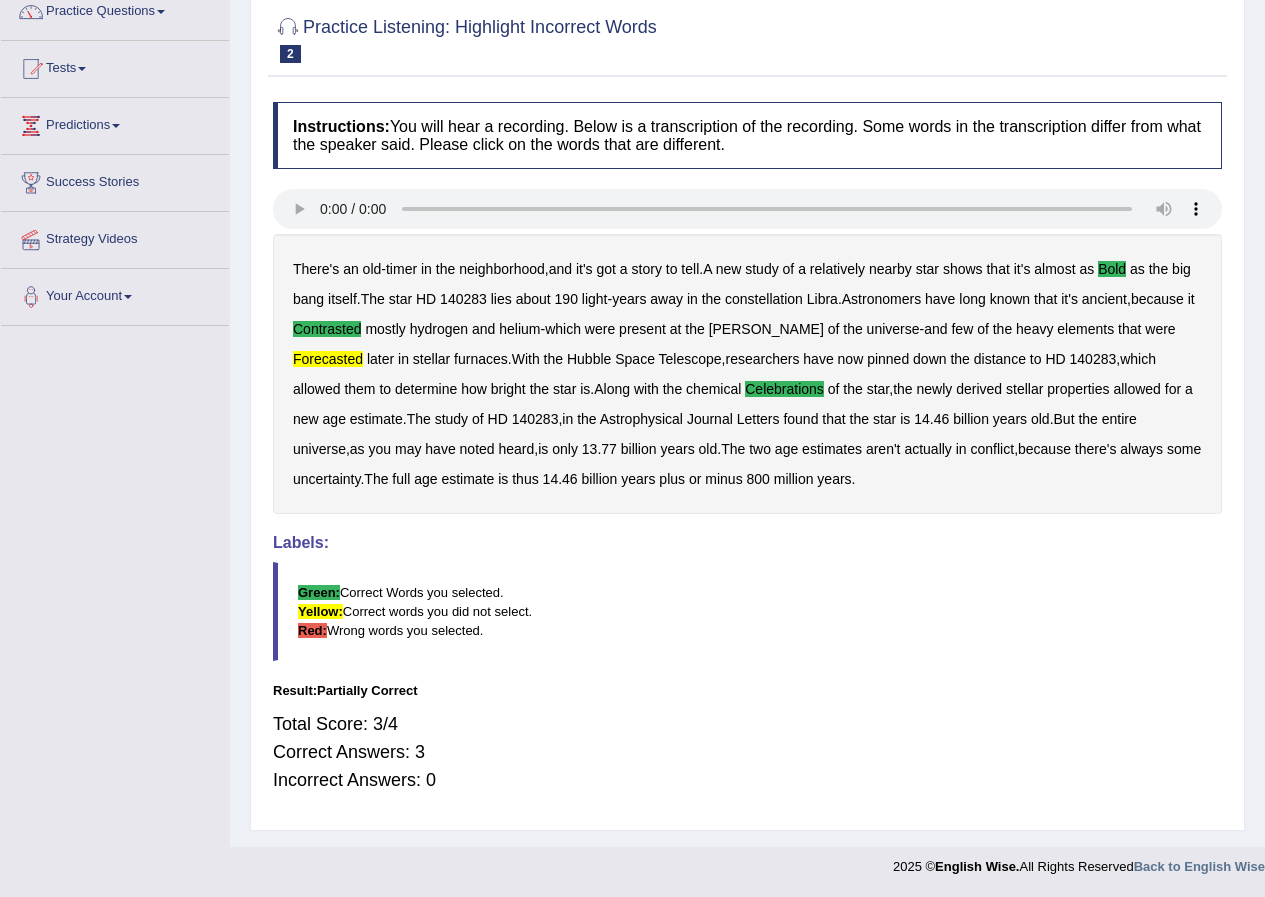 scroll, scrollTop: 0, scrollLeft: 0, axis: both 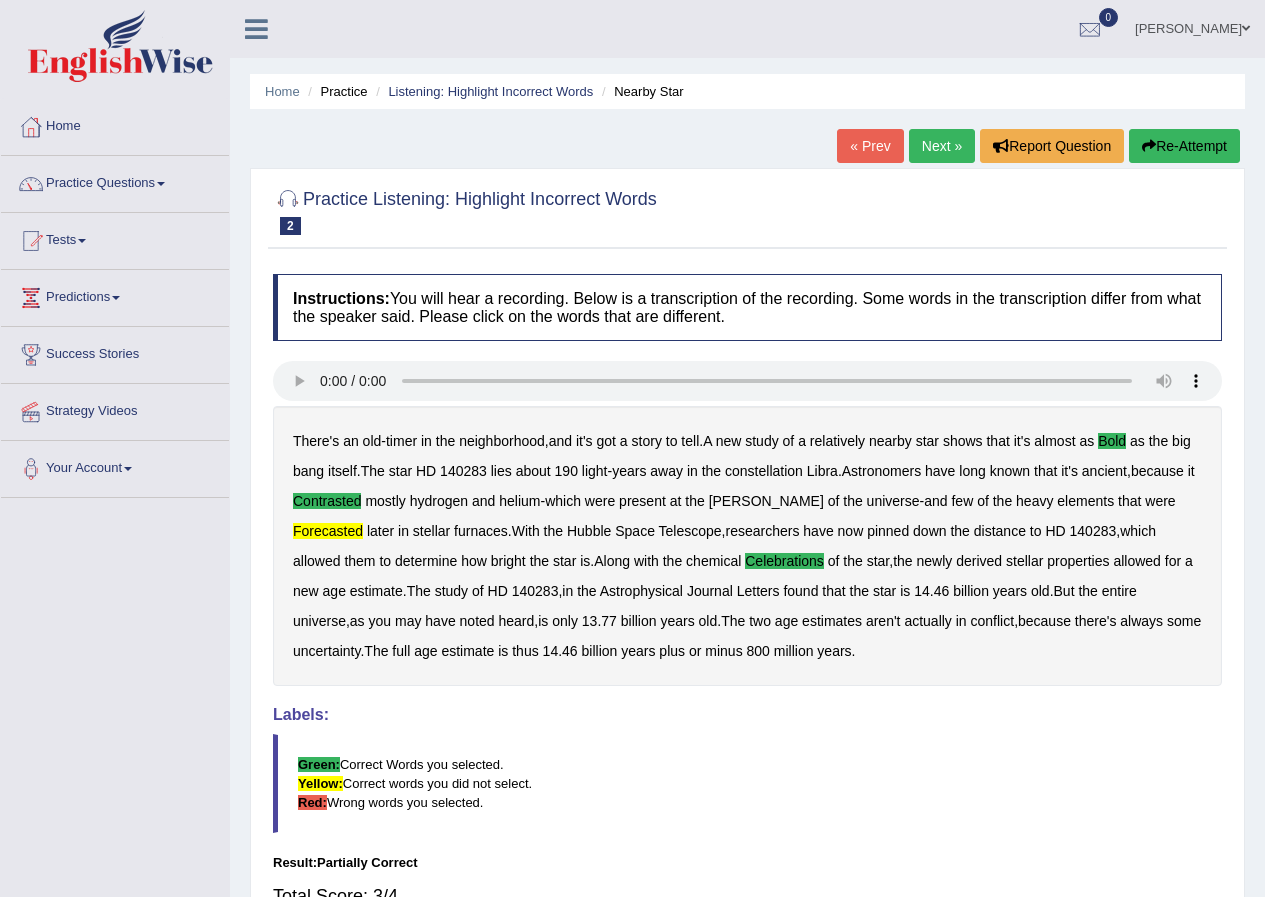 click on "Re-Attempt" at bounding box center [1184, 146] 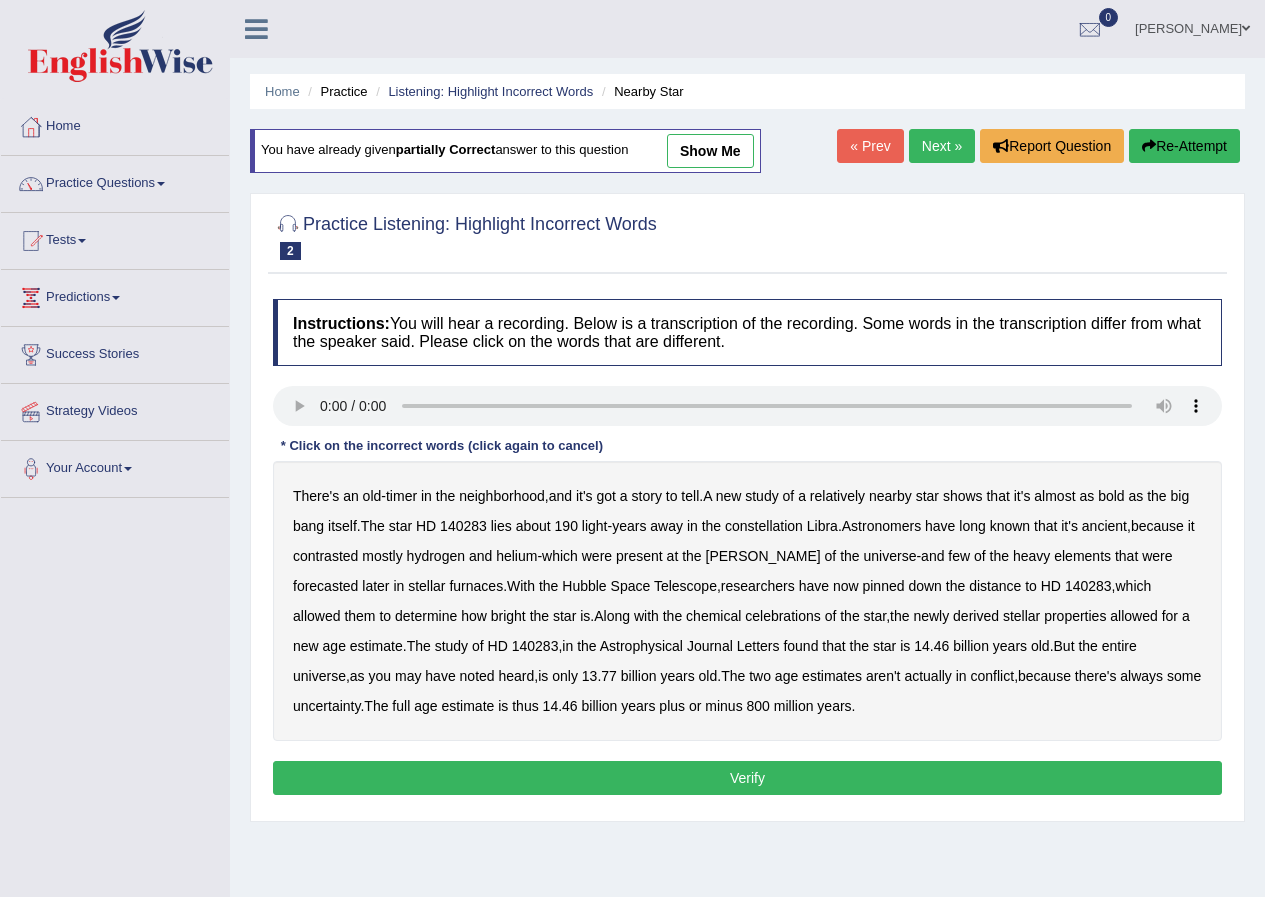 scroll, scrollTop: 0, scrollLeft: 0, axis: both 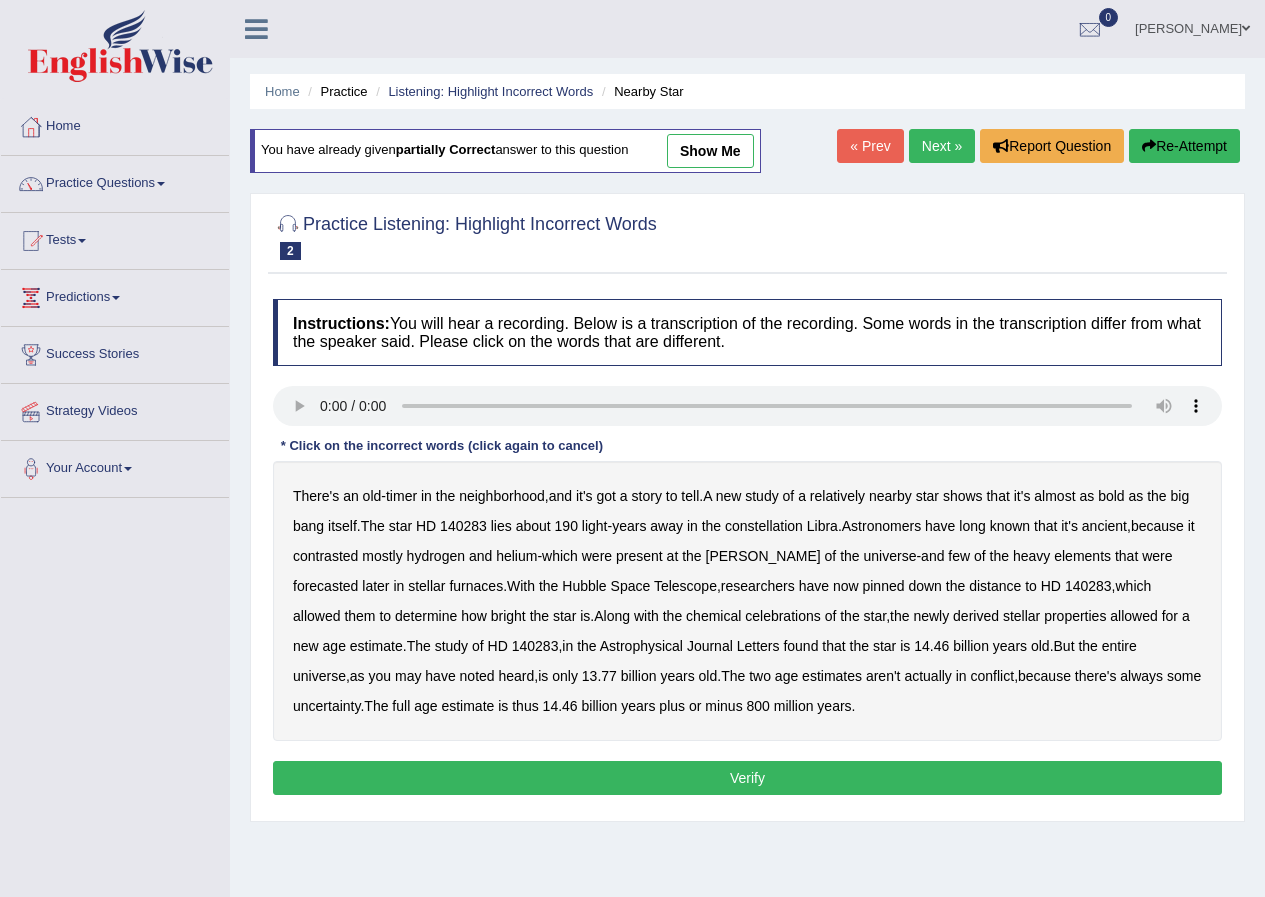 click on "bold" at bounding box center [1111, 496] 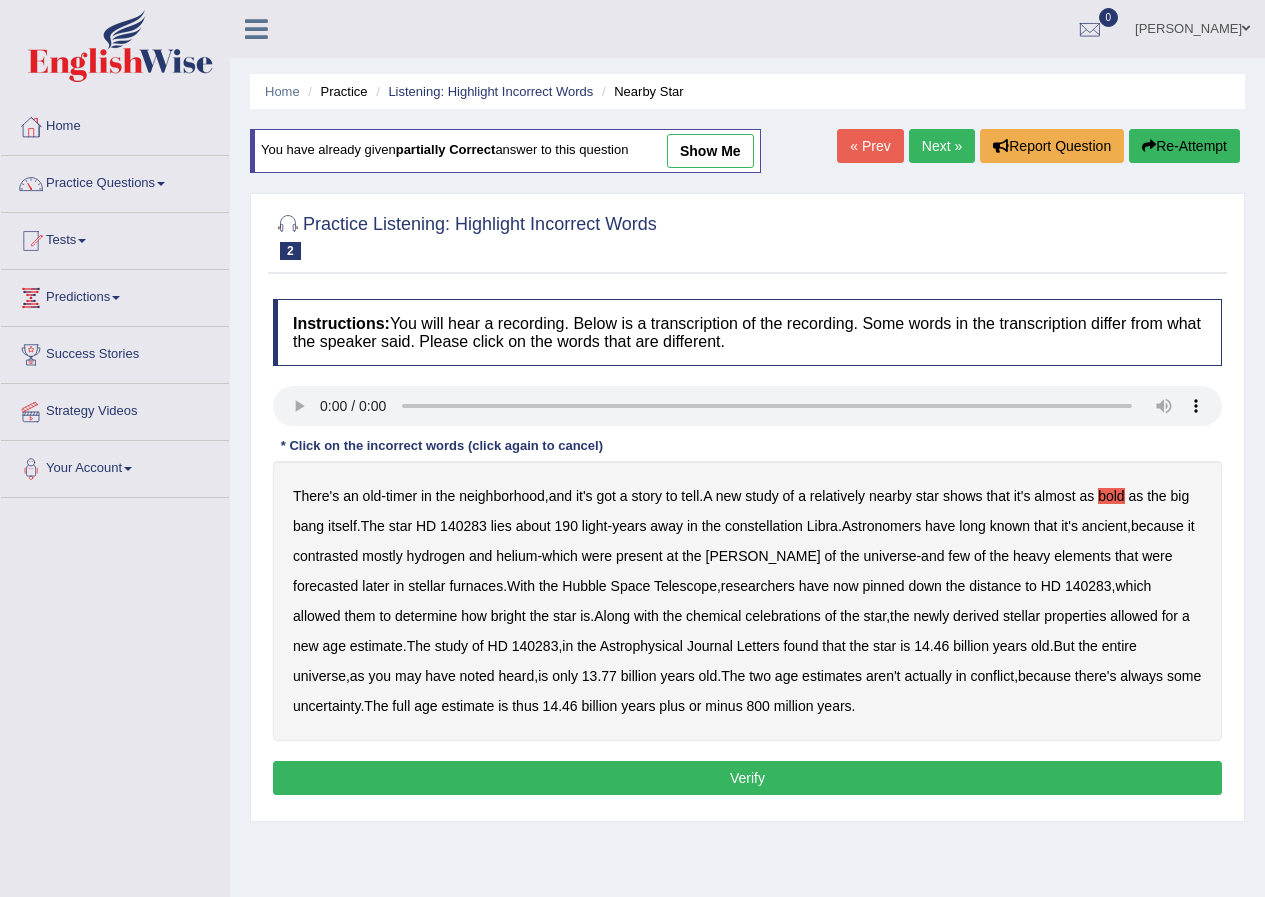 click on "contrasted" at bounding box center (325, 556) 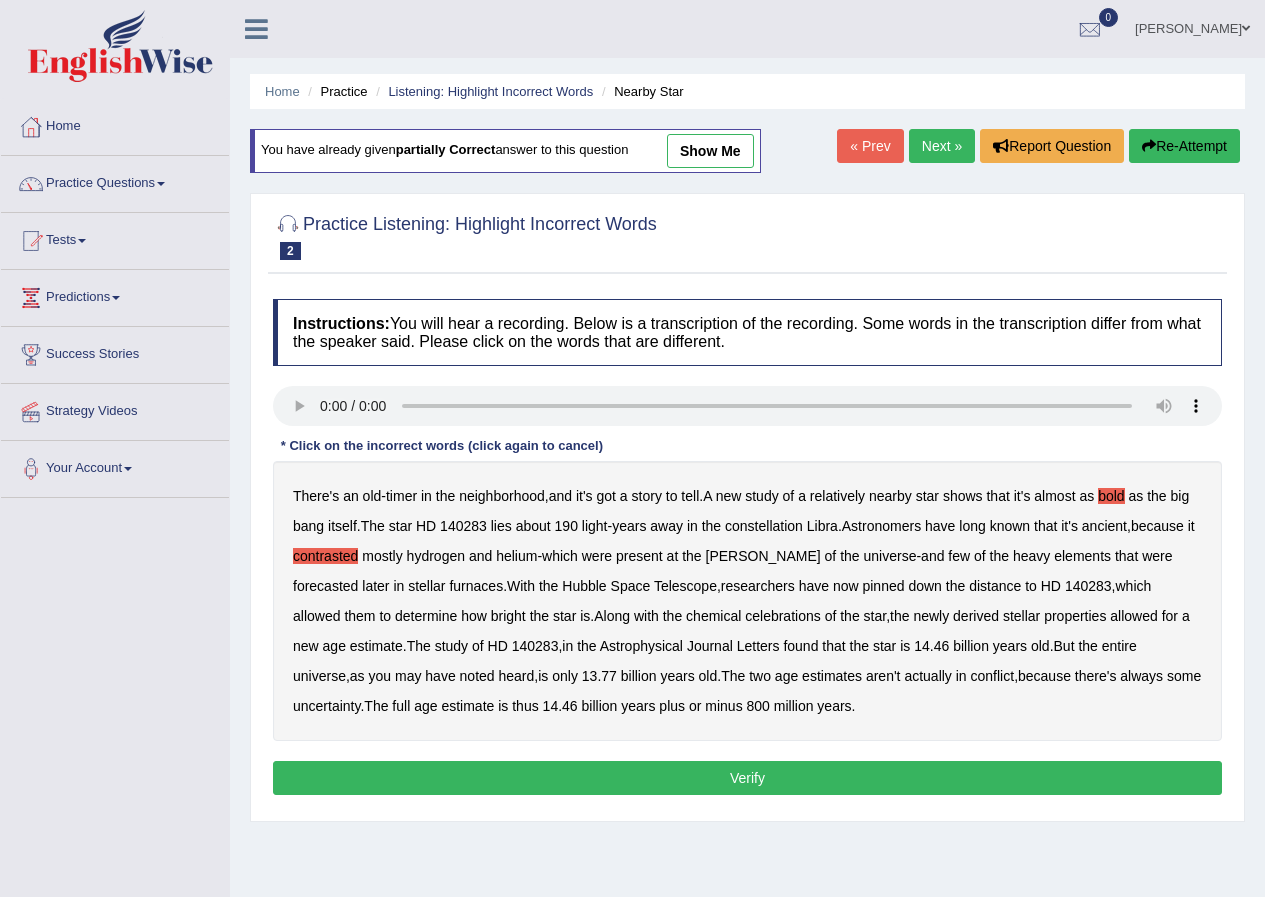click on "forecasted" at bounding box center (325, 586) 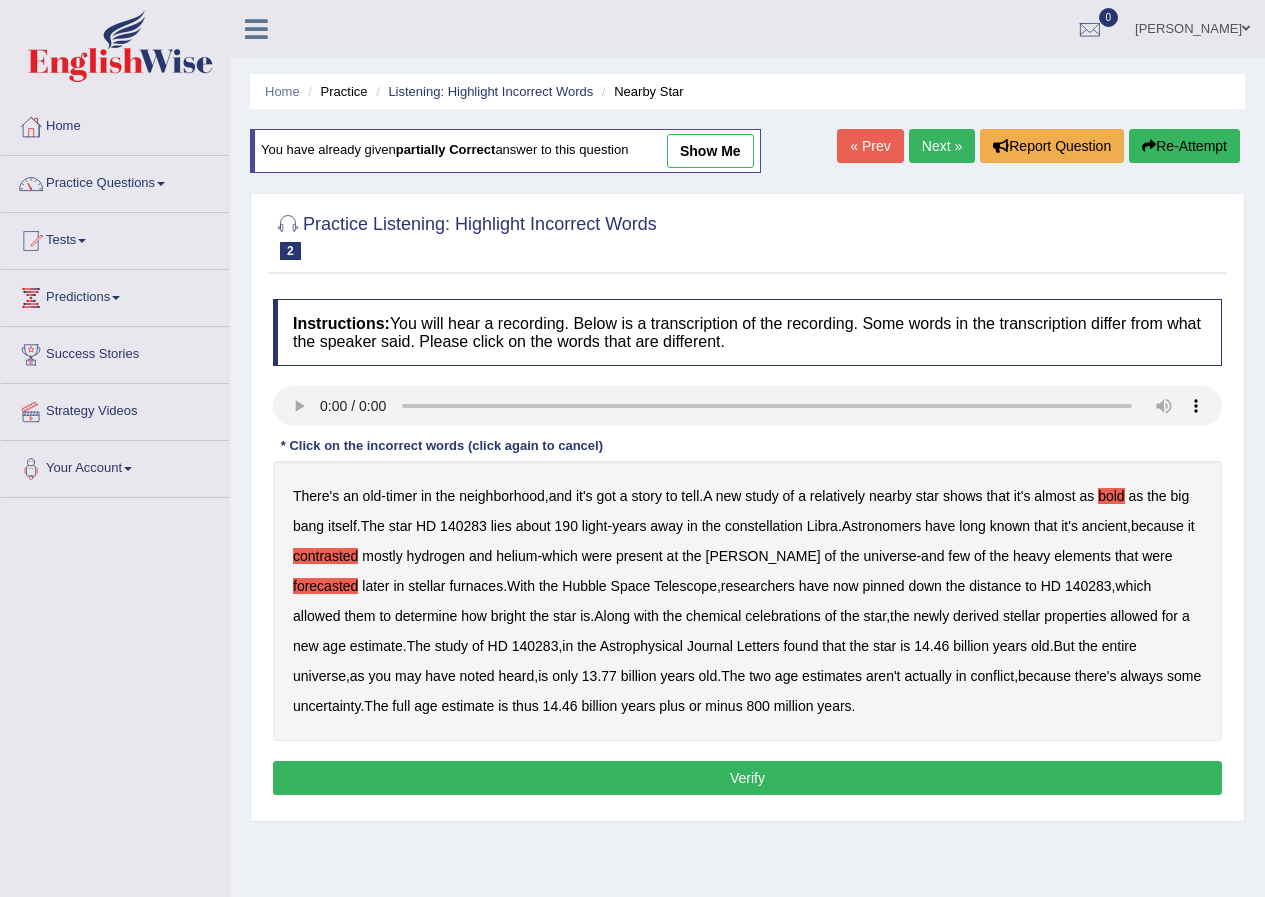 drag, startPoint x: 638, startPoint y: 605, endPoint x: 493, endPoint y: 610, distance: 145.08618 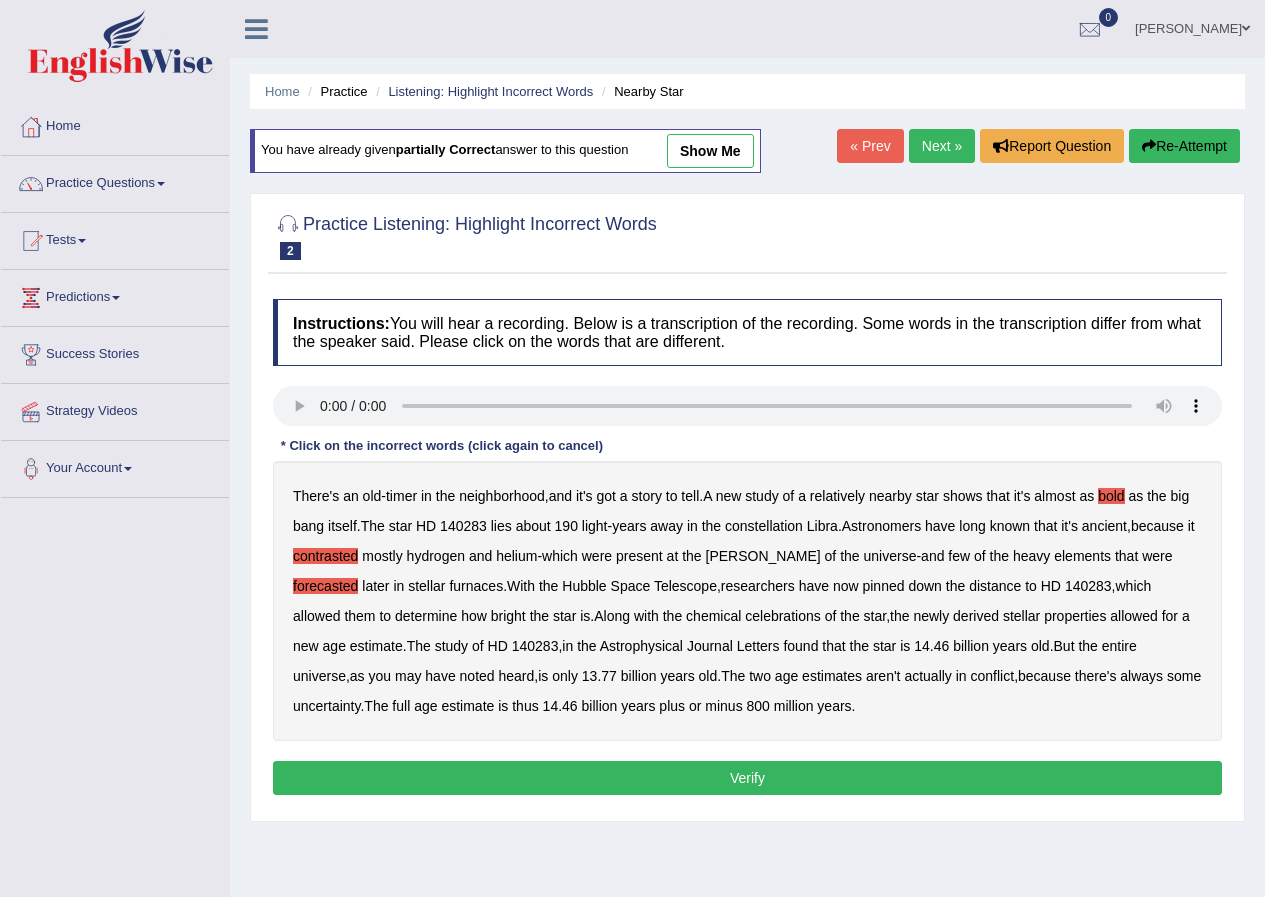 click on "celebrations" at bounding box center (783, 616) 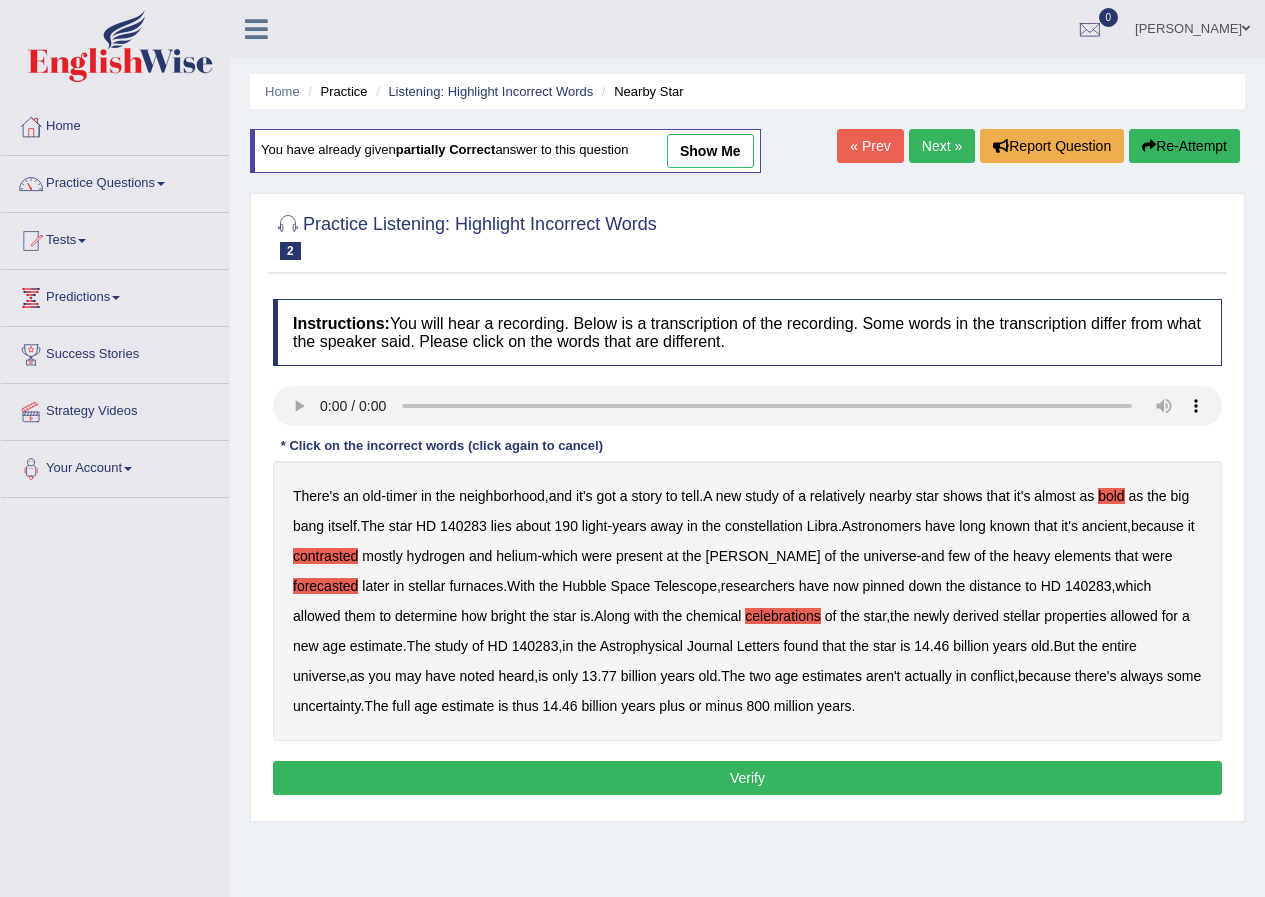 click on "Verify" at bounding box center [747, 778] 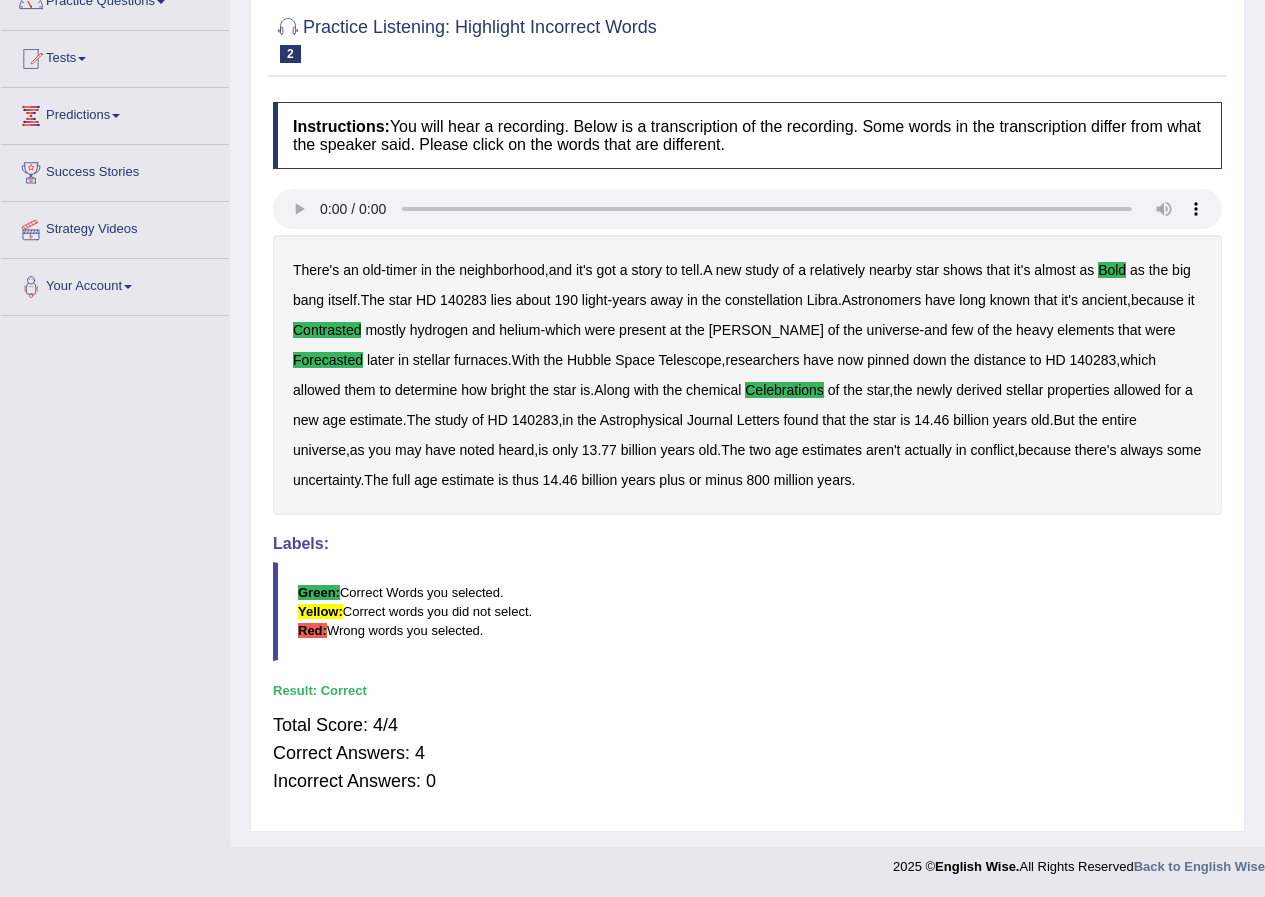 scroll, scrollTop: 0, scrollLeft: 0, axis: both 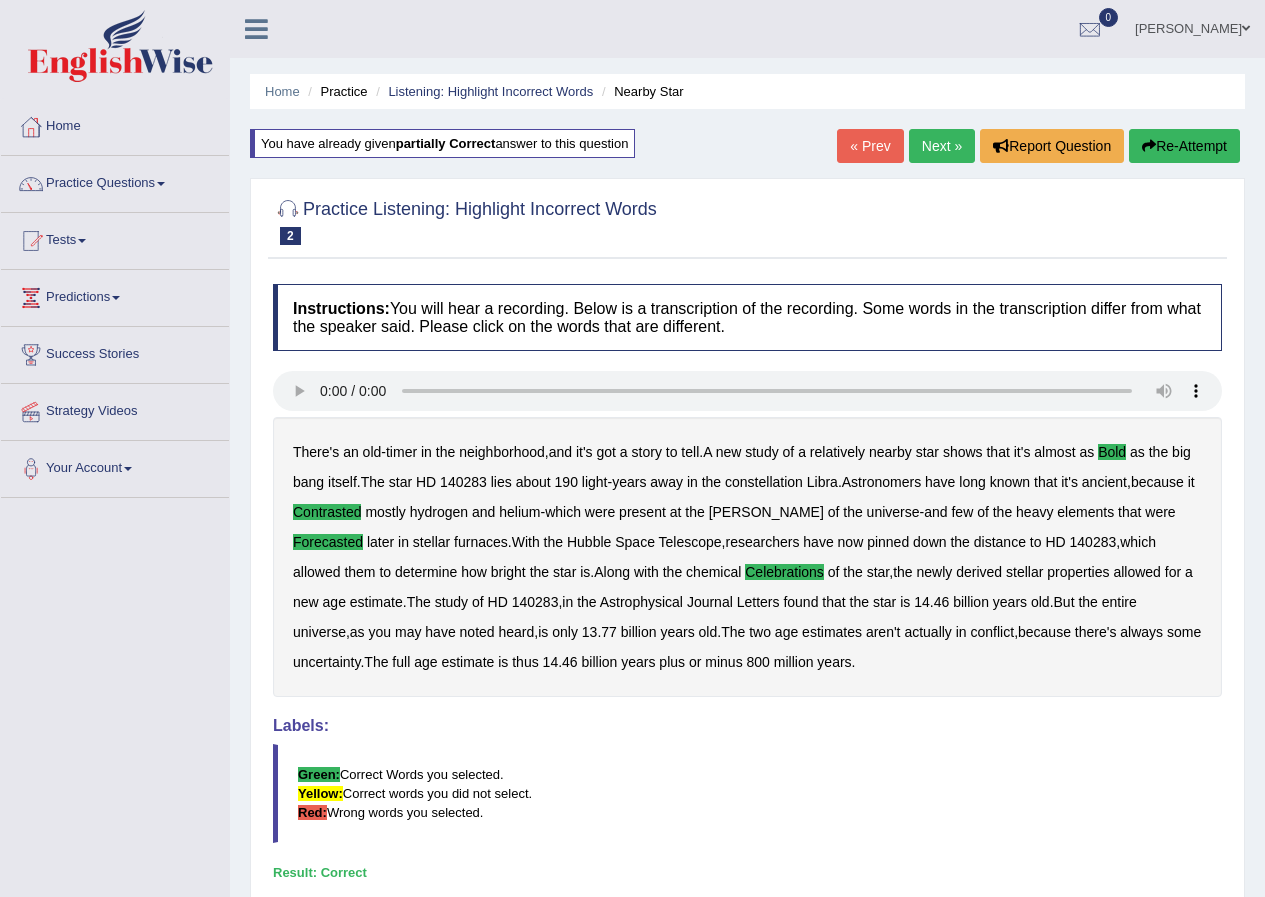 click on "Next »" at bounding box center (942, 146) 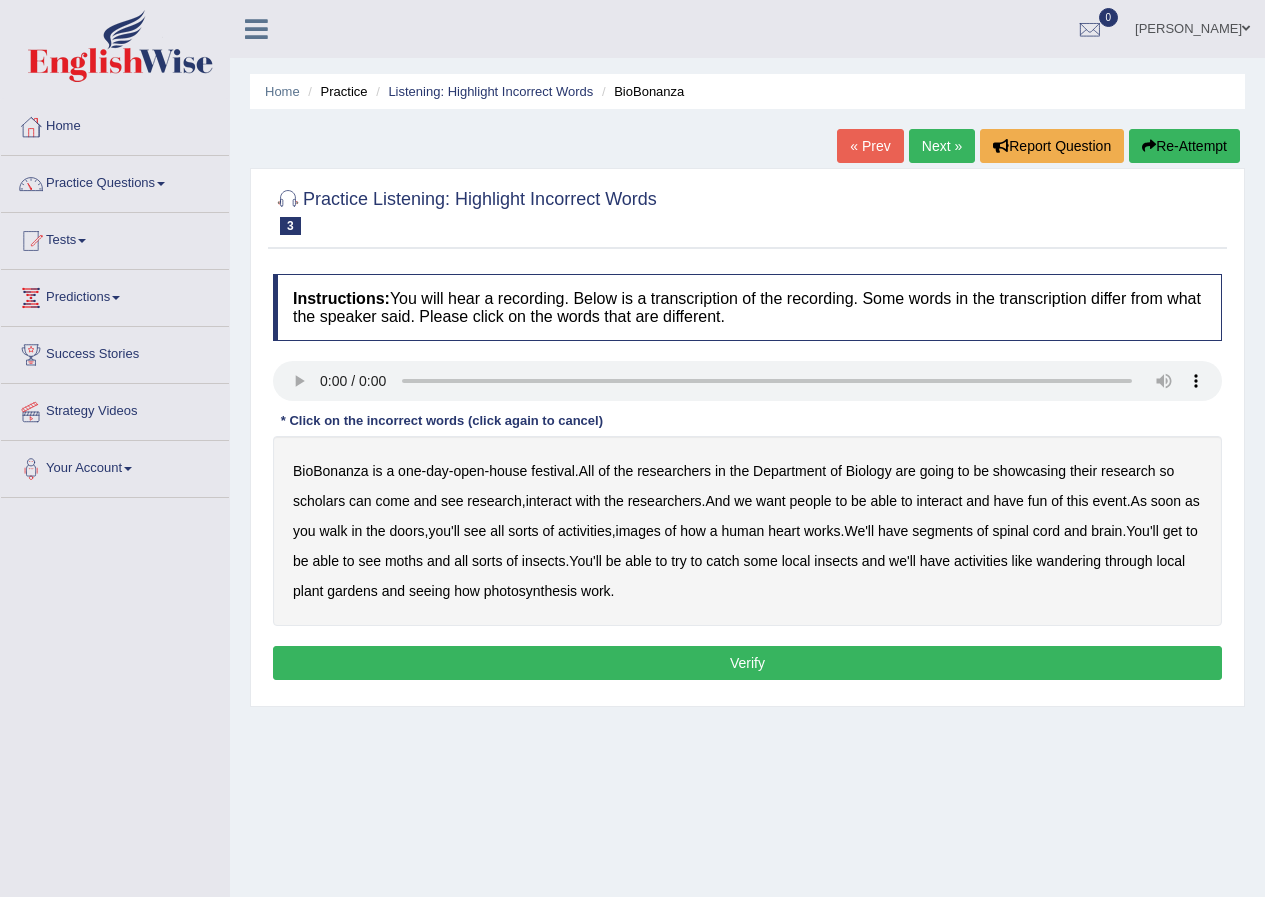 scroll, scrollTop: 0, scrollLeft: 0, axis: both 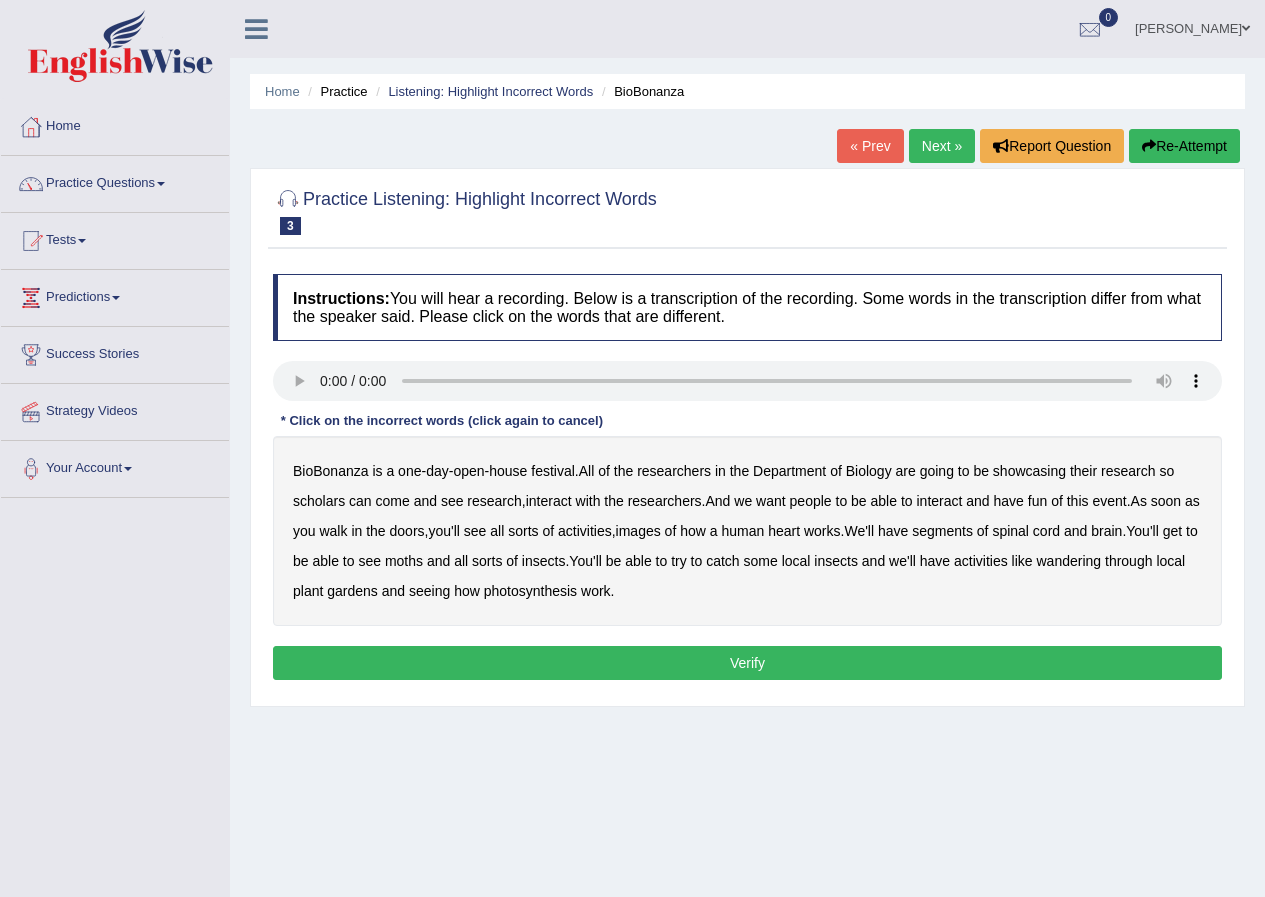 click on "scholars" at bounding box center [319, 501] 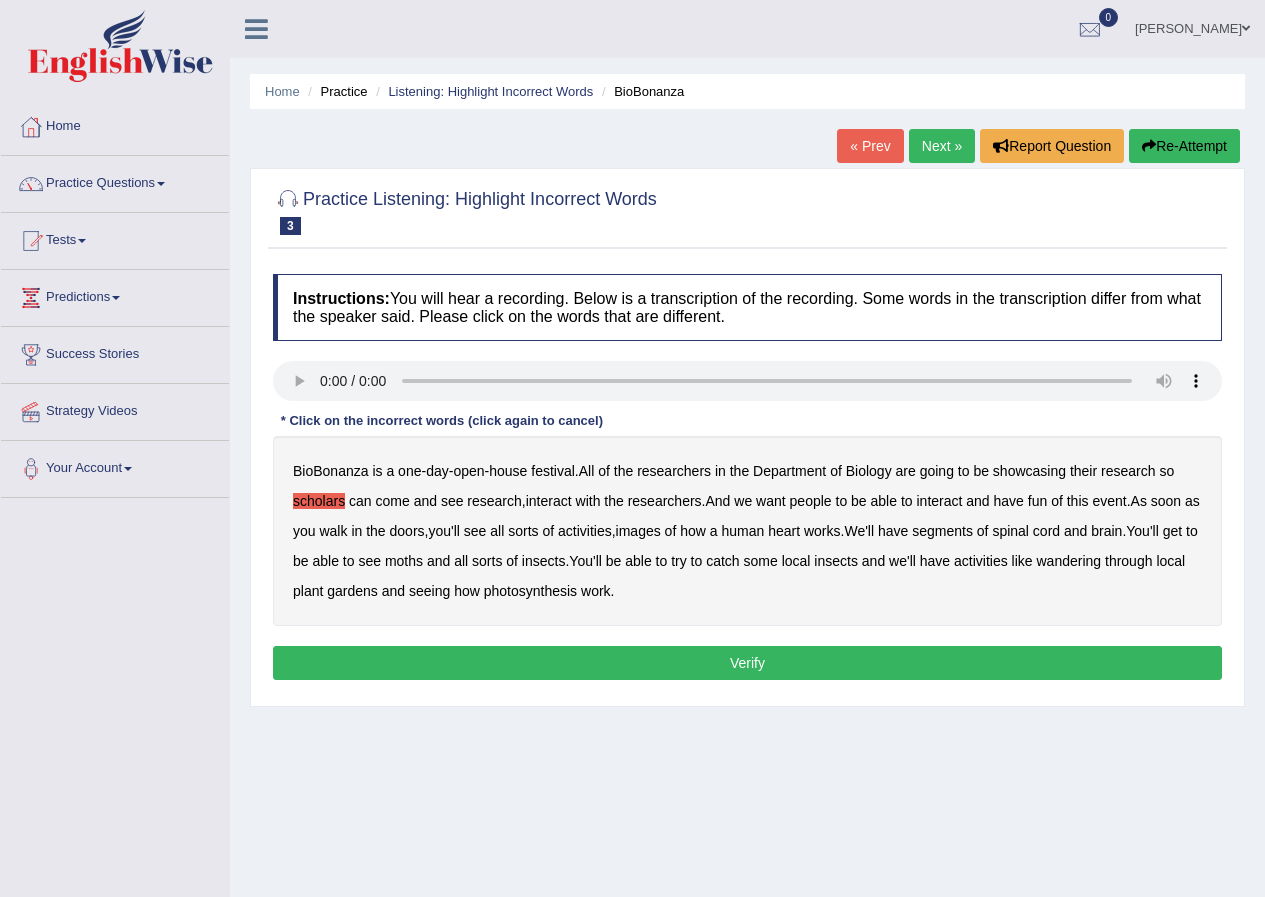 click on "sorts" at bounding box center [523, 531] 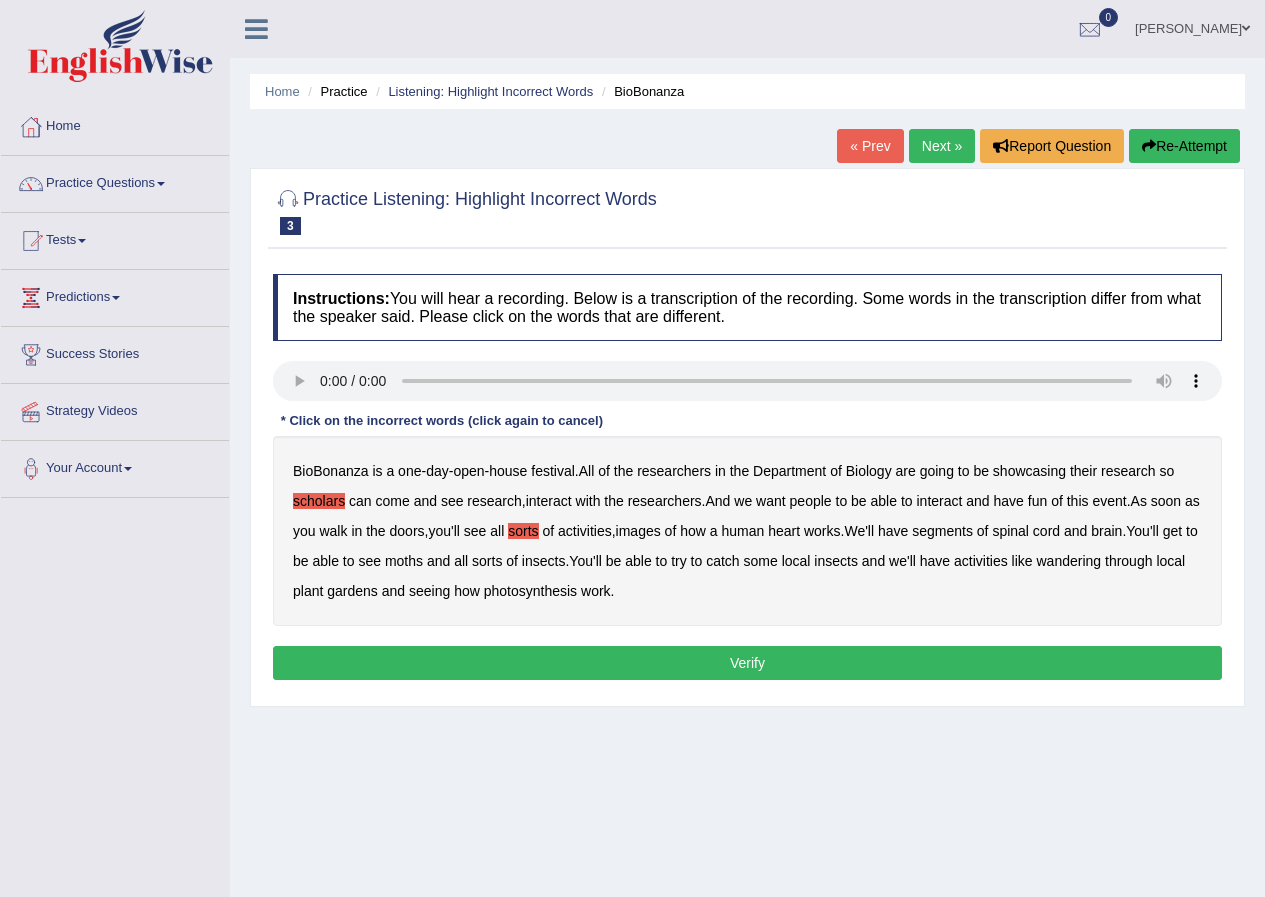 click on "segments" at bounding box center (942, 531) 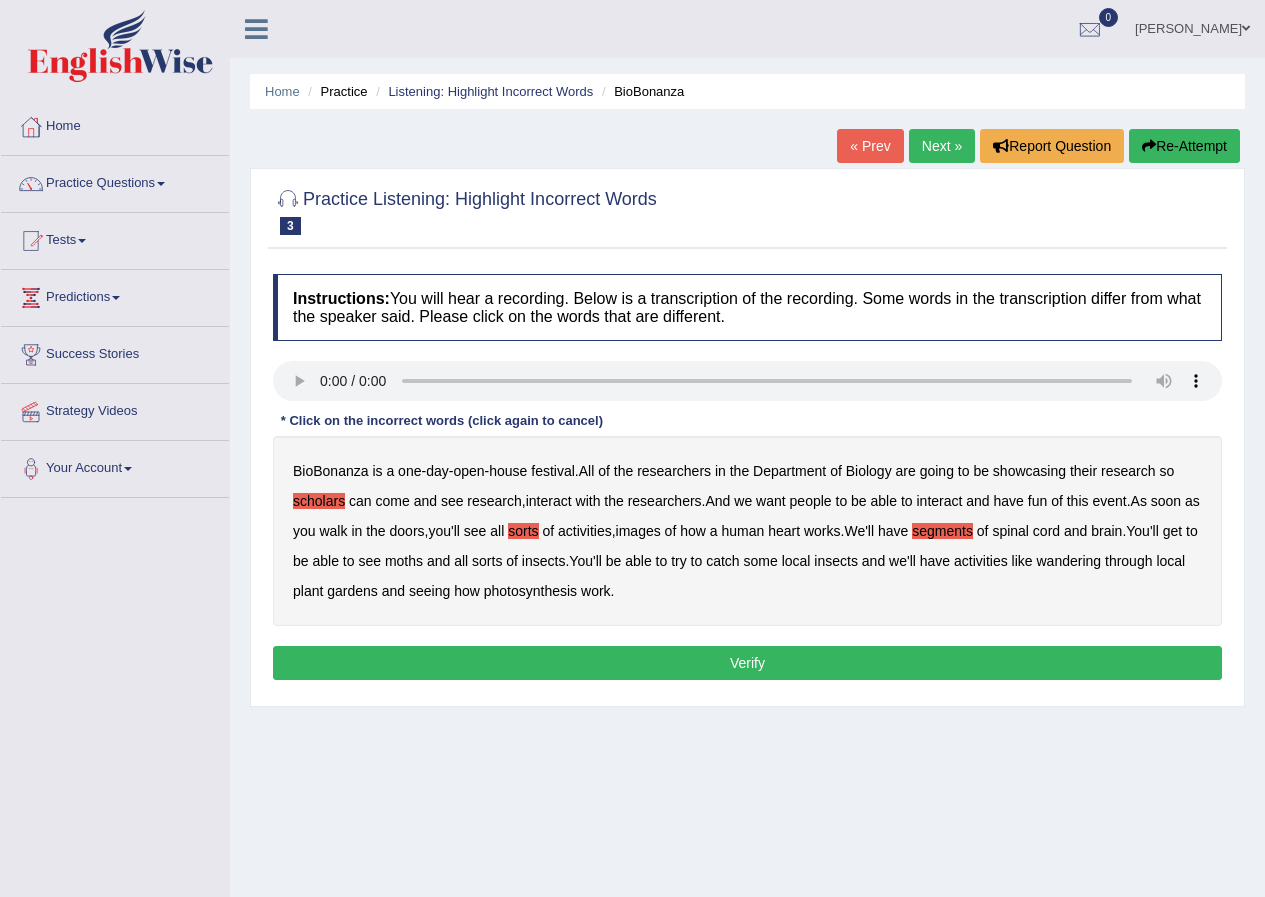 click on "moths" at bounding box center [404, 561] 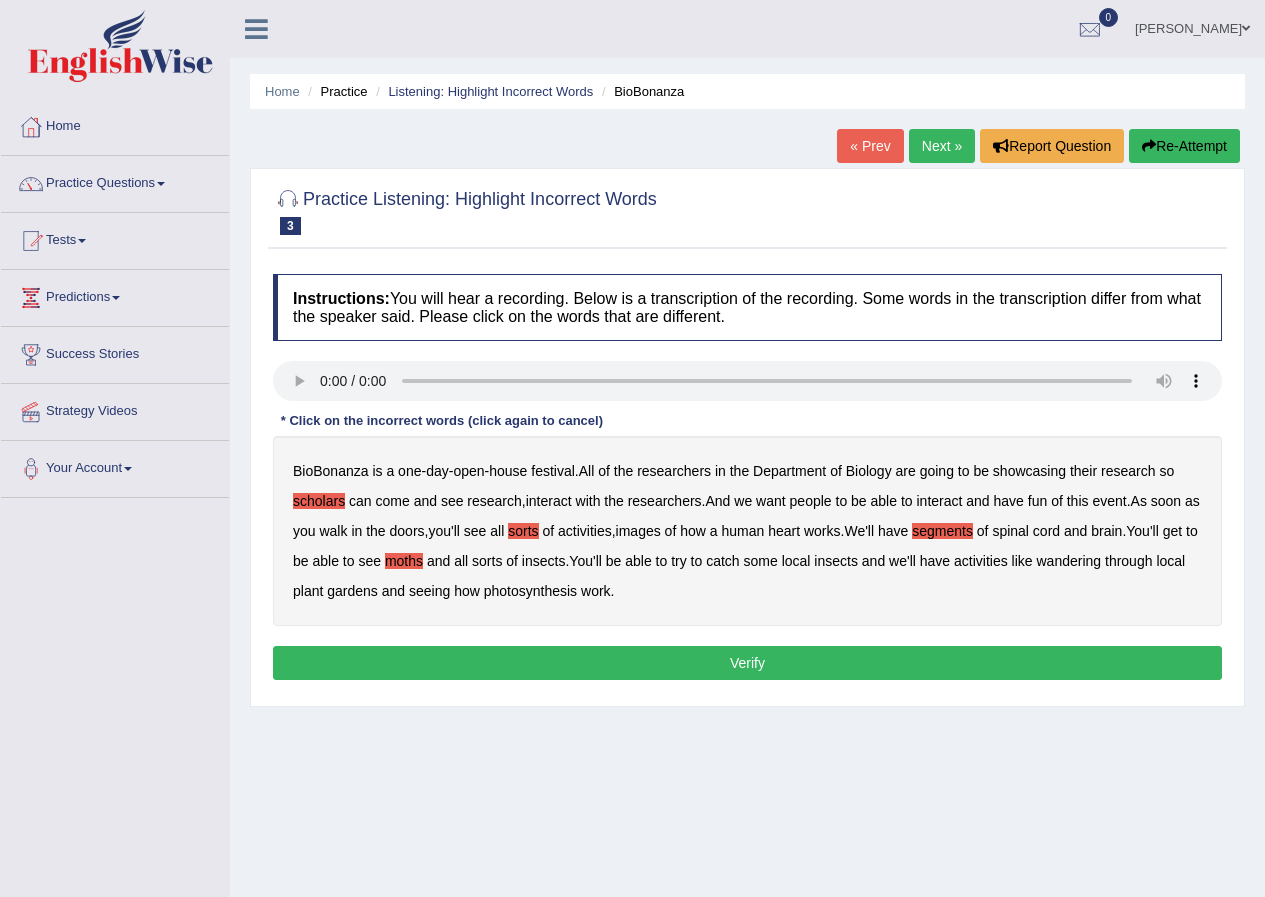 click on "wandering" at bounding box center [1069, 561] 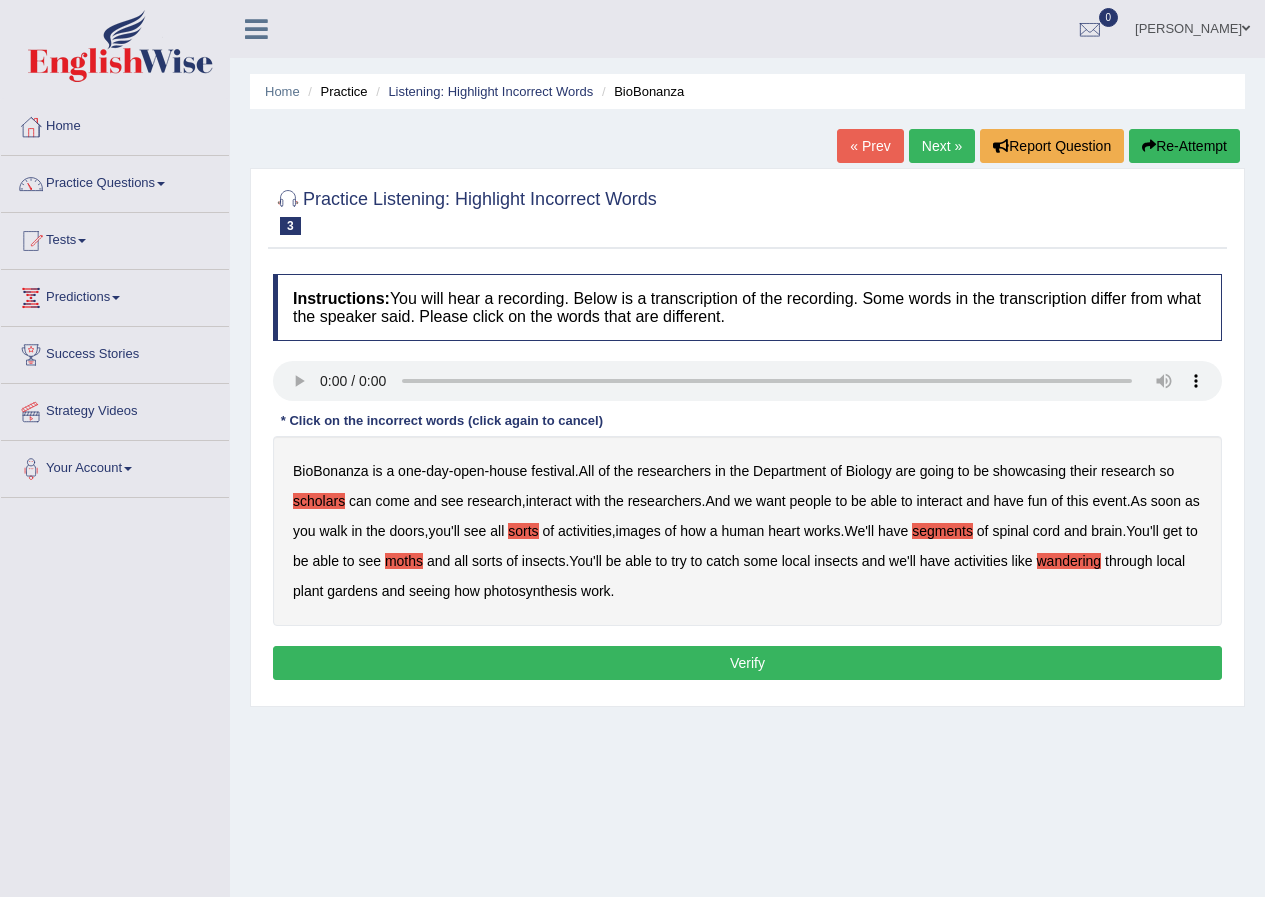 click on "Verify" at bounding box center [747, 663] 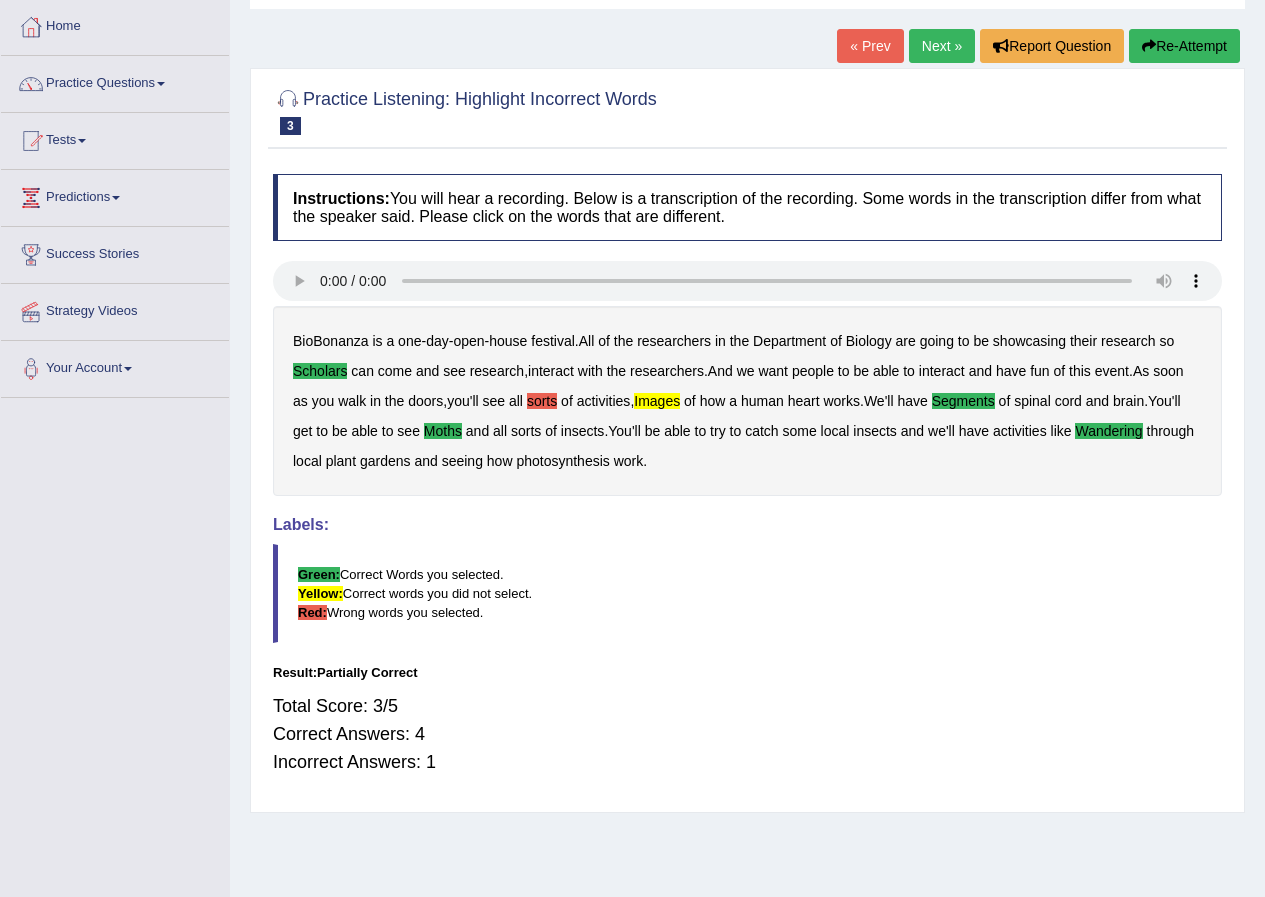 scroll, scrollTop: 0, scrollLeft: 0, axis: both 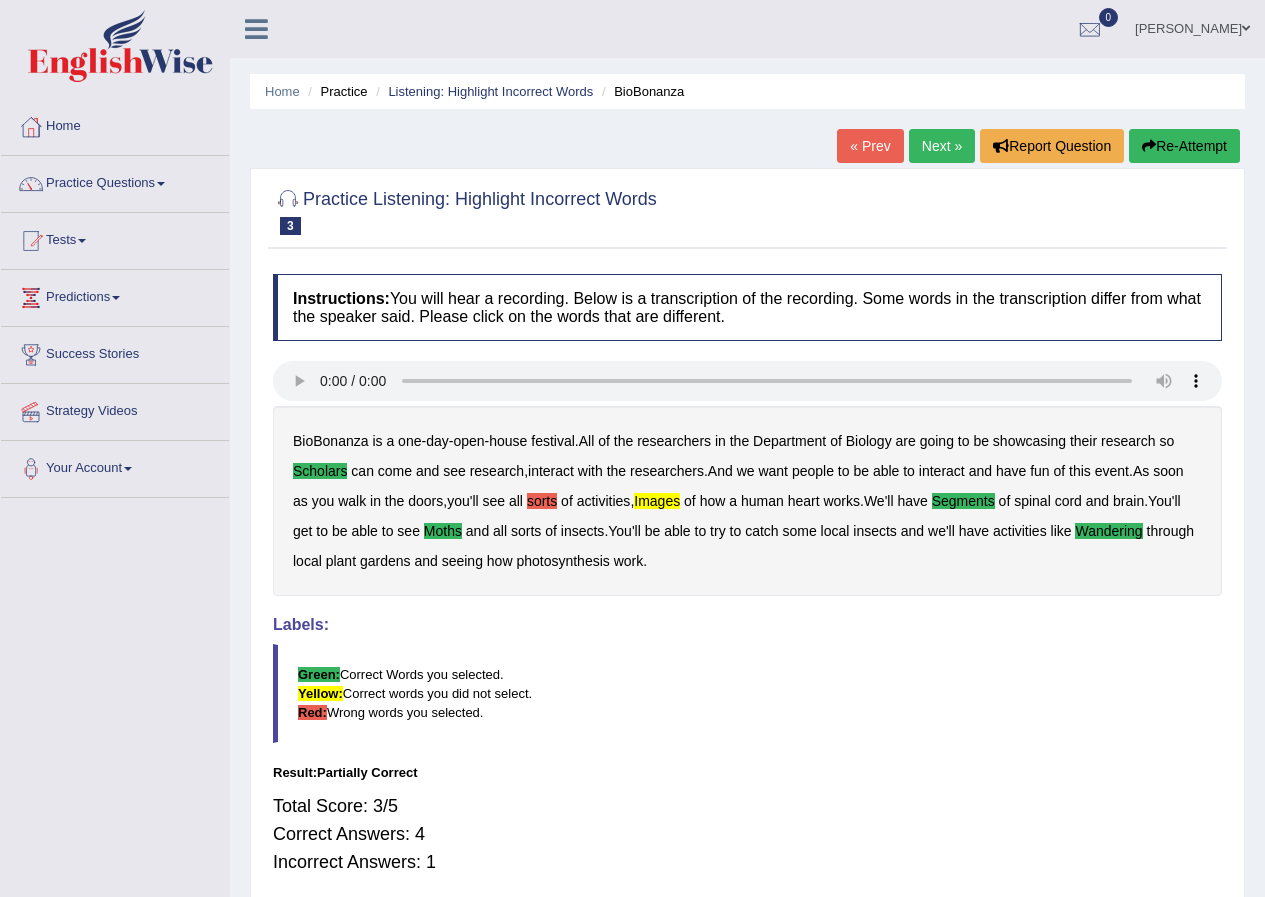 click on "Re-Attempt" at bounding box center (1184, 146) 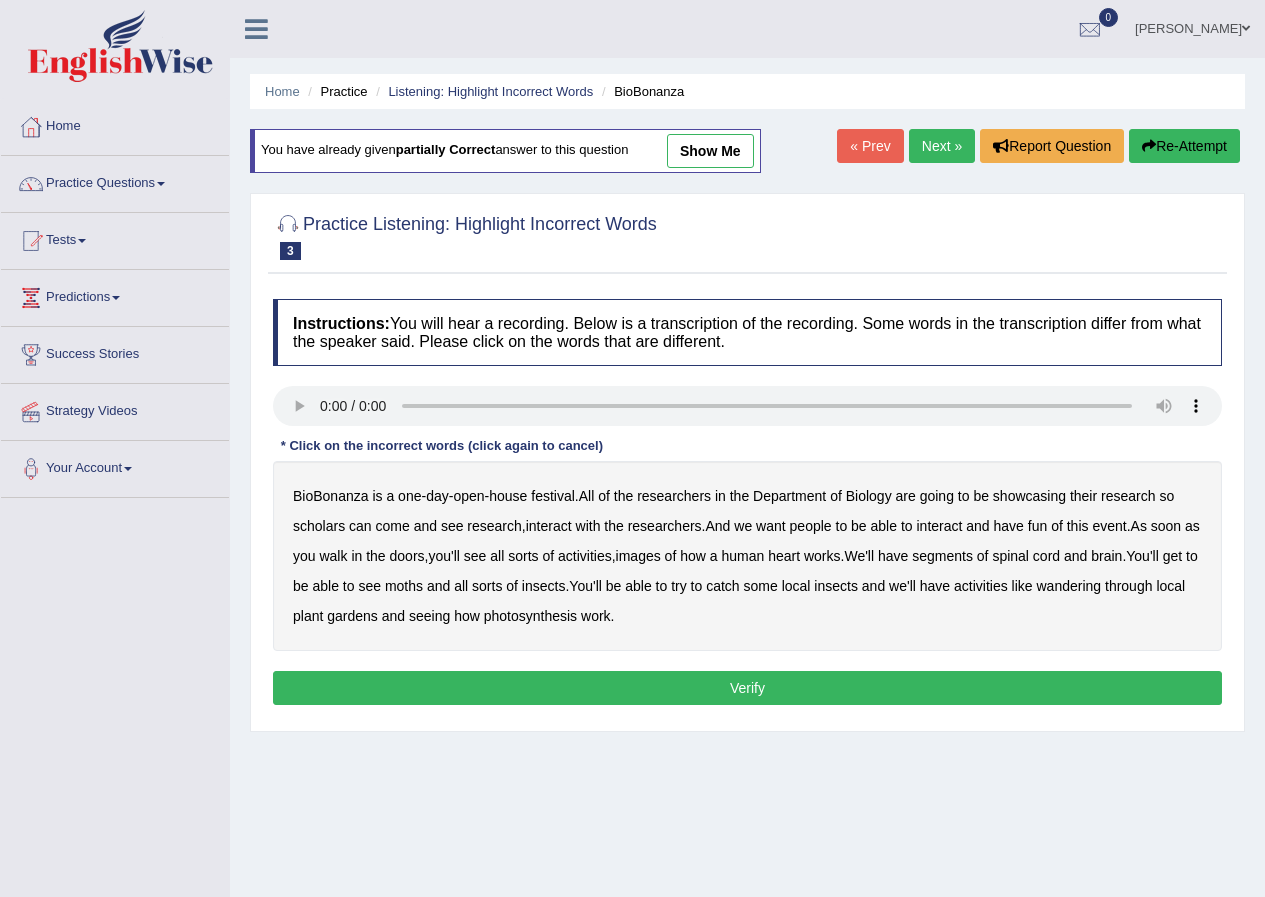 scroll, scrollTop: 0, scrollLeft: 0, axis: both 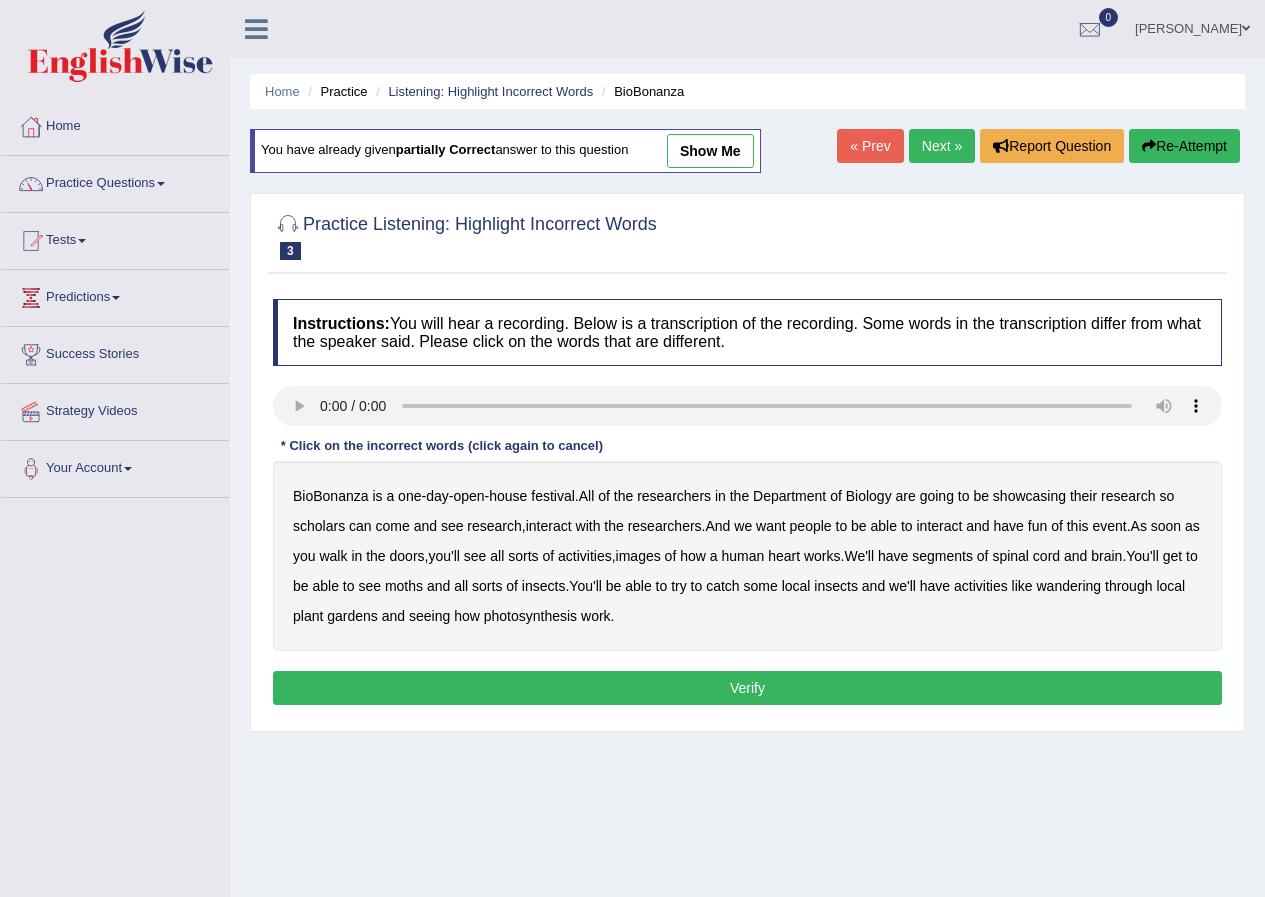click on "scholars" at bounding box center (319, 526) 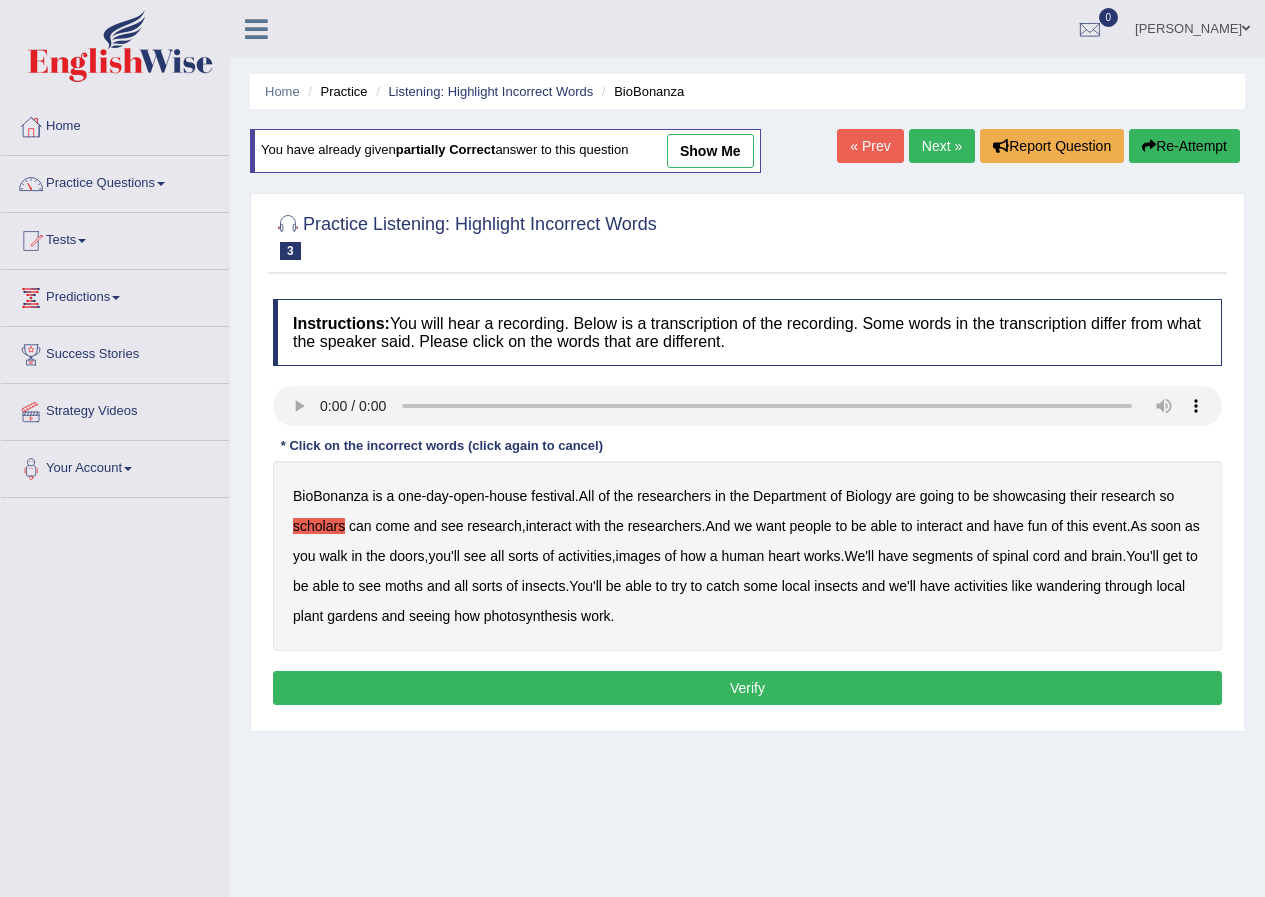 click on "images" at bounding box center [638, 556] 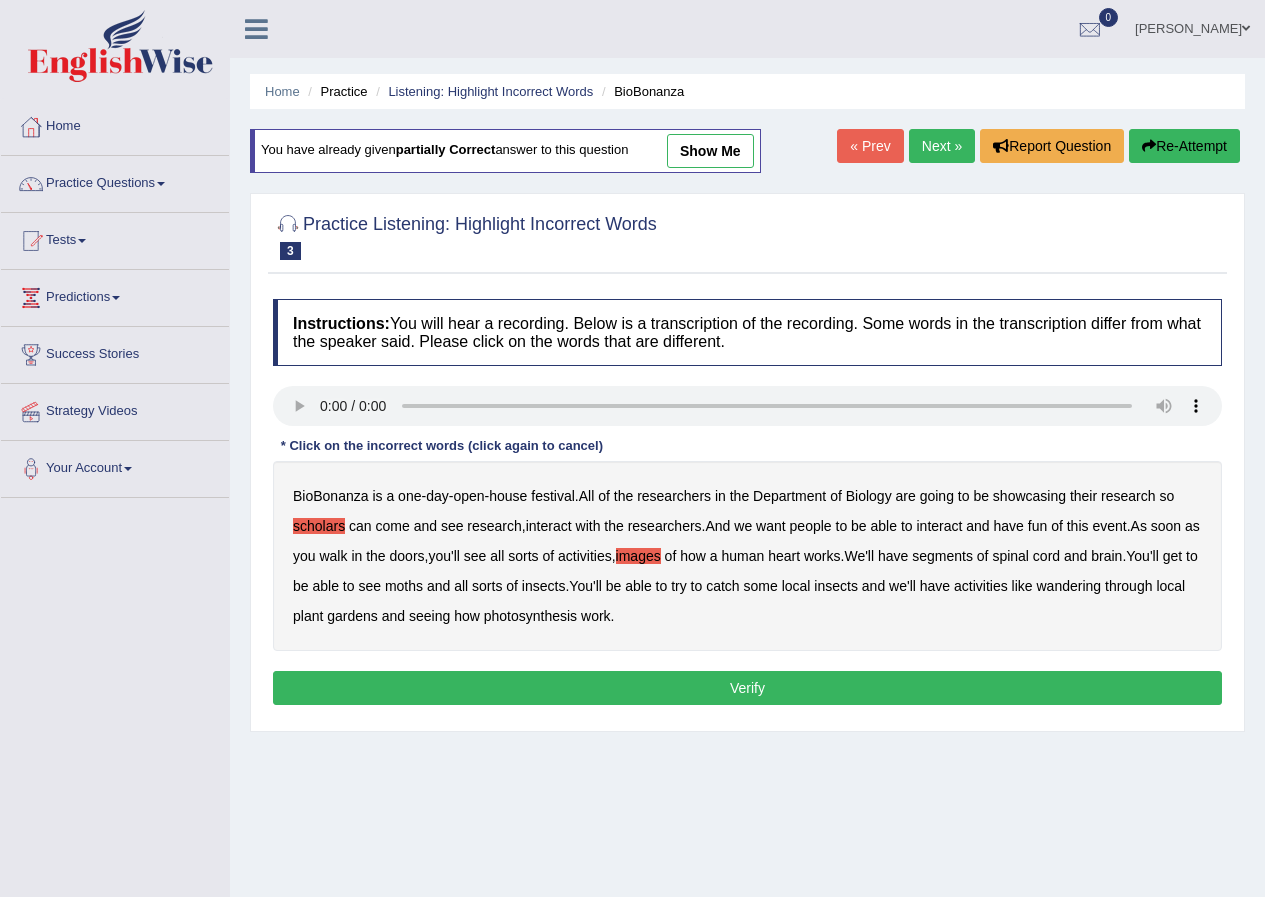 click on "segments" at bounding box center (942, 556) 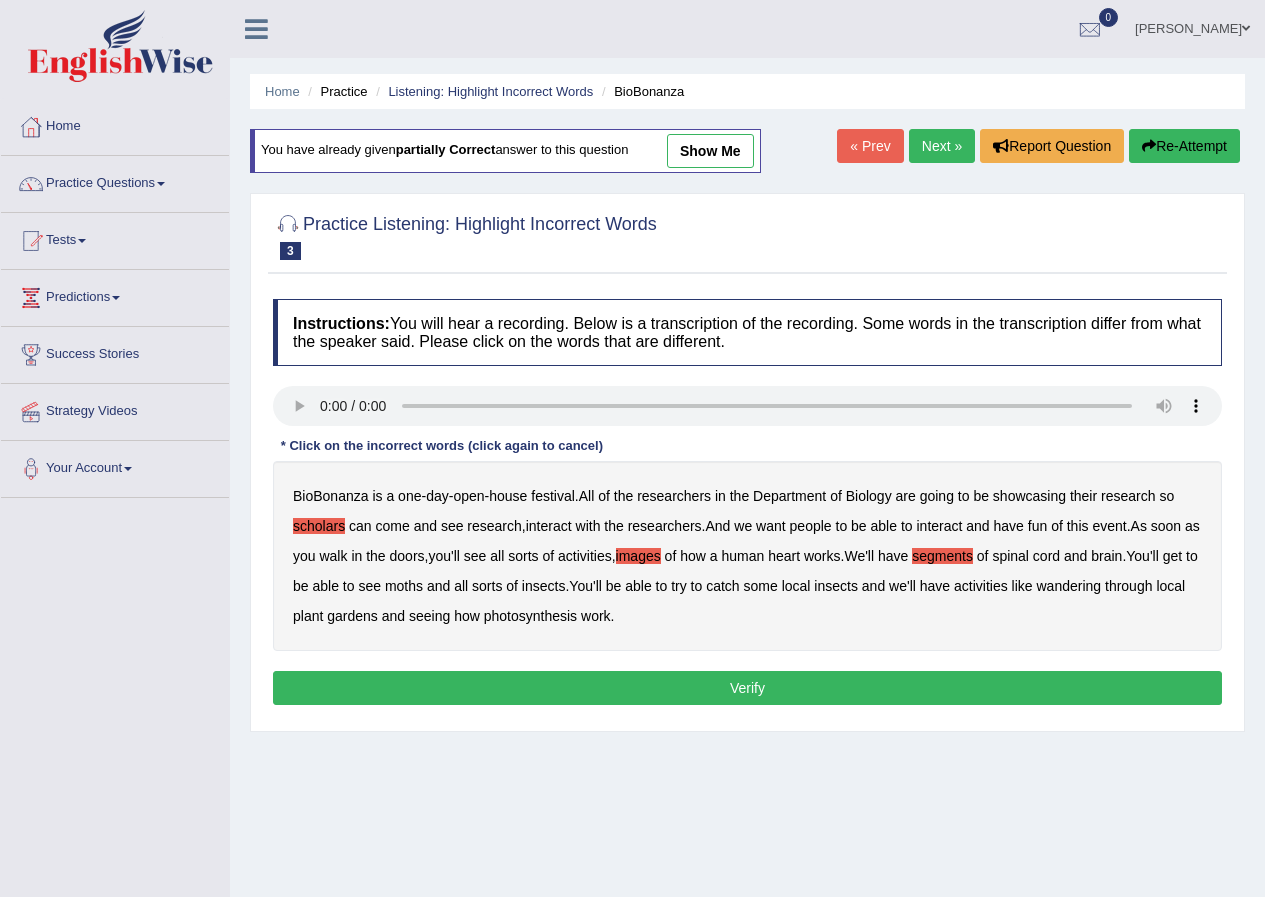 click on "sorts" at bounding box center [487, 586] 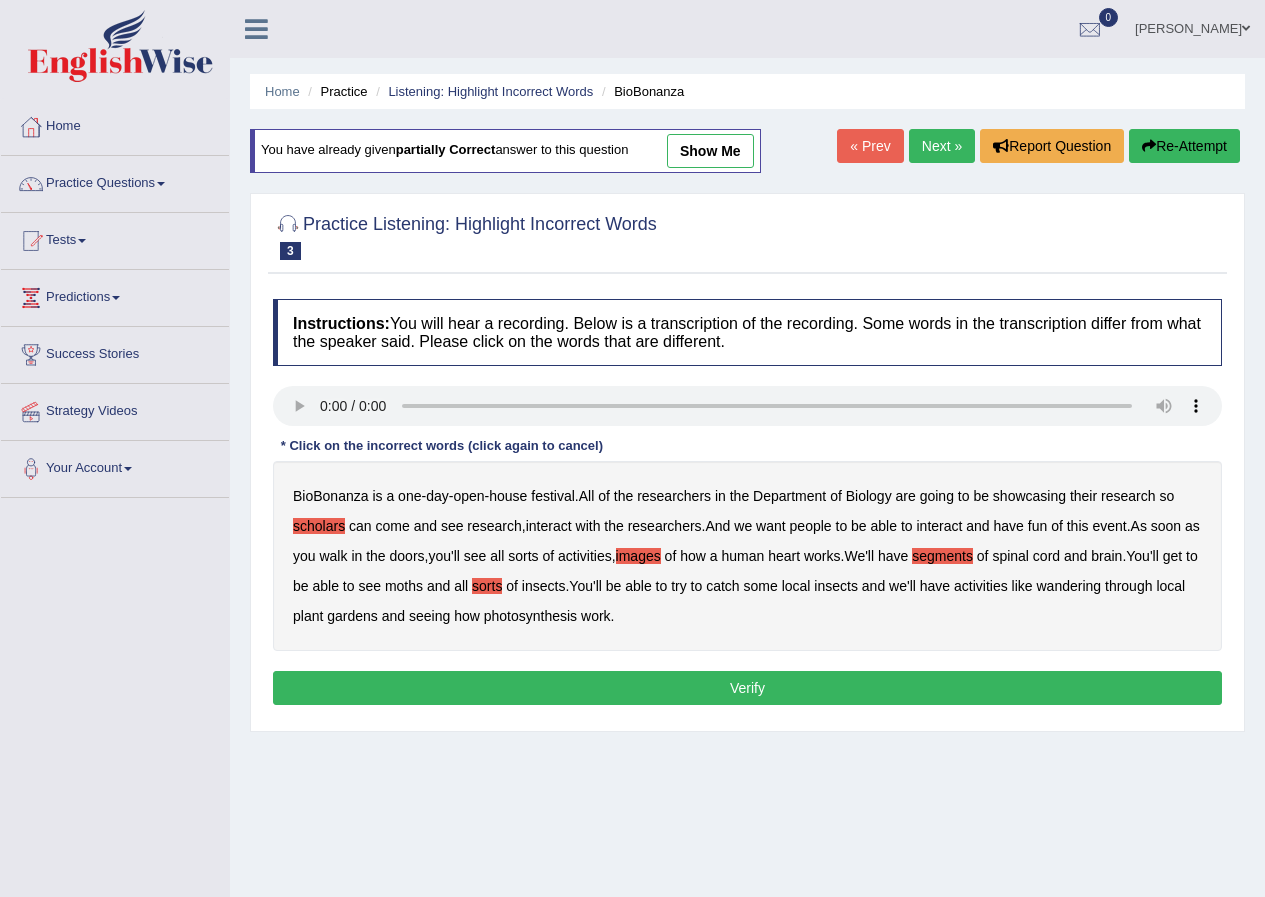 click on "wandering" at bounding box center [1069, 586] 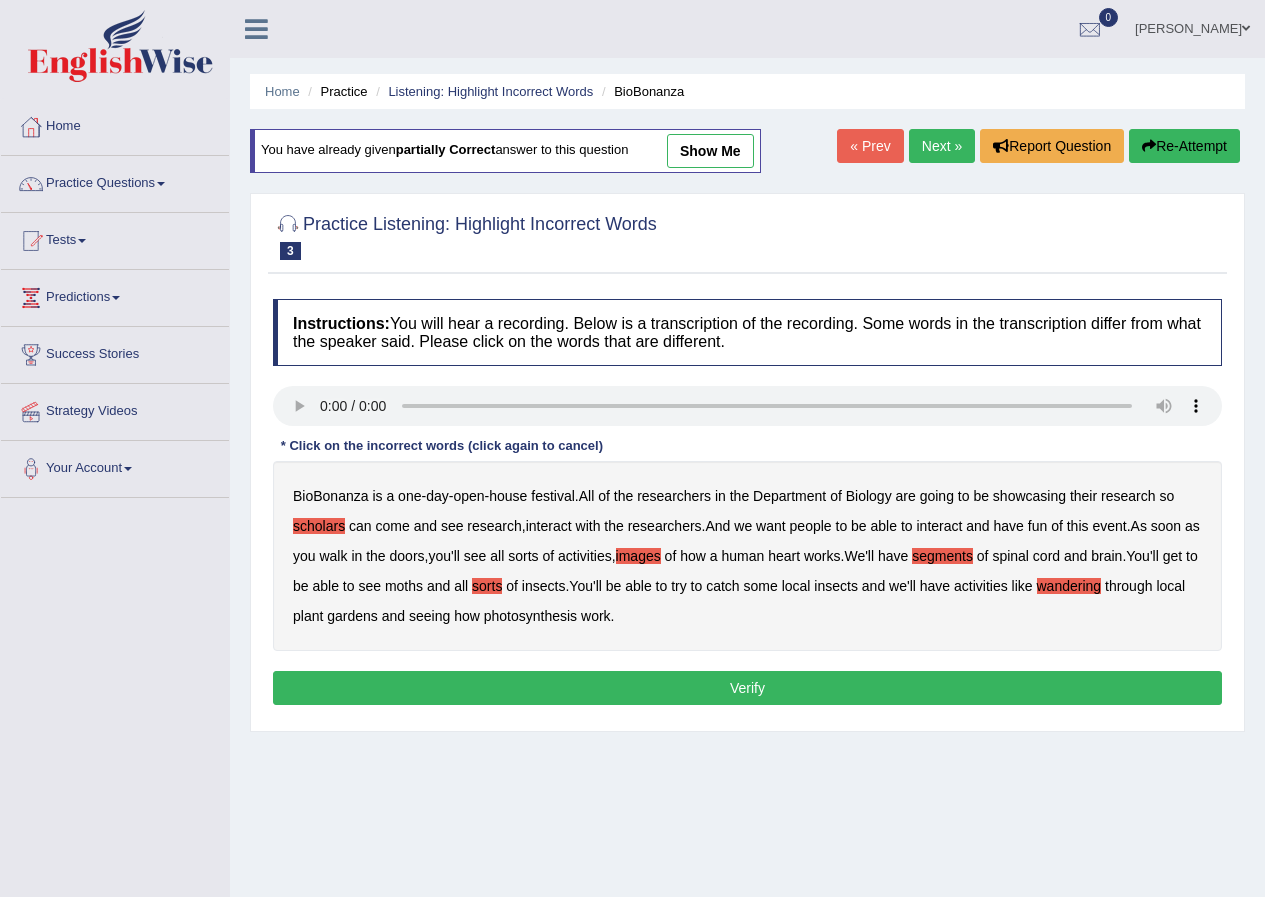click on "Verify" at bounding box center (747, 688) 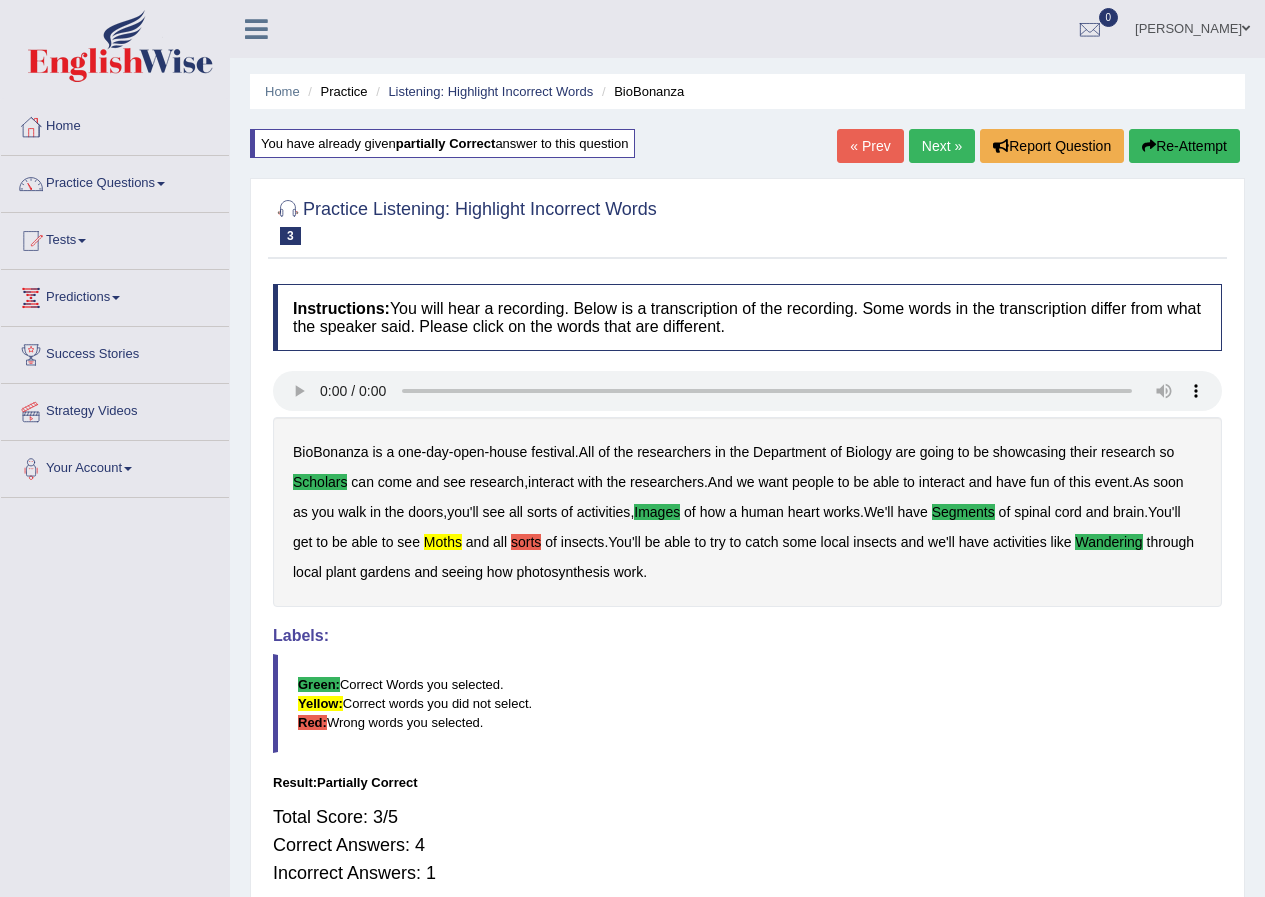 scroll, scrollTop: 100, scrollLeft: 0, axis: vertical 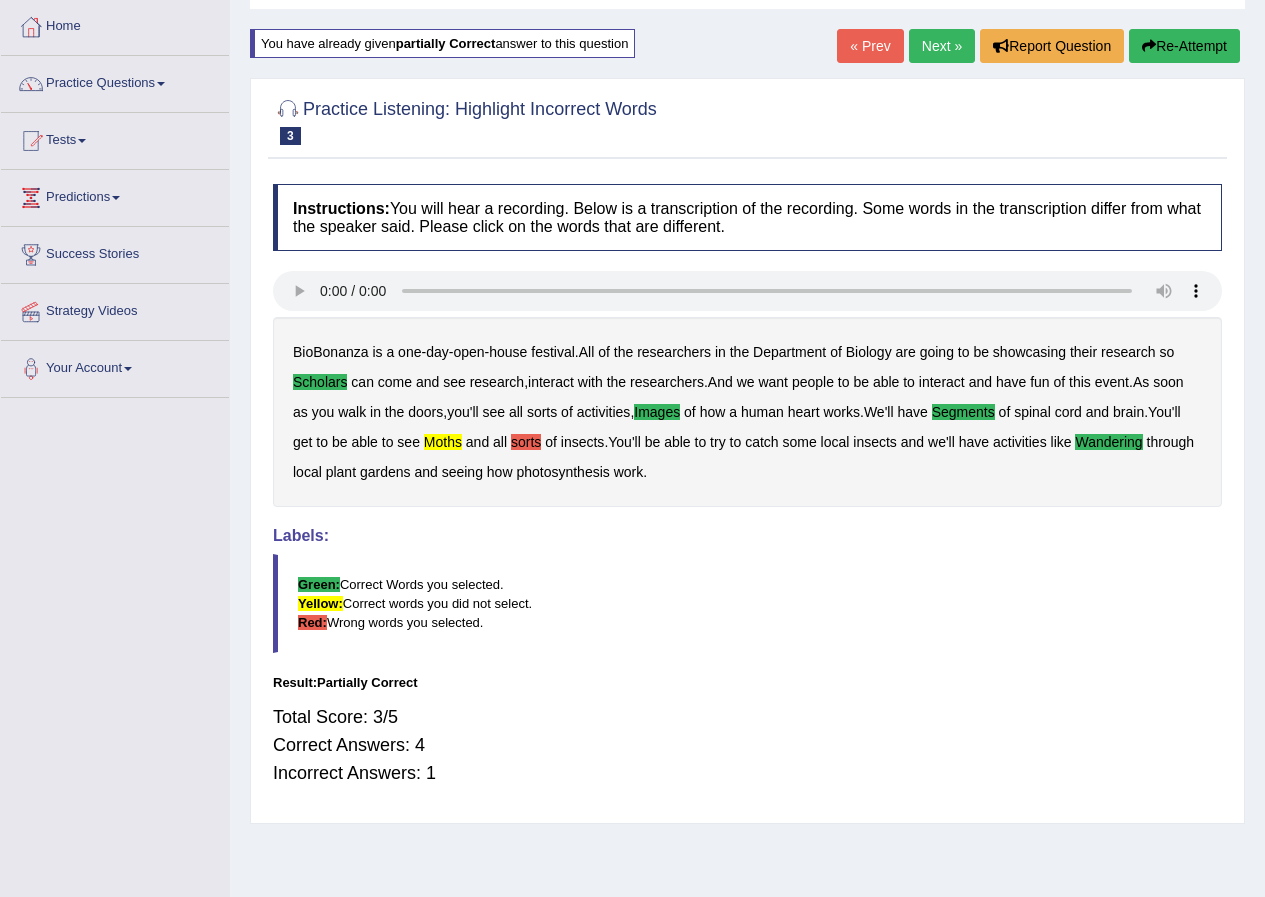 click on "Next »" at bounding box center (942, 46) 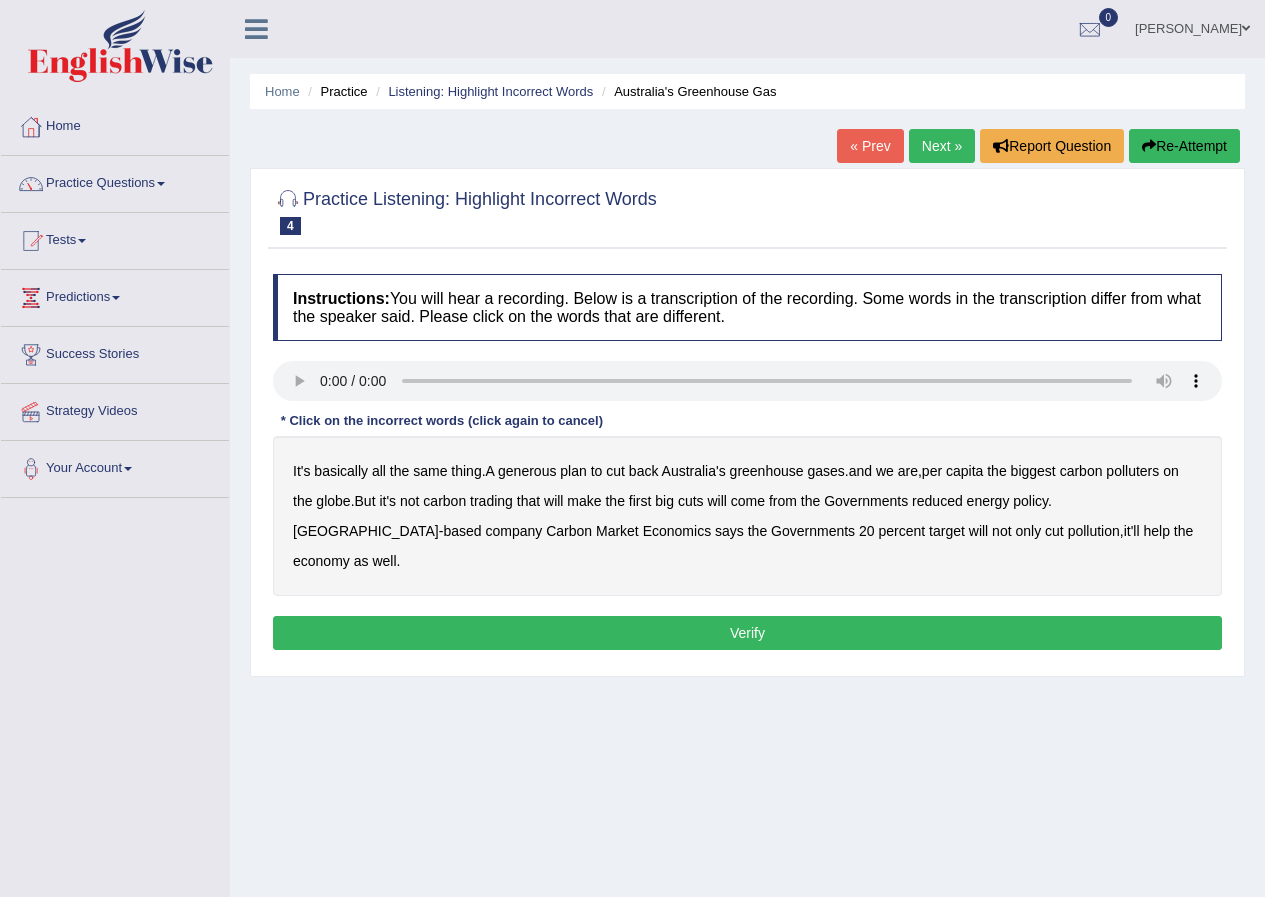 scroll, scrollTop: 0, scrollLeft: 0, axis: both 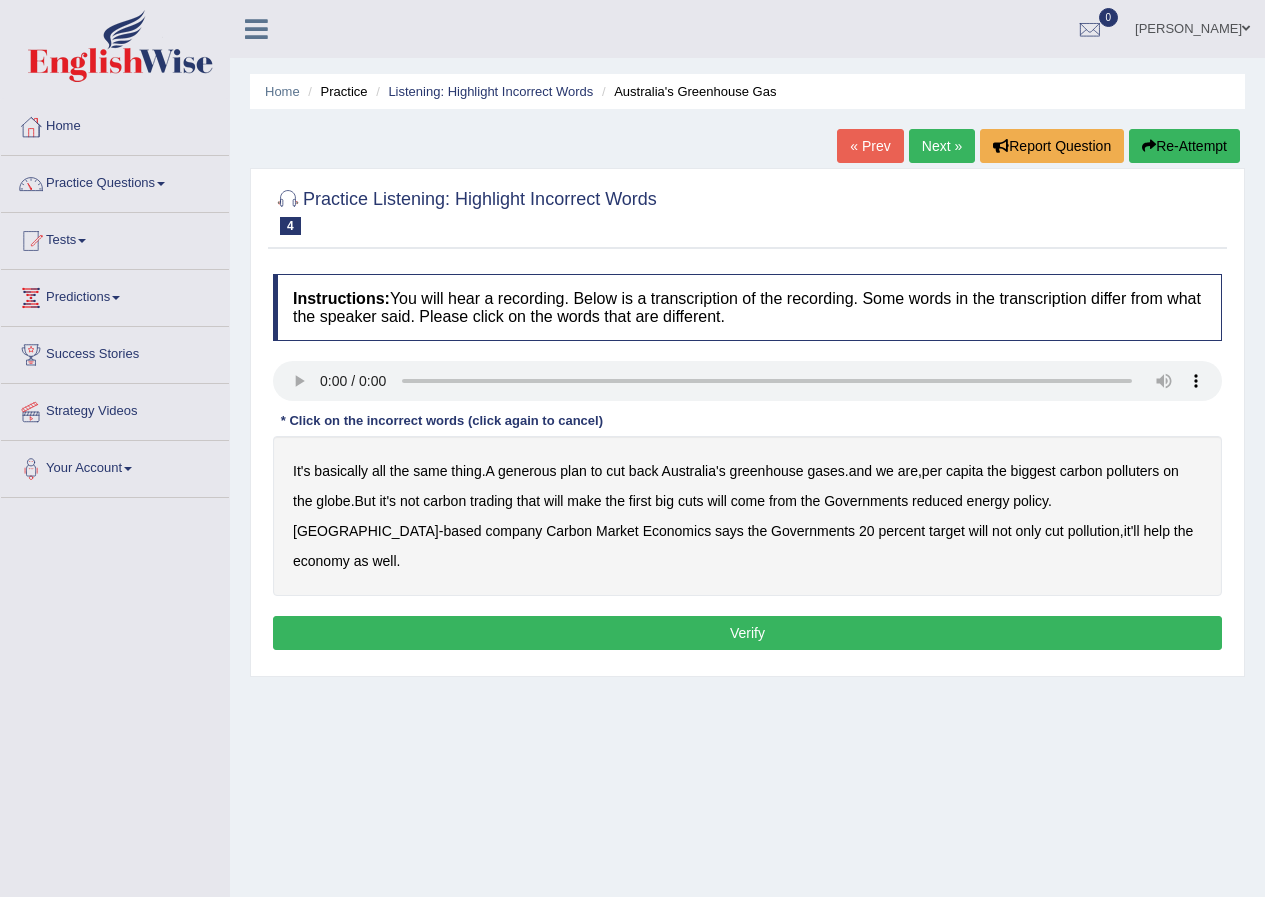 click on "generous" at bounding box center [527, 471] 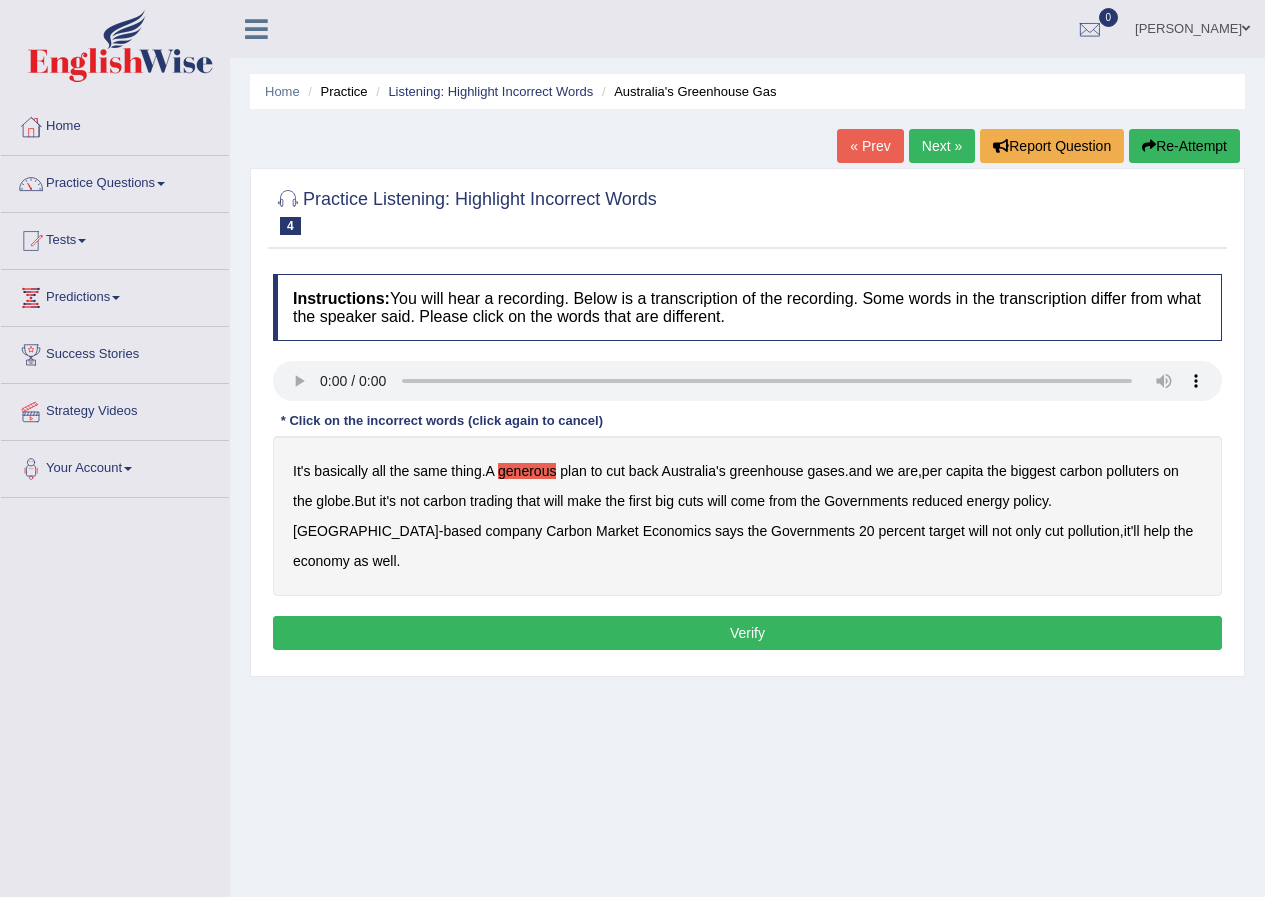 click on "globe" at bounding box center (333, 501) 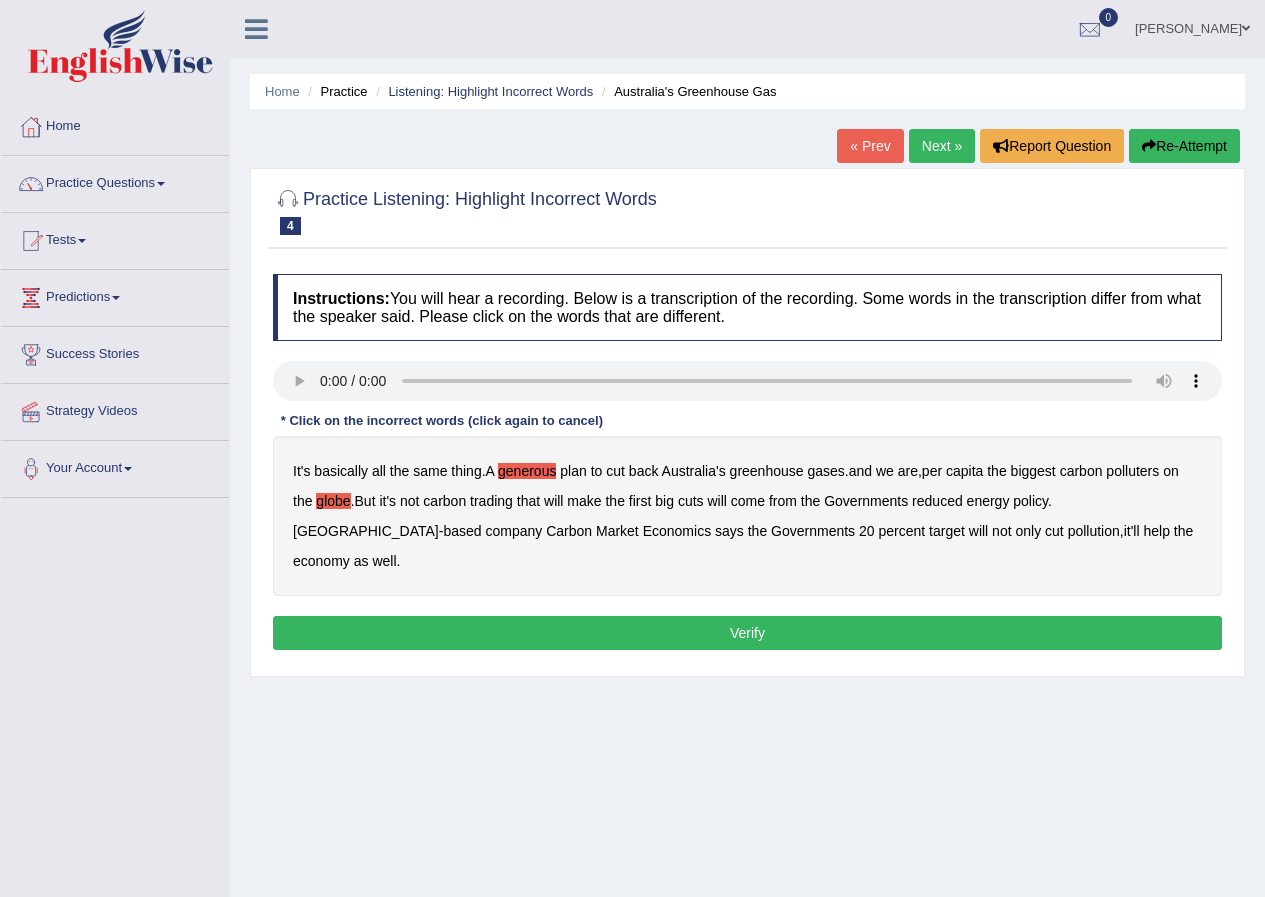 type 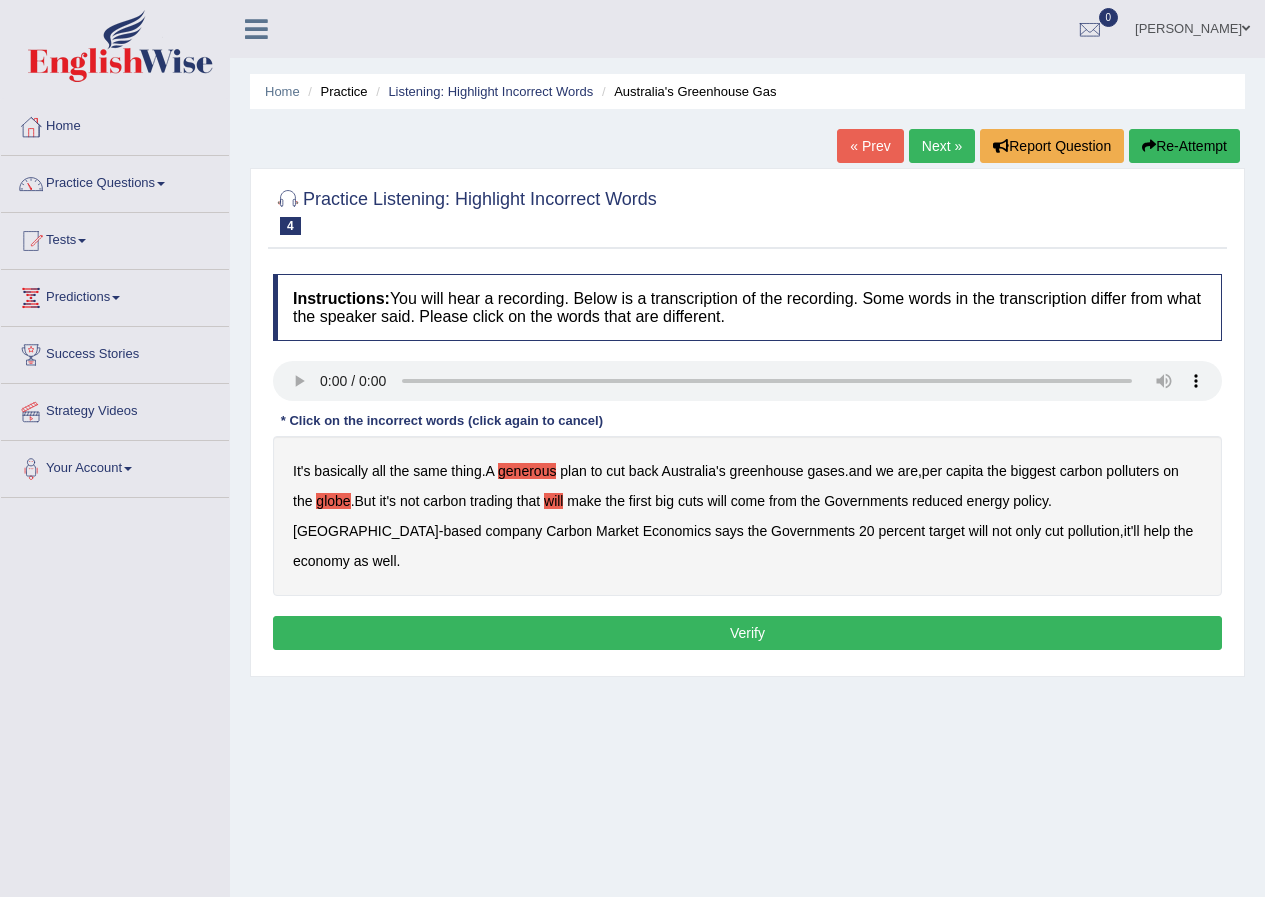 click on "Instructions:  You will hear a recording. Below is a transcription of the recording. Some words in the transcription differ from what the speaker said. Please click on the words that are different.
Transcript: It's basically all the same thing. A generous plan to cut back Australia's greenhouse gases. and we are, per capita the biggest carbon polluters on the globe . But it's not carbon trading that will make the first big cuts will come from the Governments reduced energy policy. Melbourne-based company Carbon Market Economics says the Governments 20 percent target will not only cut pollution, it'll help the economy as well. * Click on the incorrect words (click again to cancel) It's   basically   all   the   same   thing .  A   generous   plan   to   cut   back   Australia's   greenhouse   gases .  and   we   are ,  per   capita   the   biggest   carbon   polluters   on   the   globe  .  But   it's   not   carbon   trading   that   will   make   the   first   big   cuts   will   come   from" at bounding box center [747, 465] 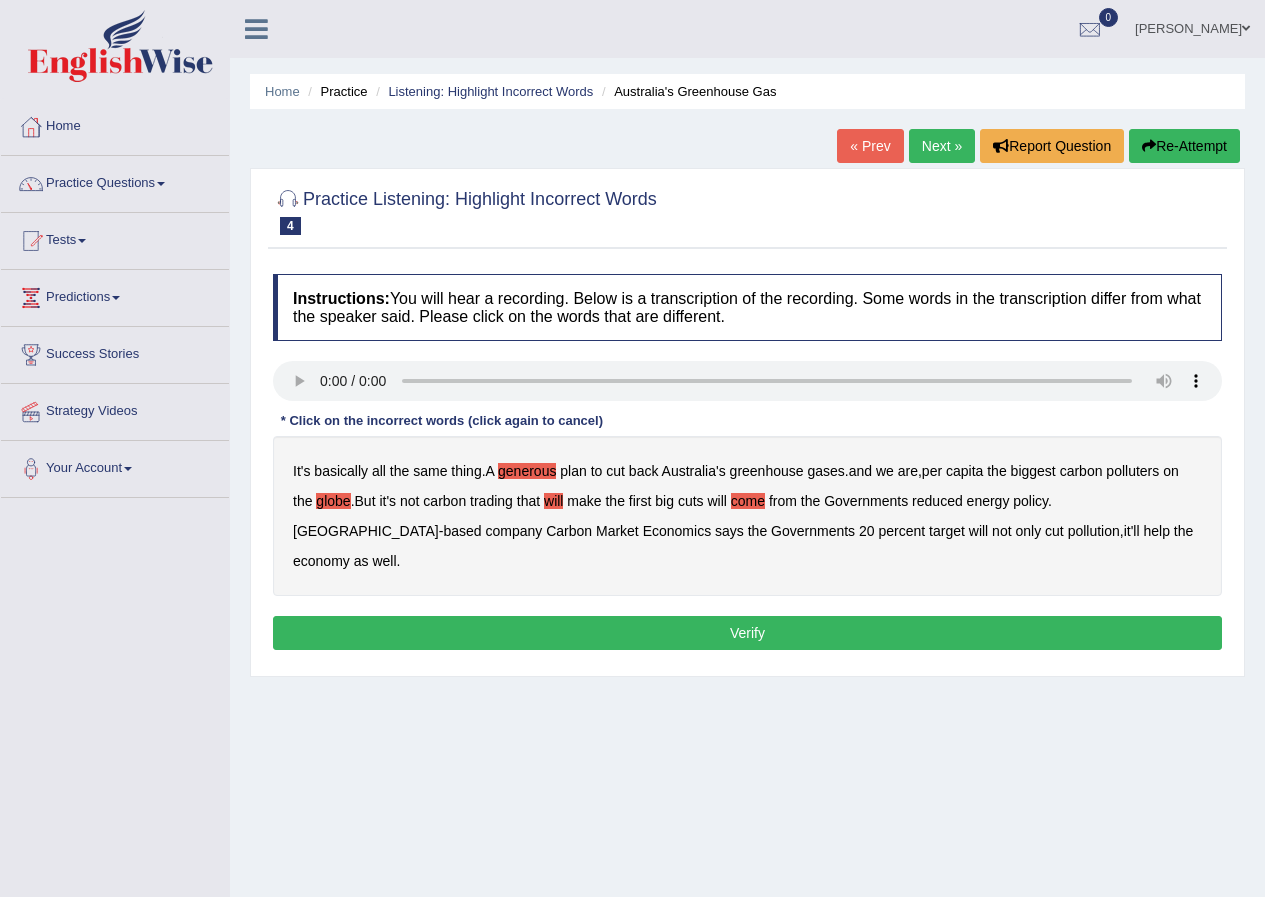 click on "policy" at bounding box center (1030, 501) 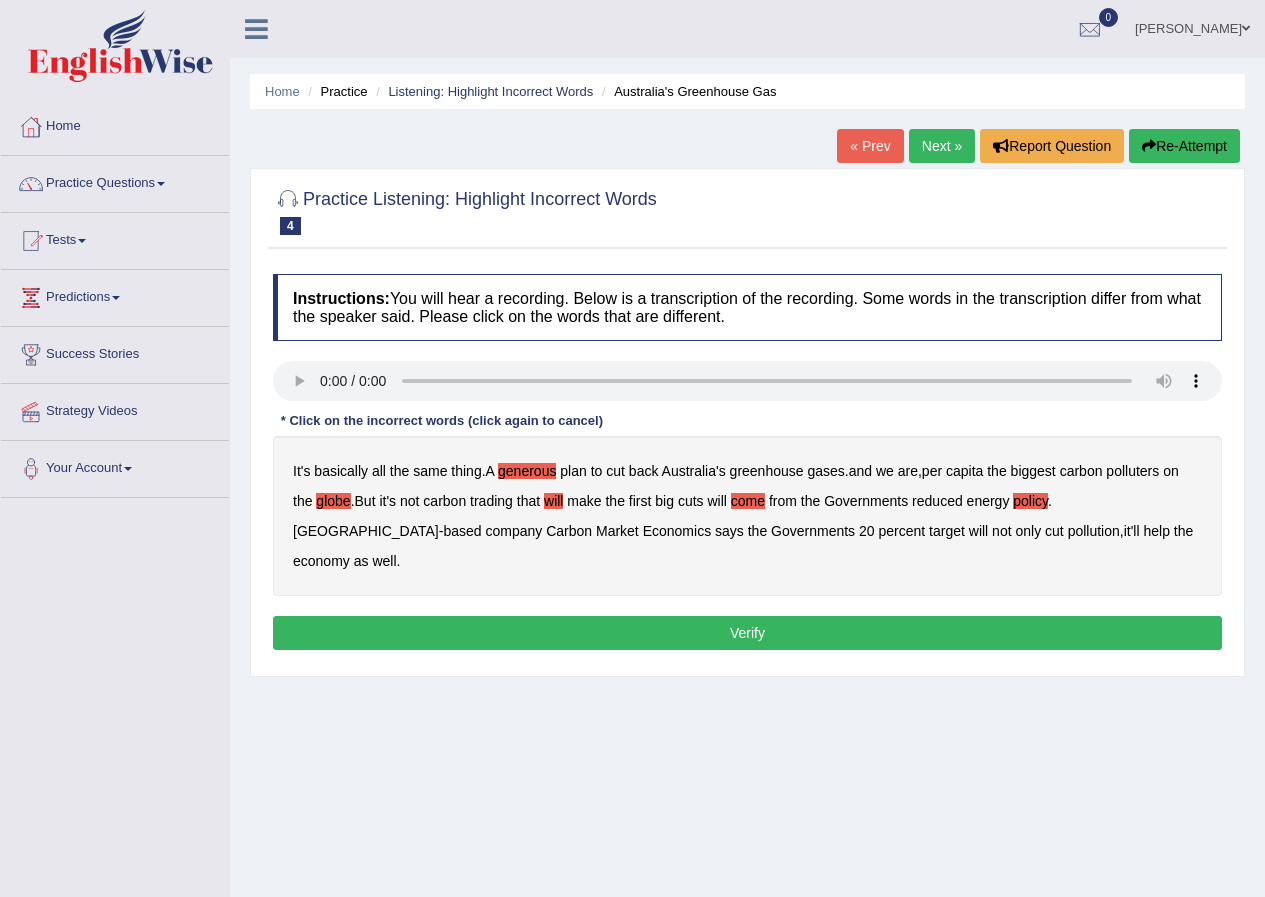 click on "Verify" at bounding box center (747, 633) 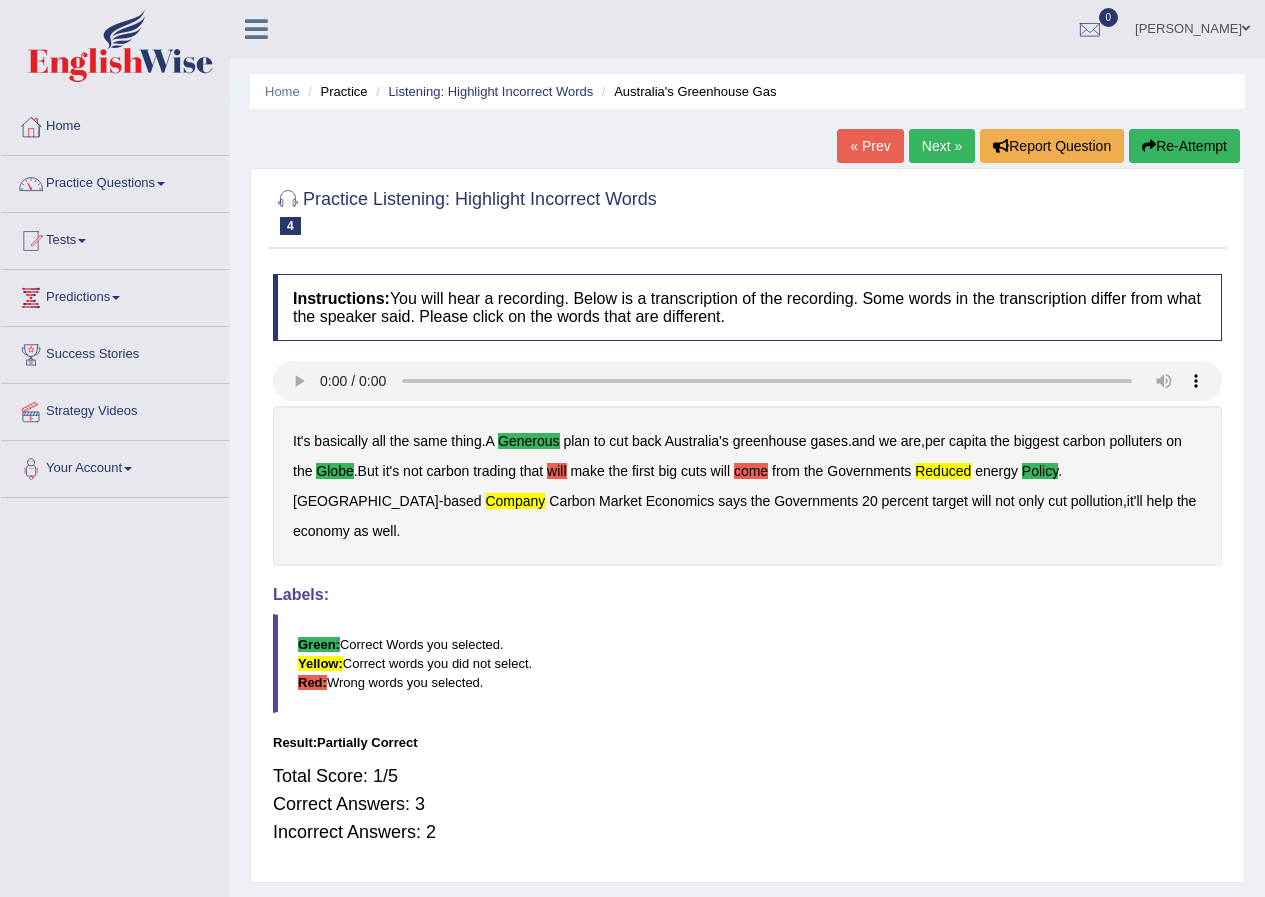 click on "Re-Attempt" at bounding box center (1184, 146) 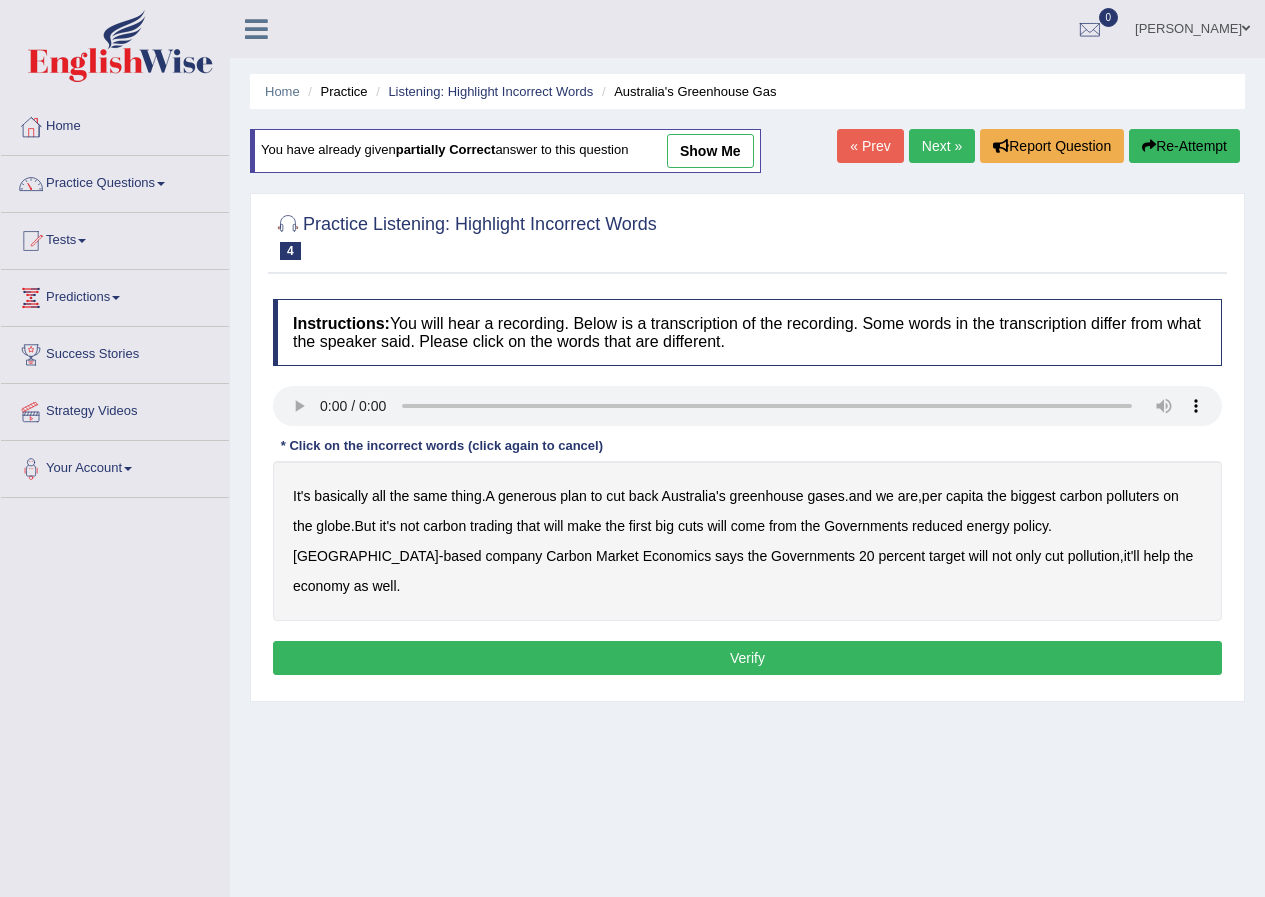 scroll, scrollTop: 0, scrollLeft: 0, axis: both 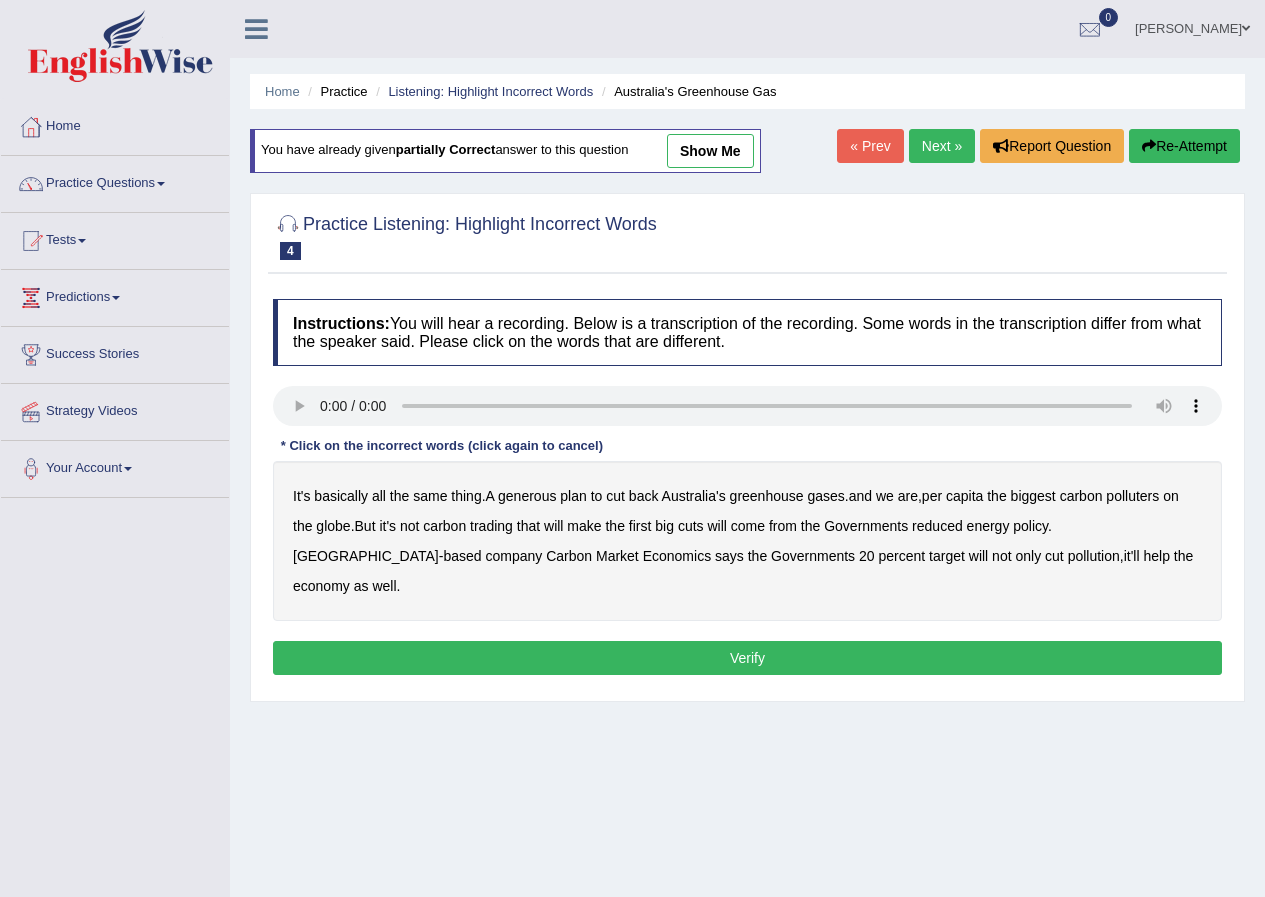 type 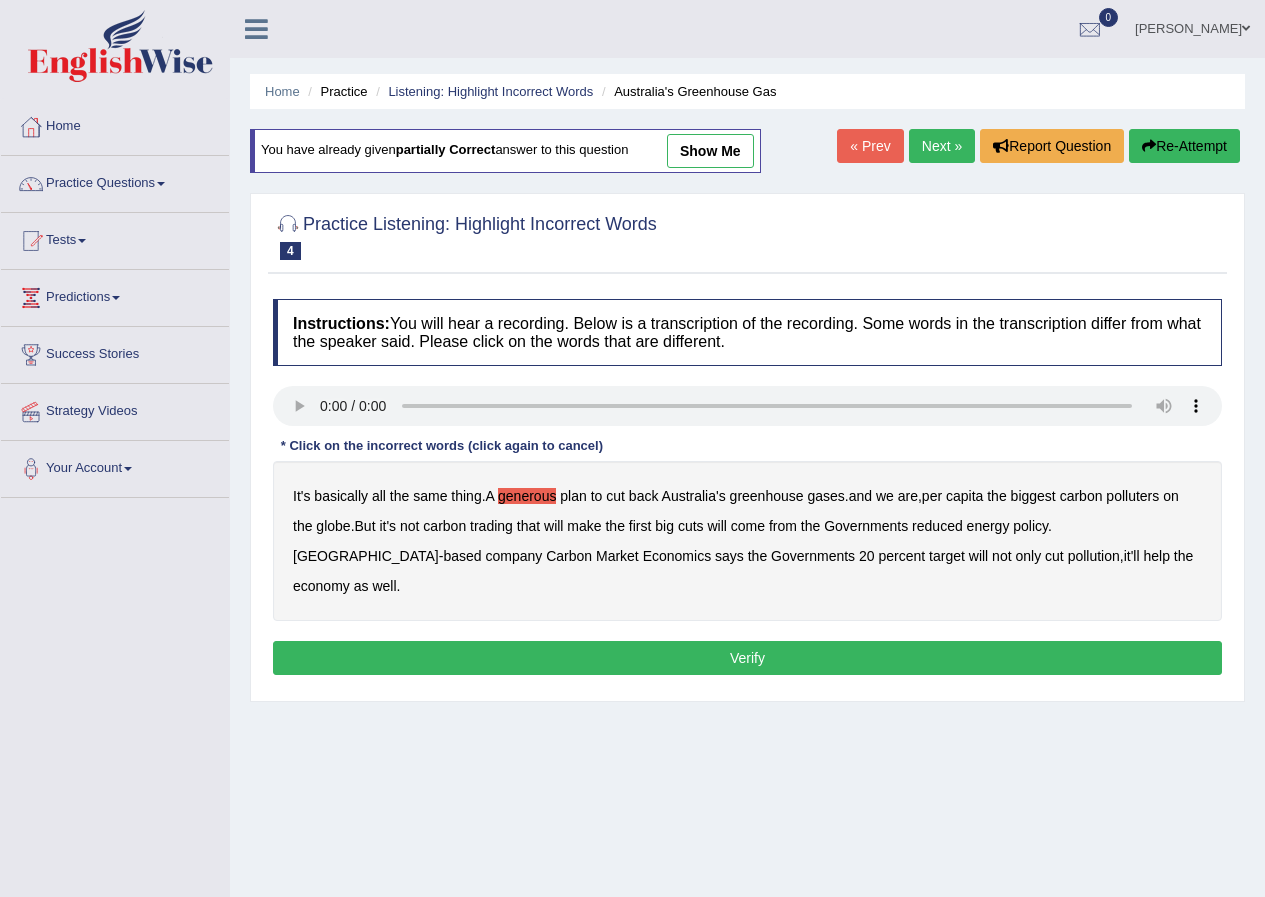 click on "globe" at bounding box center (333, 526) 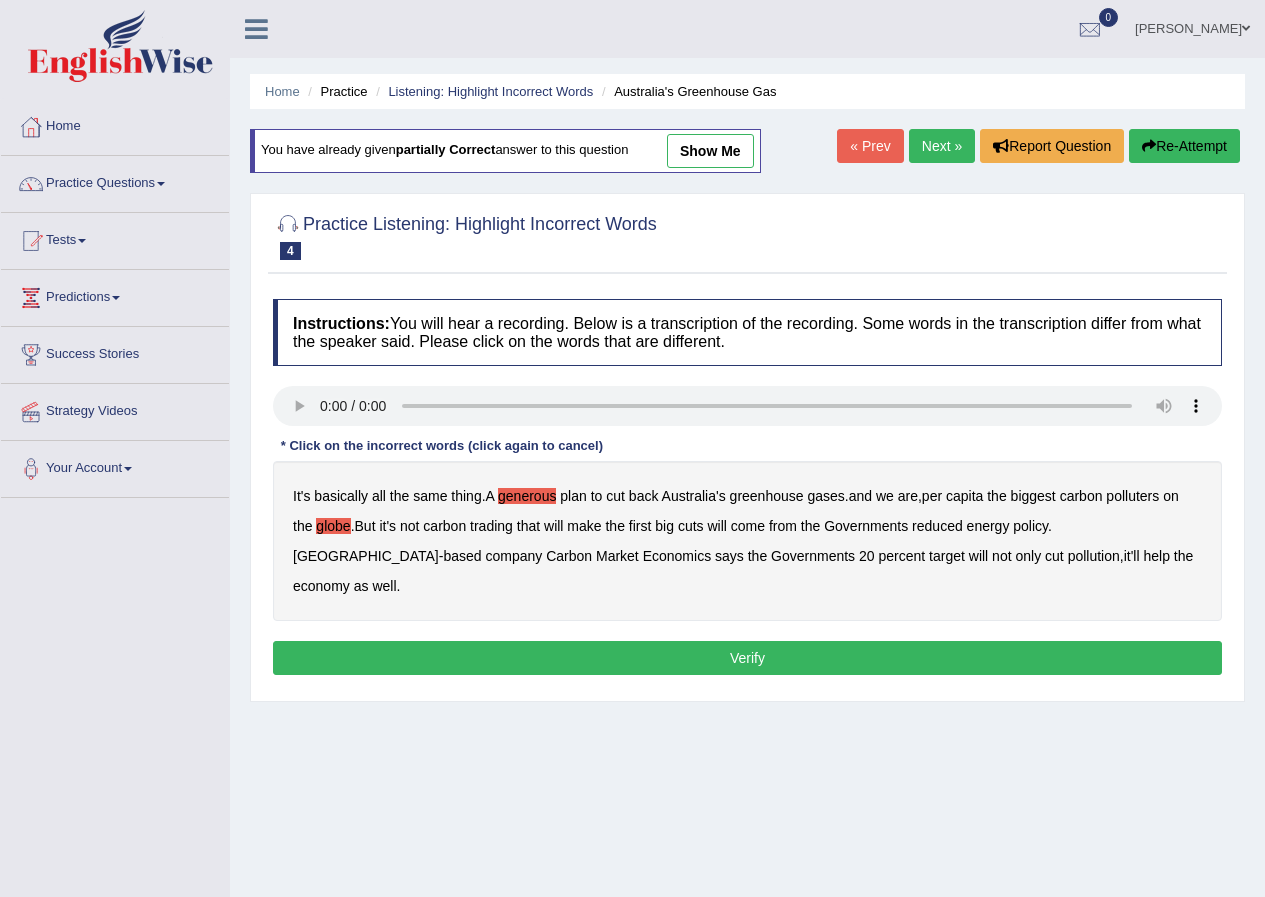 click on "policy" at bounding box center (1030, 526) 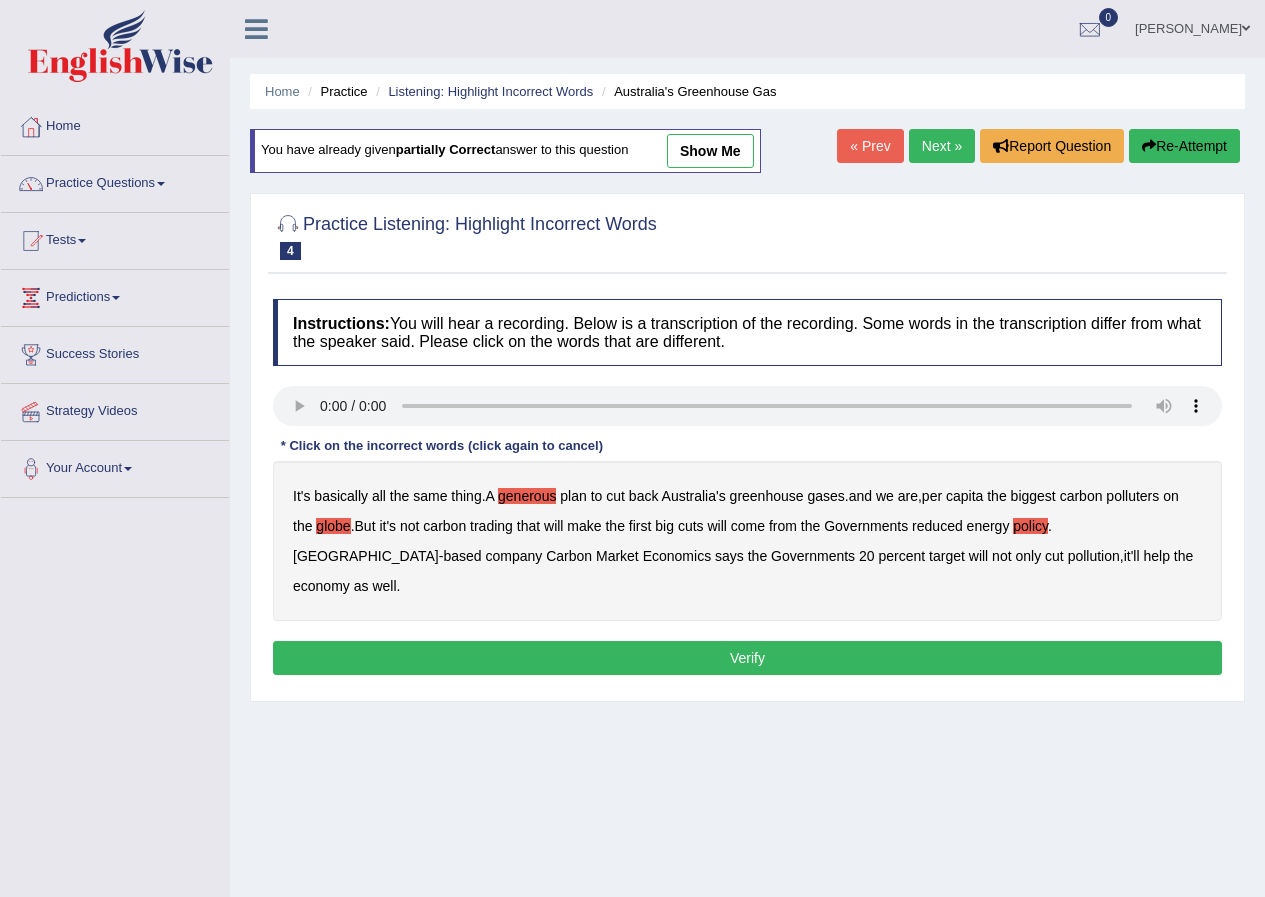 click on "Verify" at bounding box center (747, 658) 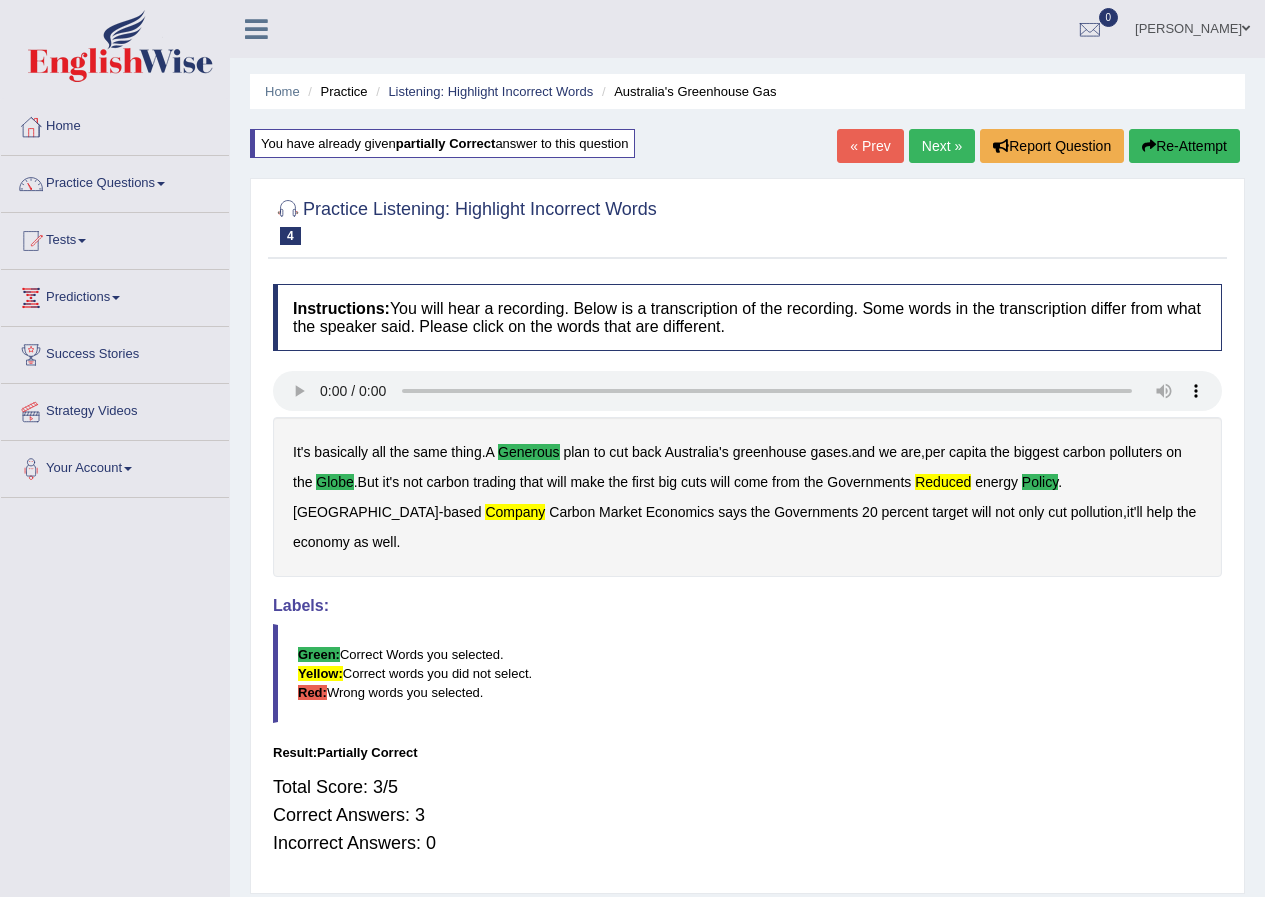 click on "Practice Listening: Highlight Incorrect Words
4
Australia's Greenhouse Gas
Instructions:  You will hear a recording. Below is a transcription of the recording. Some words in the transcription differ from what the speaker said. Please click on the words that are different.
Transcript: It's basically all the same thing. A generous plan to cut back Australia's greenhouse gases. and we are, per capita the biggest carbon polluters on the globe . But it's not carbon trading that will make the first big cuts will come from the Governments reduced energy policy. Melbourne-based company Carbon Market Economics says the Governments 20 percent target will not only cut pollution, it'll help the economy as well. * Click on the incorrect words (click again to cancel) It's   basically   all   the   same   thing .  A   generous   plan   to   cut   back   Australia's   greenhouse   gases .  and   we   are ,  per   capita   the   biggest" at bounding box center [747, 535] 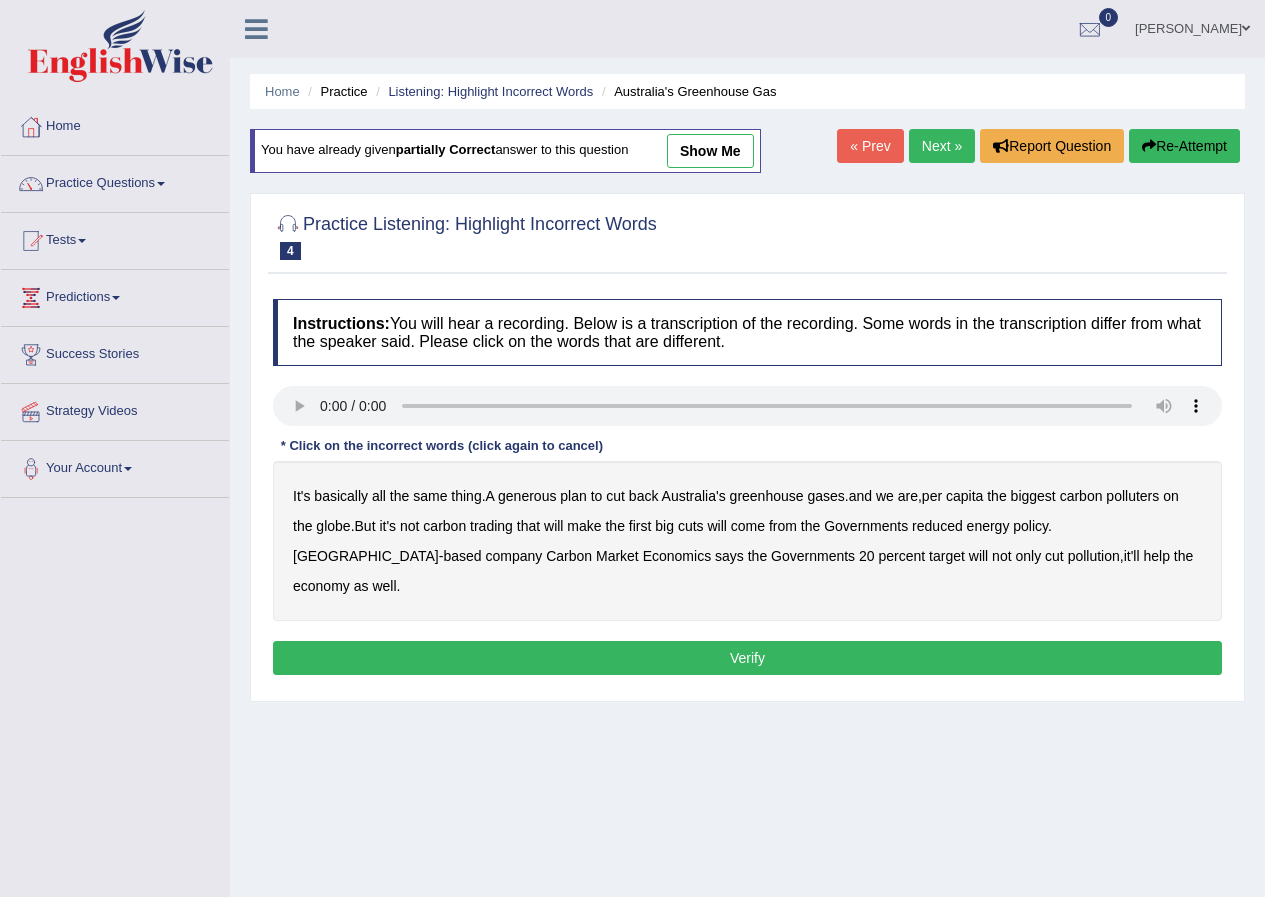 scroll, scrollTop: 0, scrollLeft: 0, axis: both 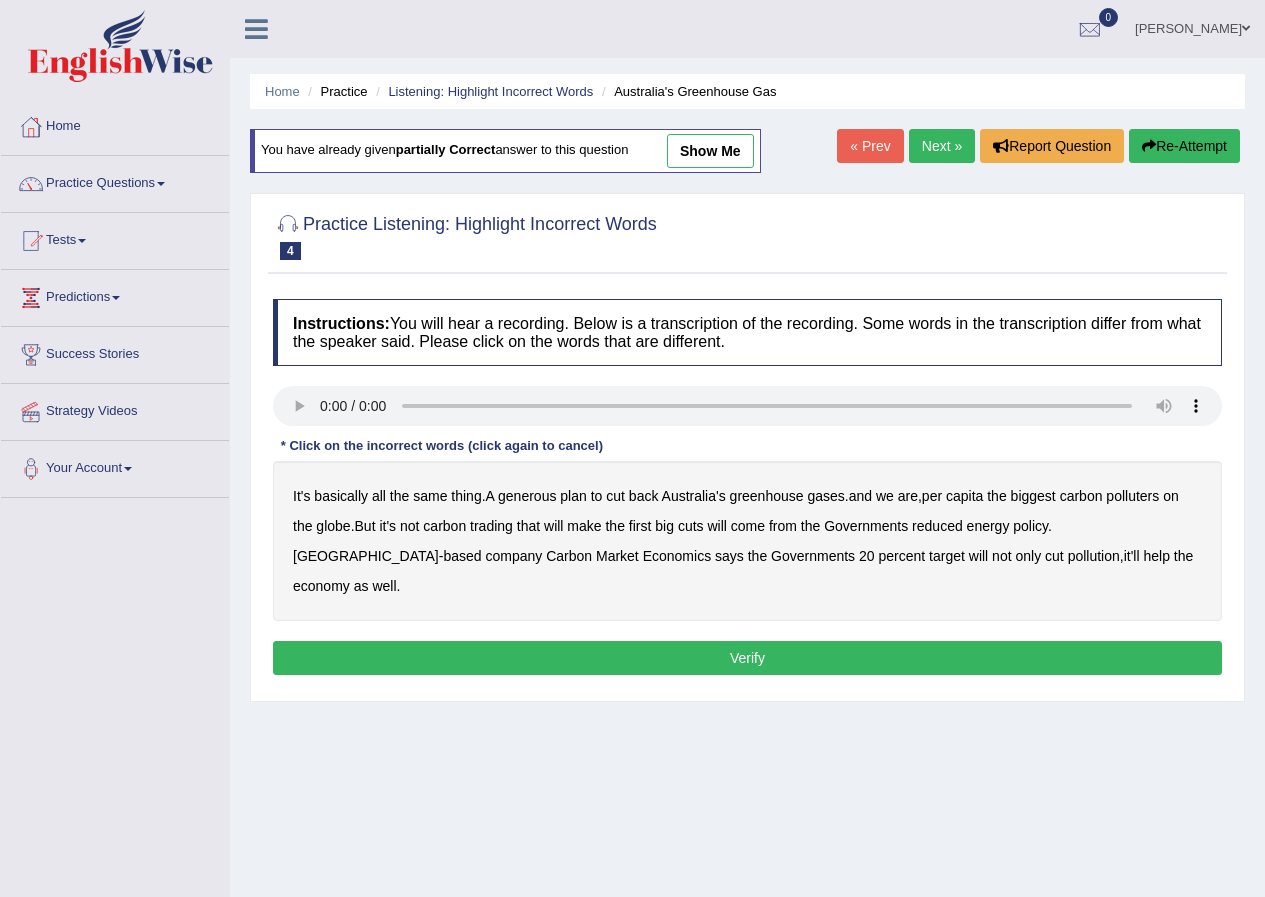 type 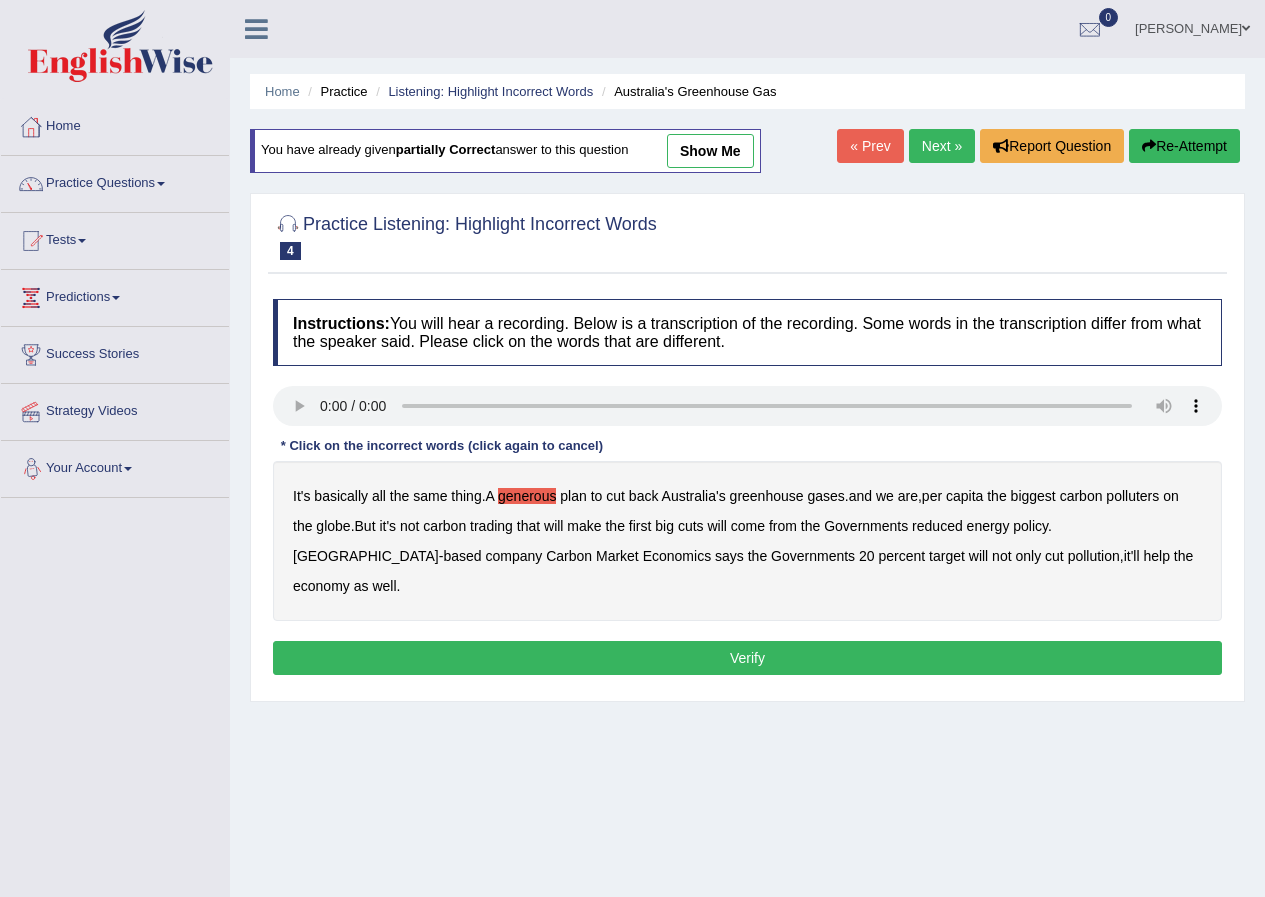 click on "globe" at bounding box center (333, 526) 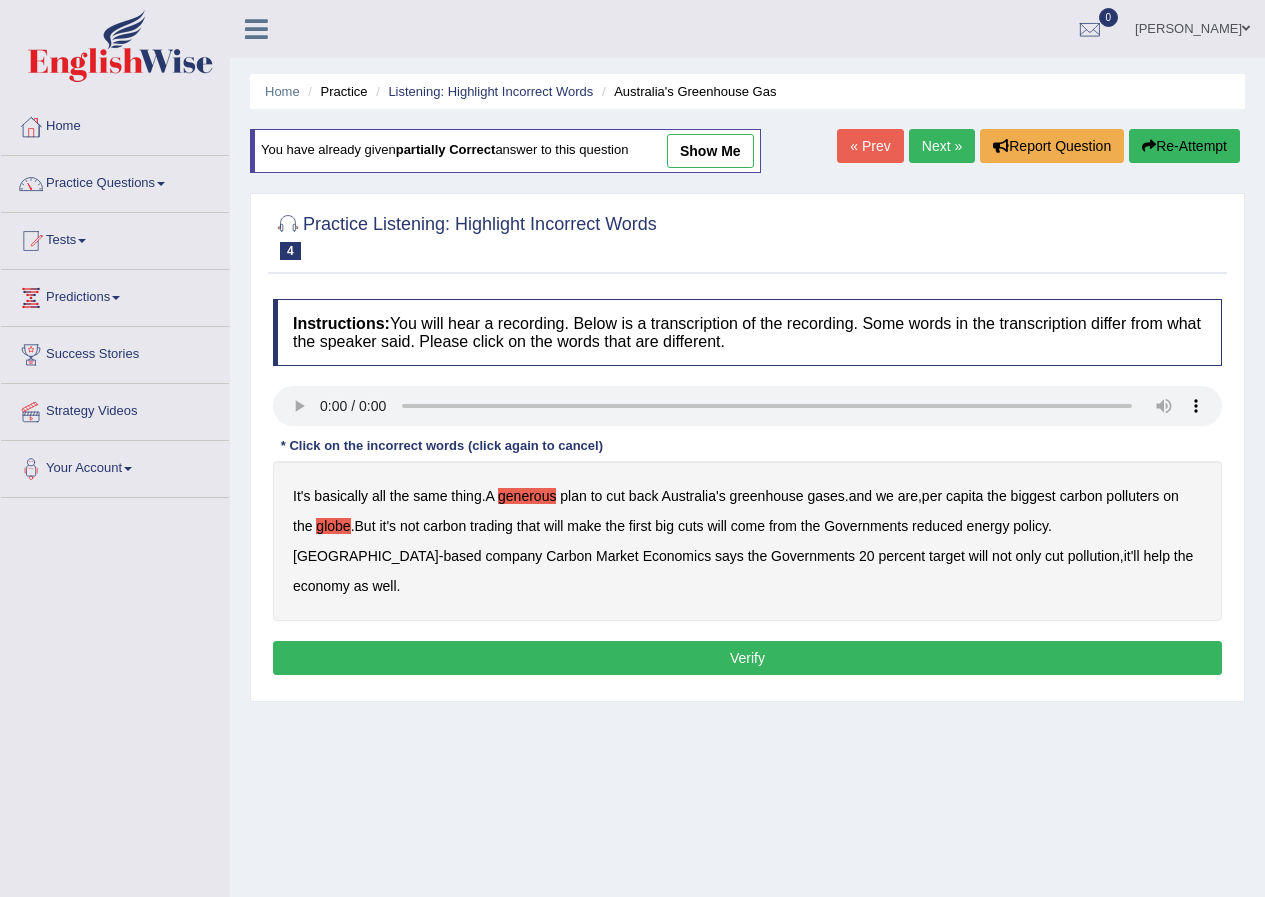 click on "reduced" at bounding box center (937, 526) 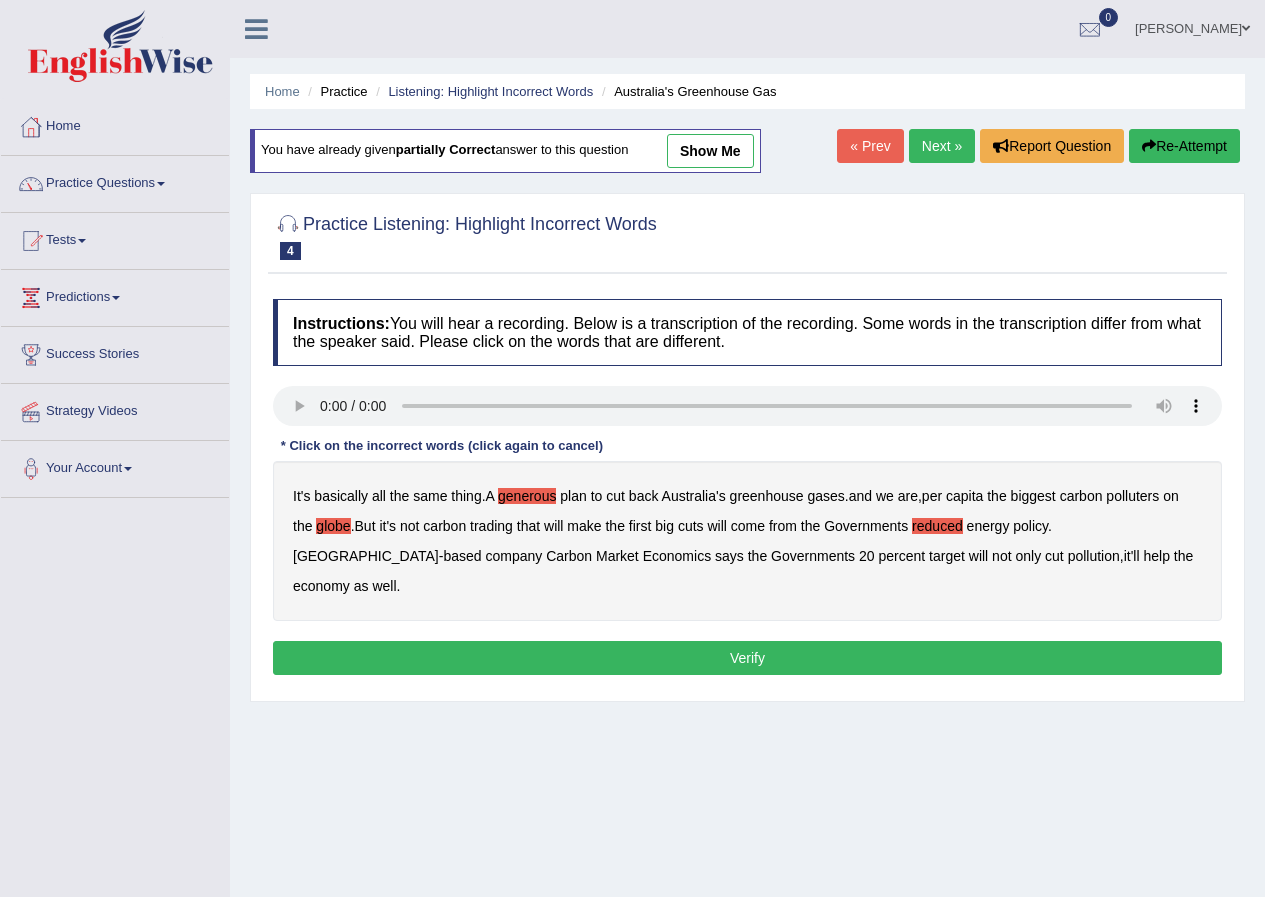 click on "policy" at bounding box center (1030, 526) 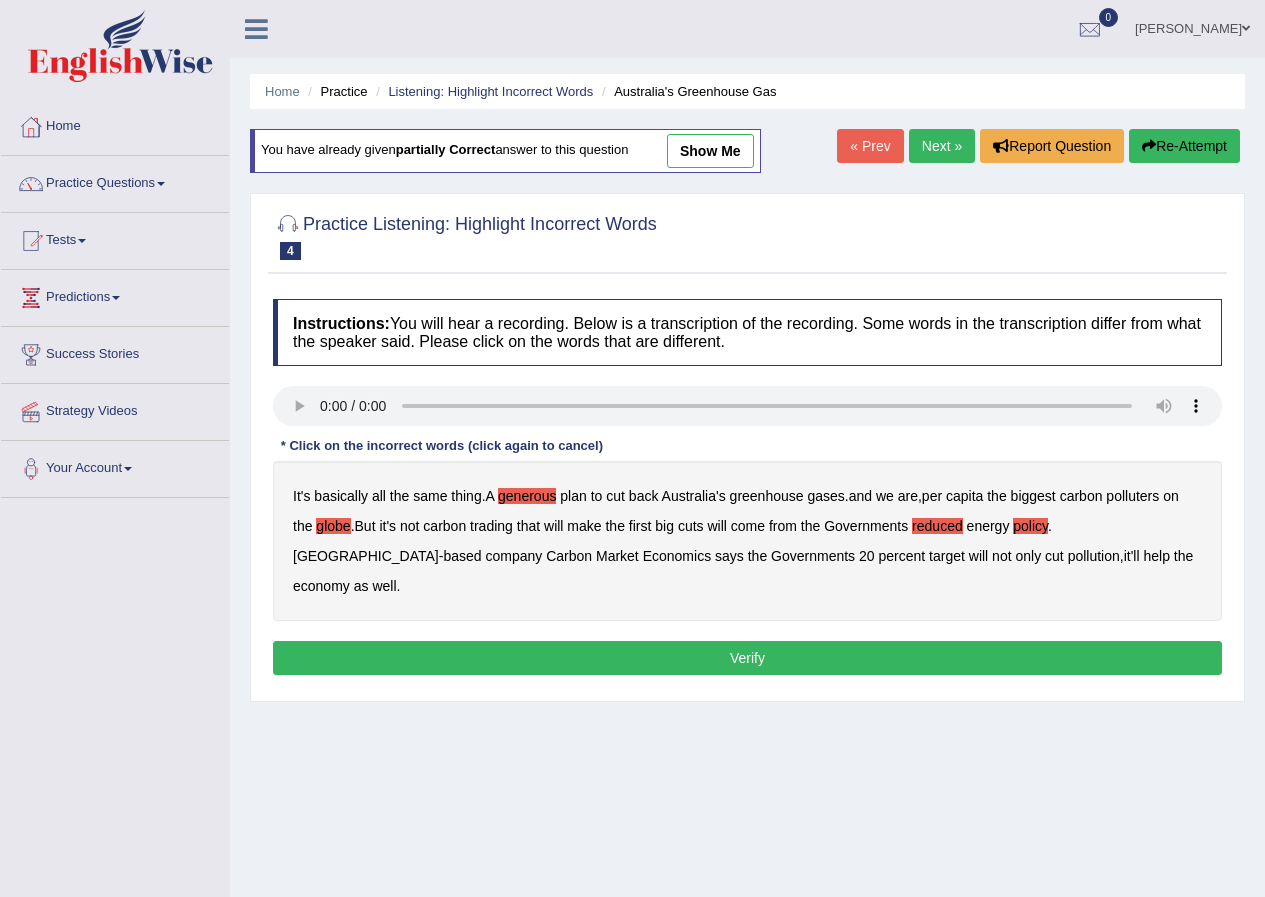 click on "company" at bounding box center [513, 556] 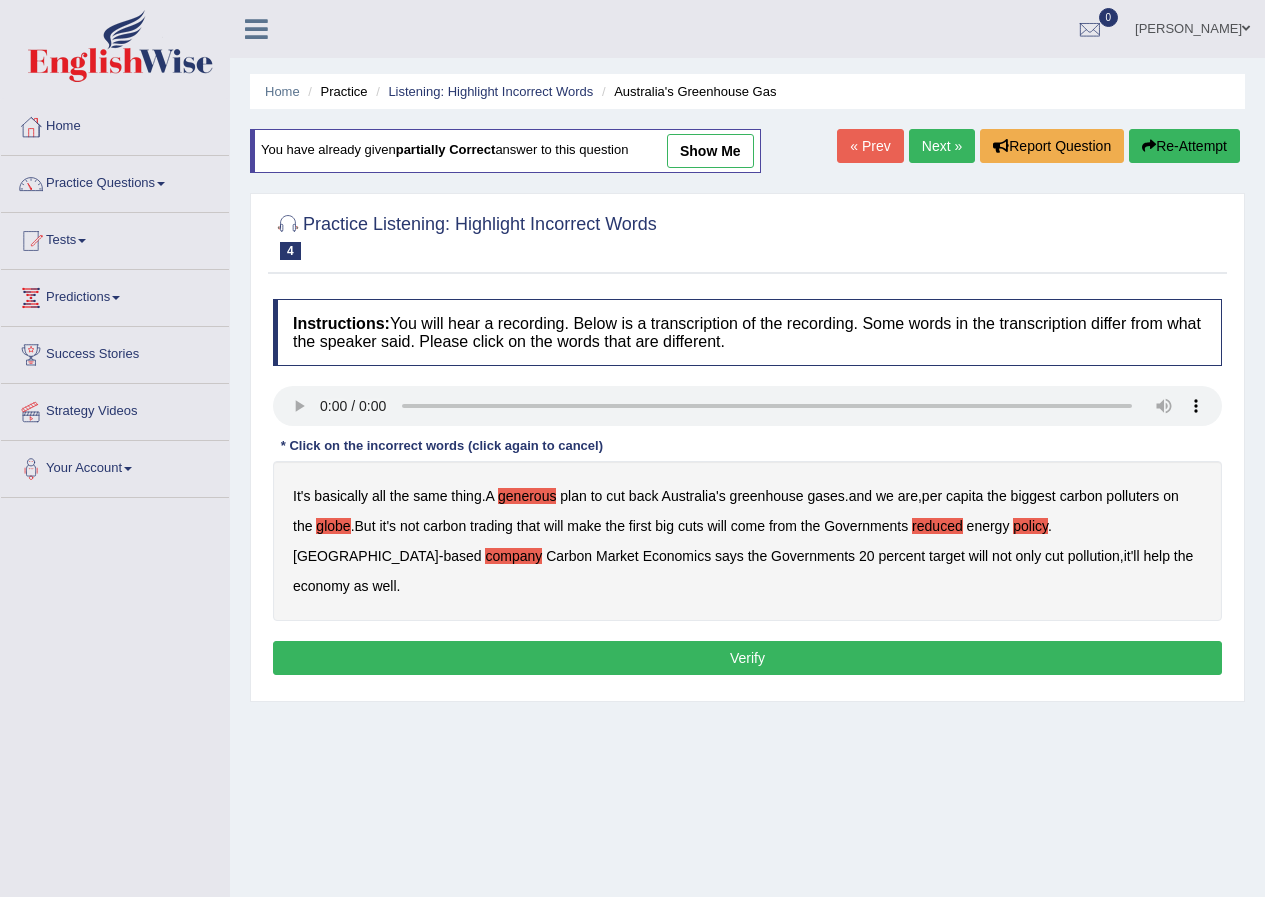 click on "Verify" at bounding box center [747, 658] 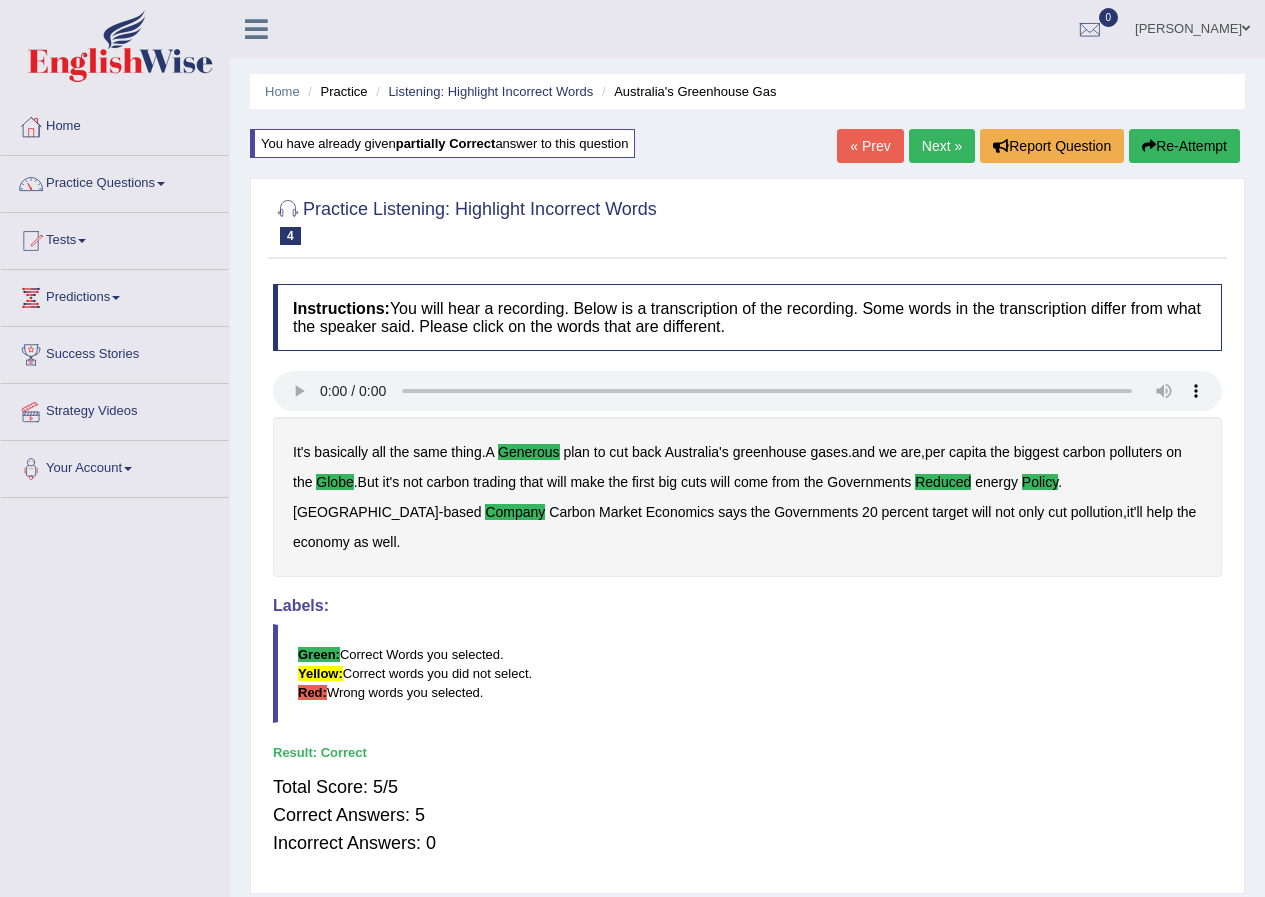 click on "Next »" at bounding box center (942, 146) 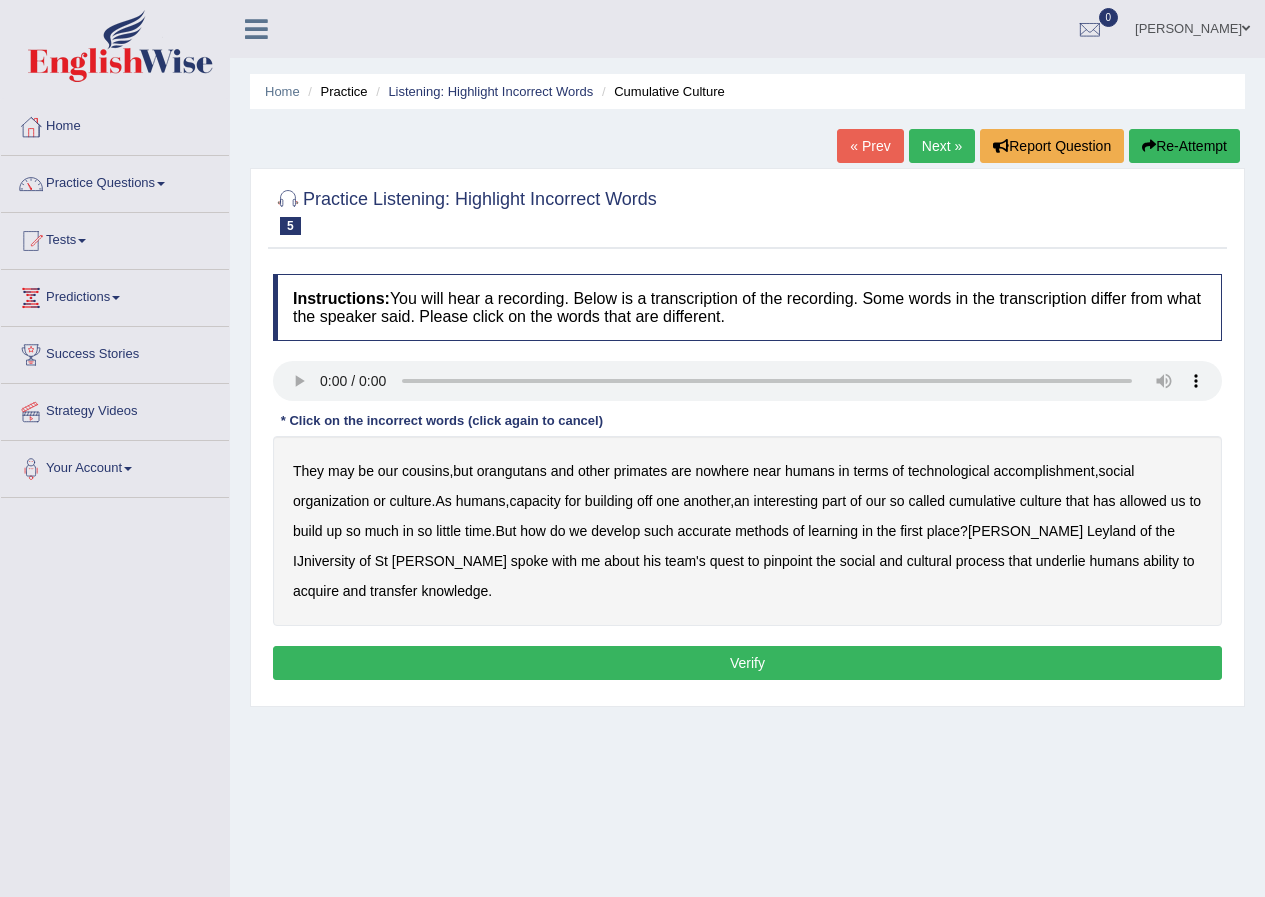 scroll, scrollTop: 0, scrollLeft: 0, axis: both 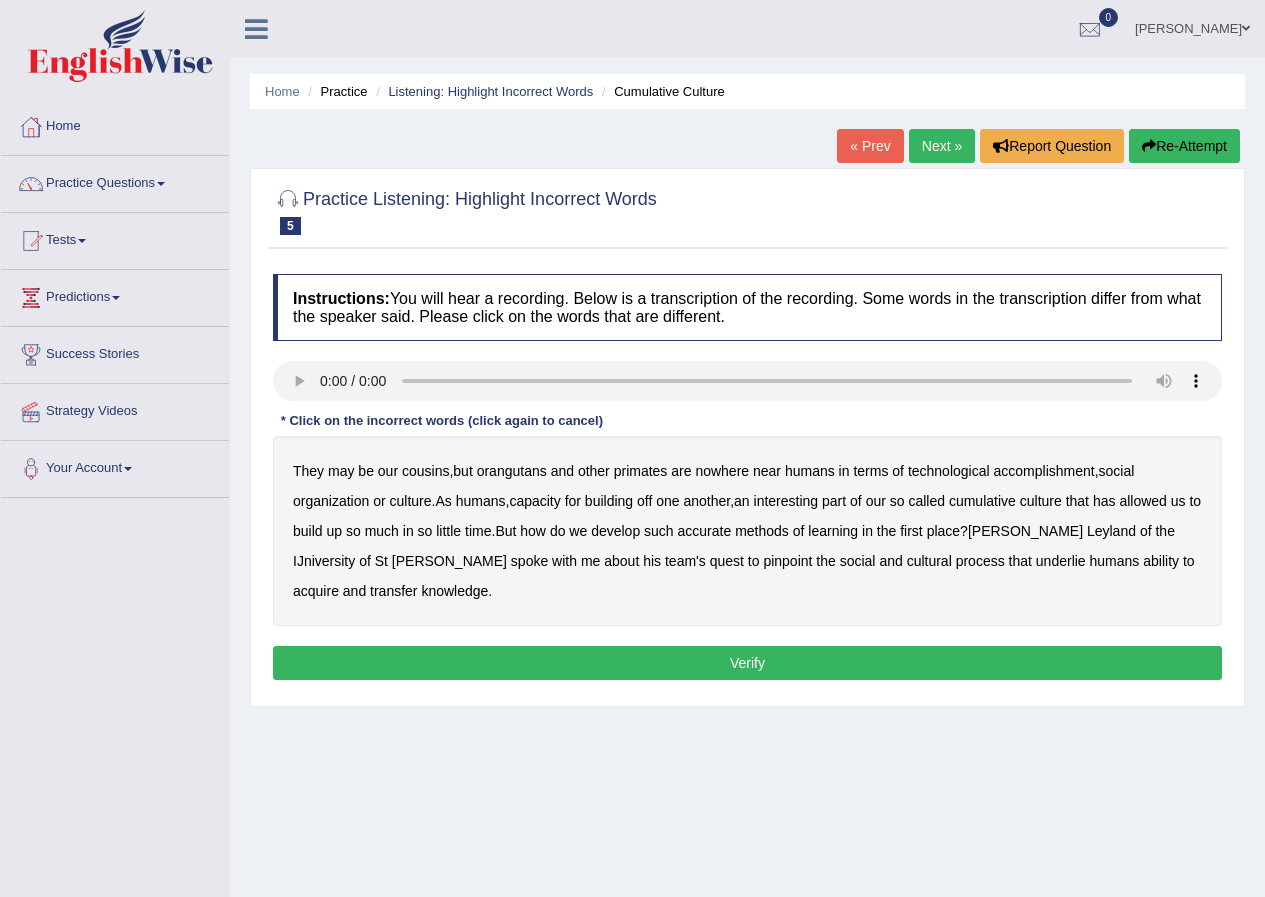 click on "accomplishment" at bounding box center (1044, 471) 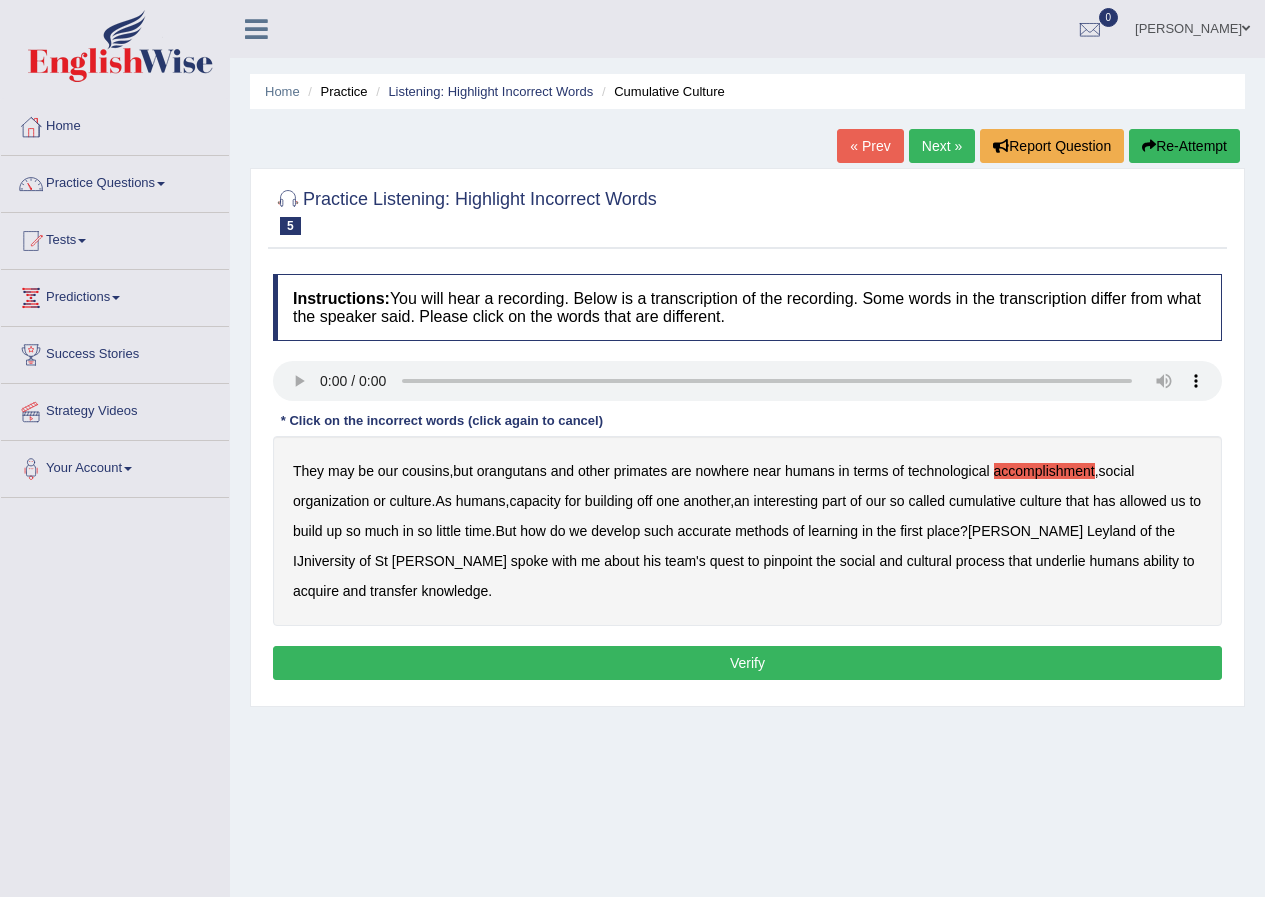 click on "interesting" at bounding box center (786, 501) 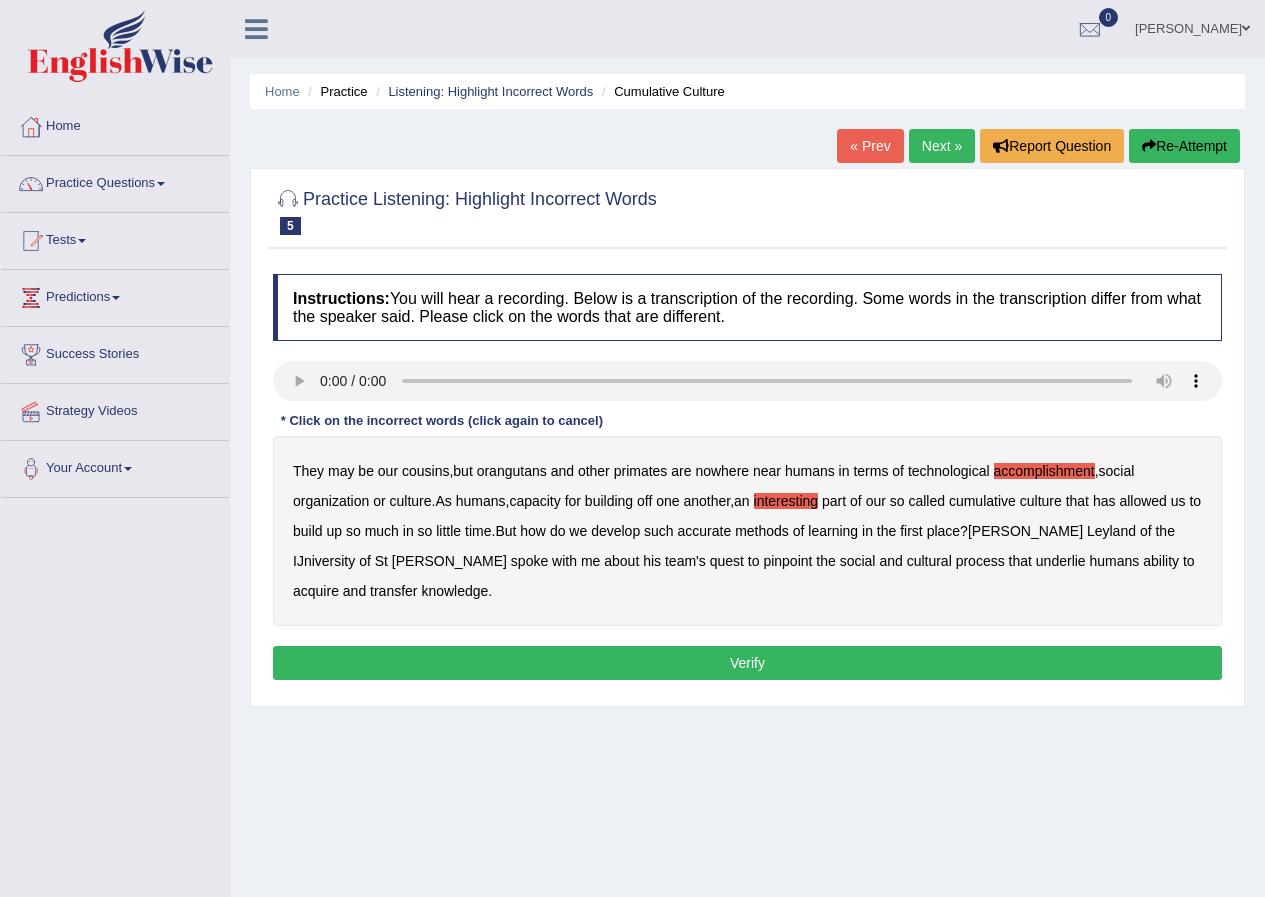 click on "how" at bounding box center (533, 531) 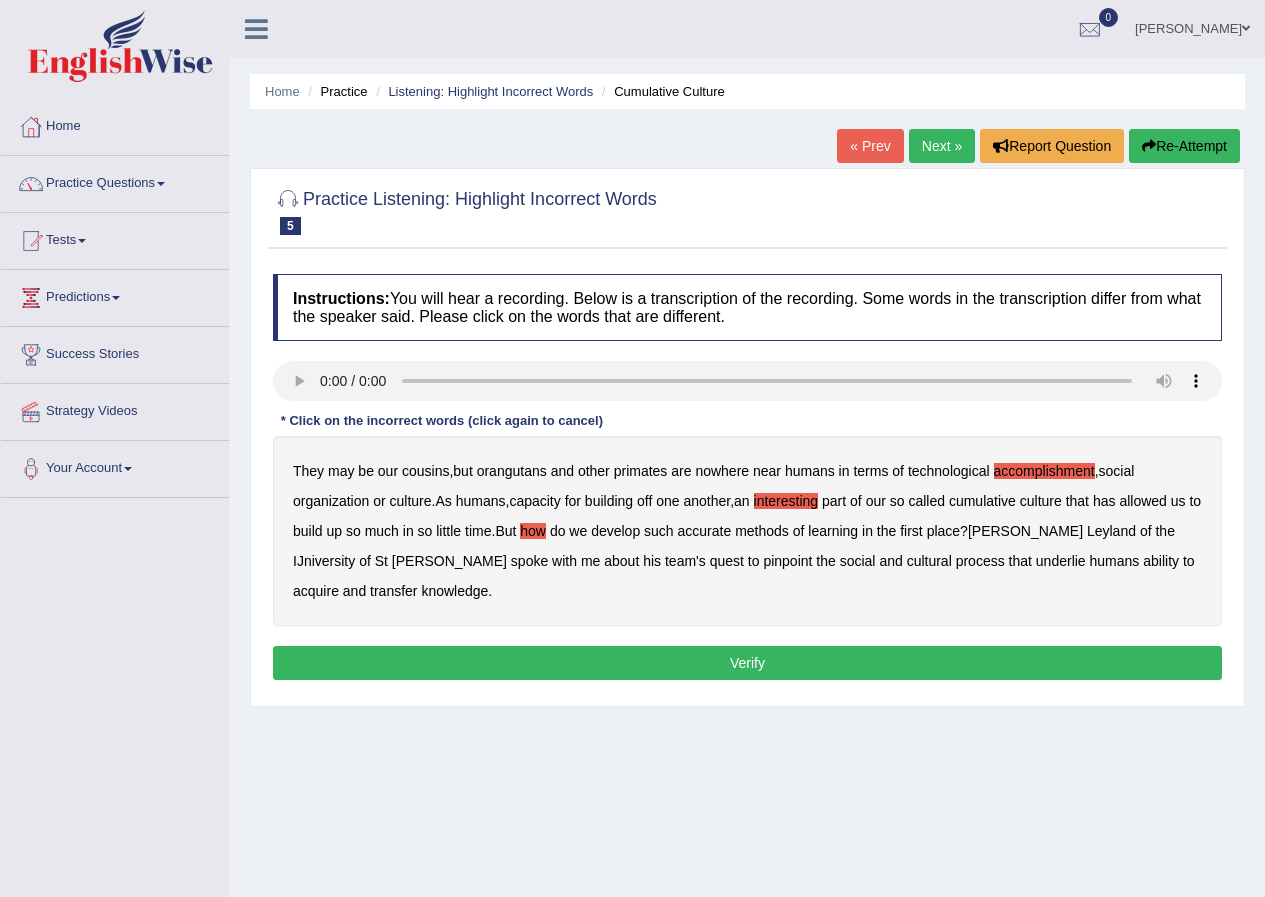 click on "how" at bounding box center [533, 531] 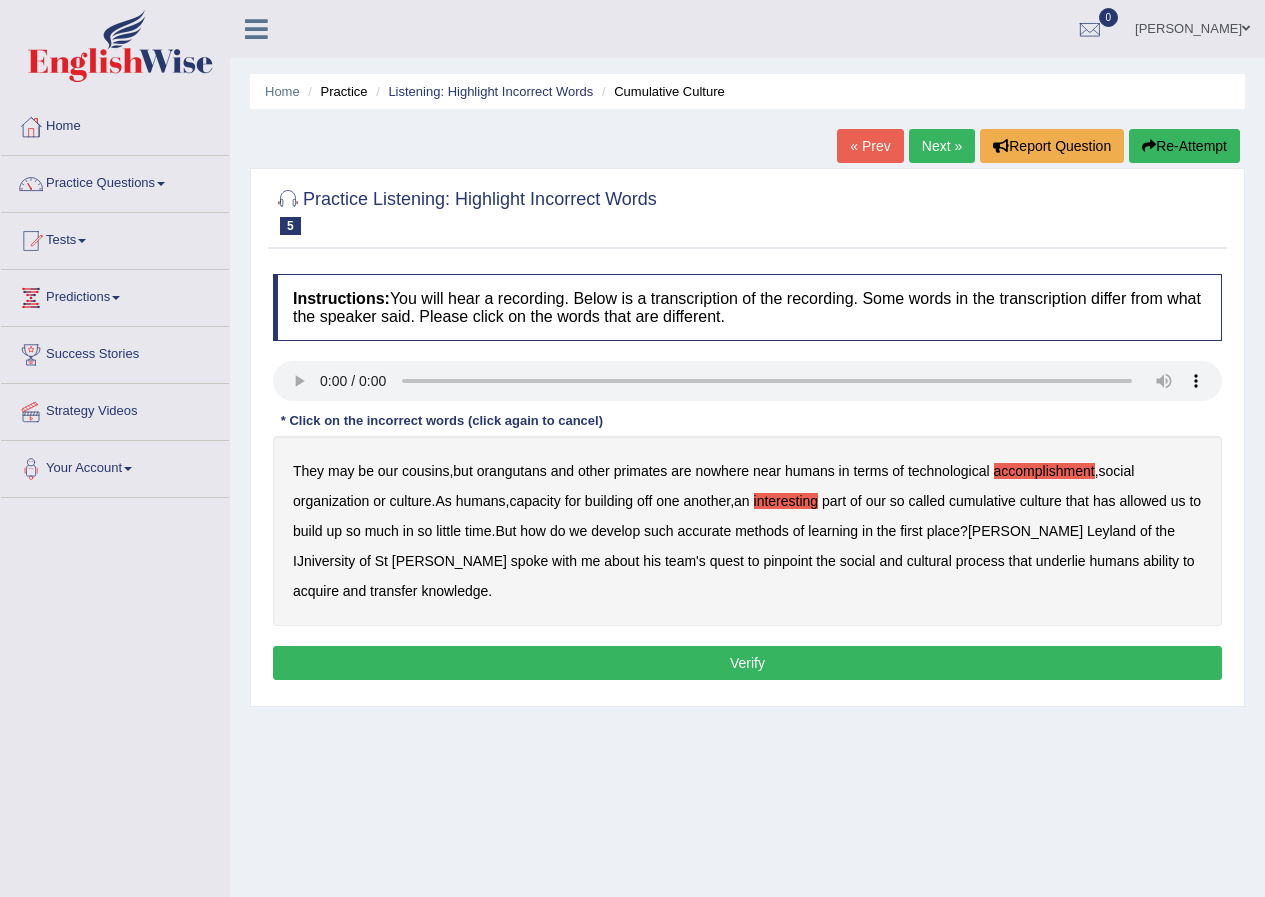click on "accurate" at bounding box center [705, 531] 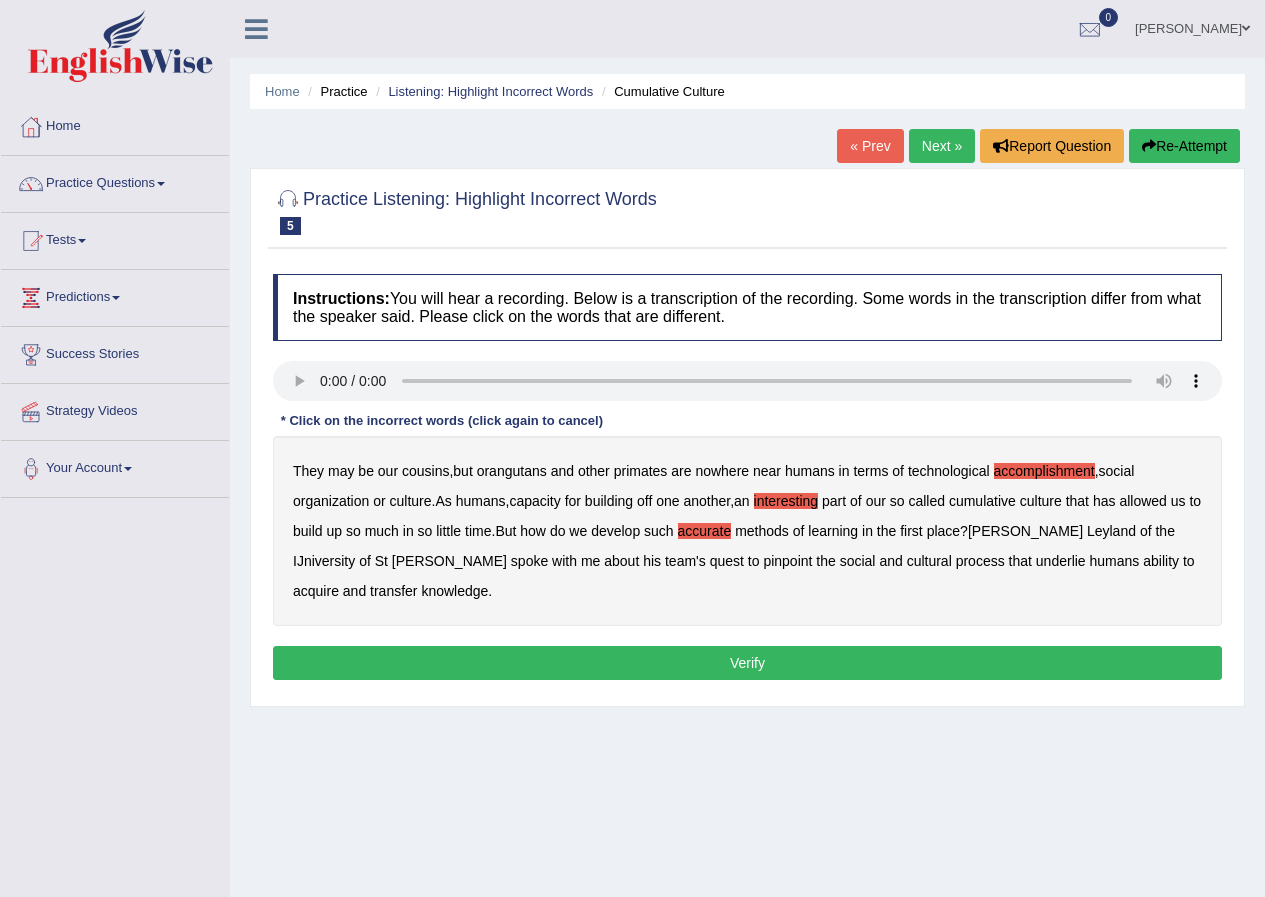 click on "accurate" at bounding box center [705, 531] 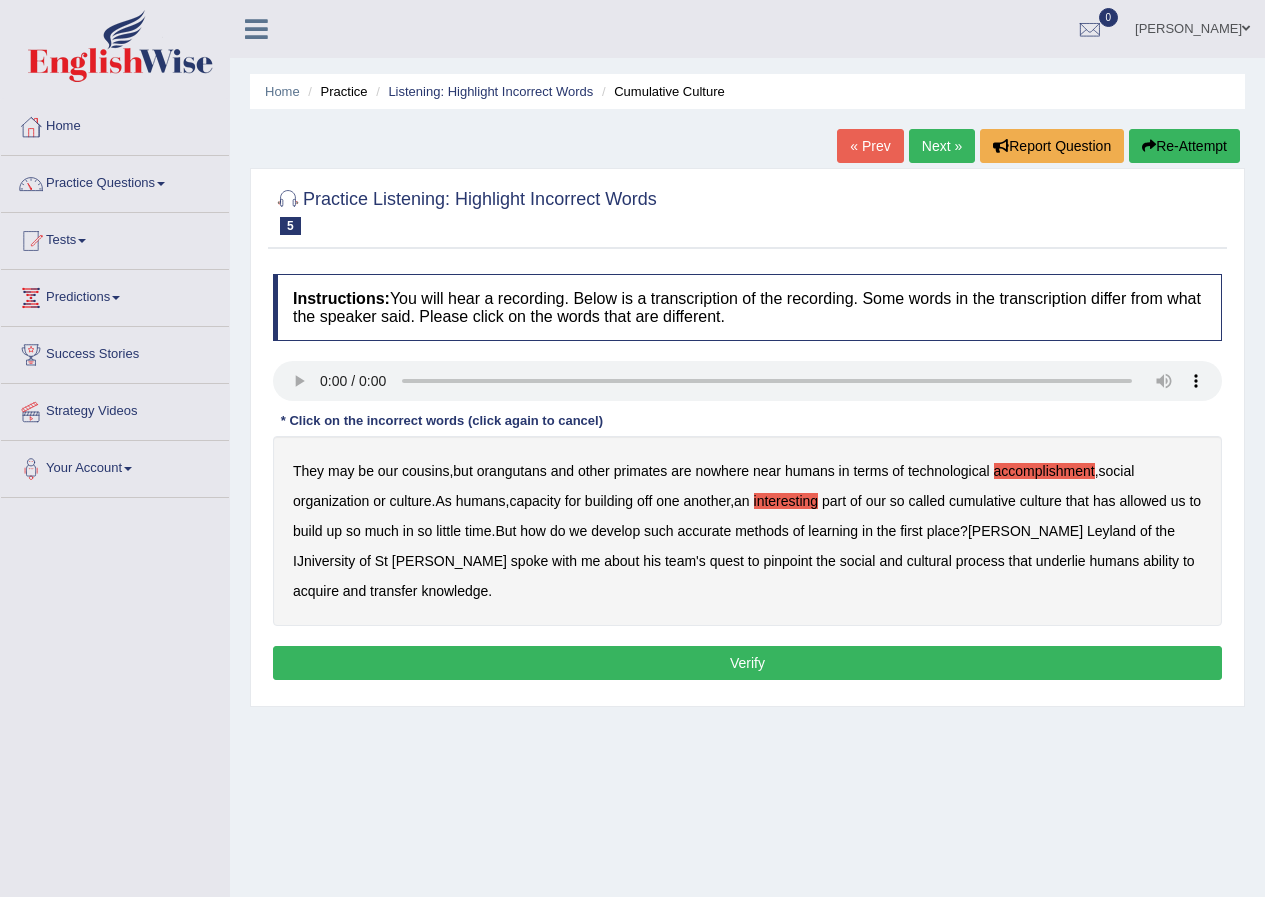 click on "methods" at bounding box center (762, 531) 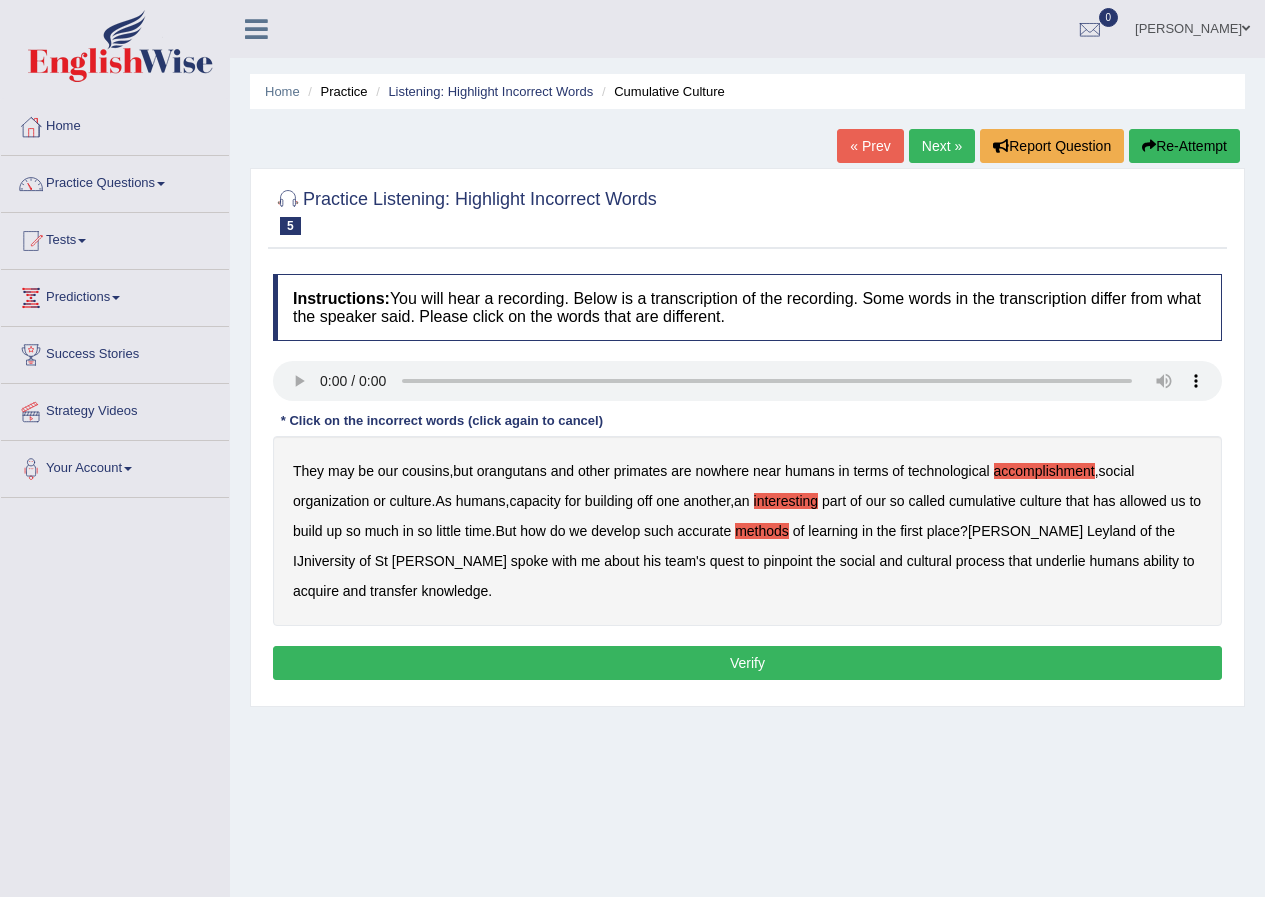type 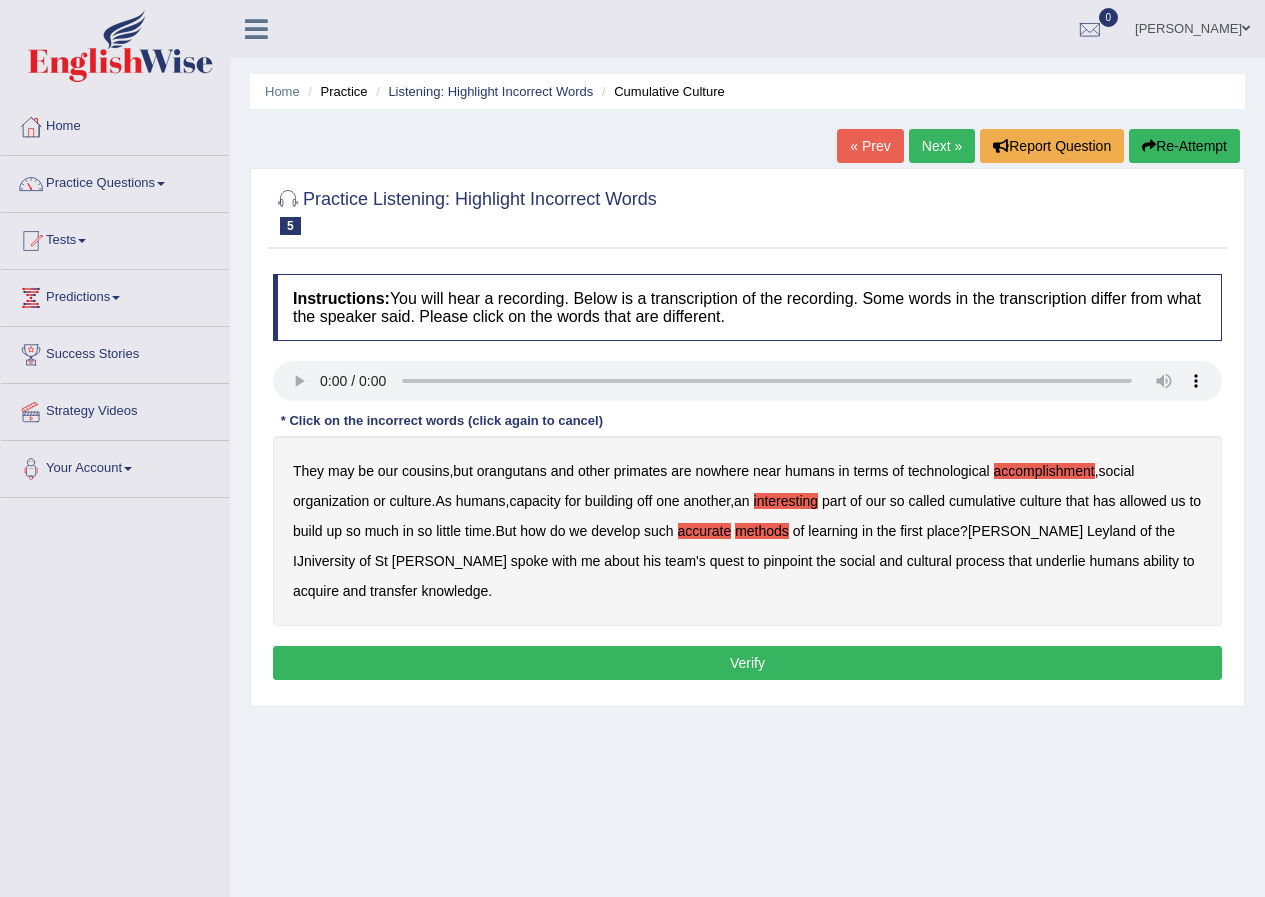 click on "methods" at bounding box center (762, 531) 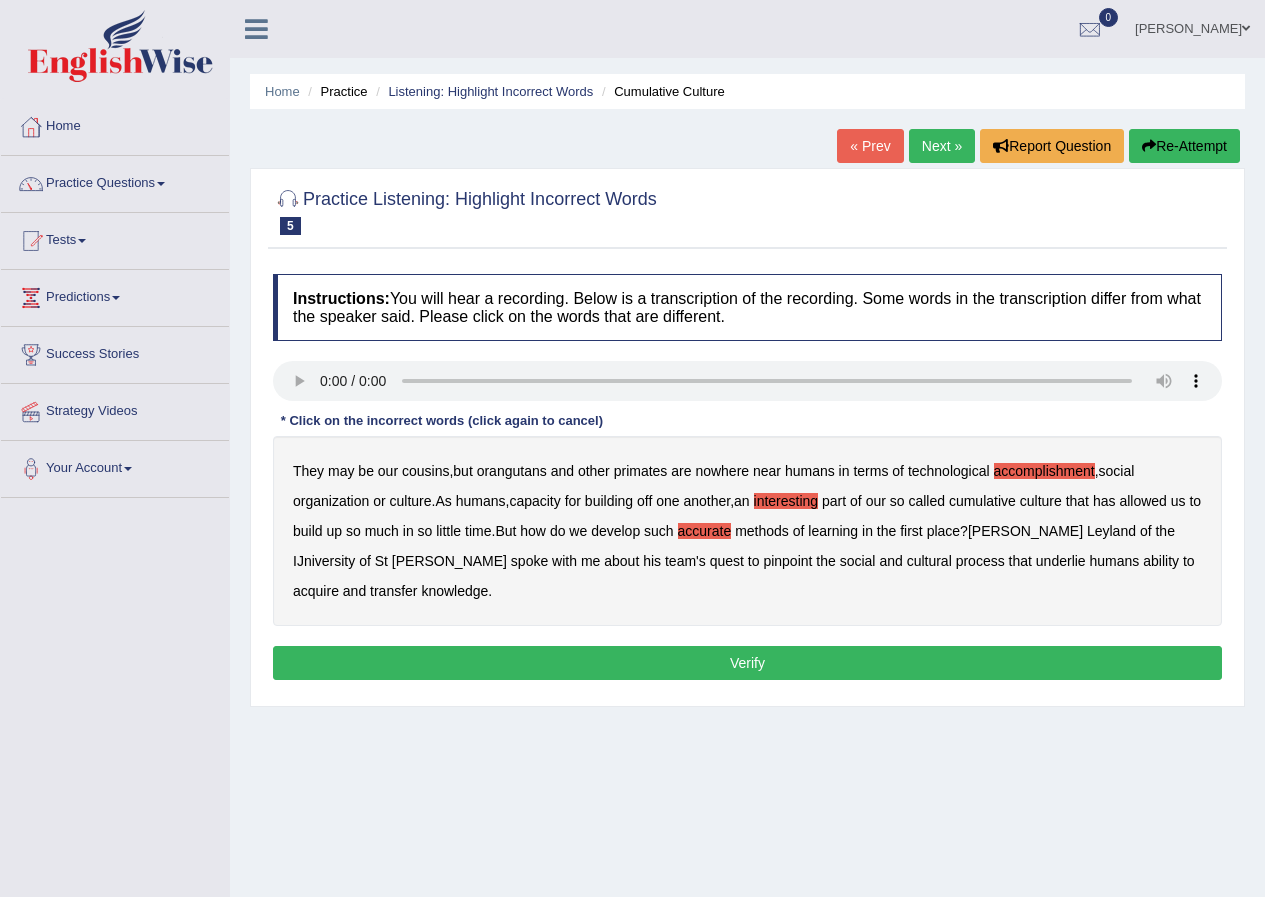 click on "Verify" at bounding box center [747, 663] 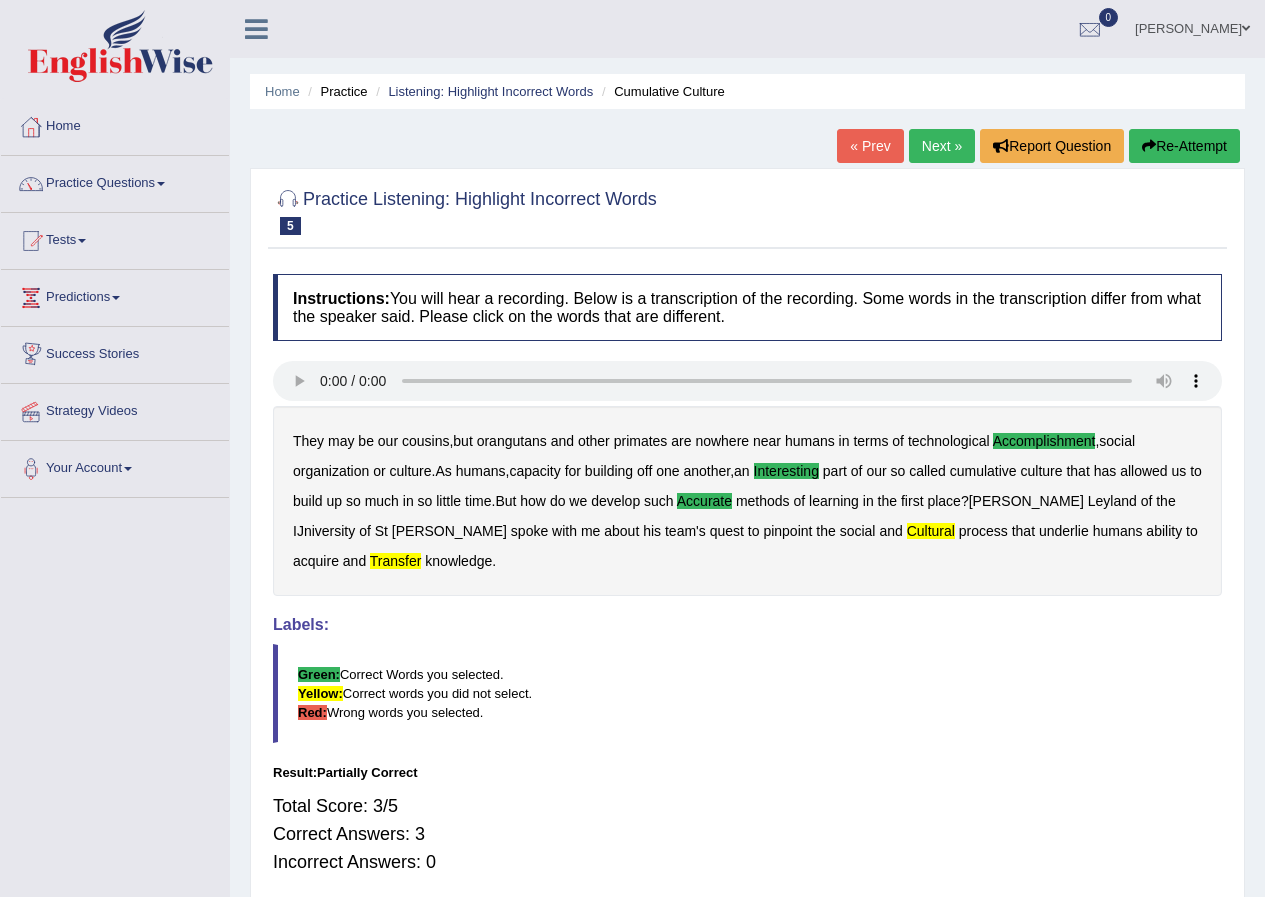click on "Re-Attempt" at bounding box center (1184, 146) 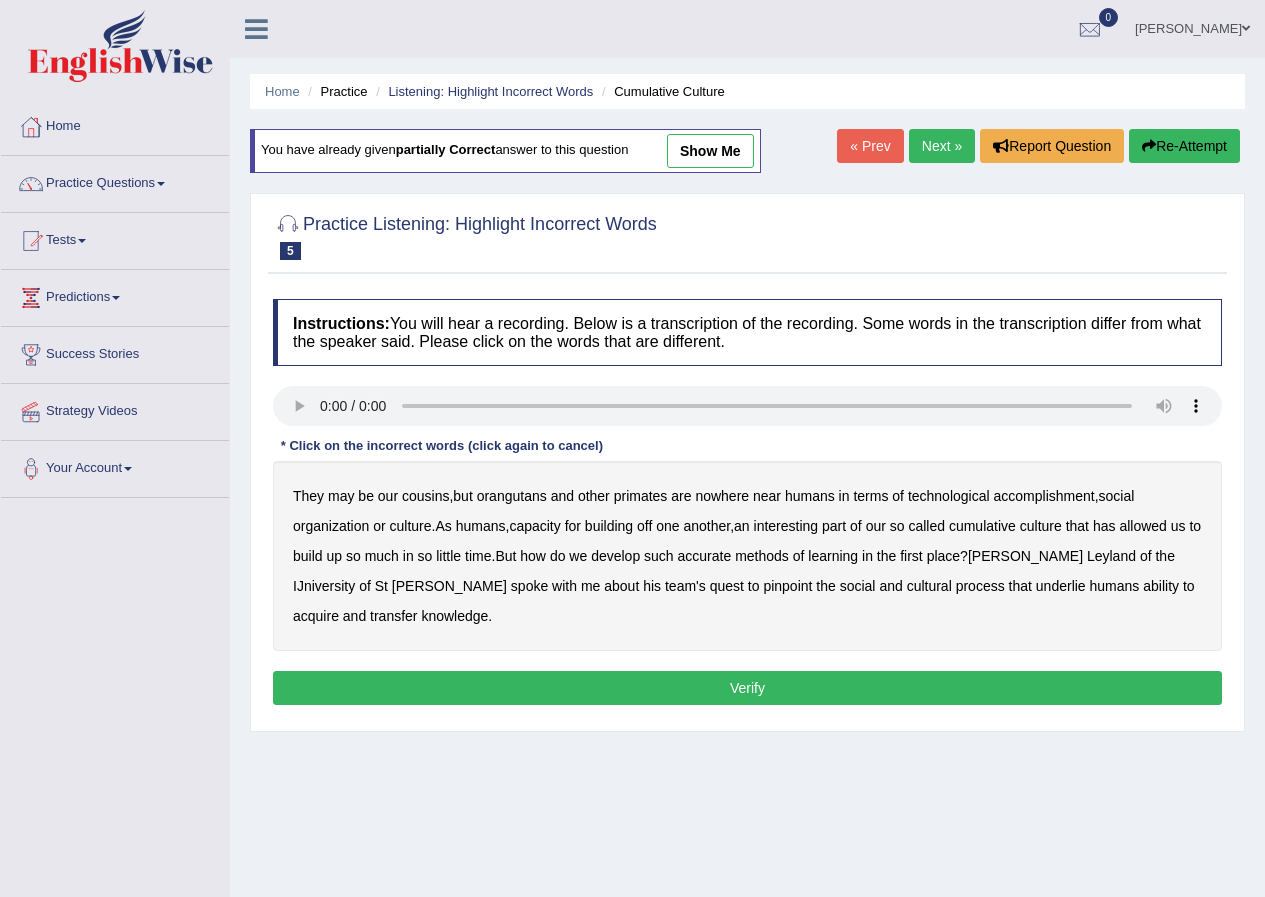 scroll, scrollTop: 0, scrollLeft: 0, axis: both 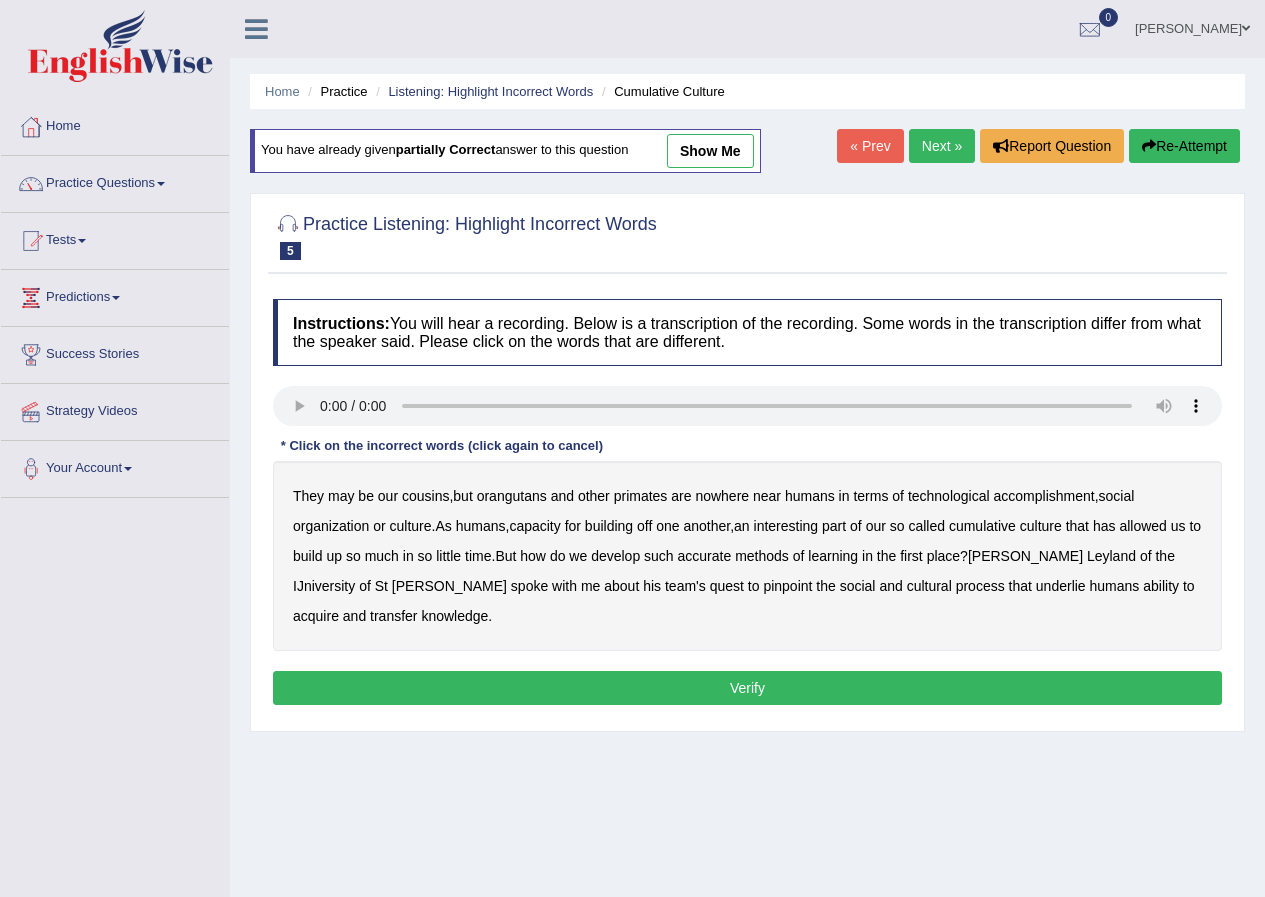 click on "accomplishment" at bounding box center [1044, 496] 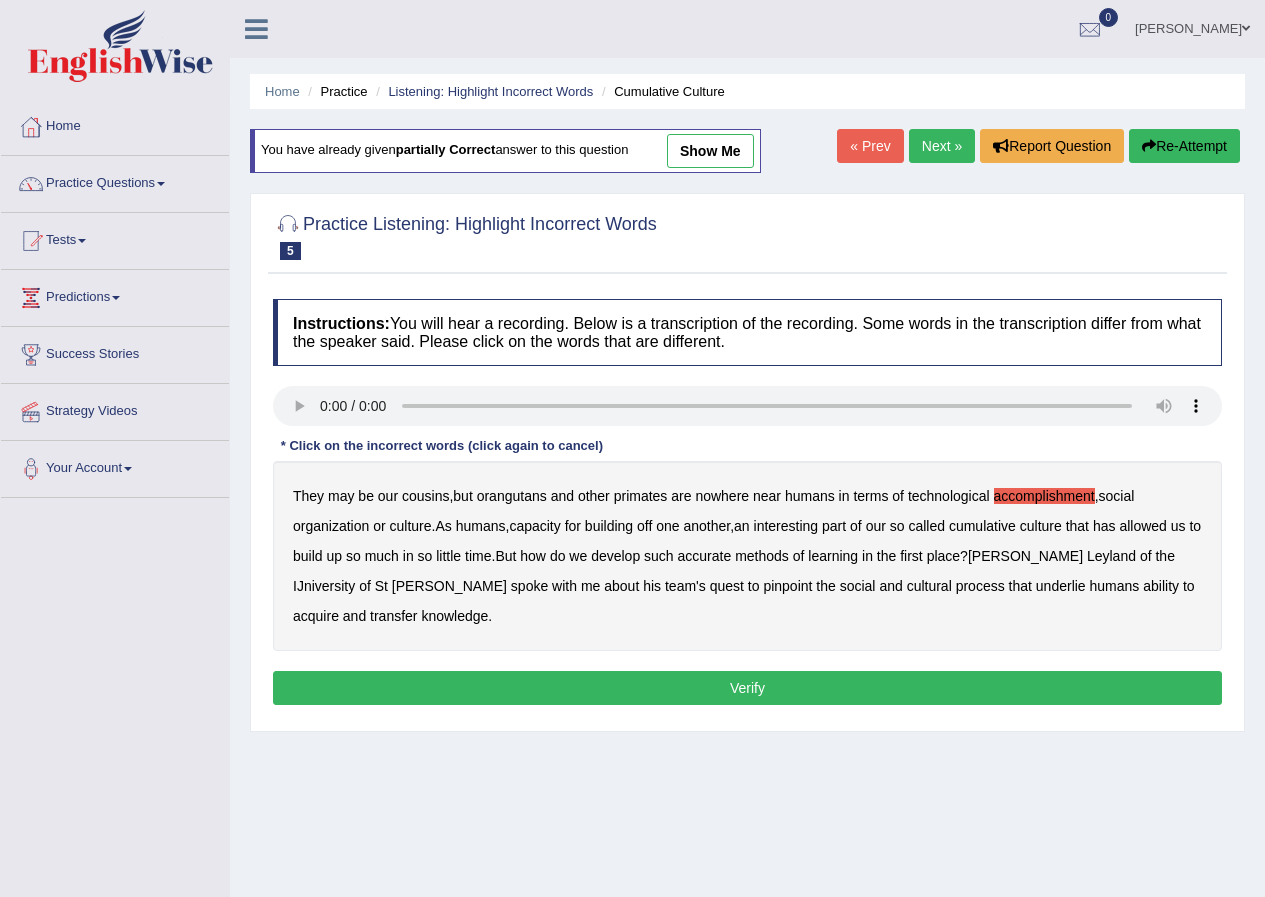 click on "interesting" at bounding box center (786, 526) 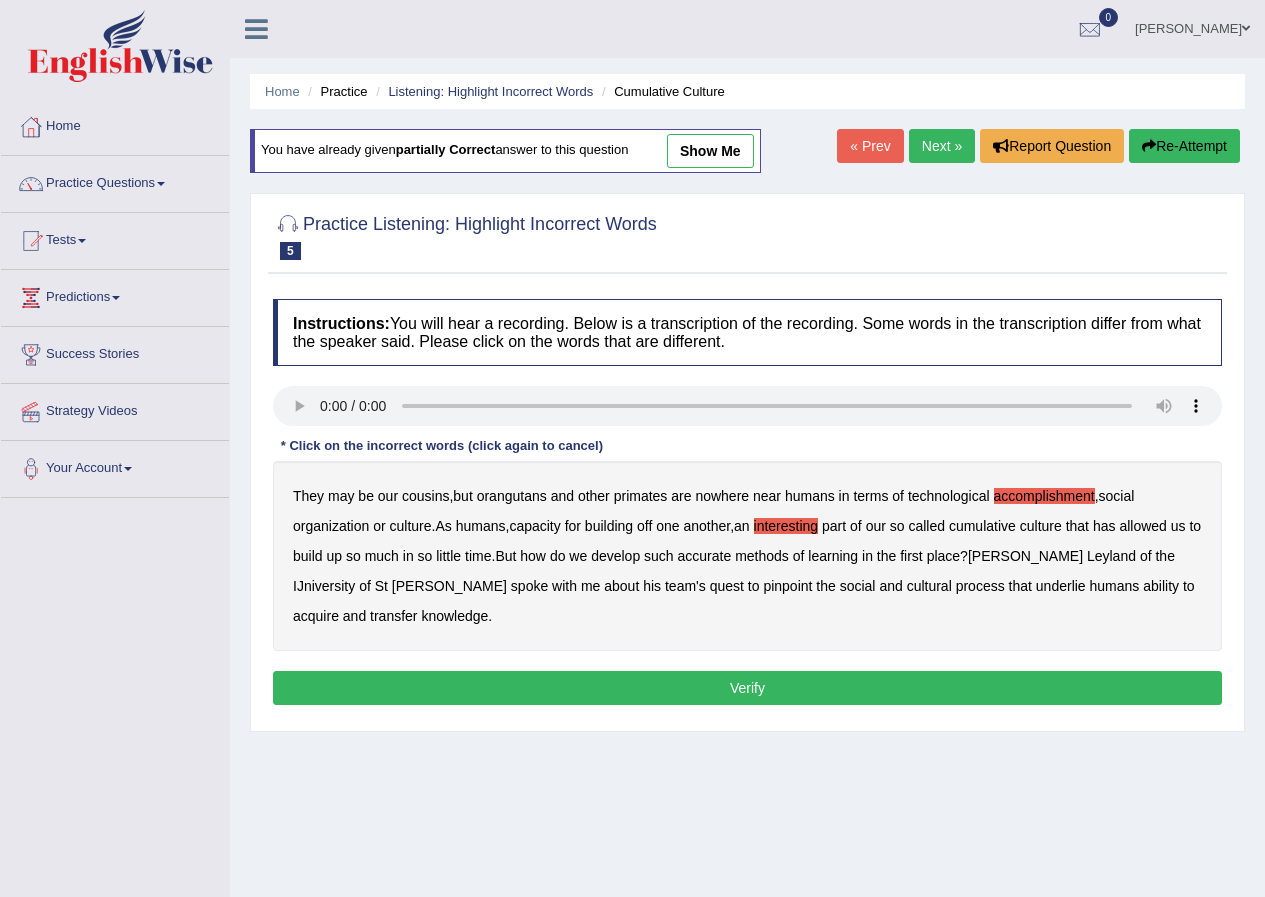 click on "accurate" at bounding box center [705, 556] 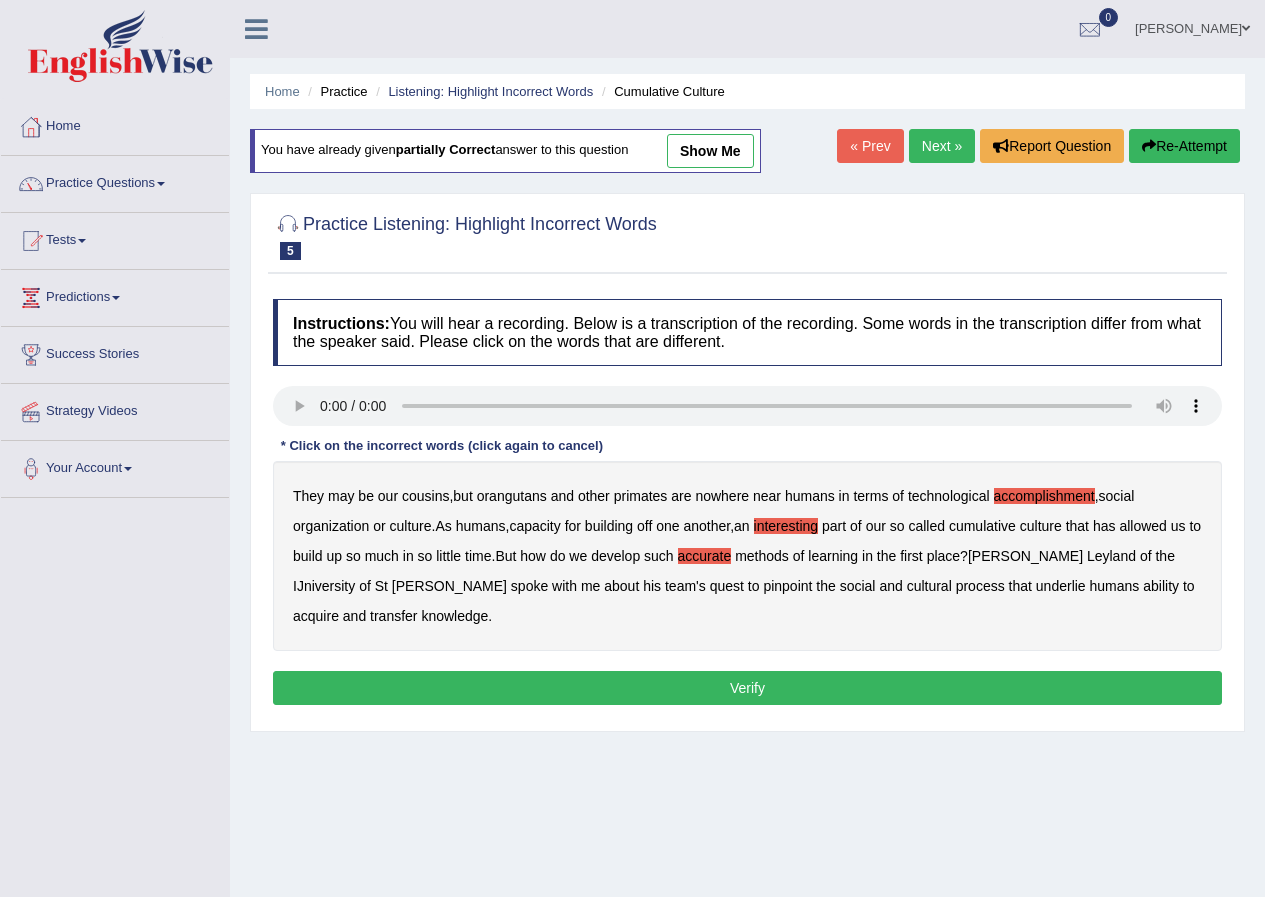 click on "cultural" at bounding box center [929, 586] 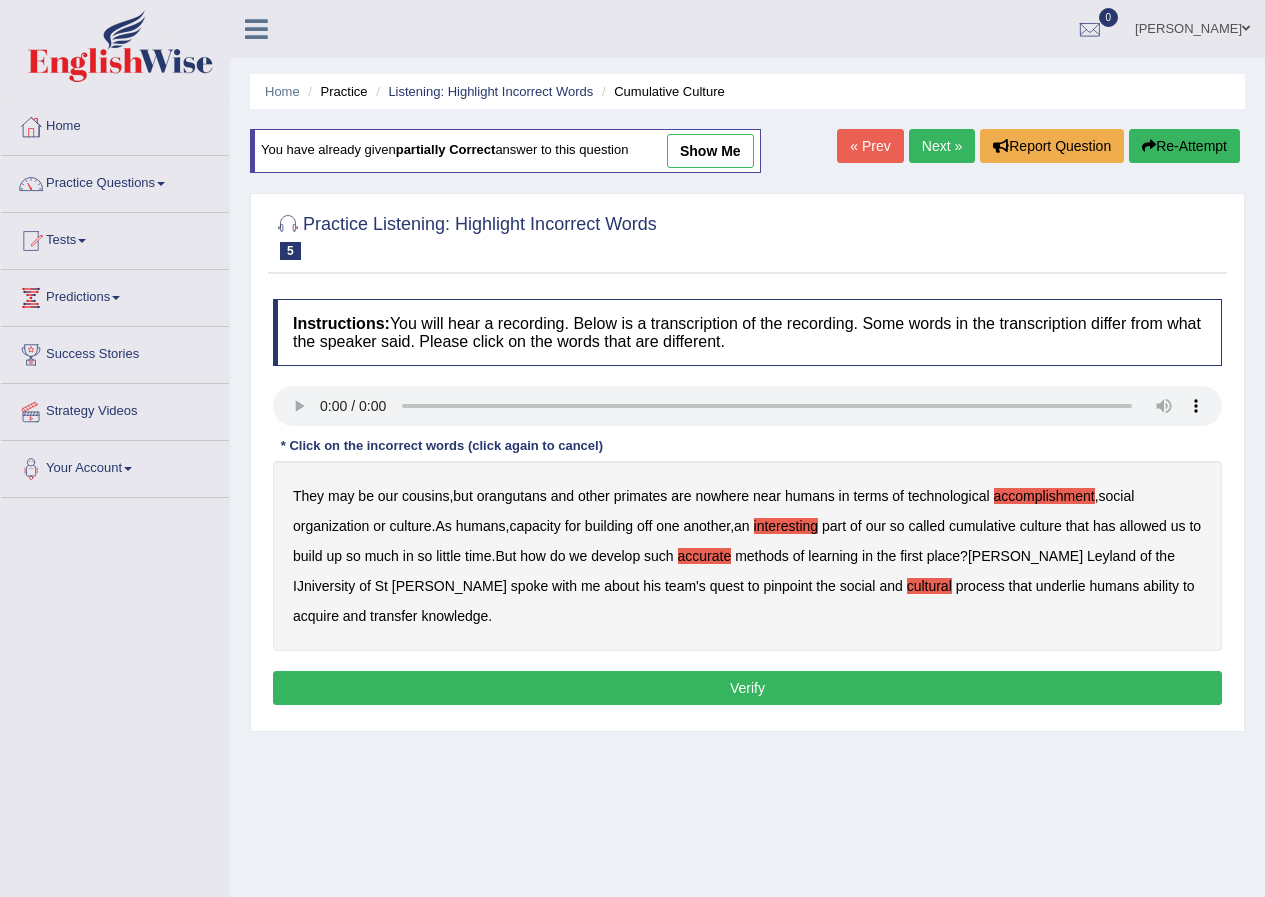 click on "transfer" at bounding box center (393, 616) 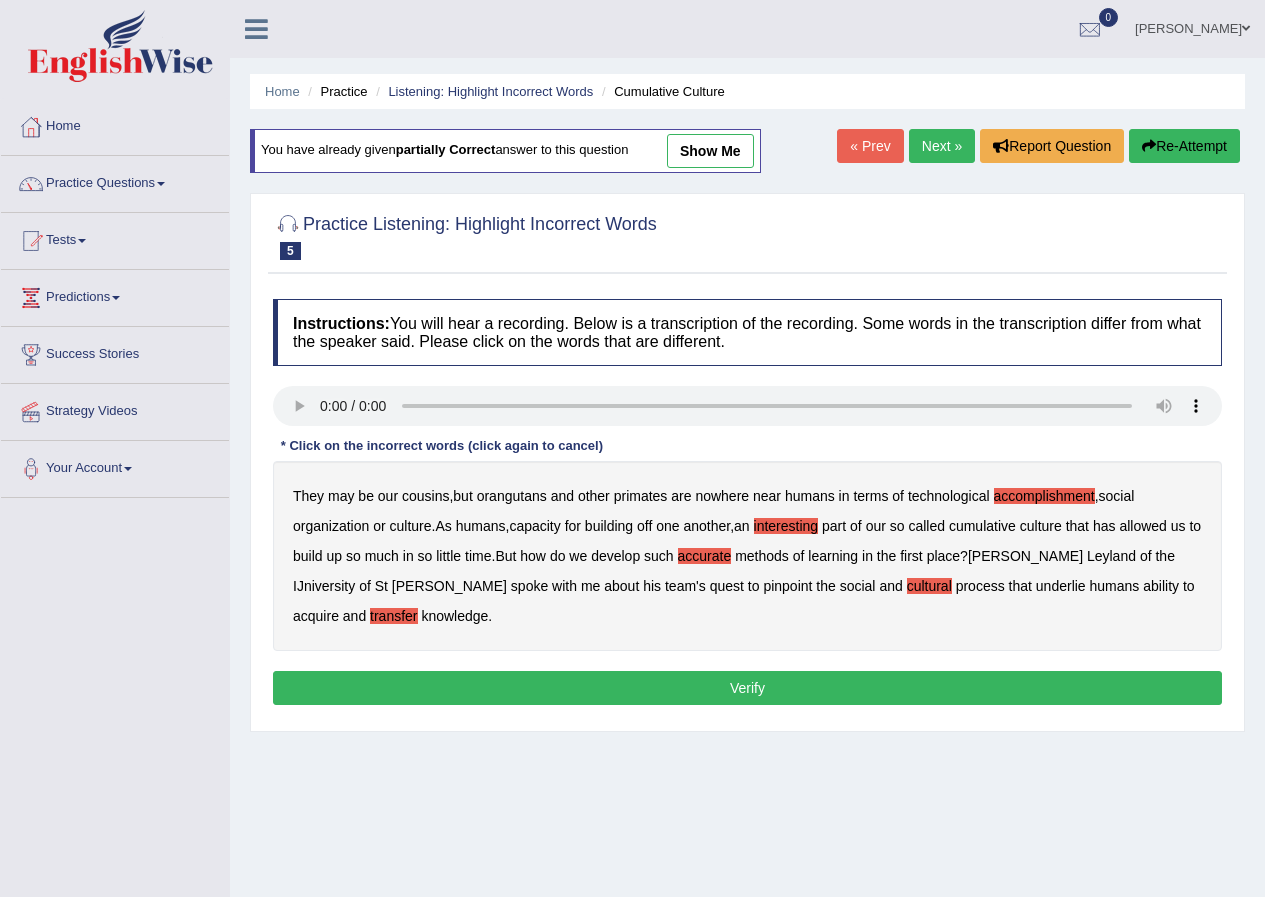 click on "Verify" at bounding box center [747, 688] 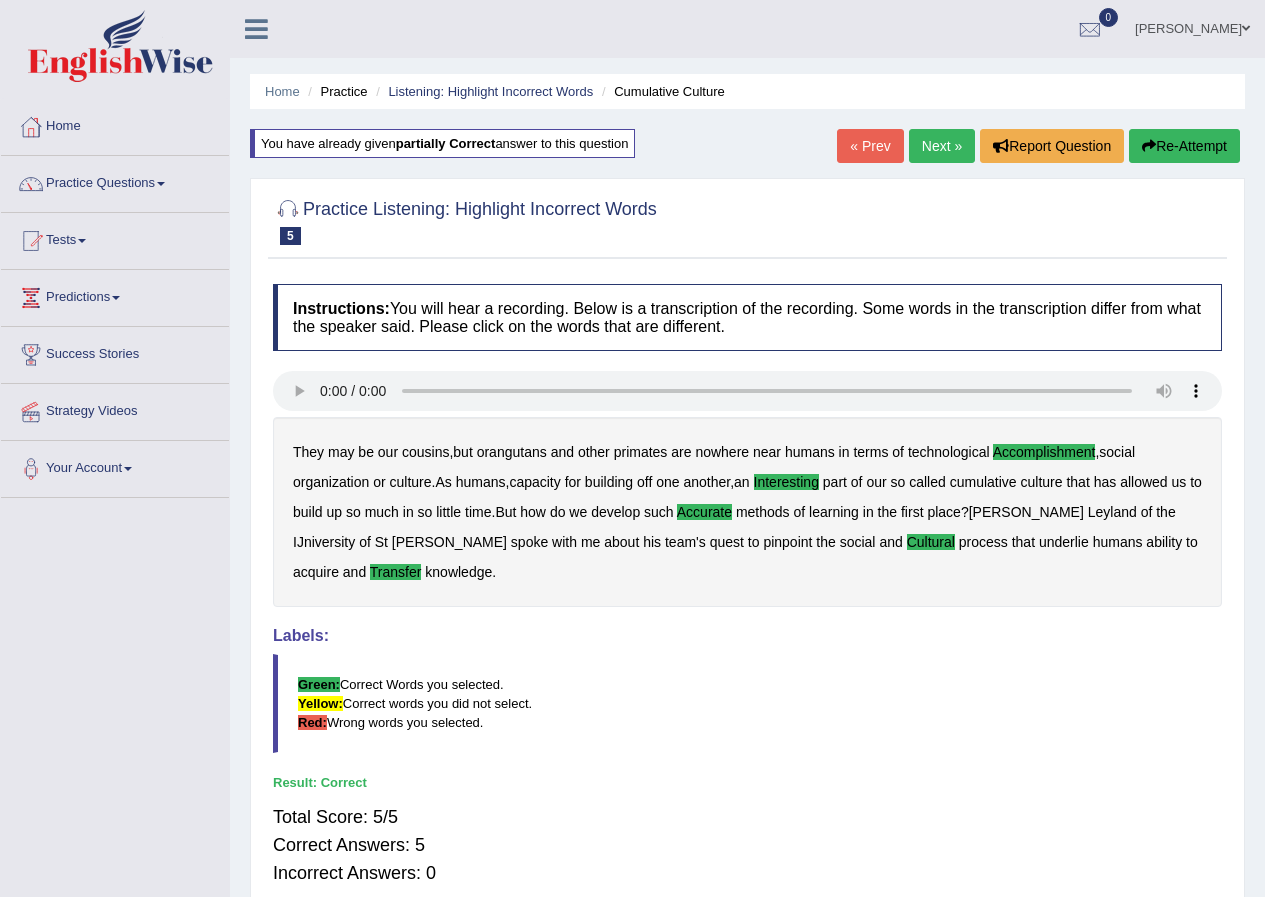 click on "Next »" at bounding box center [942, 146] 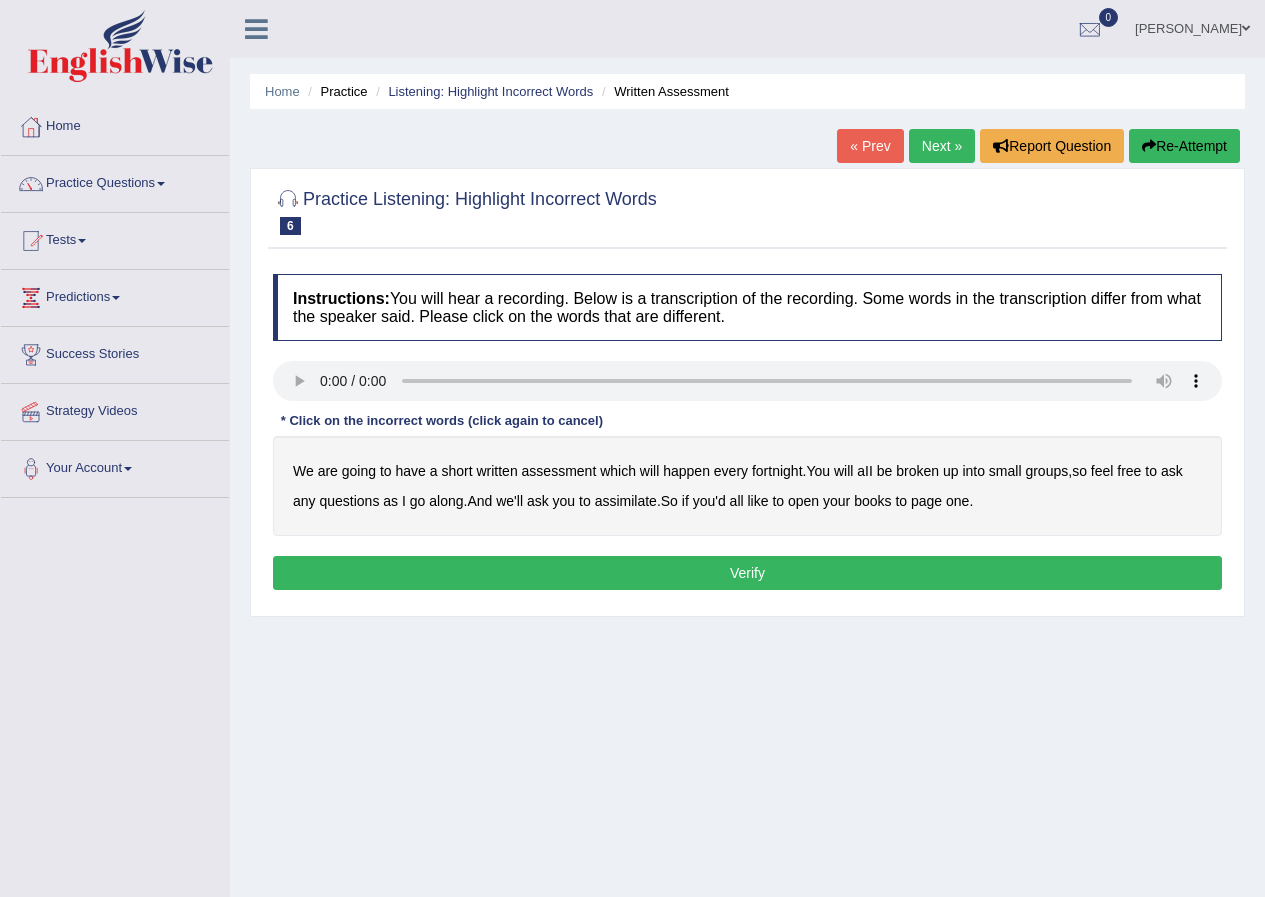 scroll, scrollTop: 0, scrollLeft: 0, axis: both 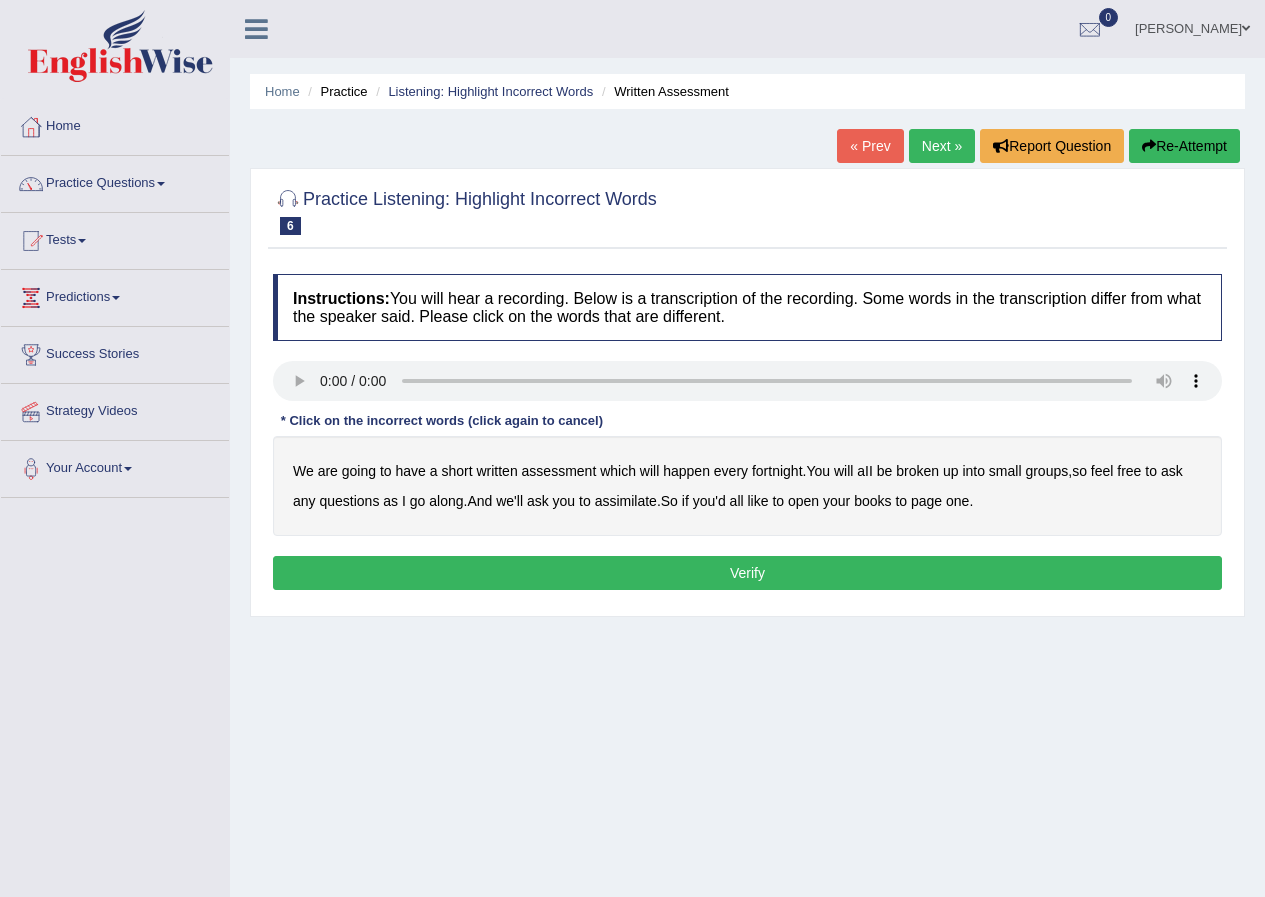 click on "broken" at bounding box center [917, 471] 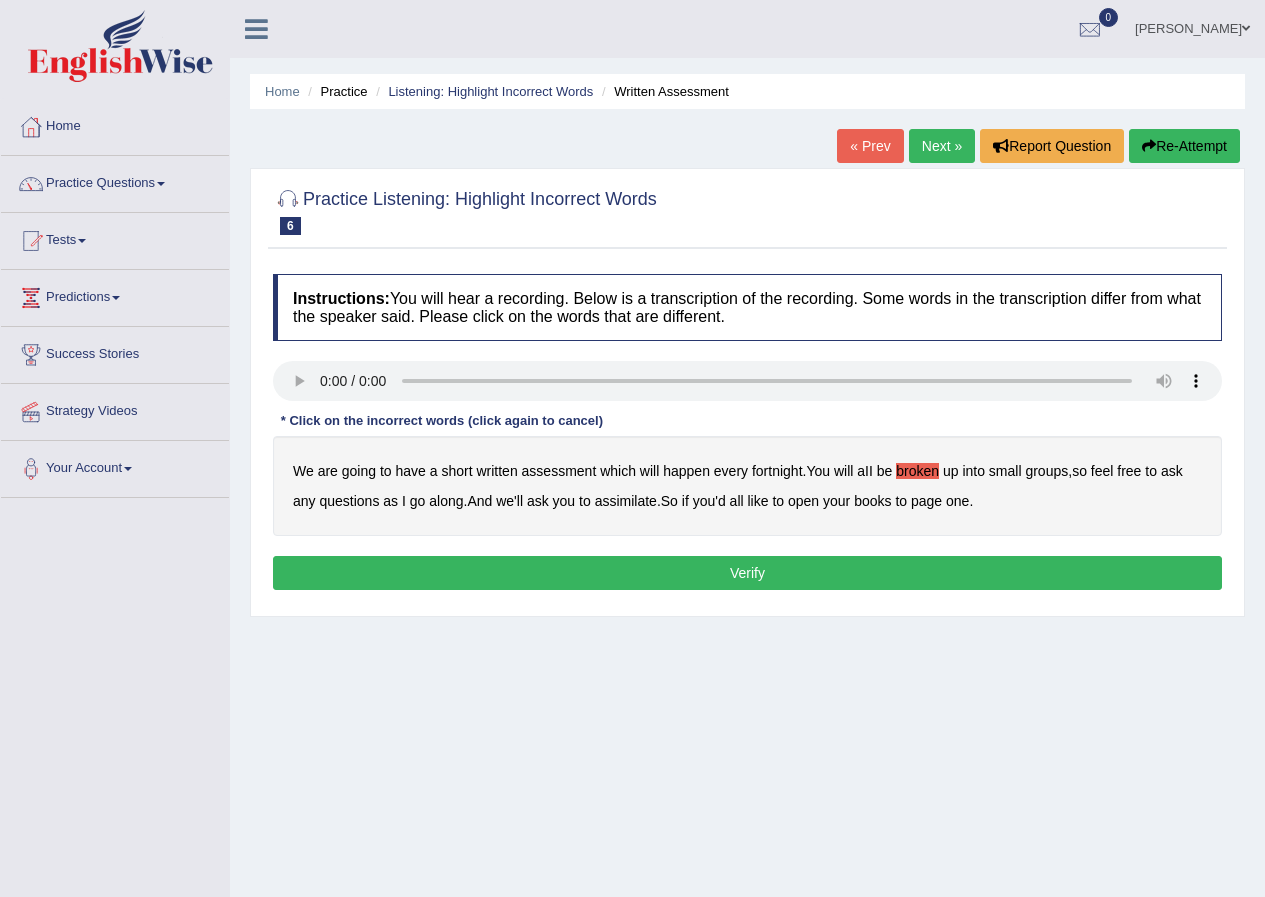 click on "ask" at bounding box center [538, 501] 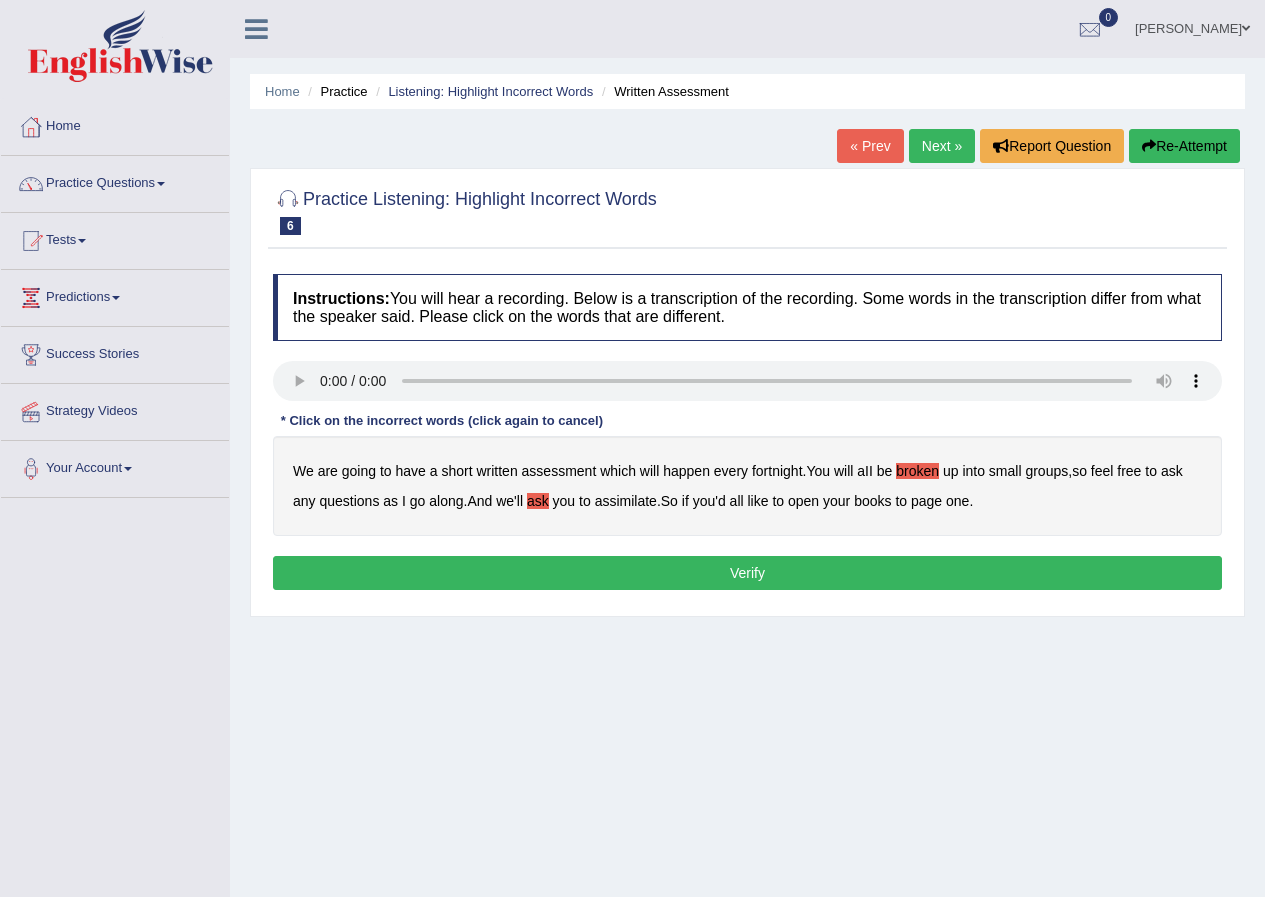 click on "ask" at bounding box center (538, 501) 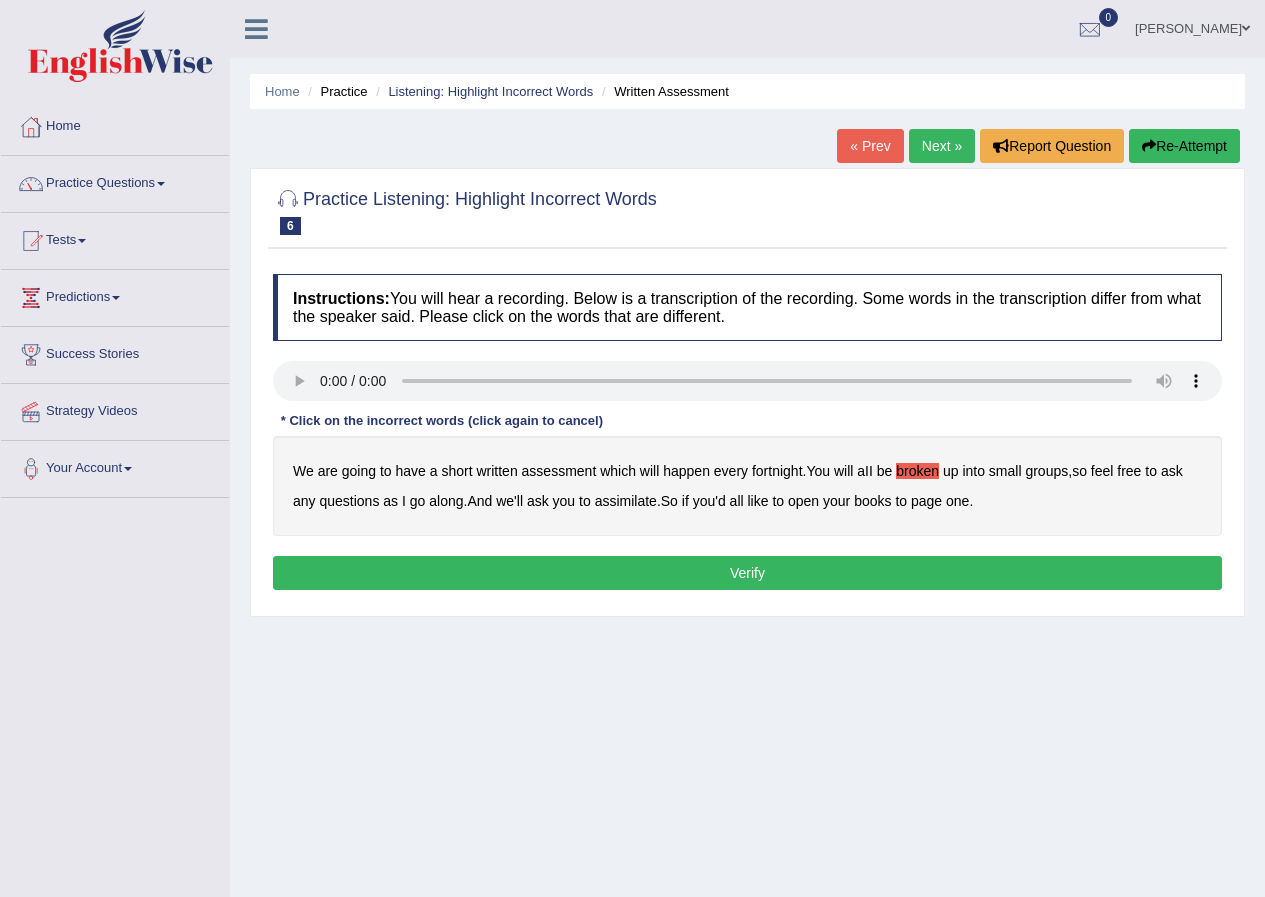click on "we'll" at bounding box center (509, 501) 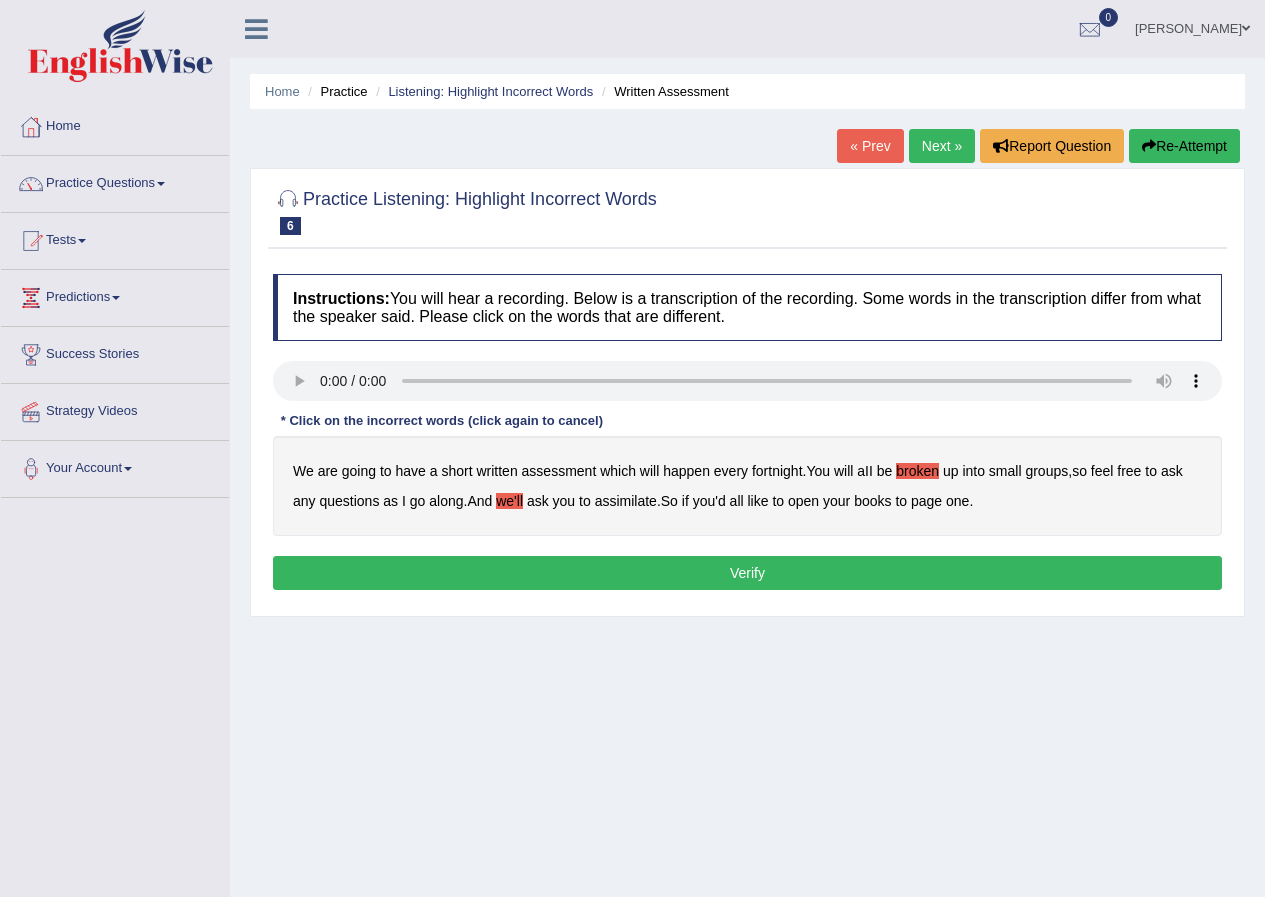 type 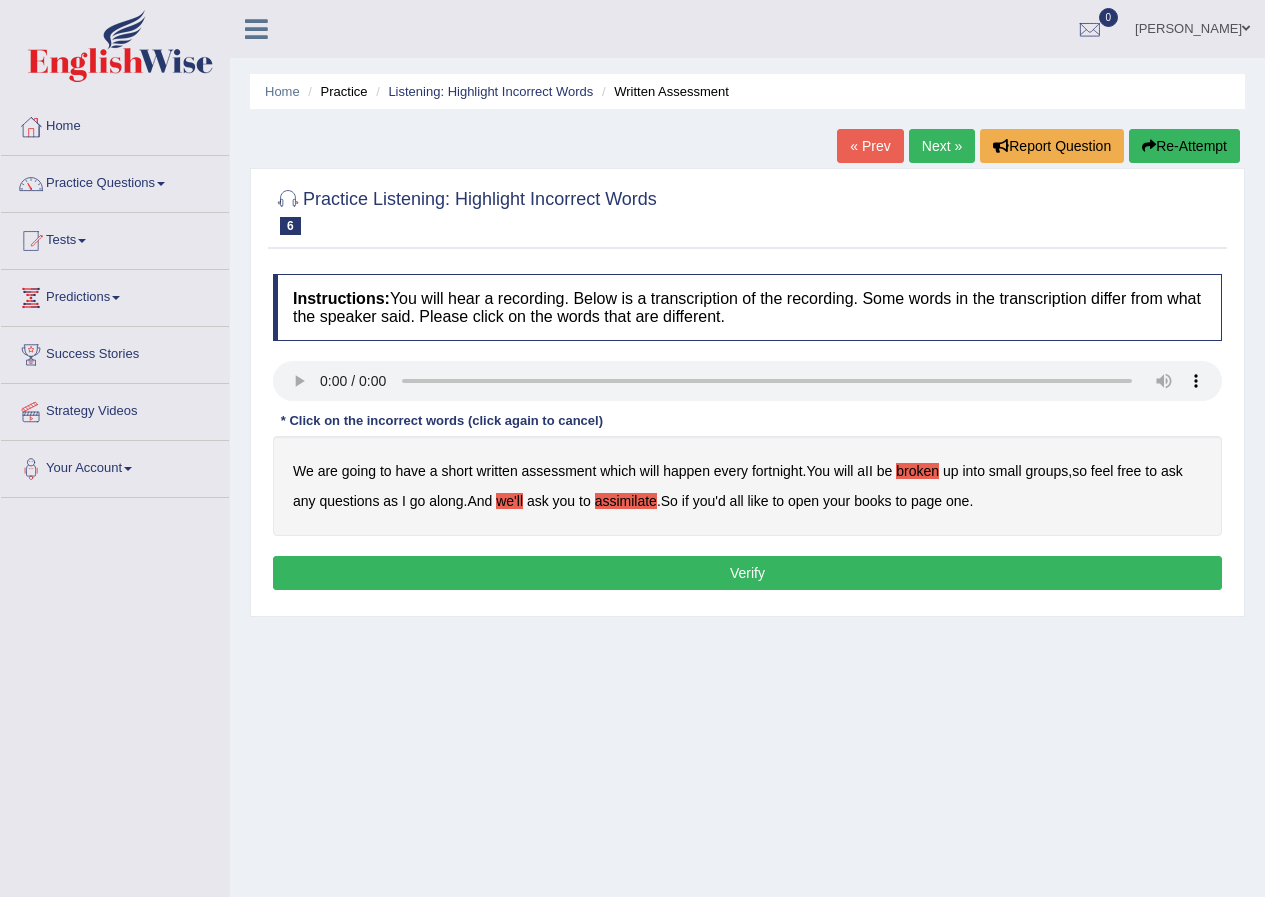 click on "Verify" at bounding box center [747, 573] 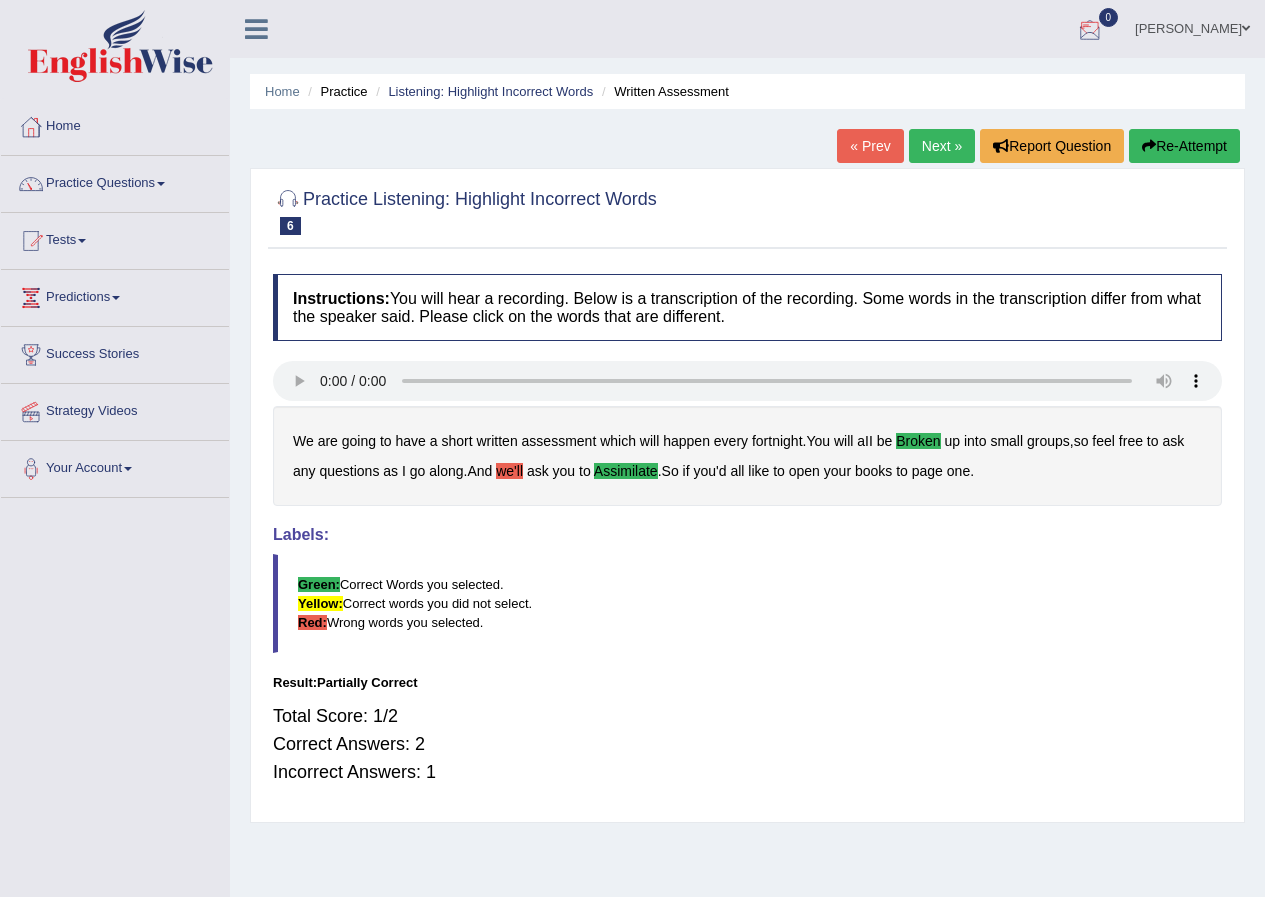 click on "Re-Attempt" at bounding box center (1184, 146) 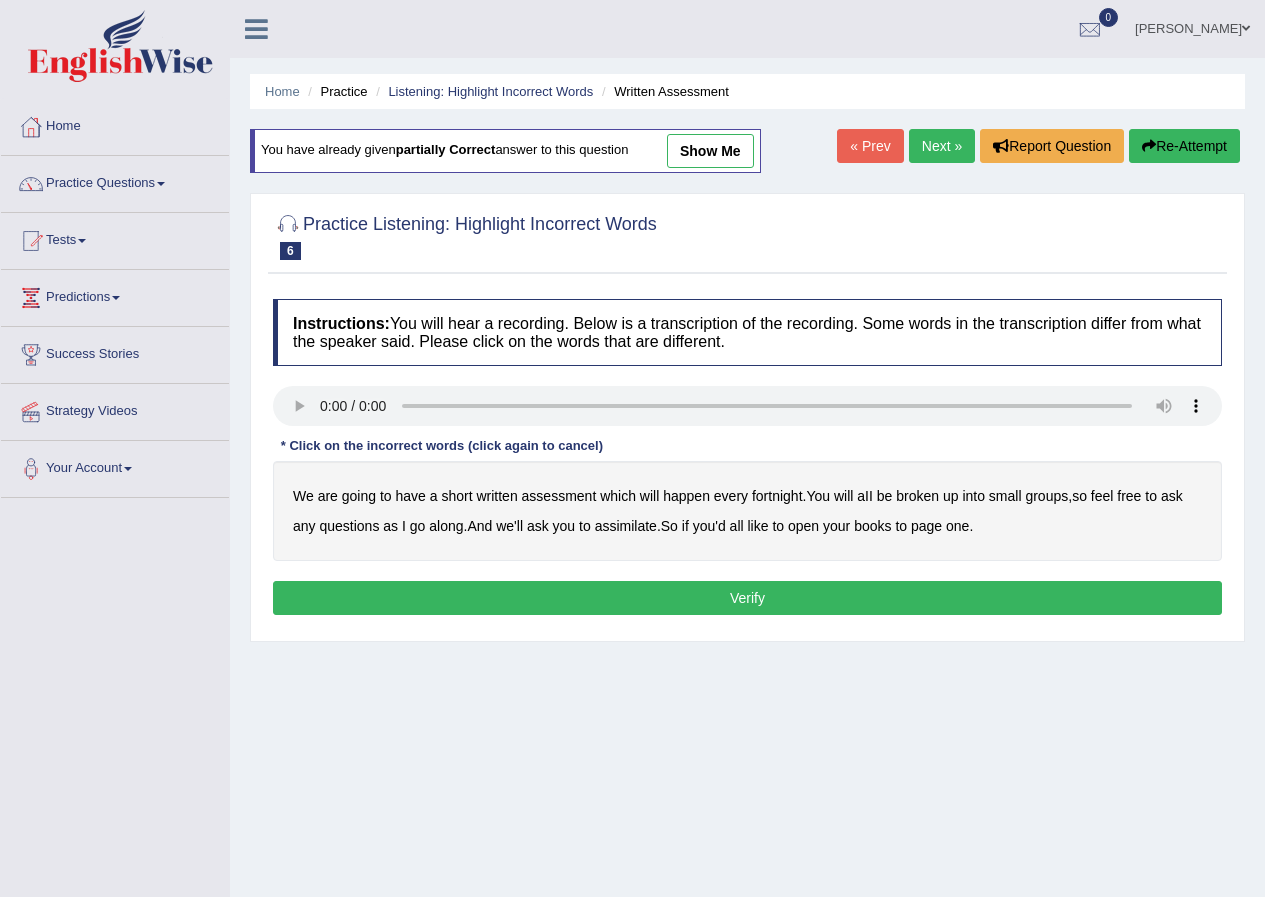 scroll, scrollTop: 0, scrollLeft: 0, axis: both 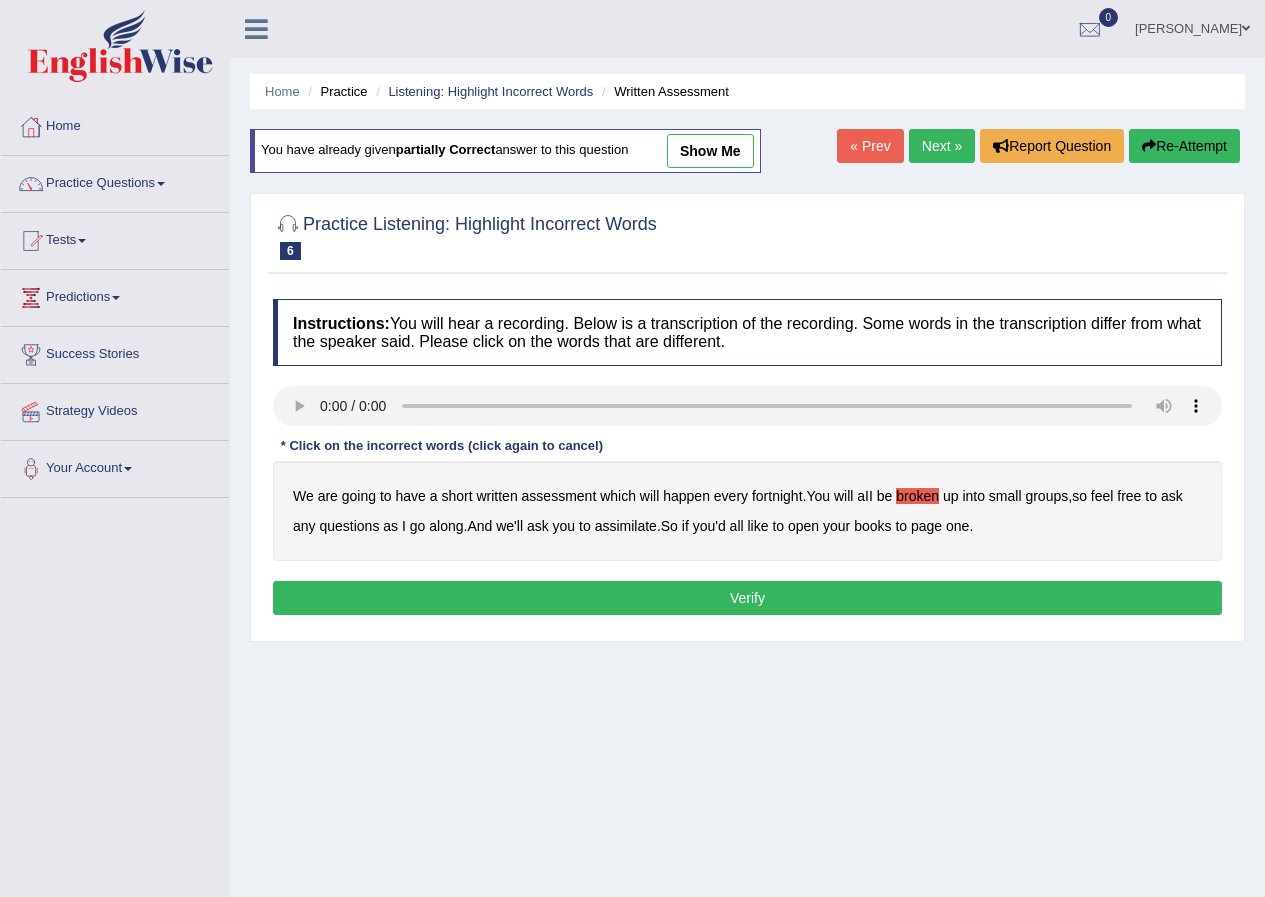 click on "assimilate" at bounding box center (626, 526) 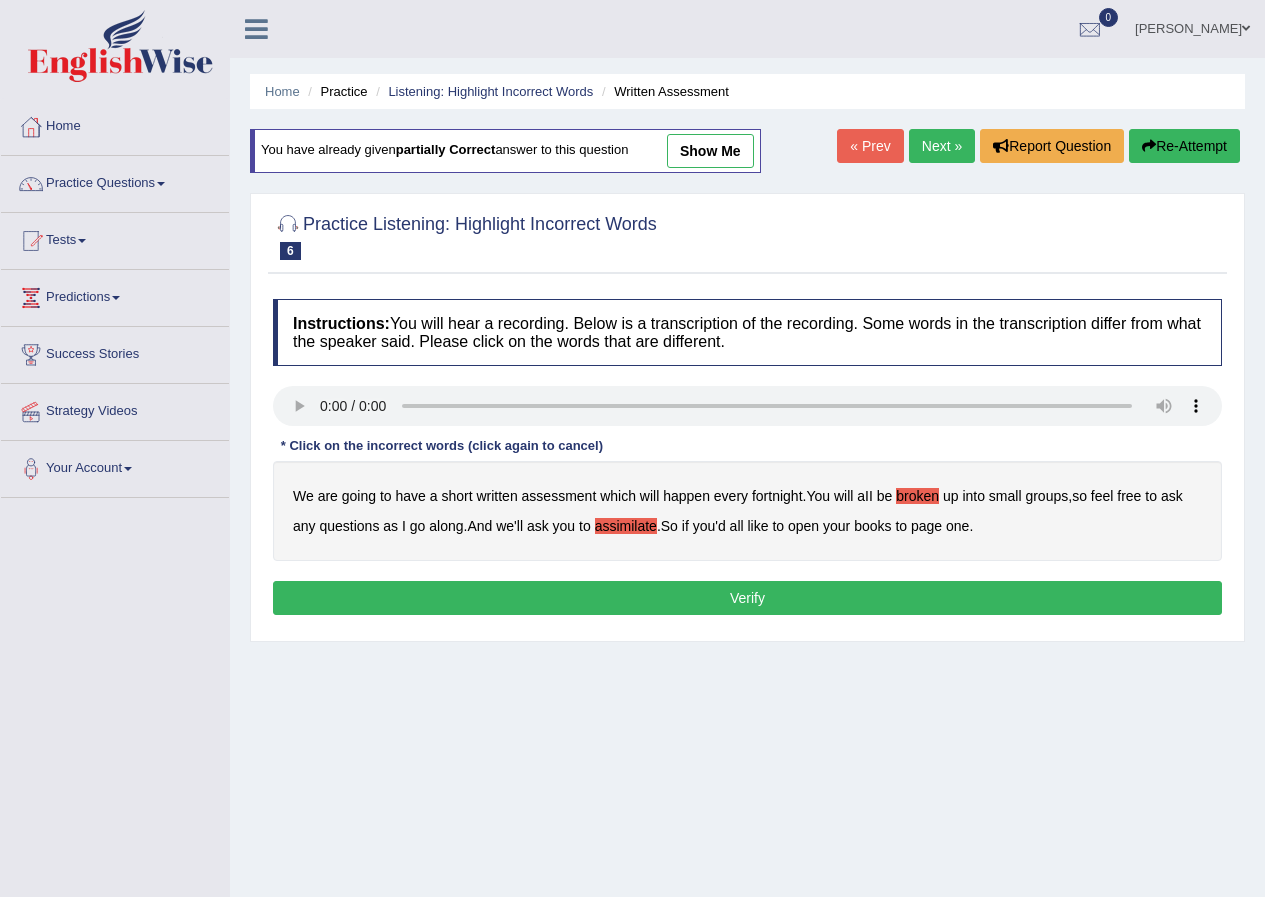 click on "Verify" at bounding box center (747, 598) 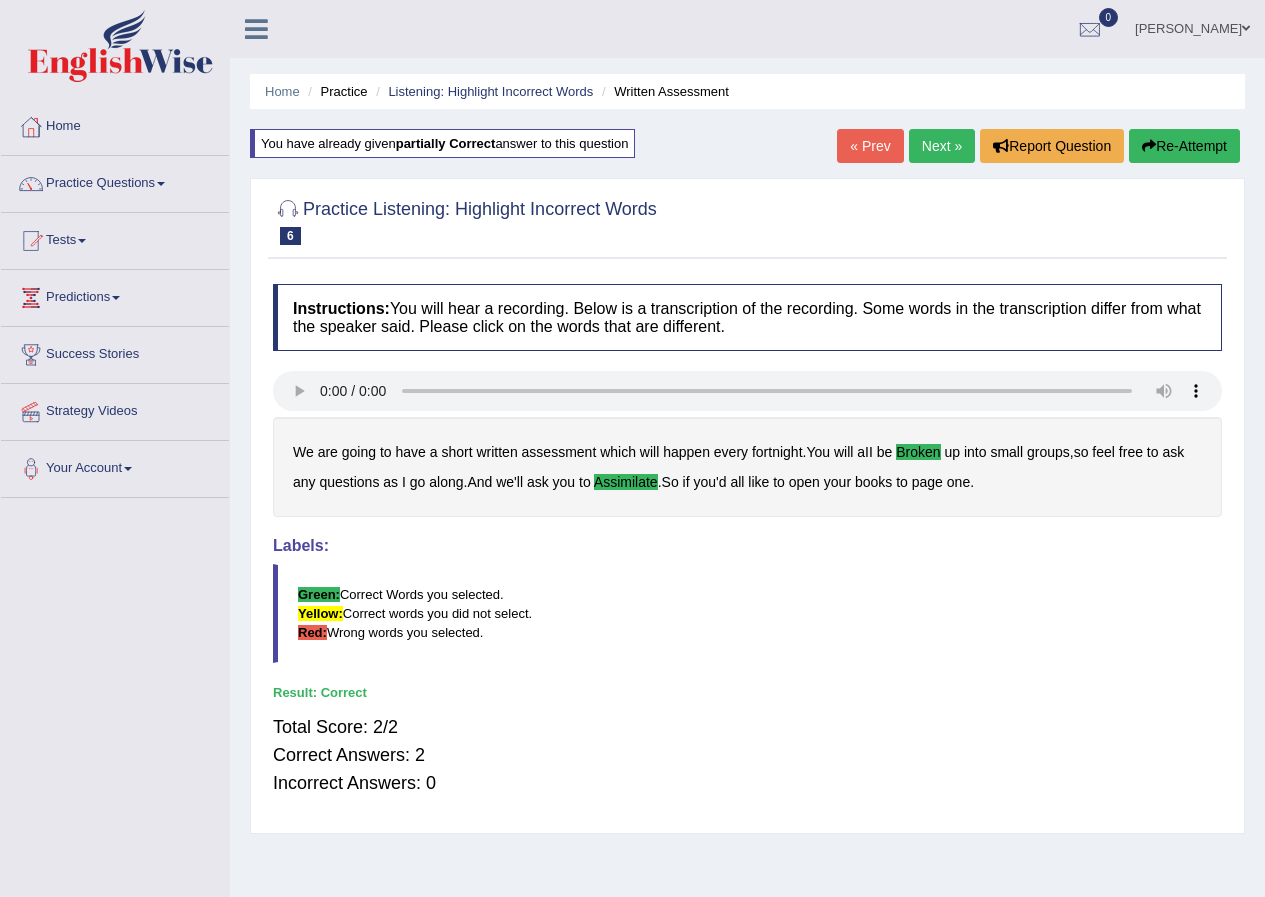 click on "Next »" at bounding box center [942, 146] 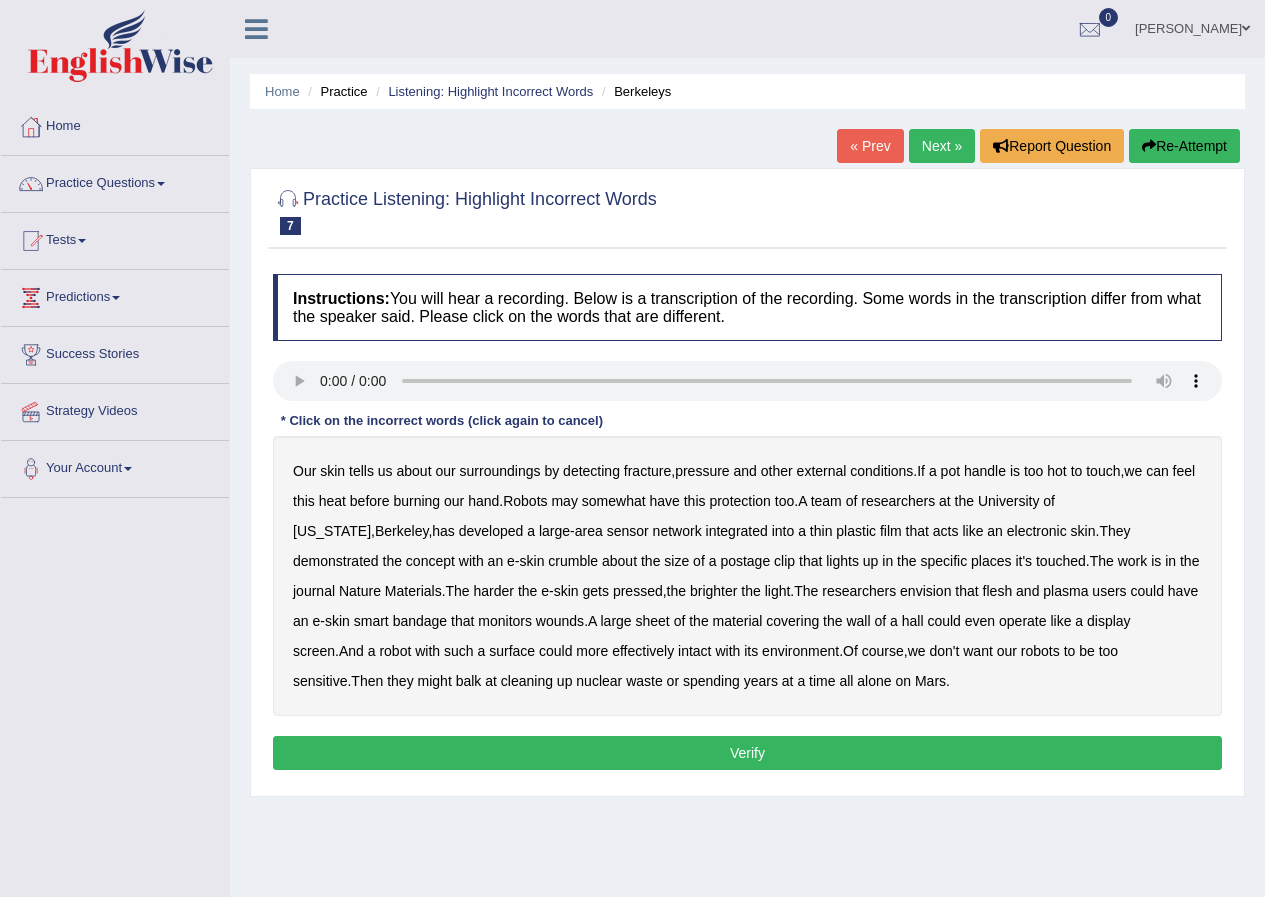 scroll, scrollTop: 0, scrollLeft: 0, axis: both 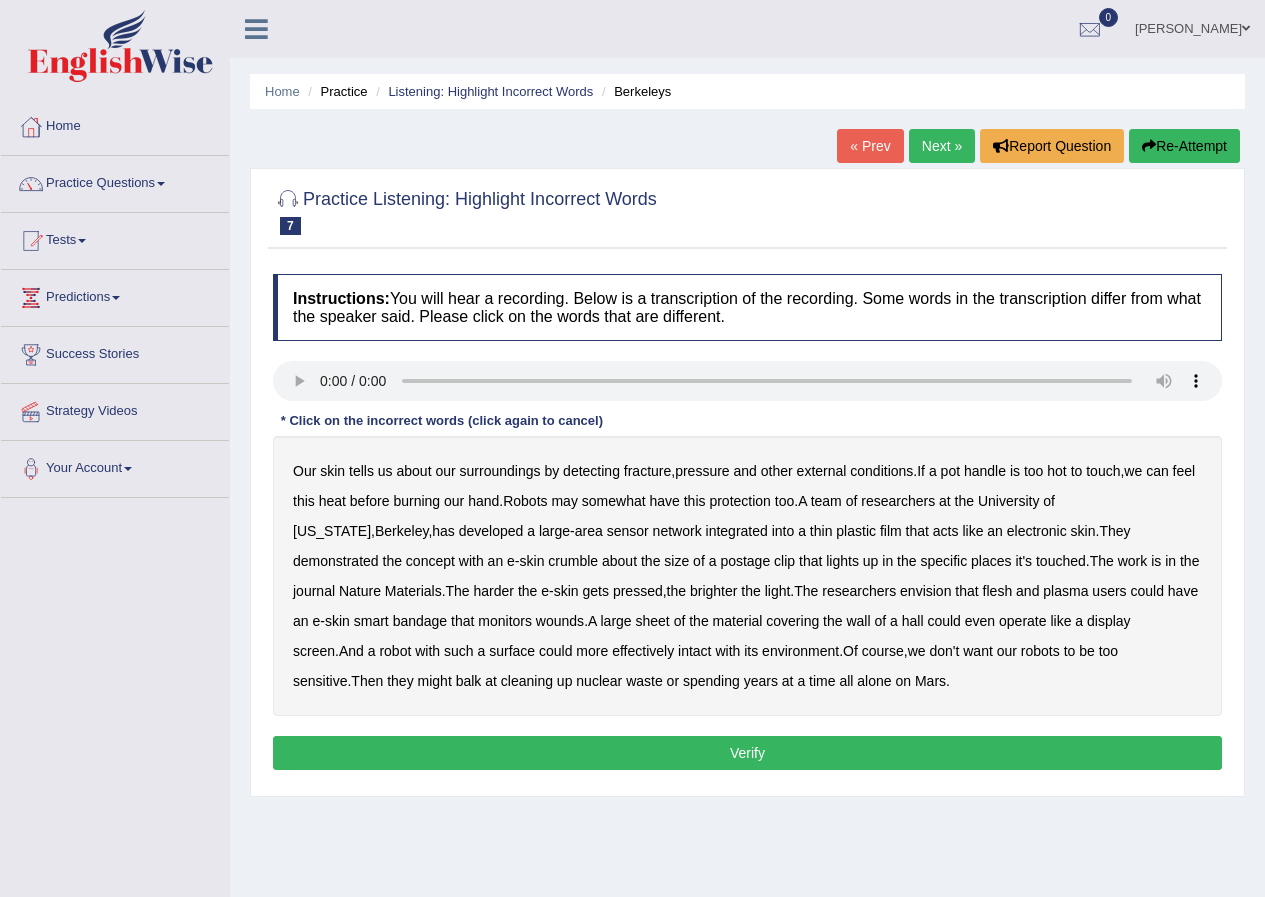 click on "crumble" at bounding box center (573, 561) 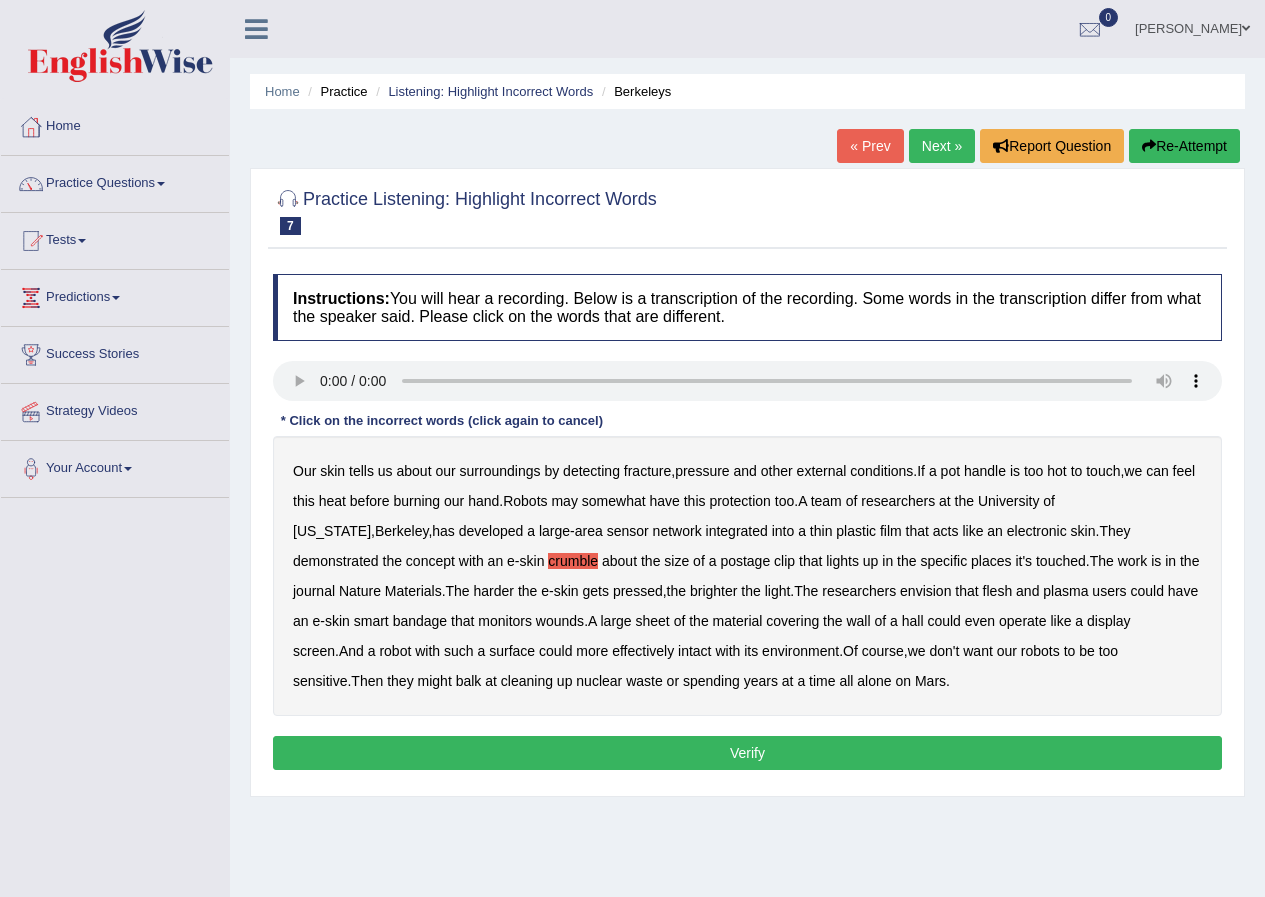 click on "hall" at bounding box center (913, 621) 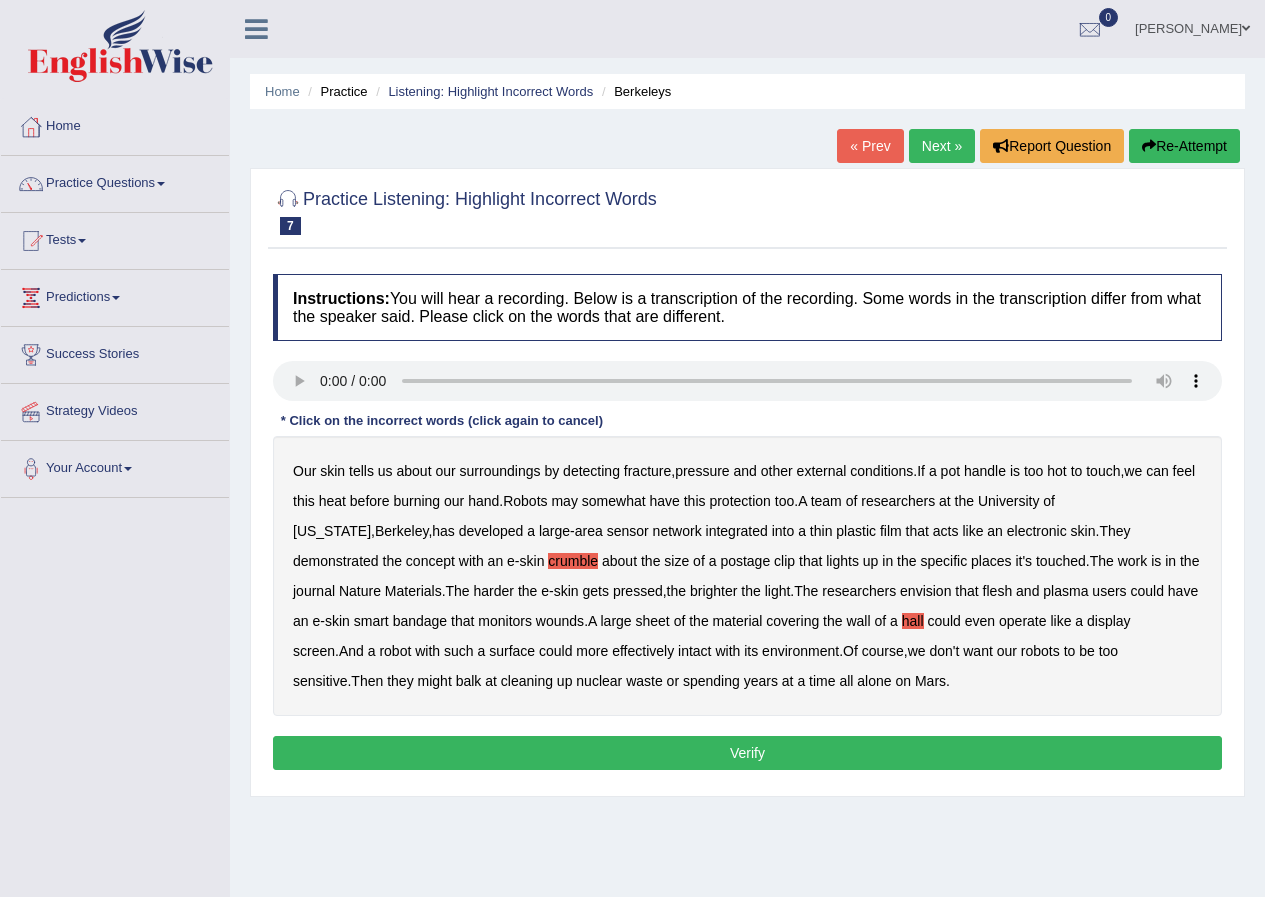 type 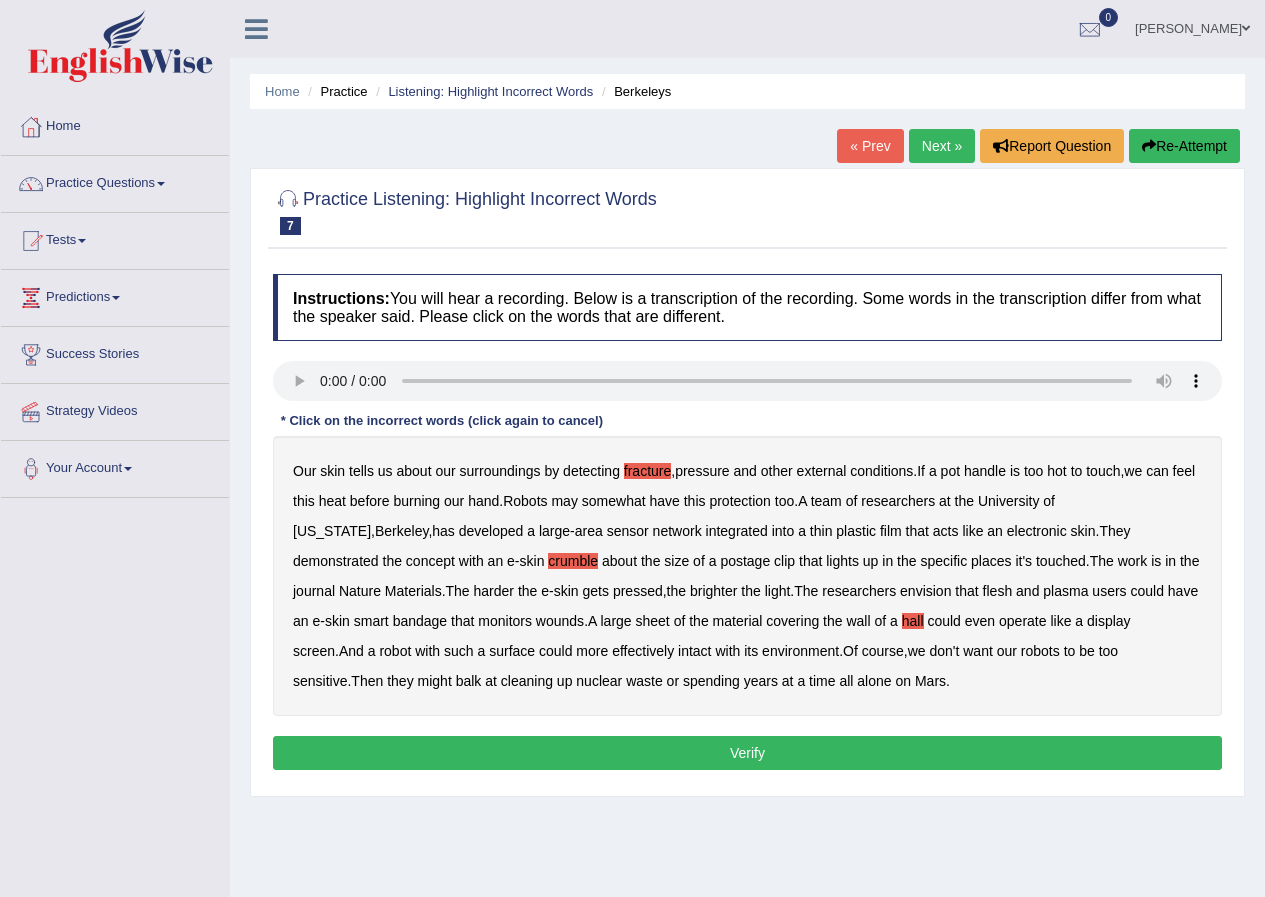 click on "intact" at bounding box center [694, 651] 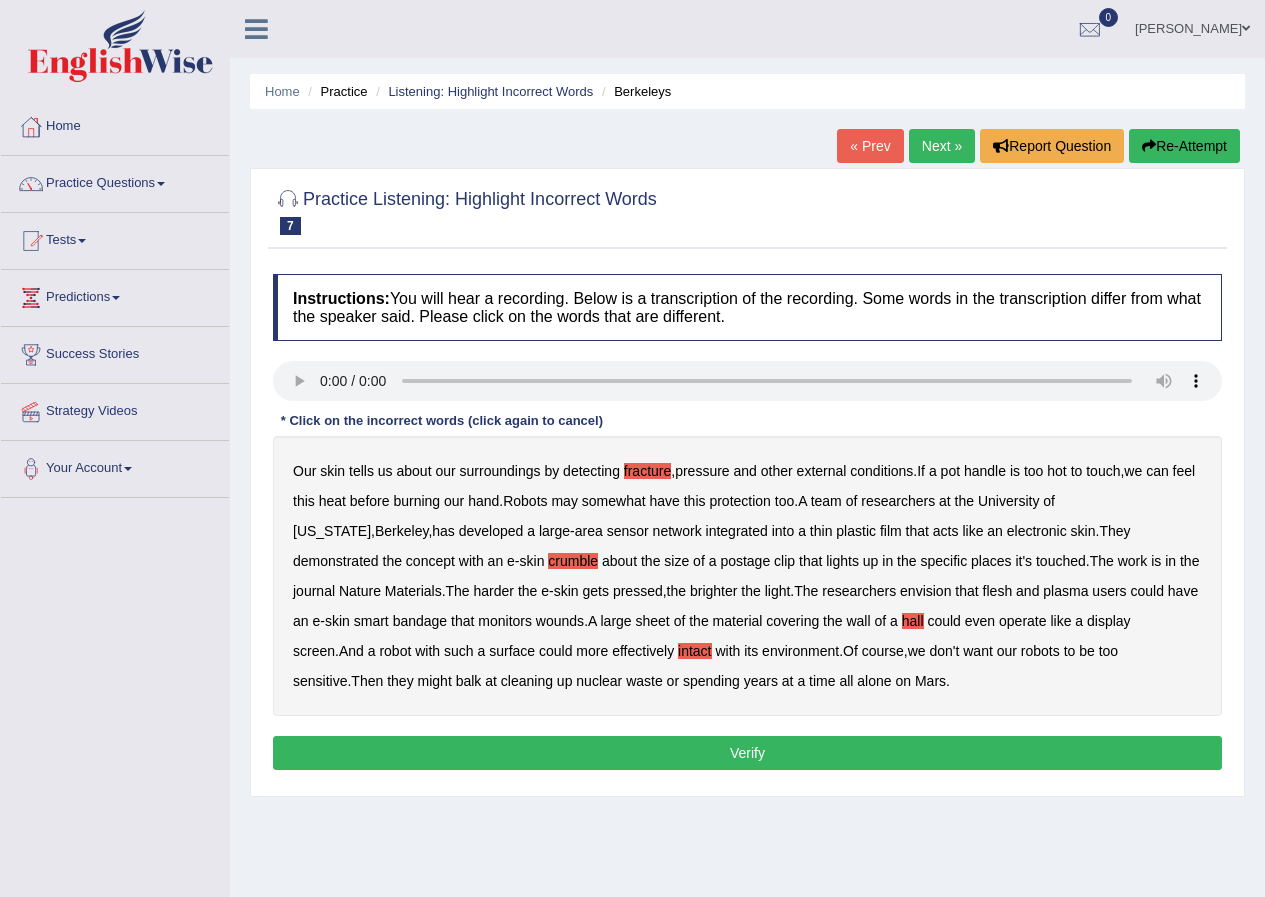 click on "nuclear" at bounding box center [599, 681] 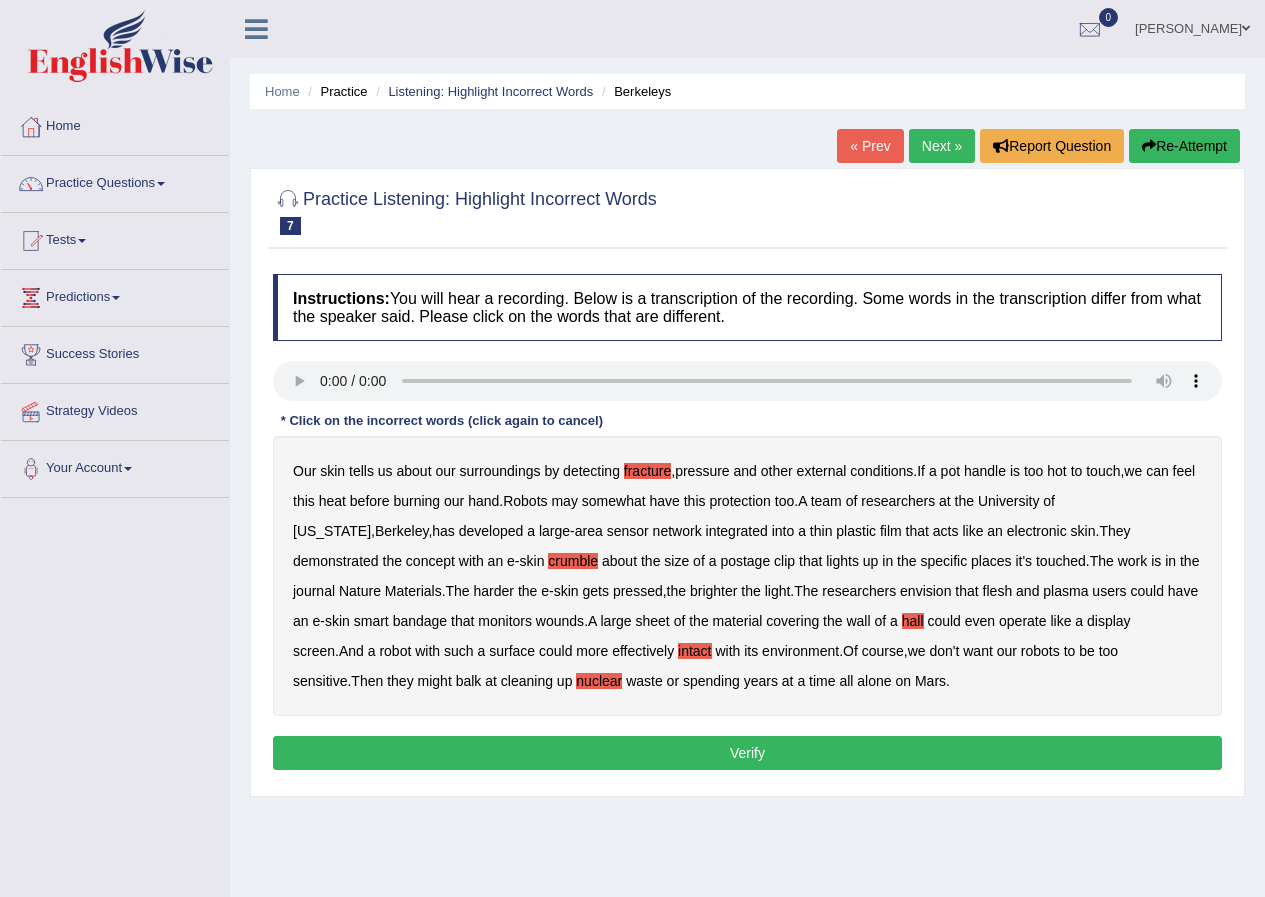 click on "Verify" at bounding box center [747, 753] 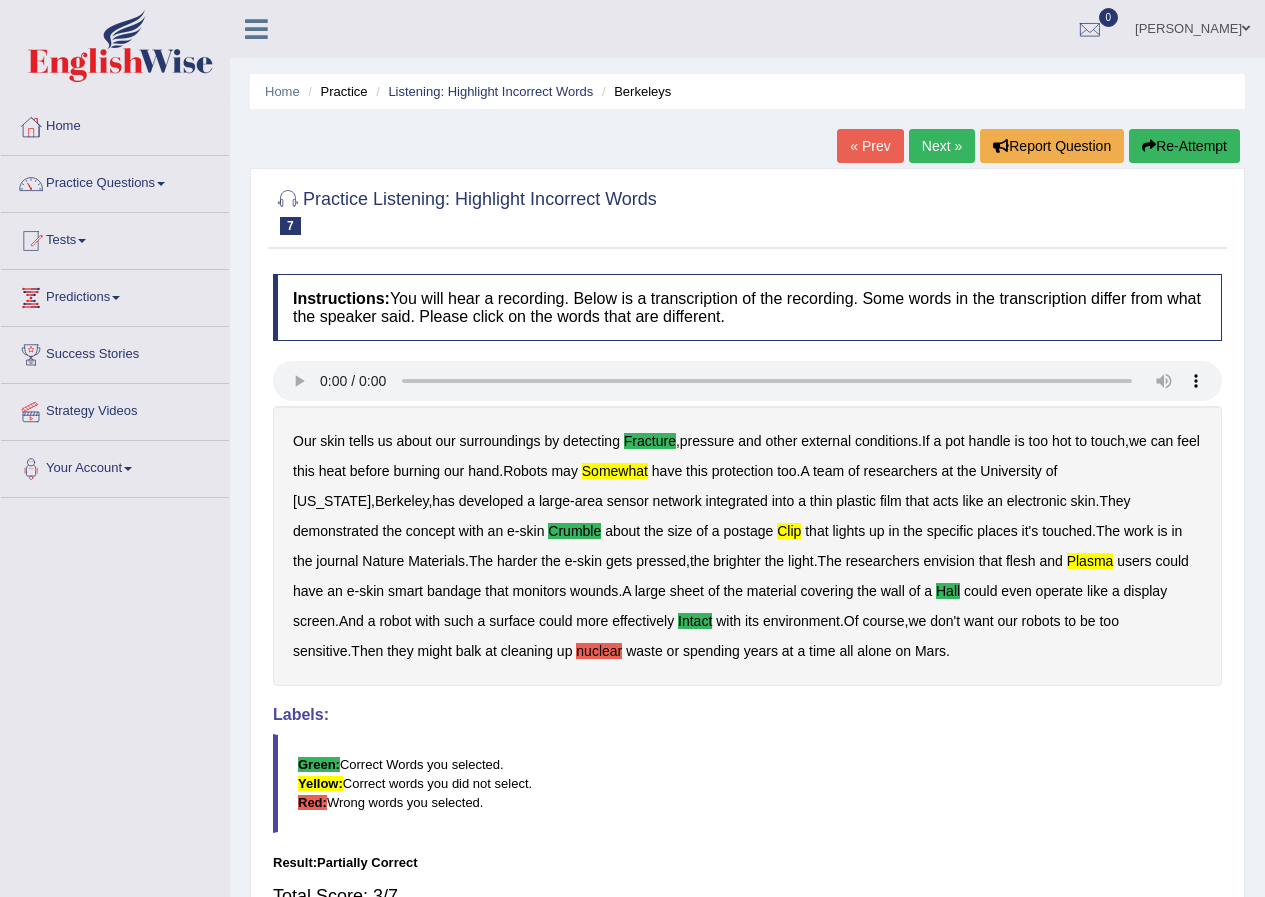 click on "Re-Attempt" at bounding box center [1184, 146] 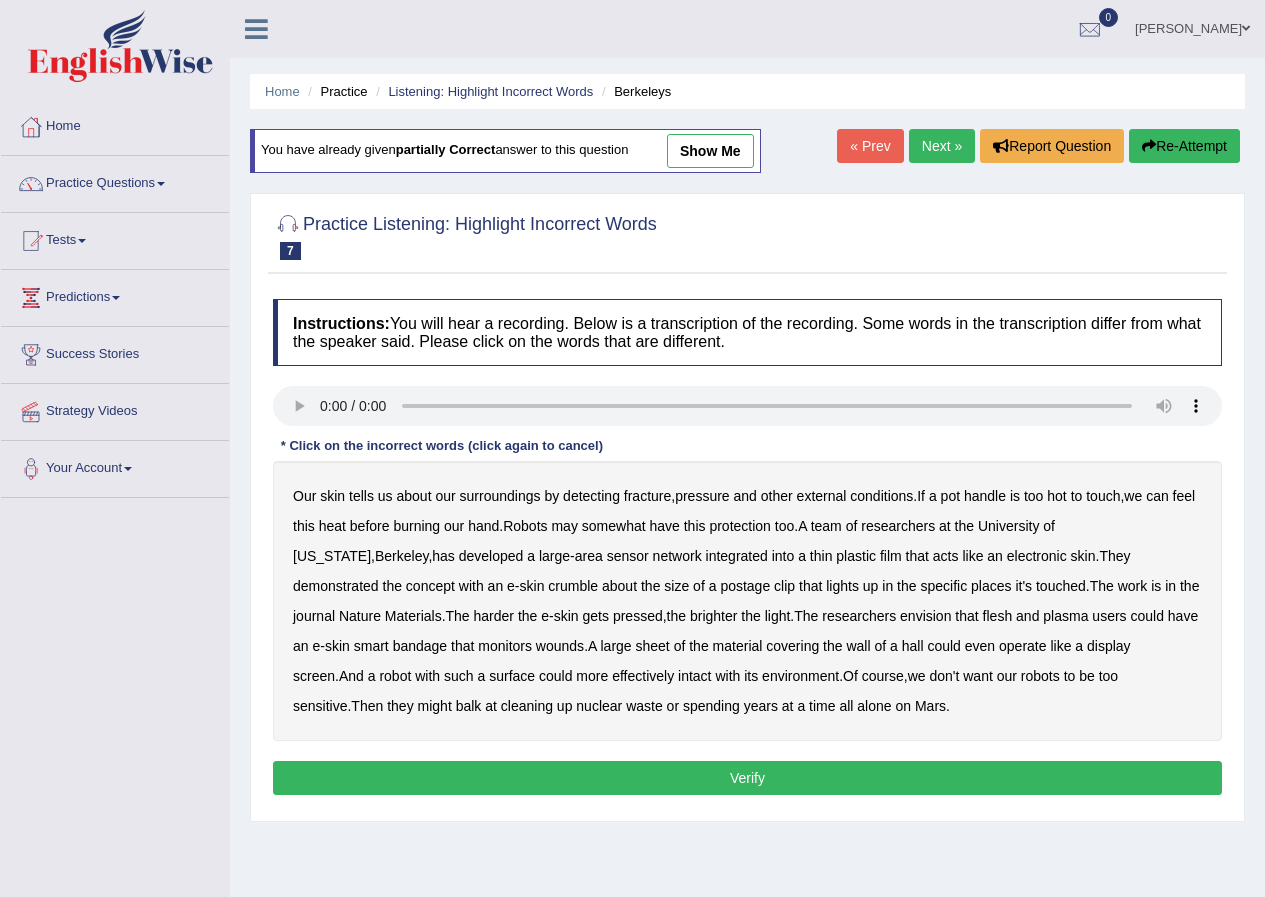 scroll, scrollTop: 0, scrollLeft: 0, axis: both 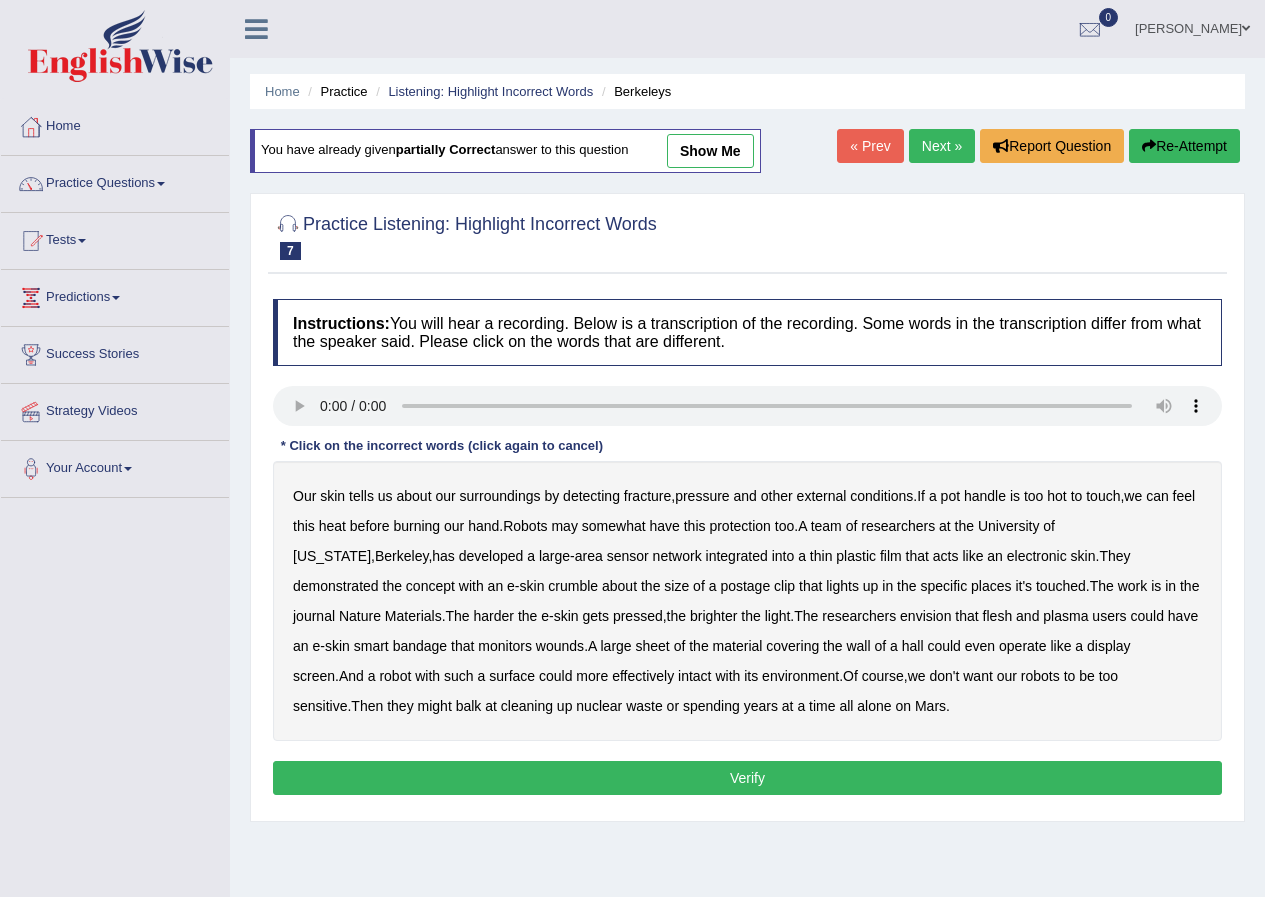 click on "Our   skin   tells   us   about   our   surroundings   by   detecting   fracture ,  pressure   and   other   external   conditions .  If   a   pot   handle   is   too   hot   to   touch ,  we   can   feel   this   heat   before   burning   our   hand .  Robots   may   somewhat   have   this   protection   too .  A   team   of   researchers   at   the   [GEOGRAPHIC_DATA][US_STATE] ,  has   developed   a   large - area   sensor   network   integrated   into   a   thin   plastic   film   that   acts   like   an   electronic   skin .  They   demonstrated   the   concept   with   an   e - skin   crumble   about   the   size   of   a   postage   clip   that   lights   up   in   the   specific   places   it's   touched .  The   work   is   in   the   journal   Nature   Materials .  The   harder   the   e - skin   gets   pressed ,  the   brighter   the   light .  The   researchers   envision   that   flesh   and   plasma   users   could   have   an   e - skin   smart   bandage   that   monitors   wounds" at bounding box center [747, 601] 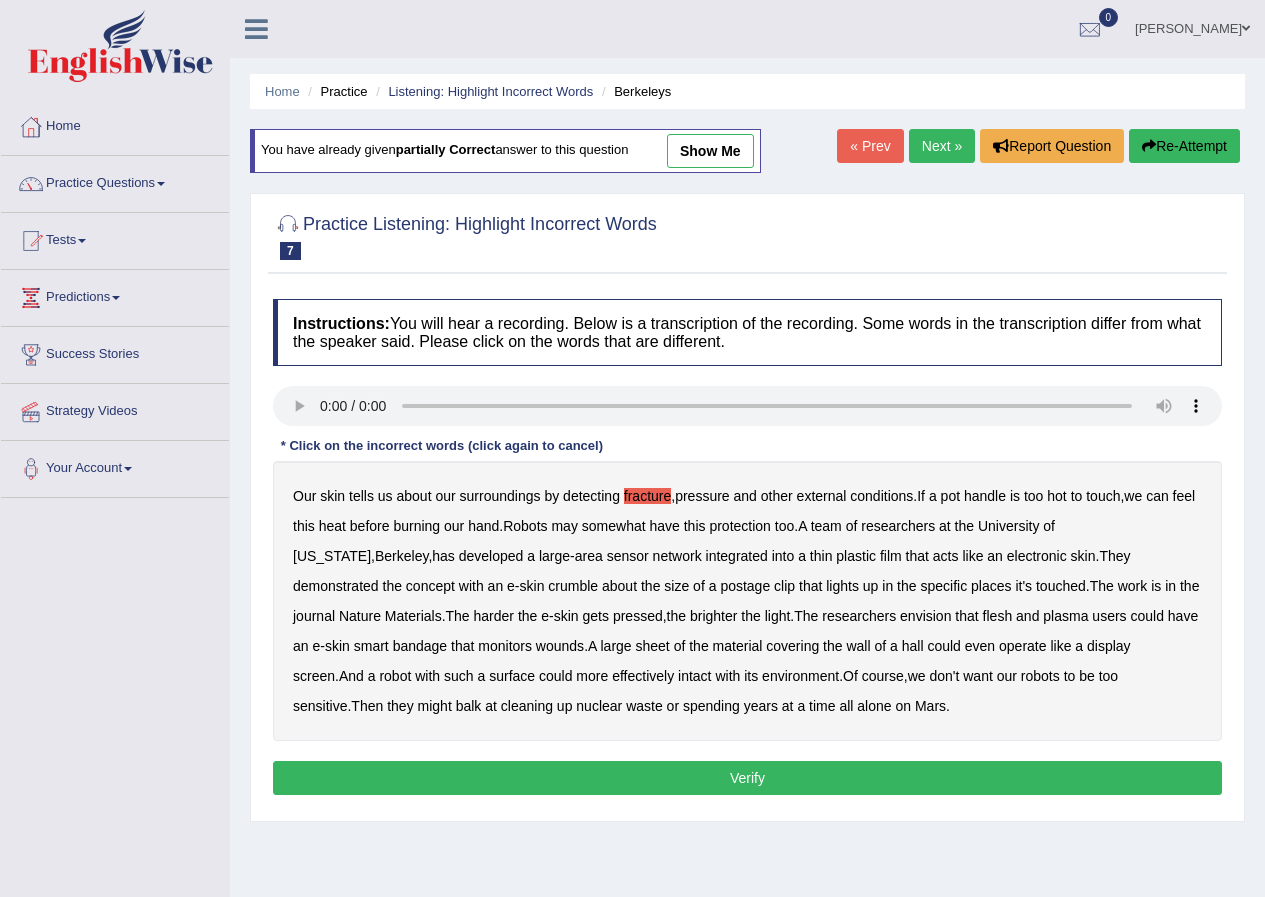 click on "somewhat" at bounding box center (614, 526) 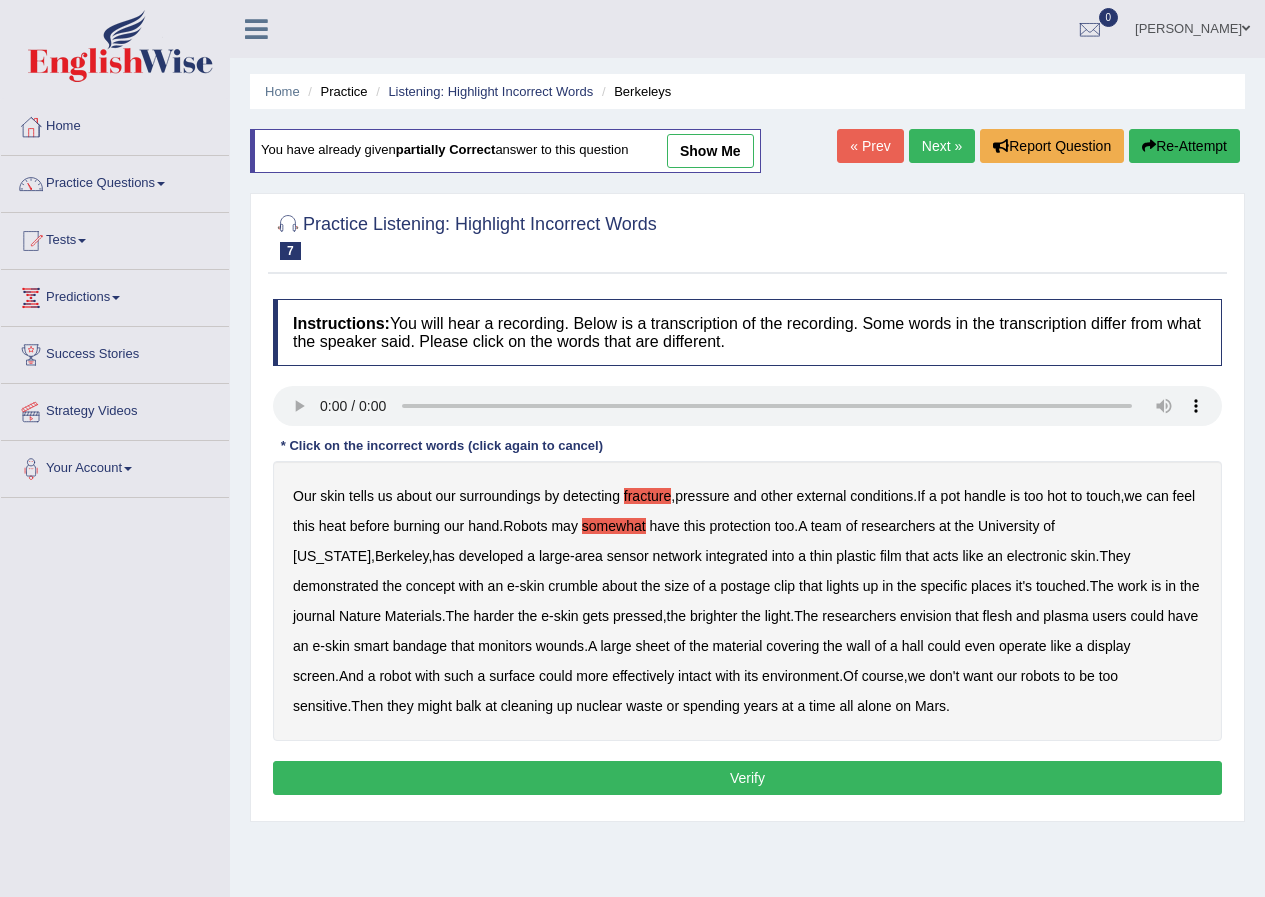click on "crumble" at bounding box center (573, 586) 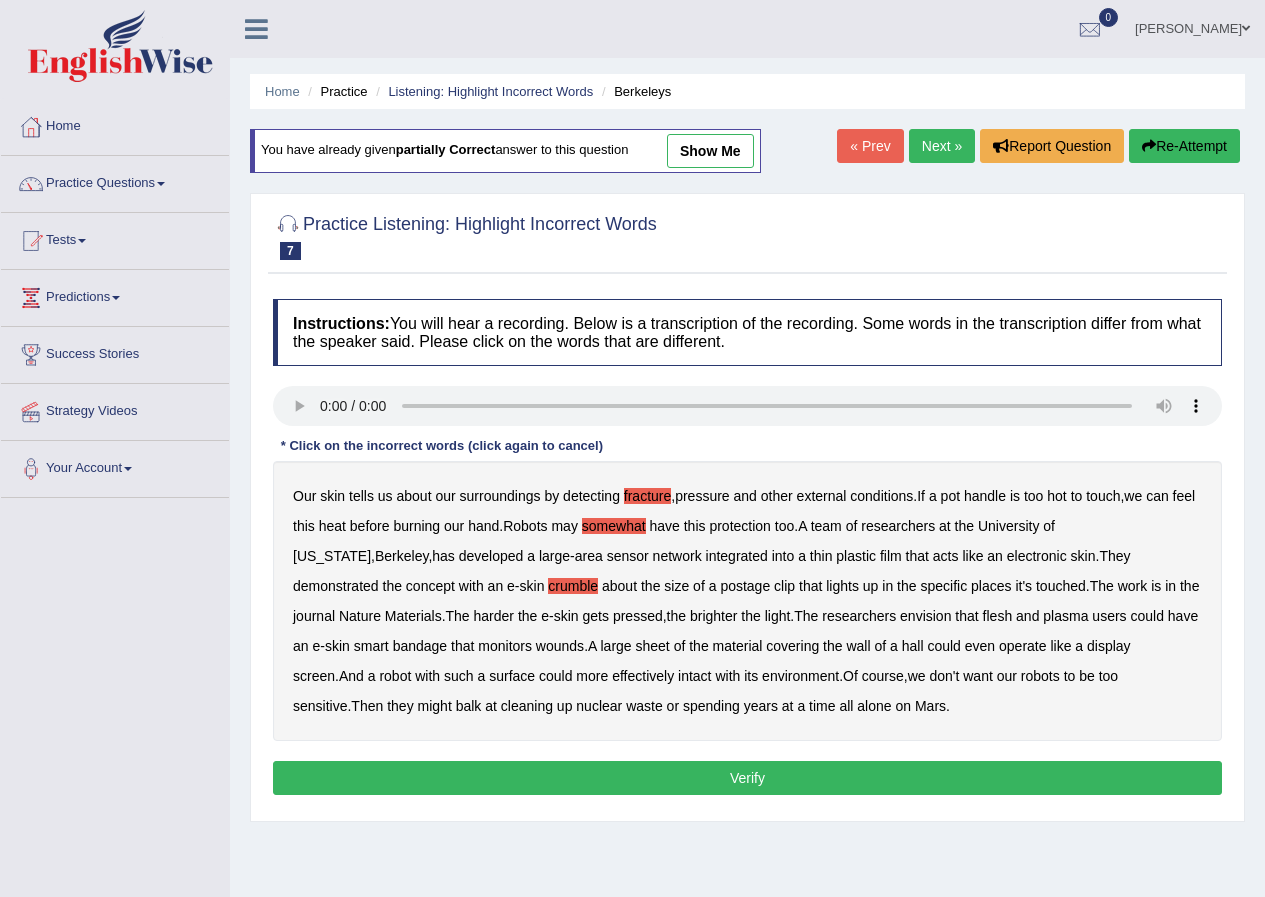 click on "plasma" at bounding box center (1065, 616) 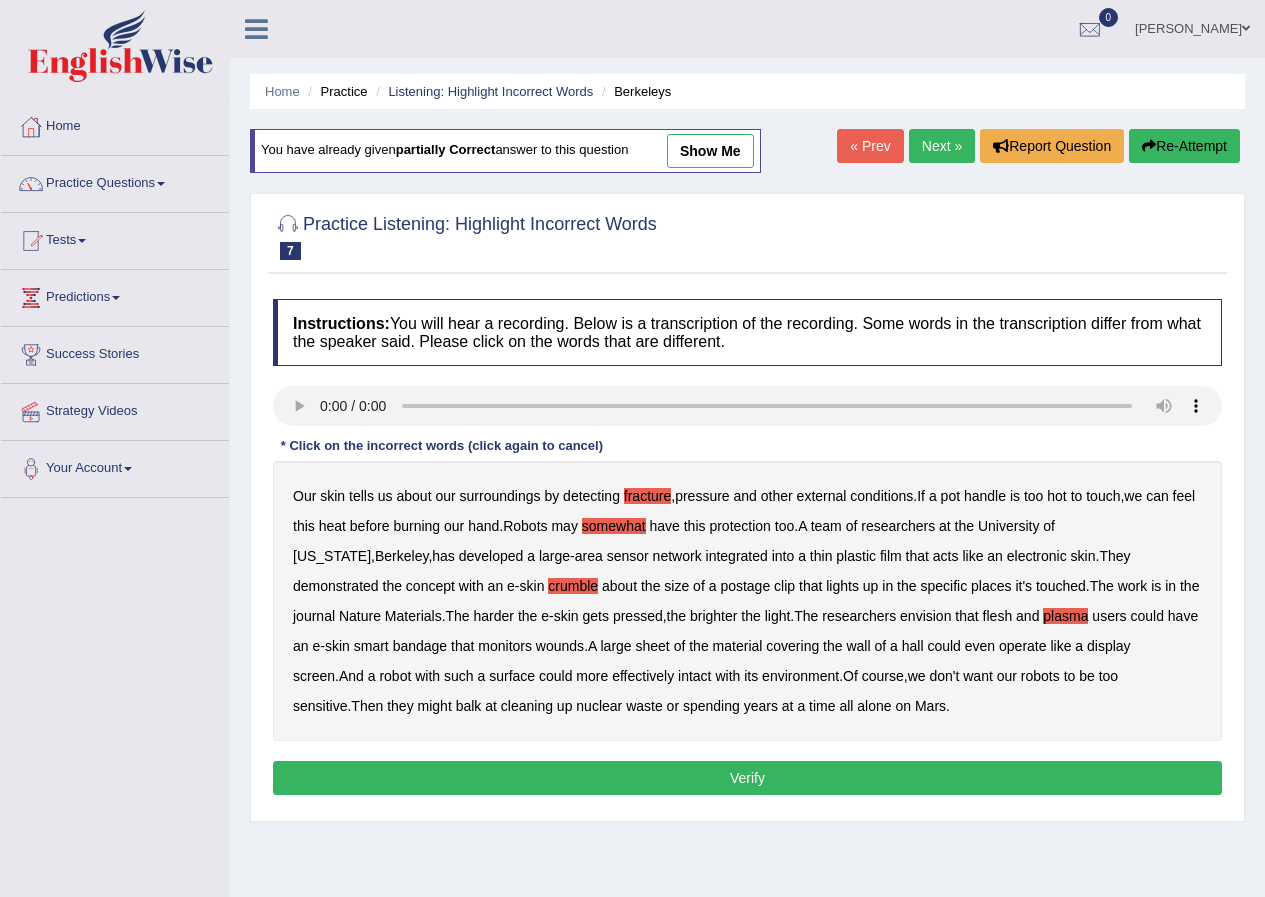 click on "Verify" at bounding box center [747, 778] 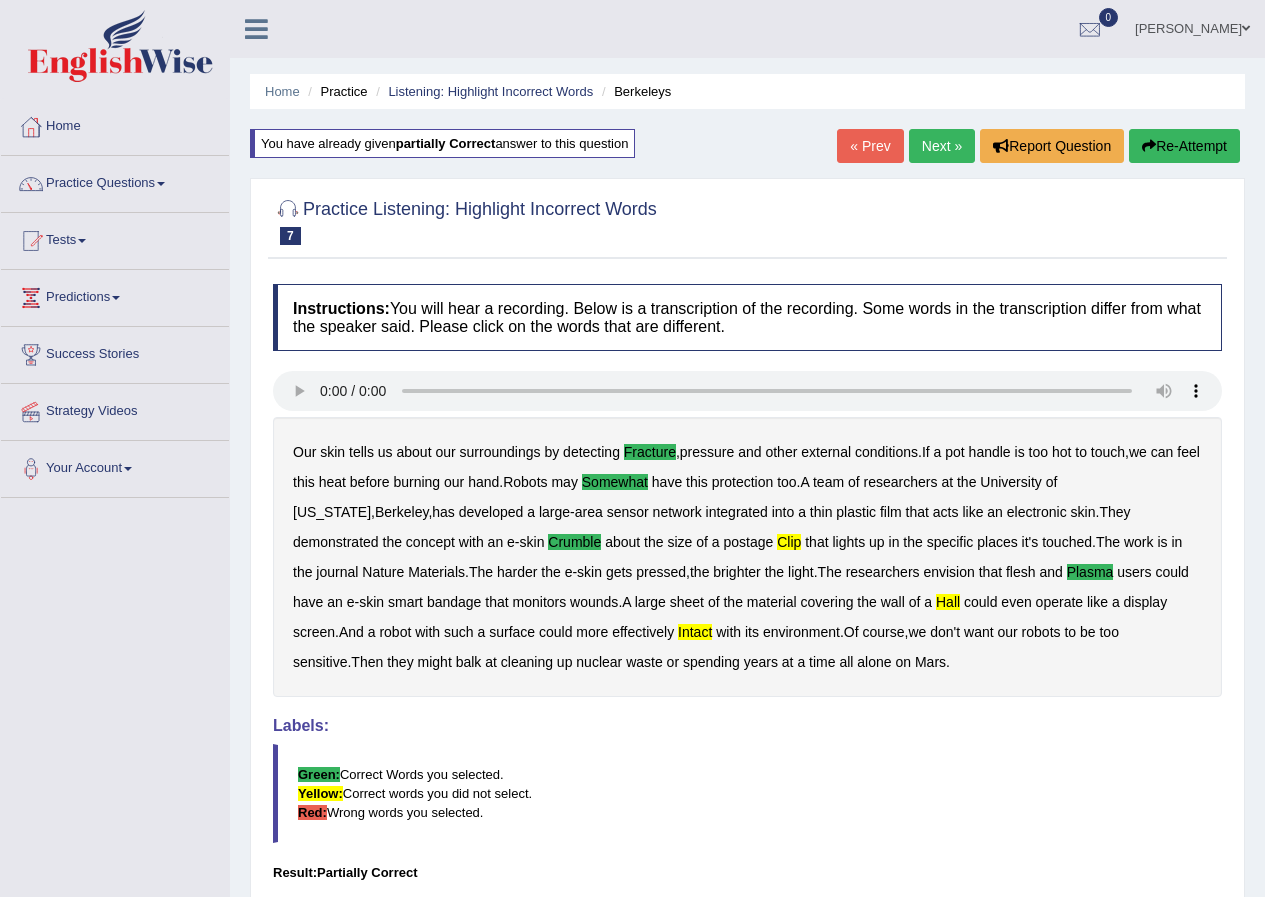 click on "hall" at bounding box center (948, 602) 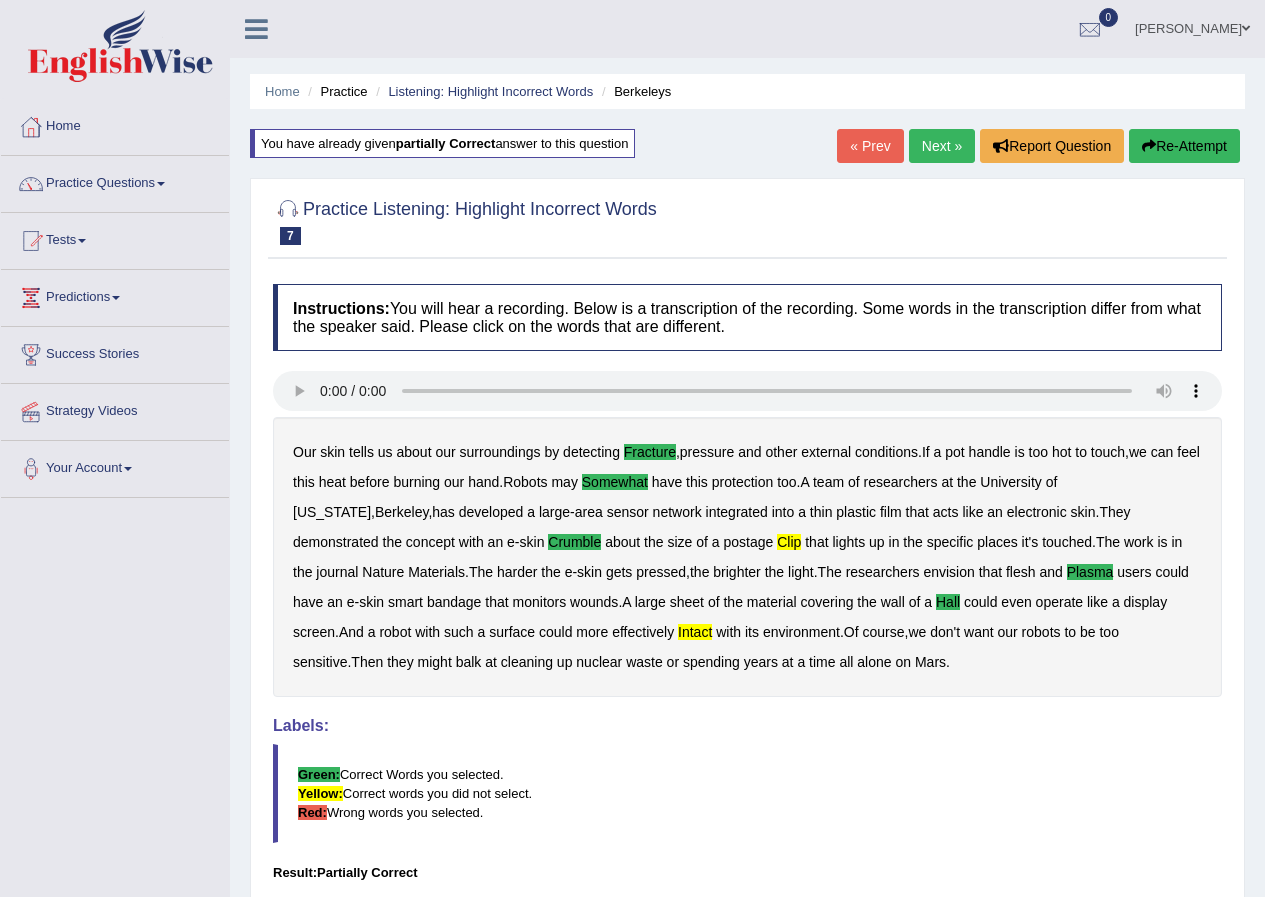 click on "clip" at bounding box center (789, 542) 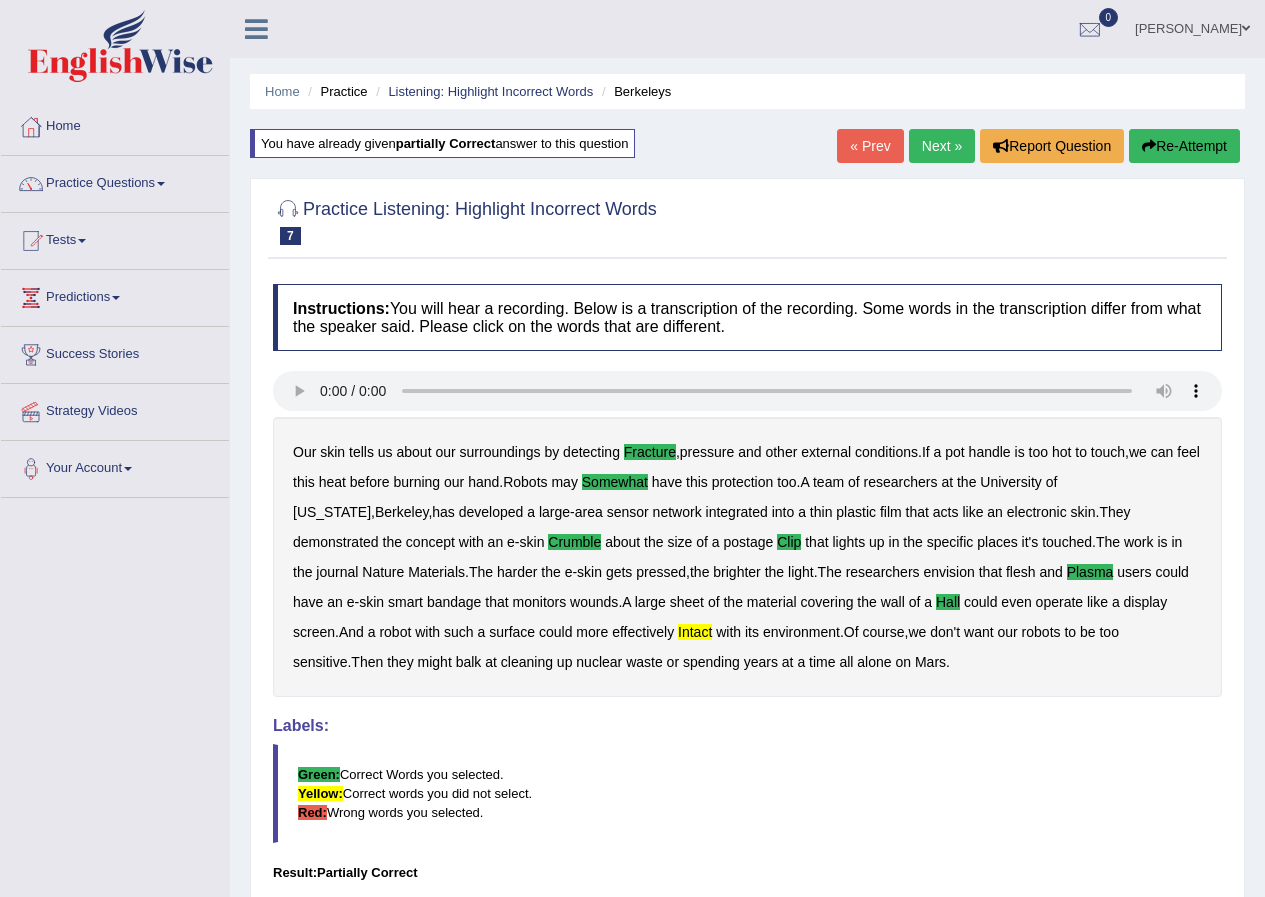 click on "intact" at bounding box center (695, 632) 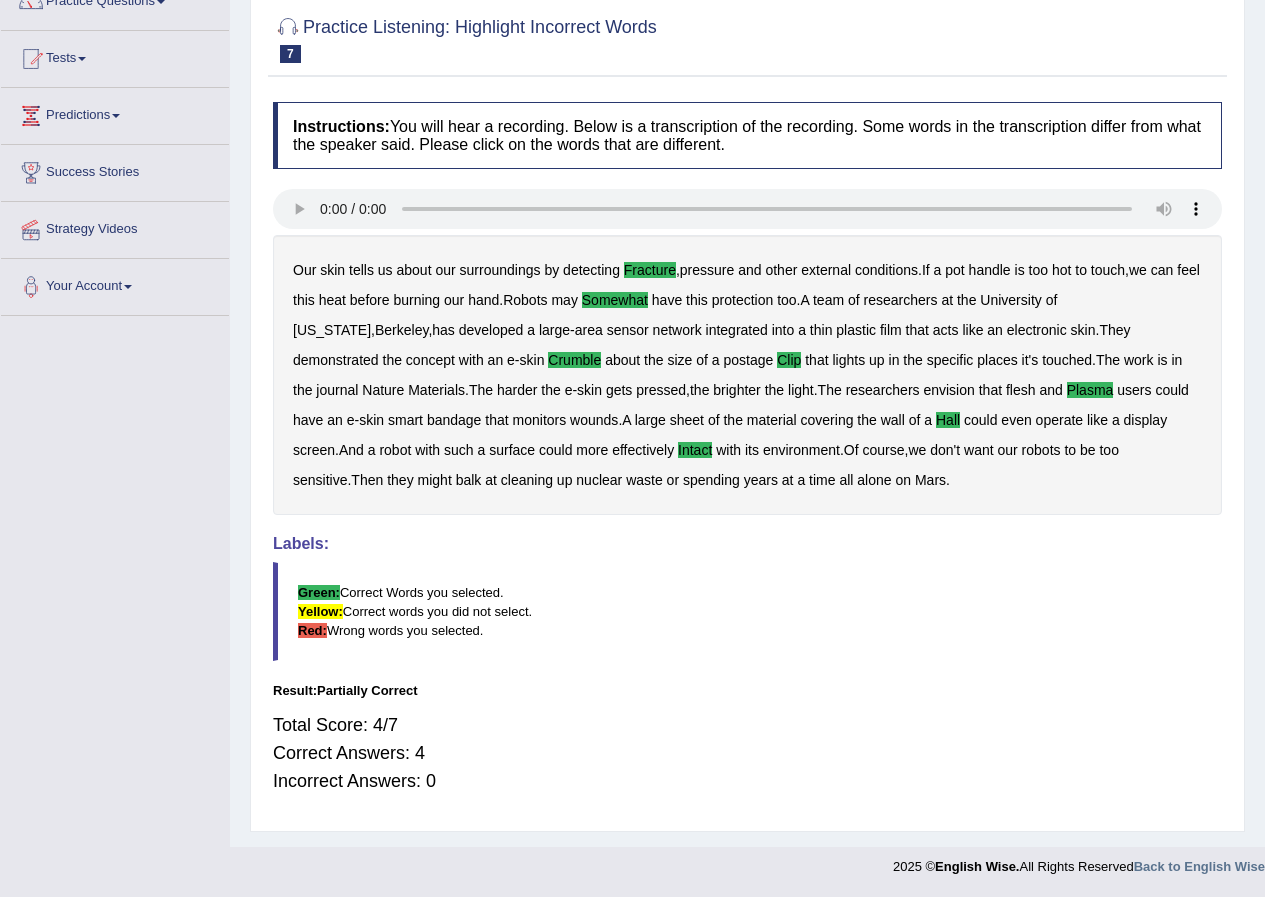 scroll, scrollTop: 0, scrollLeft: 0, axis: both 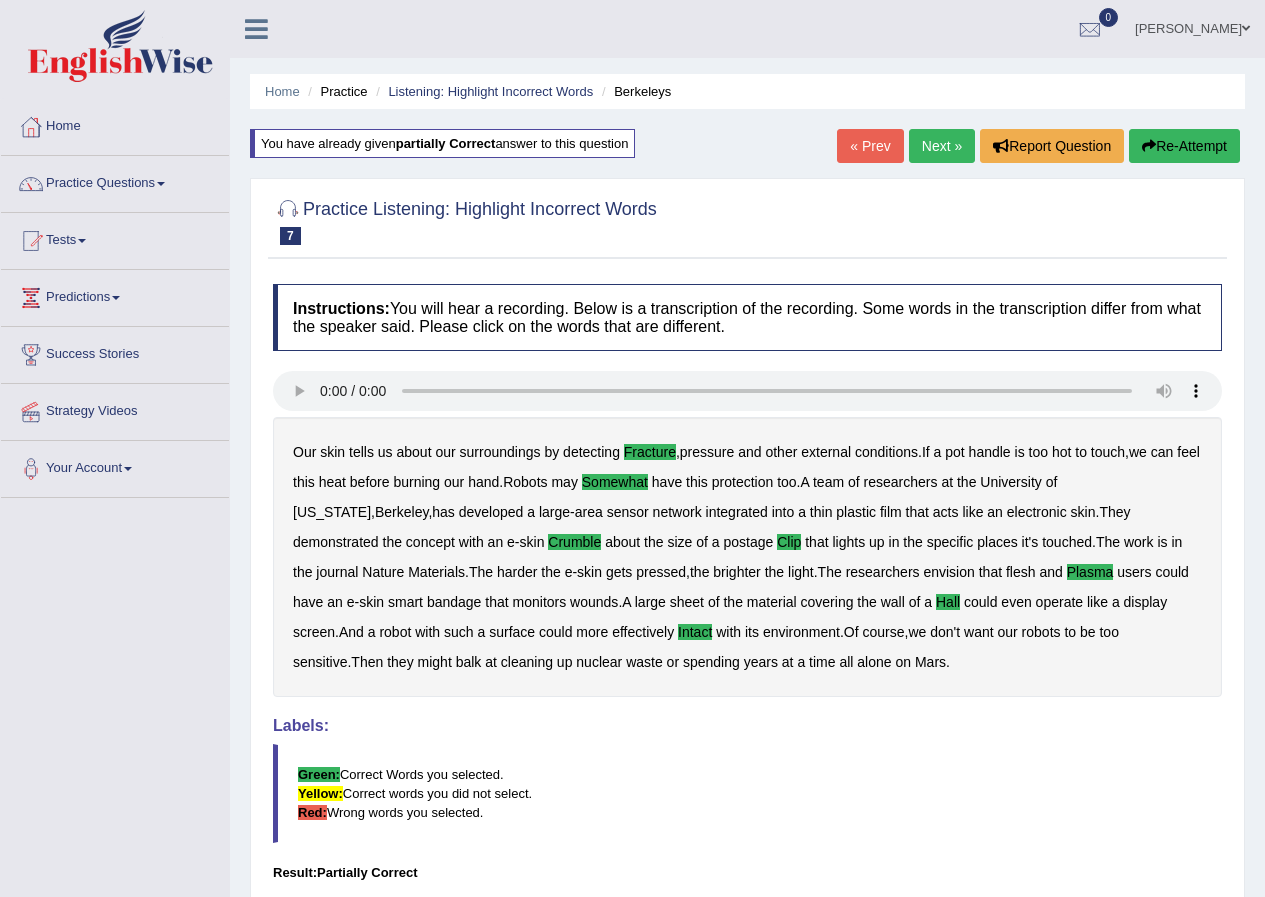 click on "Next »" at bounding box center (942, 146) 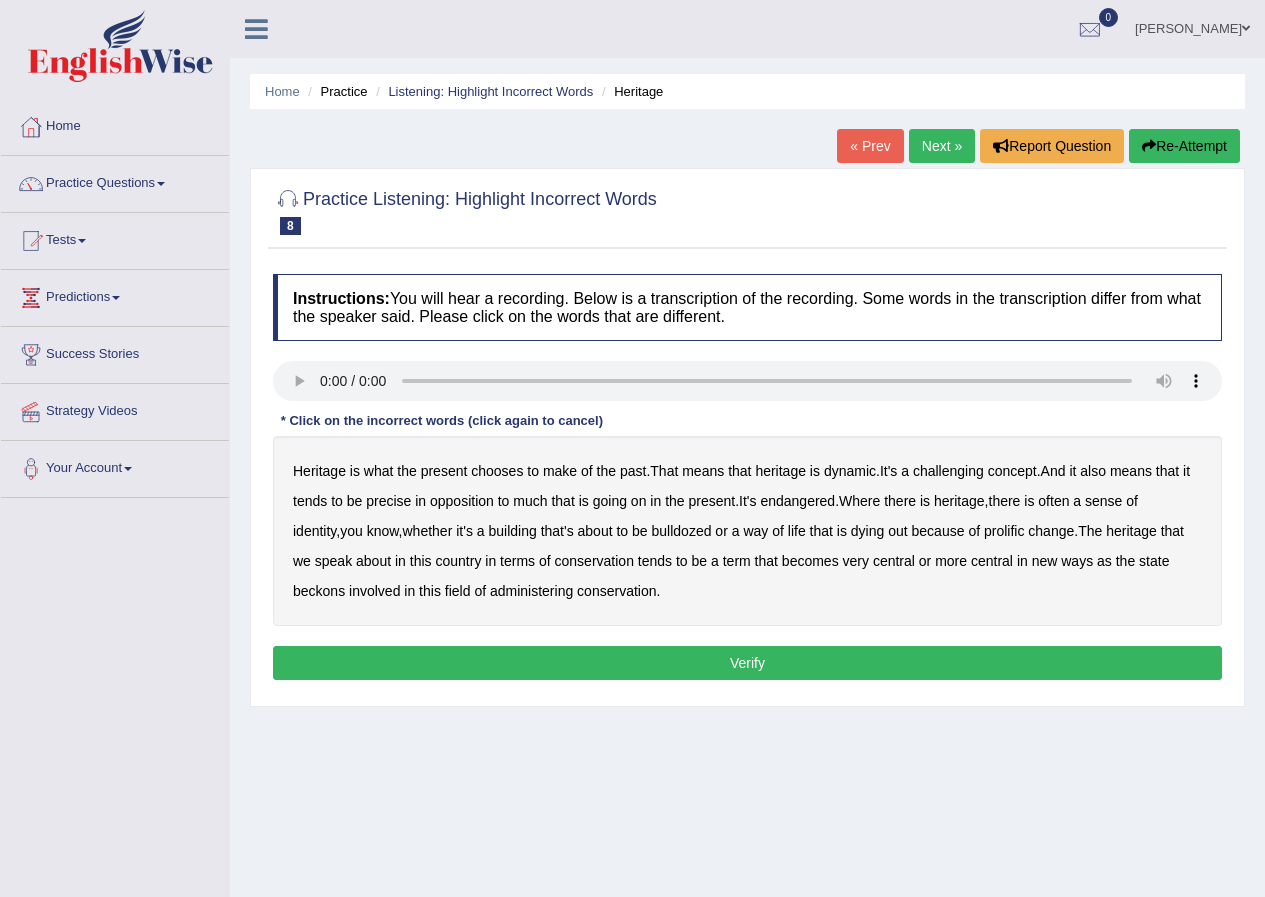 scroll, scrollTop: 0, scrollLeft: 0, axis: both 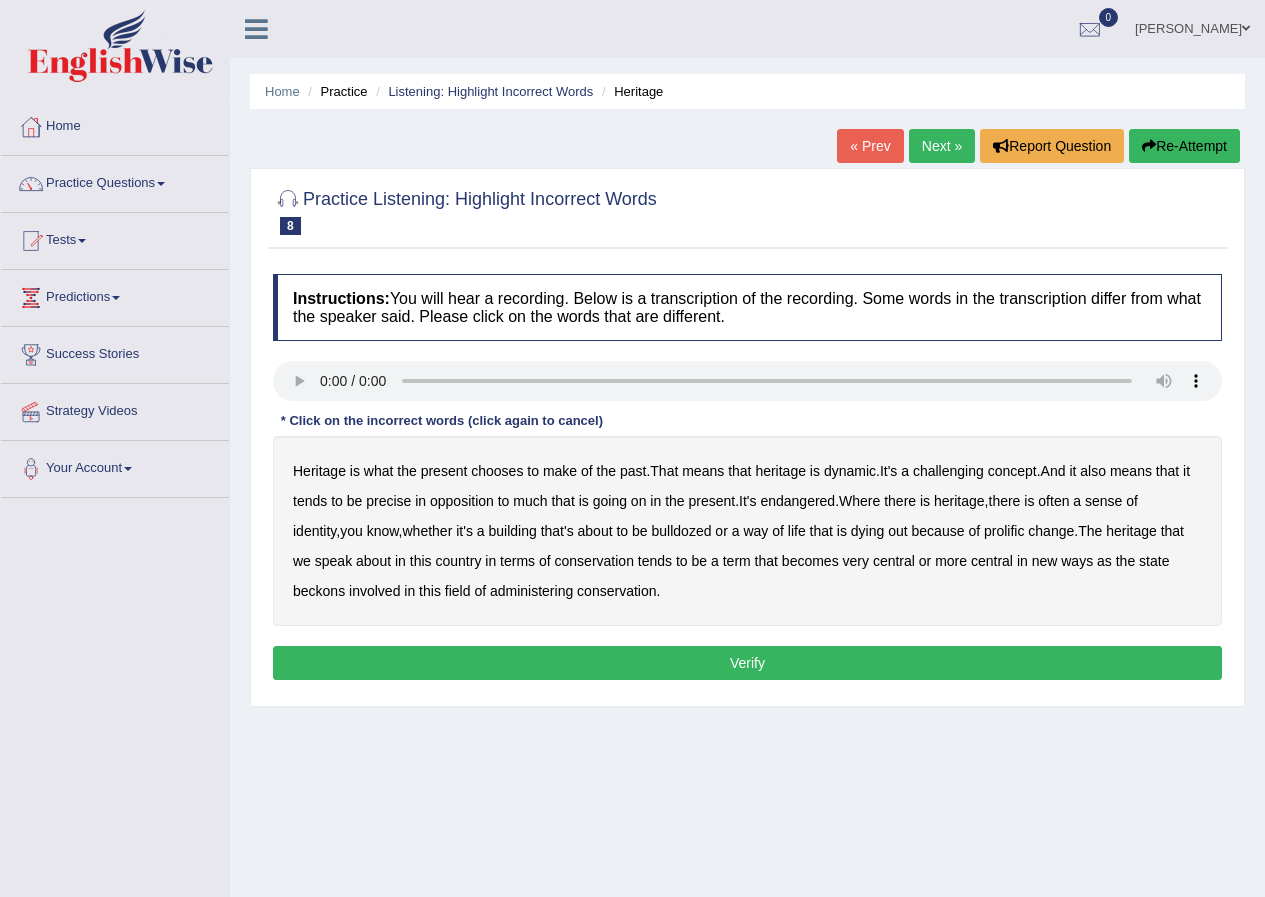click on "precise" at bounding box center [388, 501] 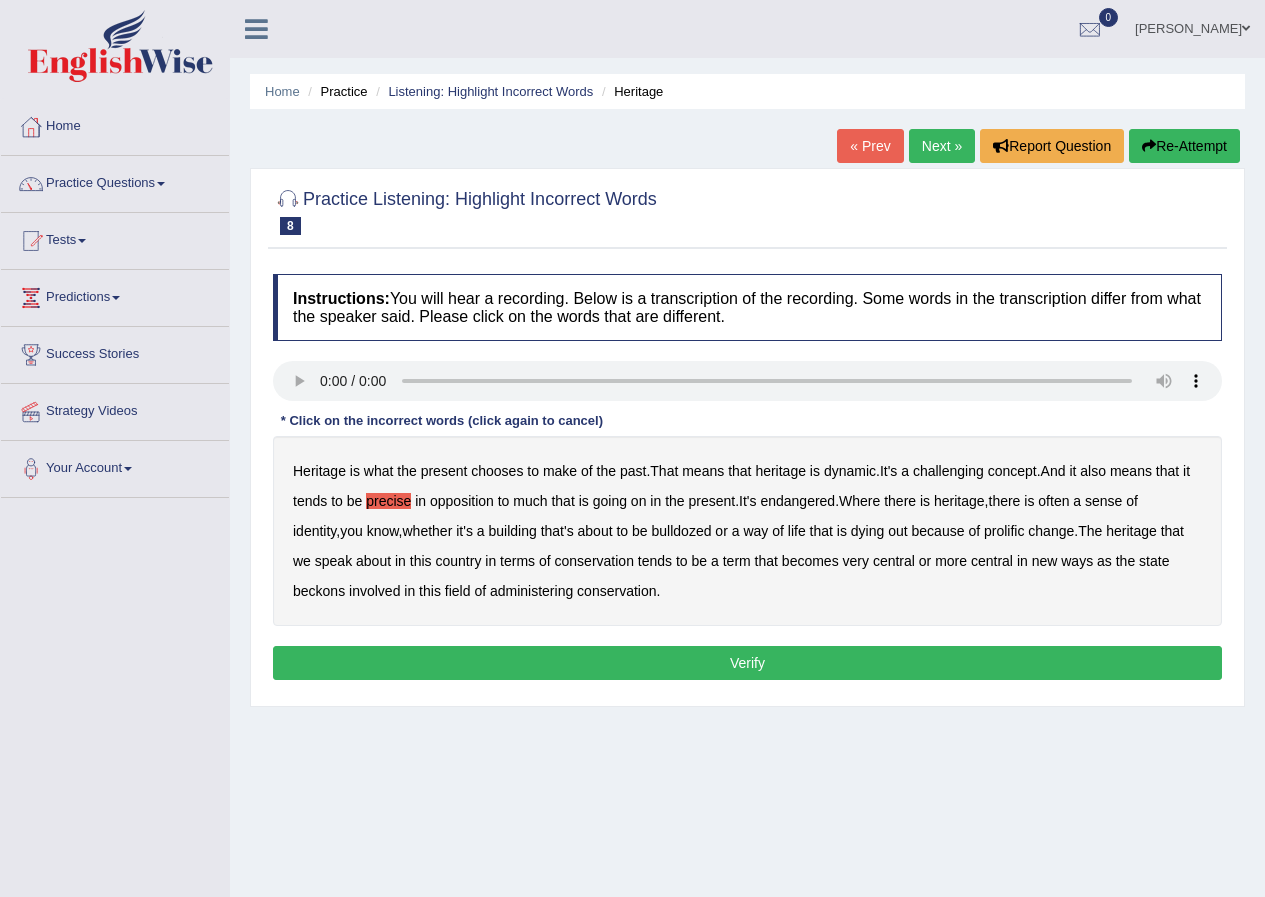 click on "identity" at bounding box center (314, 531) 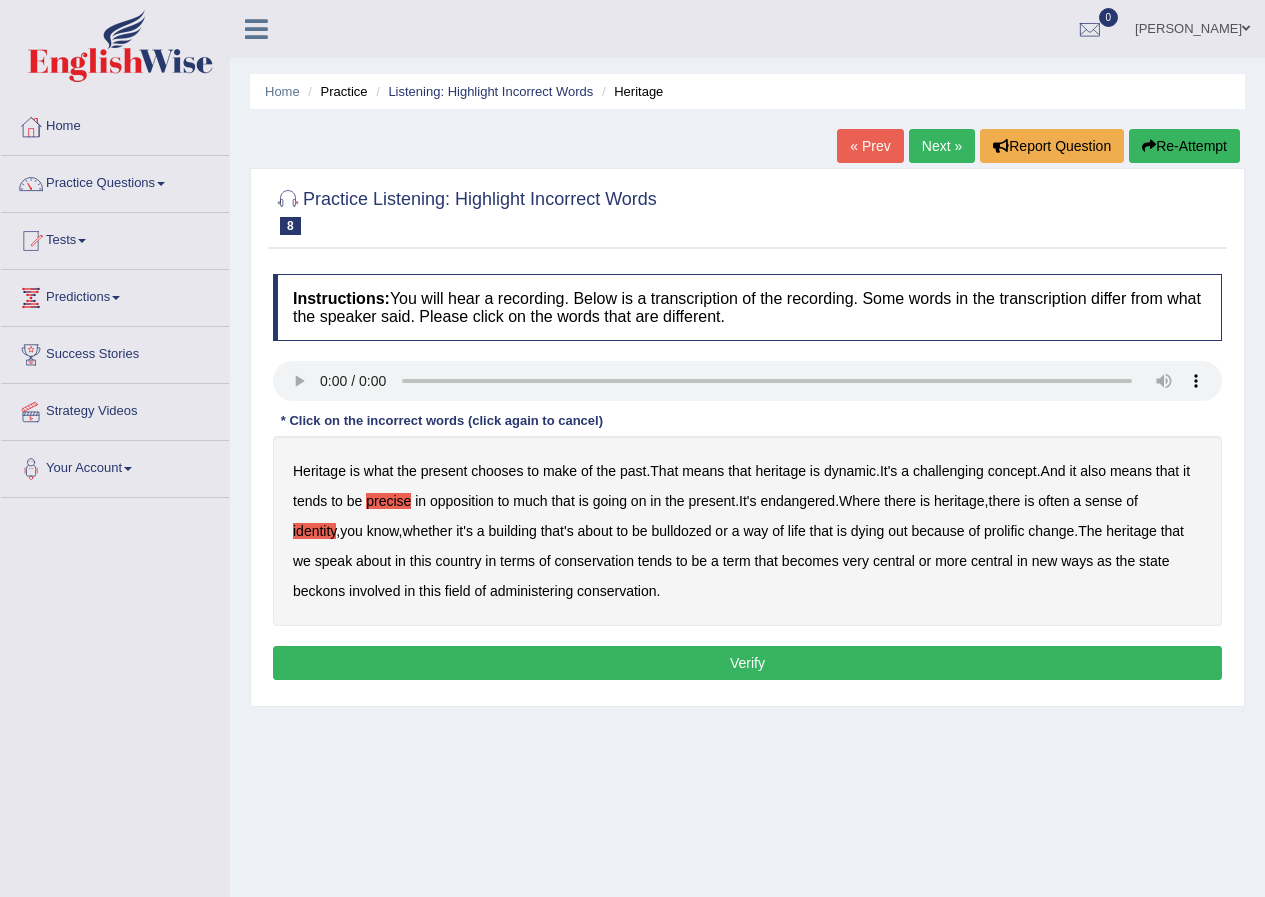 type 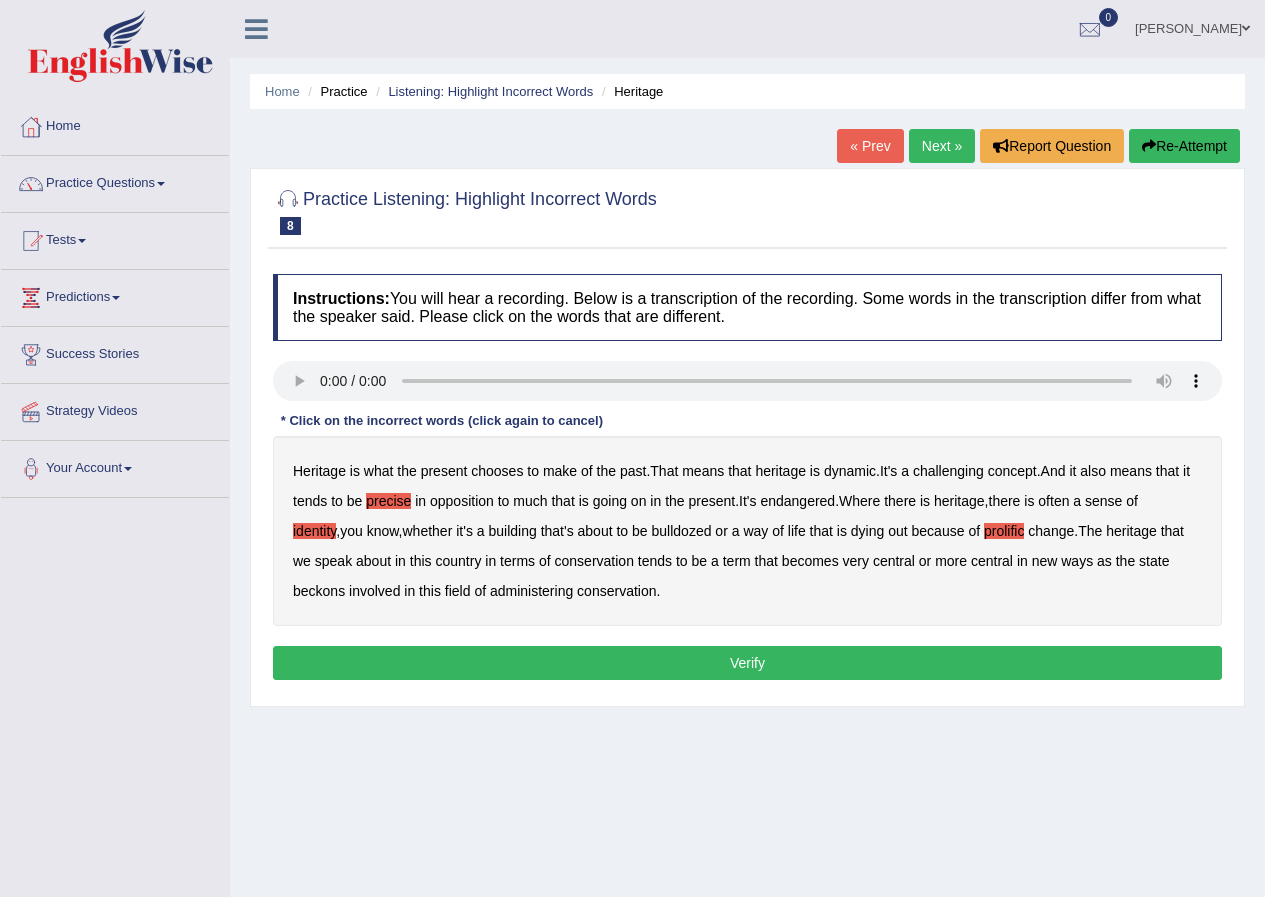 click on "Verify" at bounding box center [747, 663] 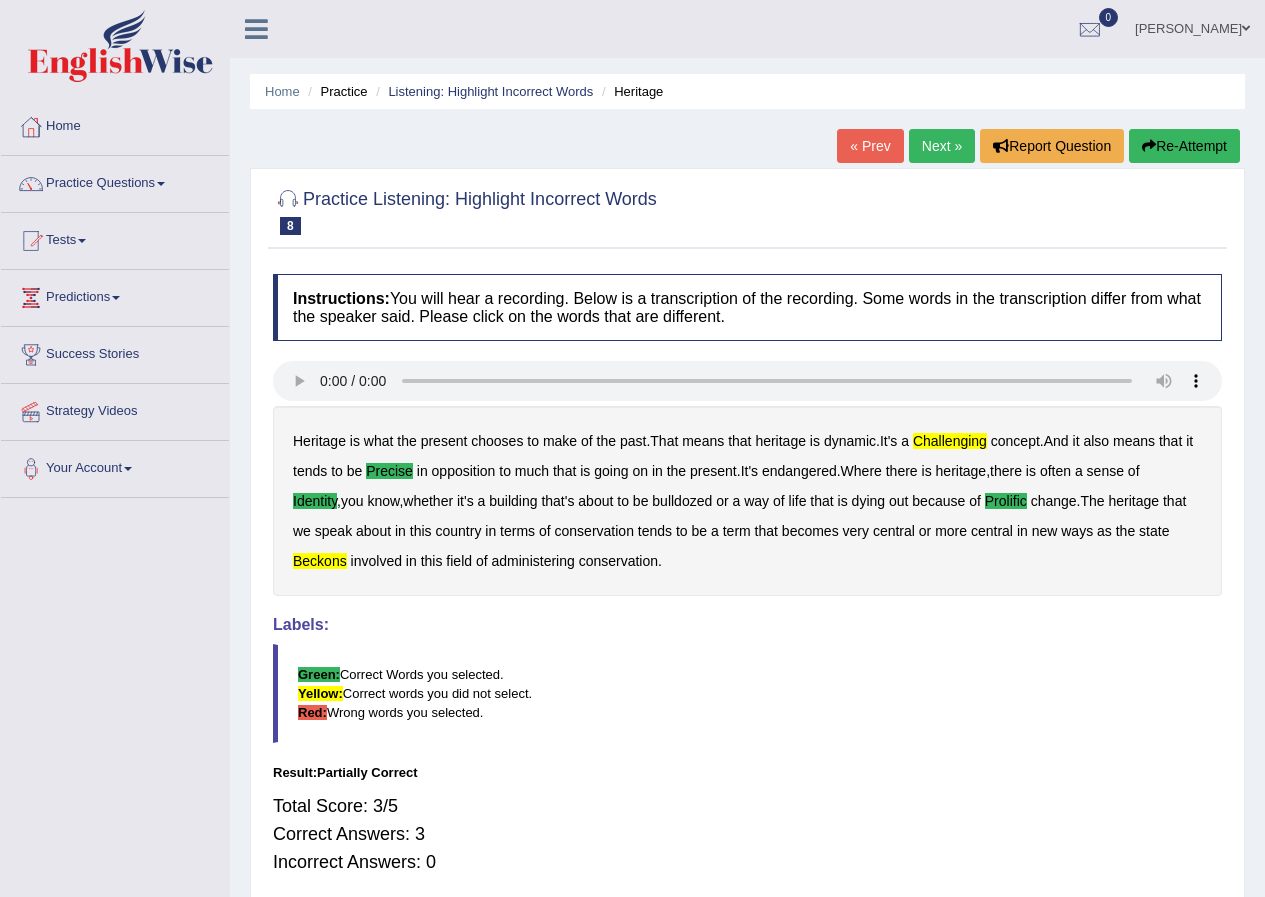 click on "beckons" at bounding box center [320, 561] 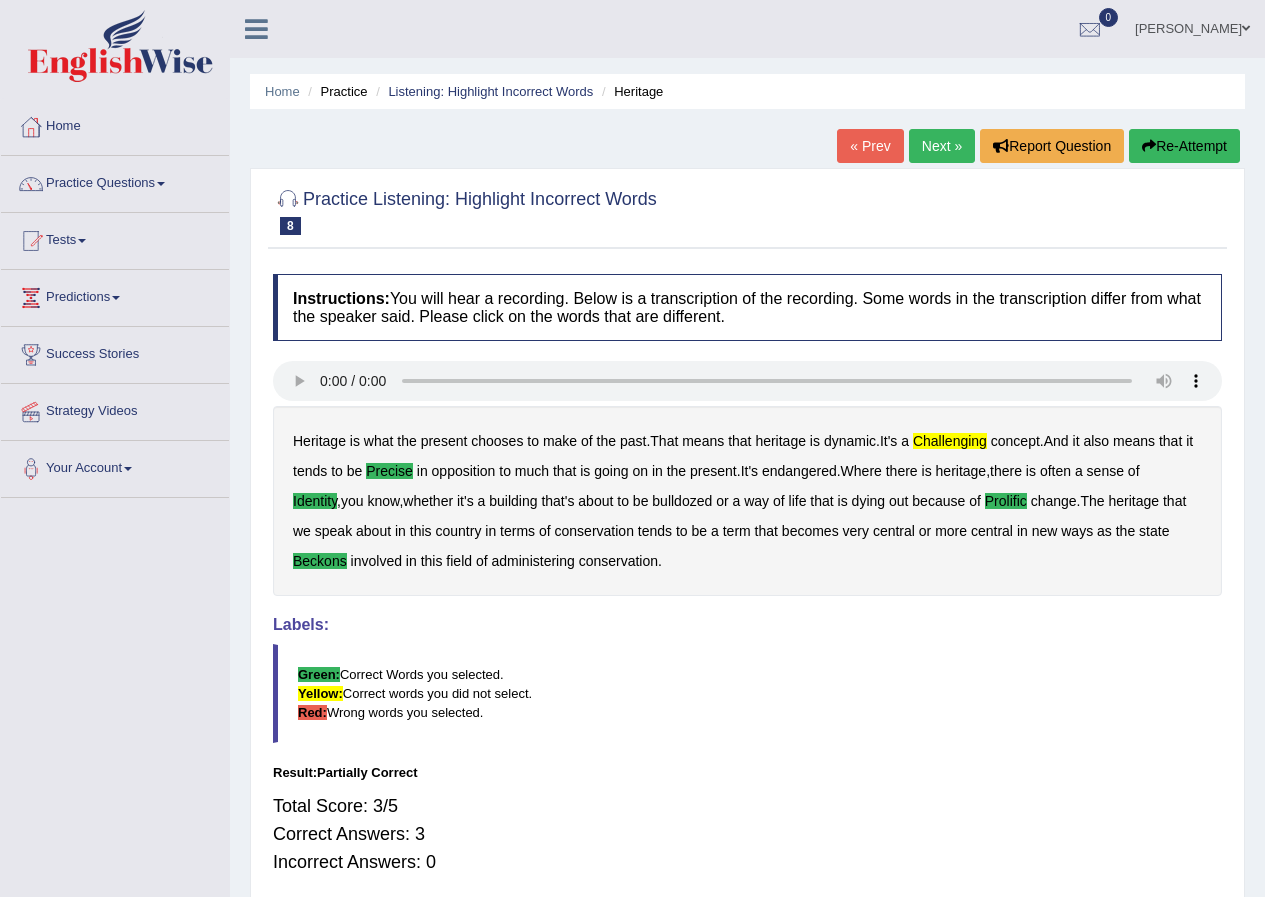 click on "challenging" at bounding box center (950, 441) 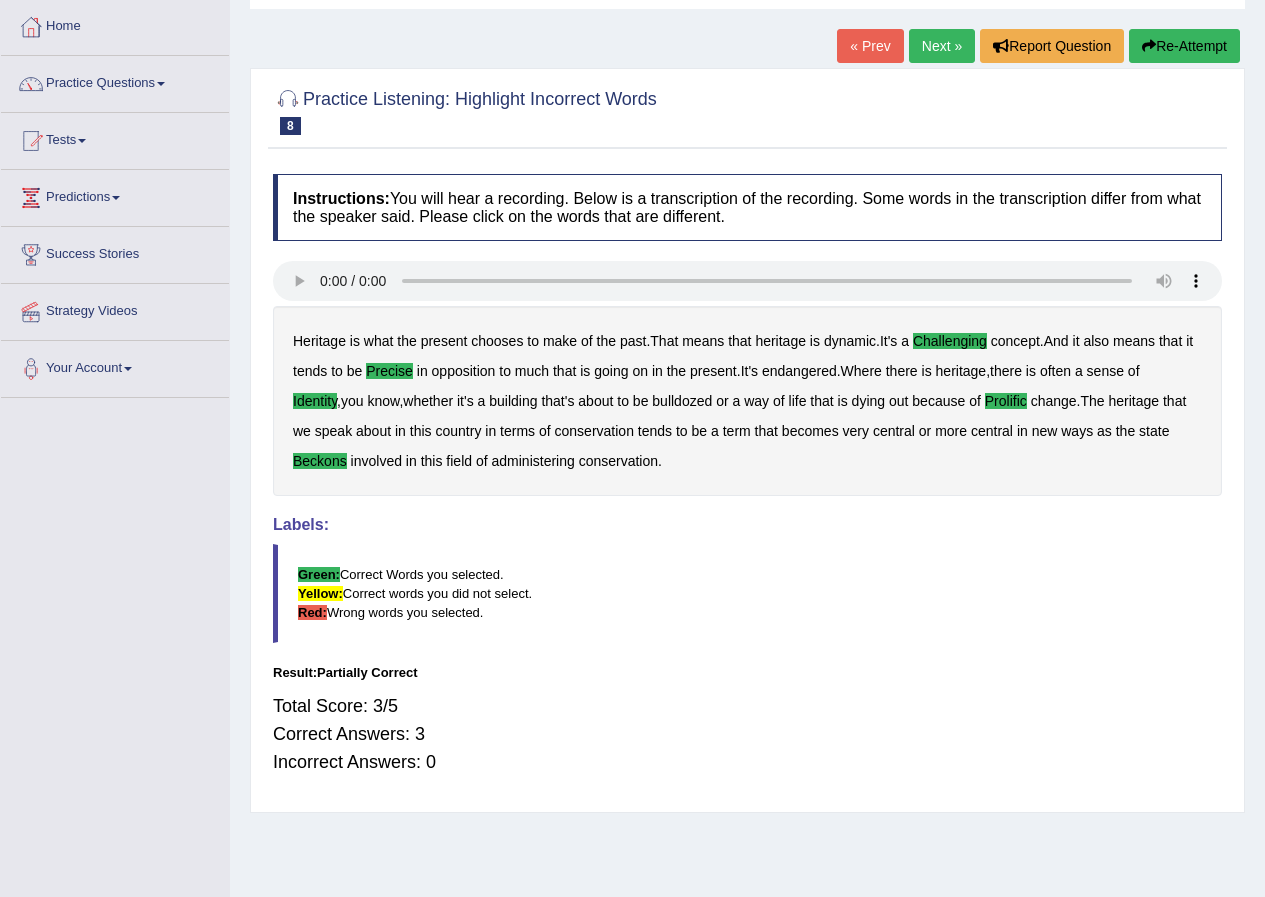 scroll, scrollTop: 0, scrollLeft: 0, axis: both 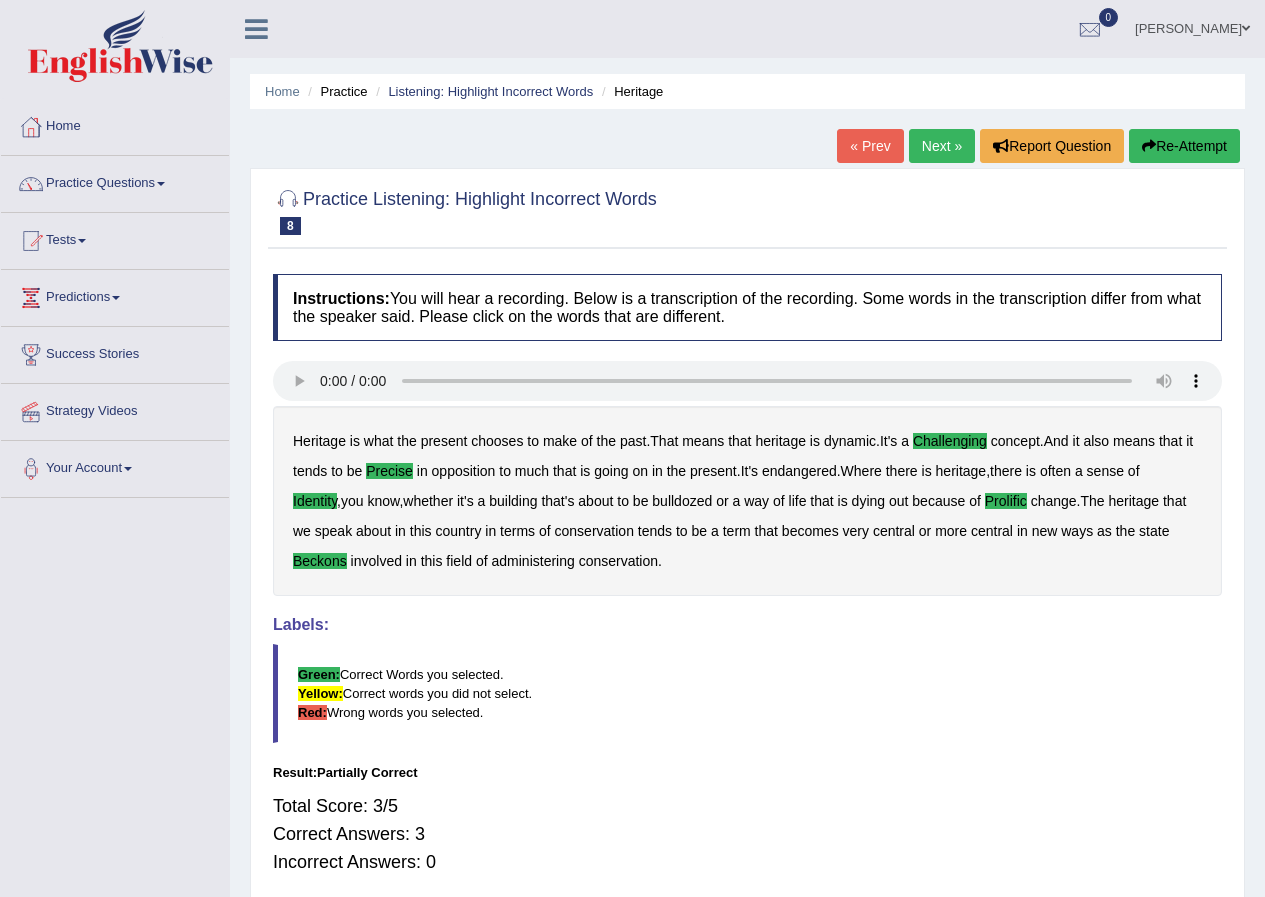 click on "Next »" at bounding box center [942, 146] 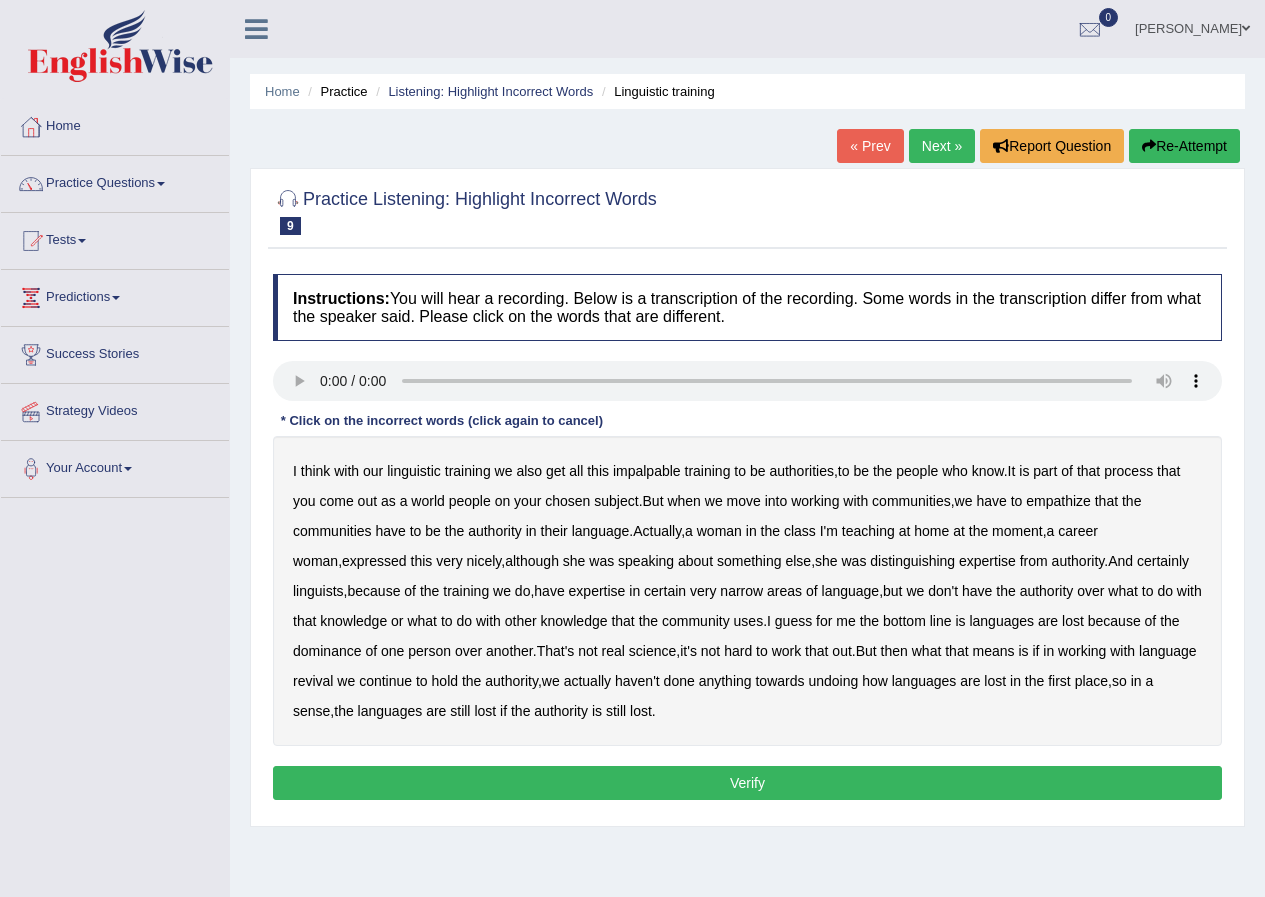 scroll, scrollTop: 0, scrollLeft: 0, axis: both 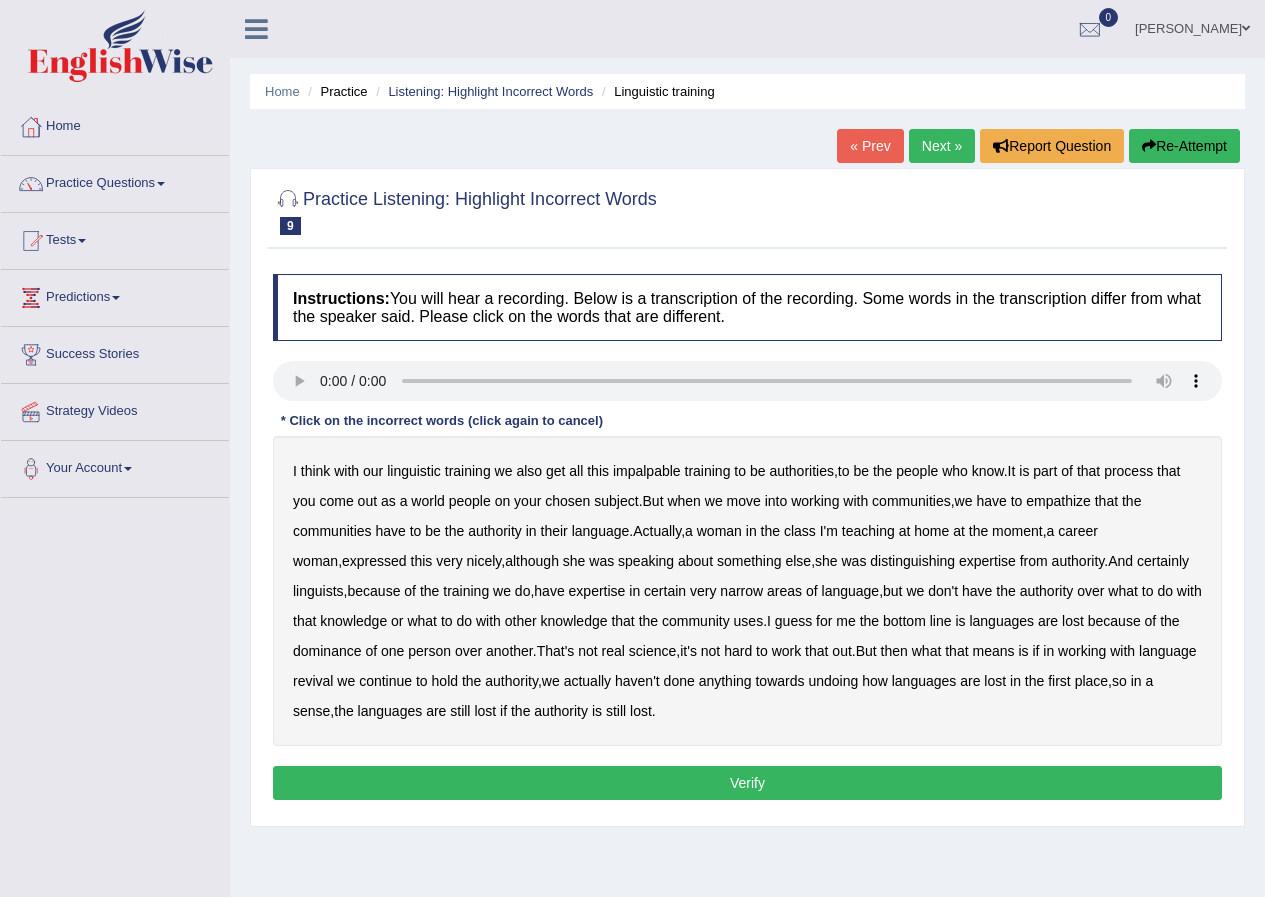 click on "impalpable" at bounding box center (647, 471) 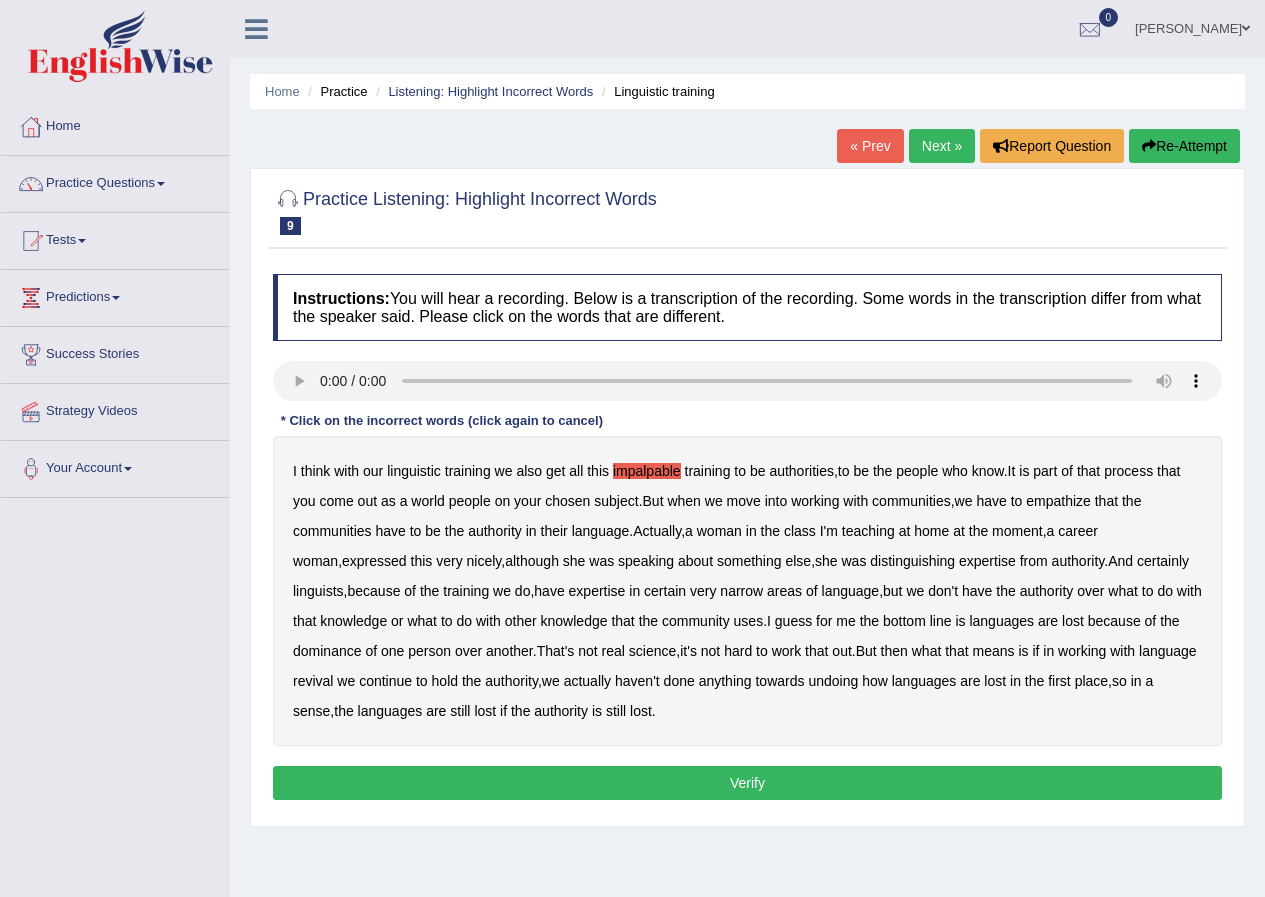 click on "people" at bounding box center (470, 501) 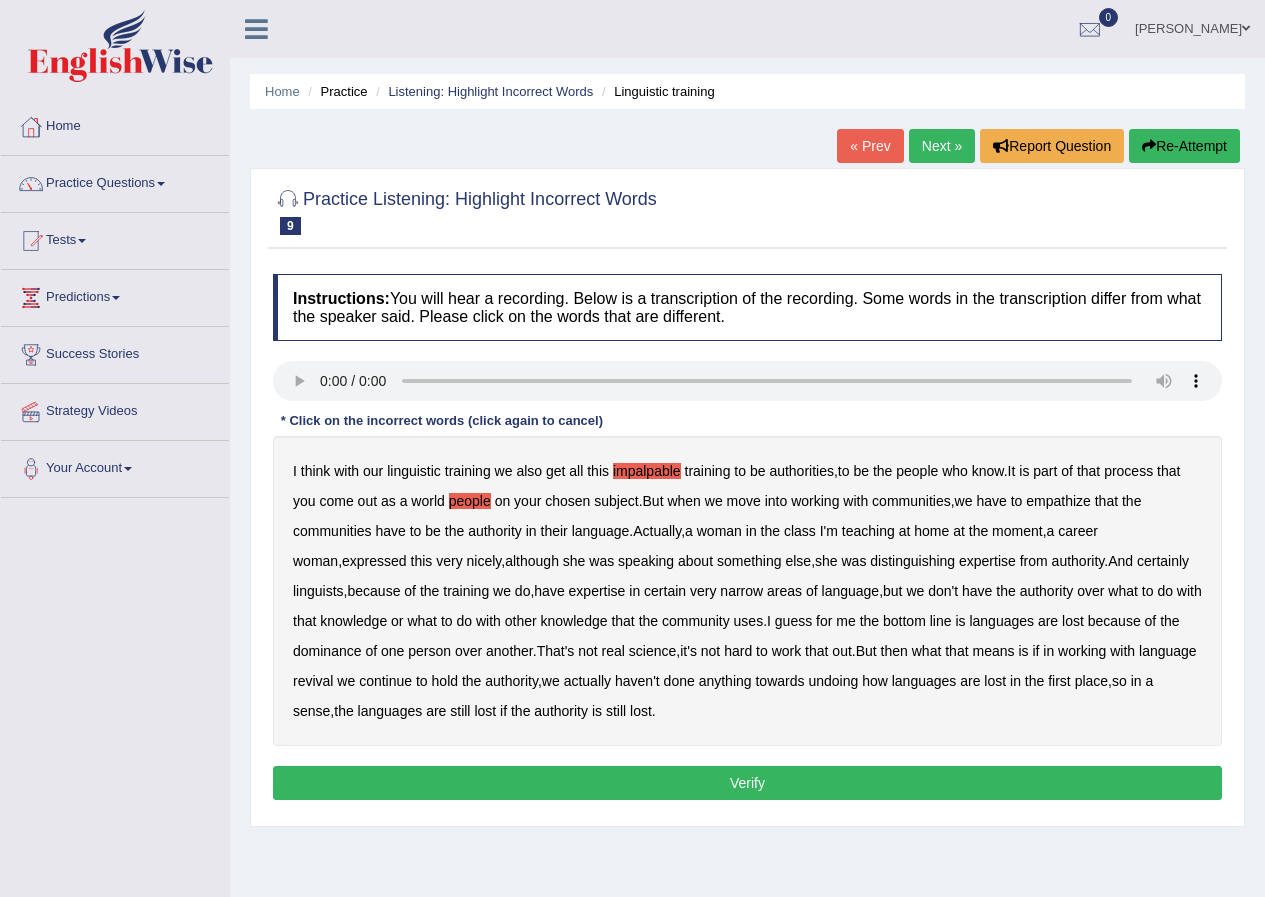 click on "empathize" at bounding box center [1058, 501] 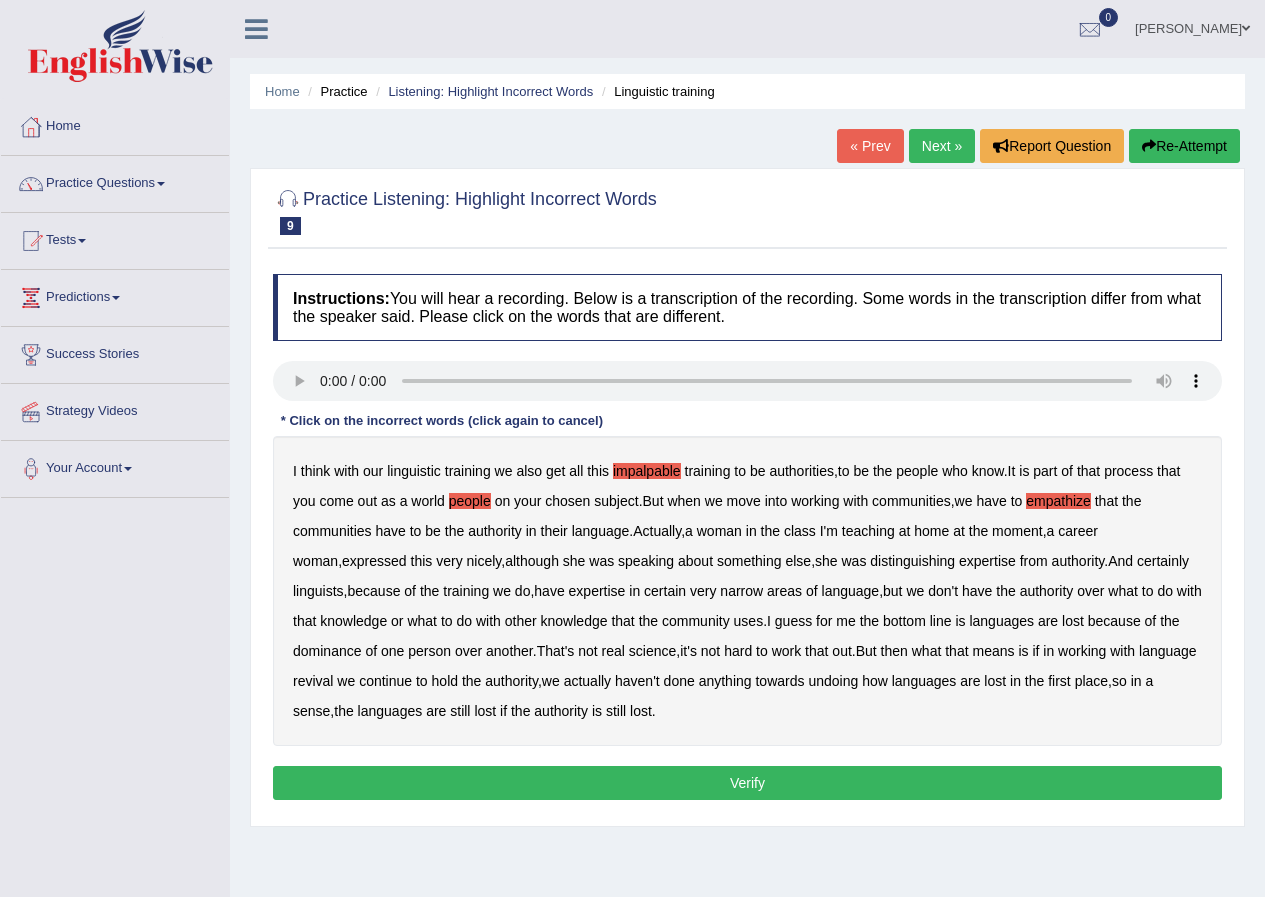 click on "home" at bounding box center (931, 531) 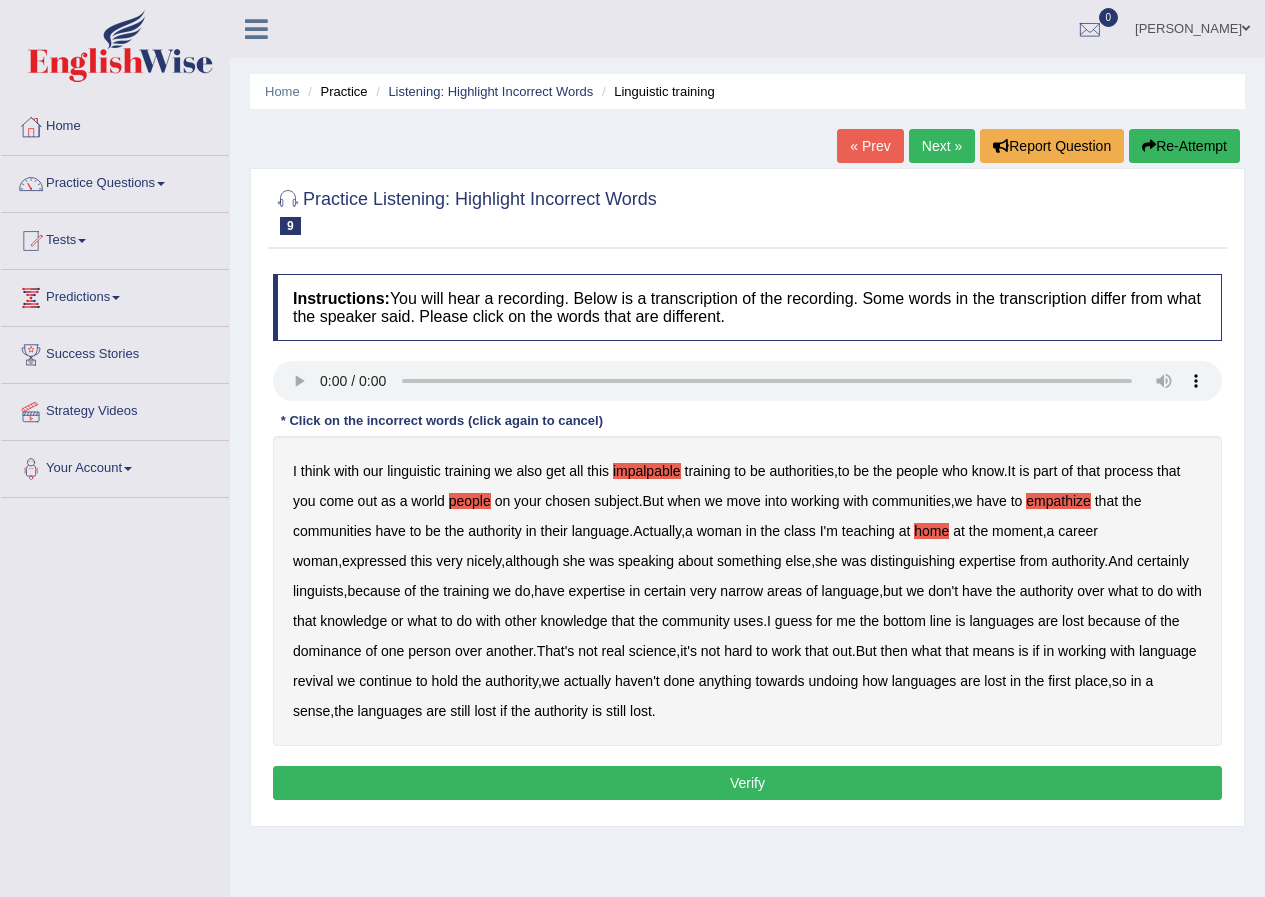 click on "uses" at bounding box center (749, 621) 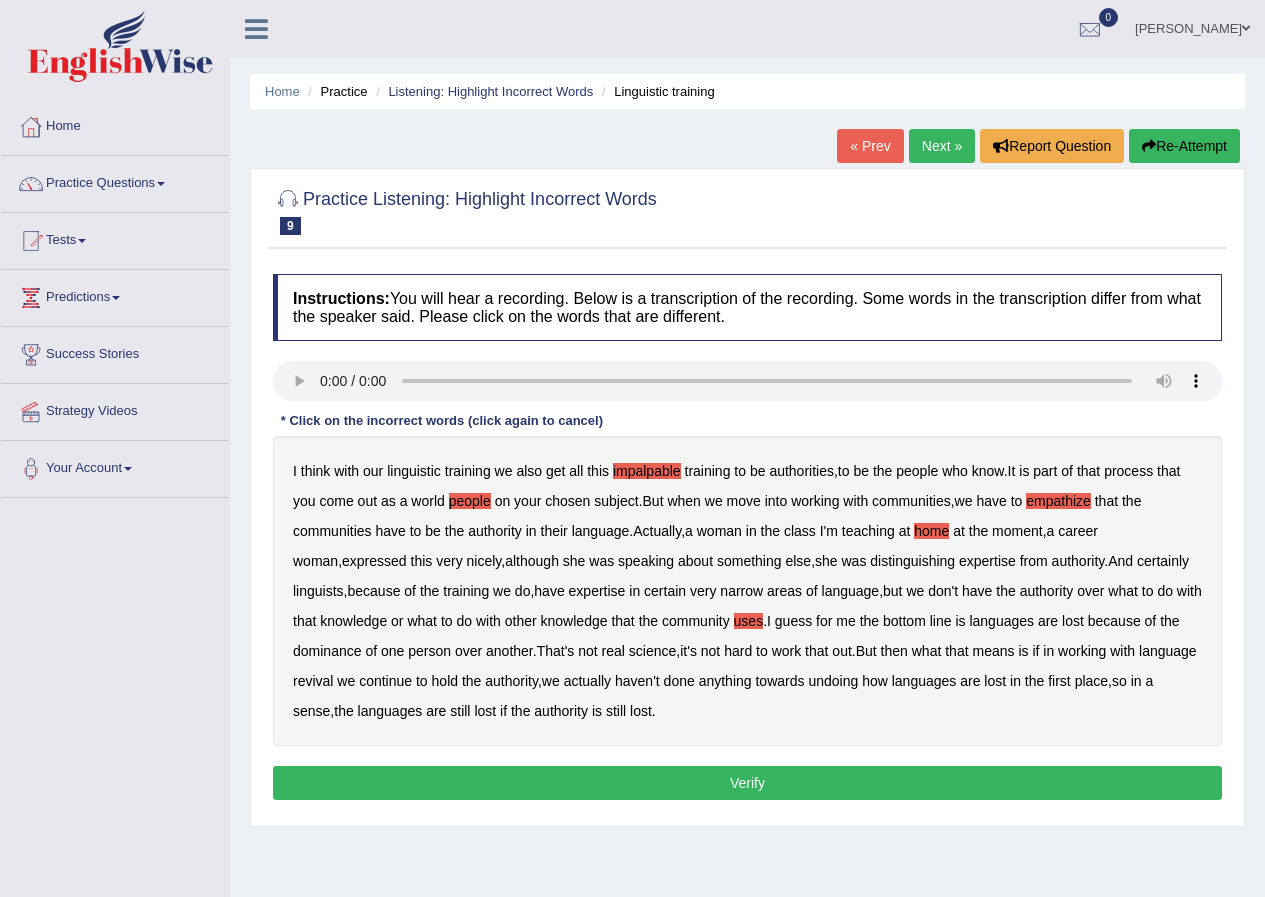 click on "real" at bounding box center (613, 651) 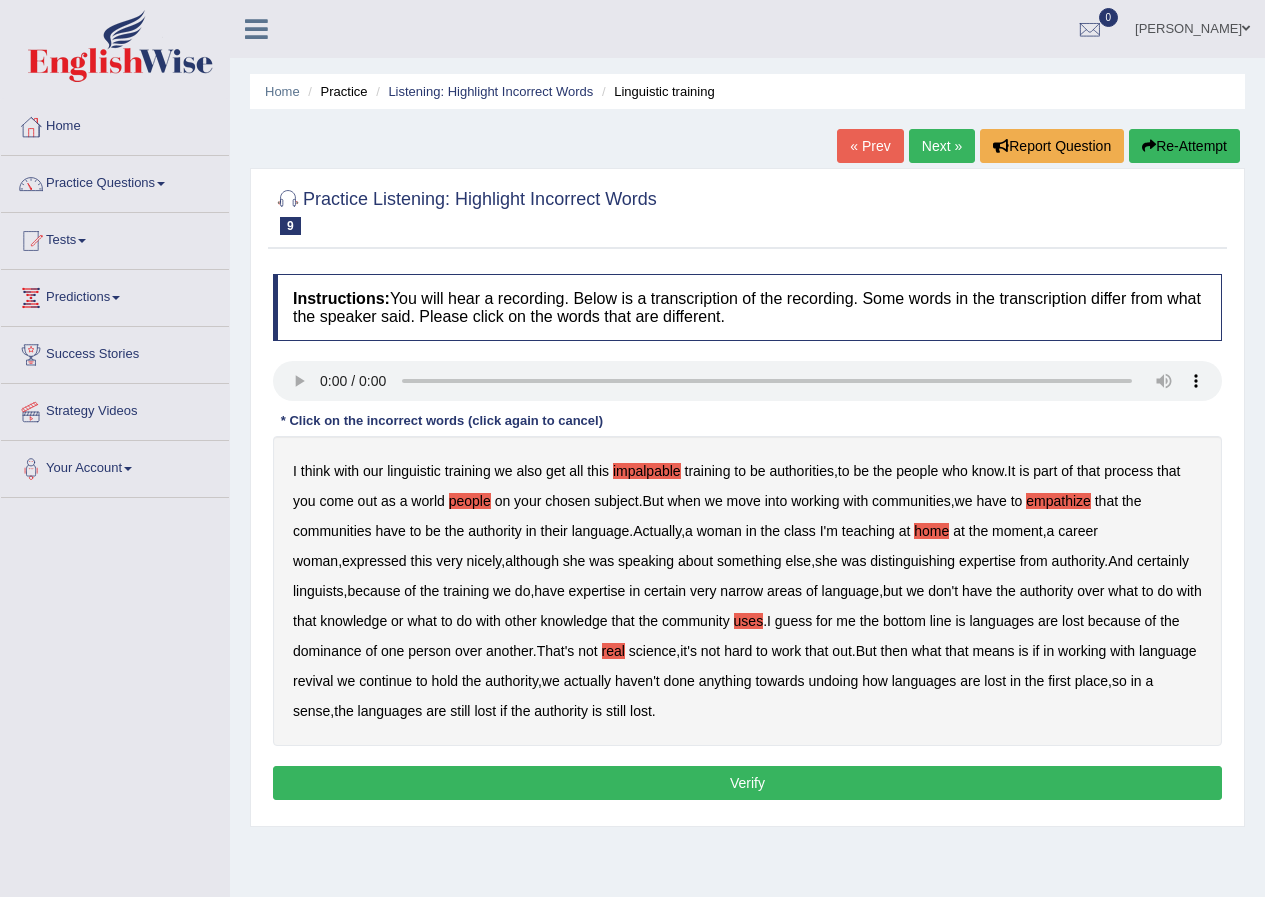 click on "Verify" at bounding box center (747, 783) 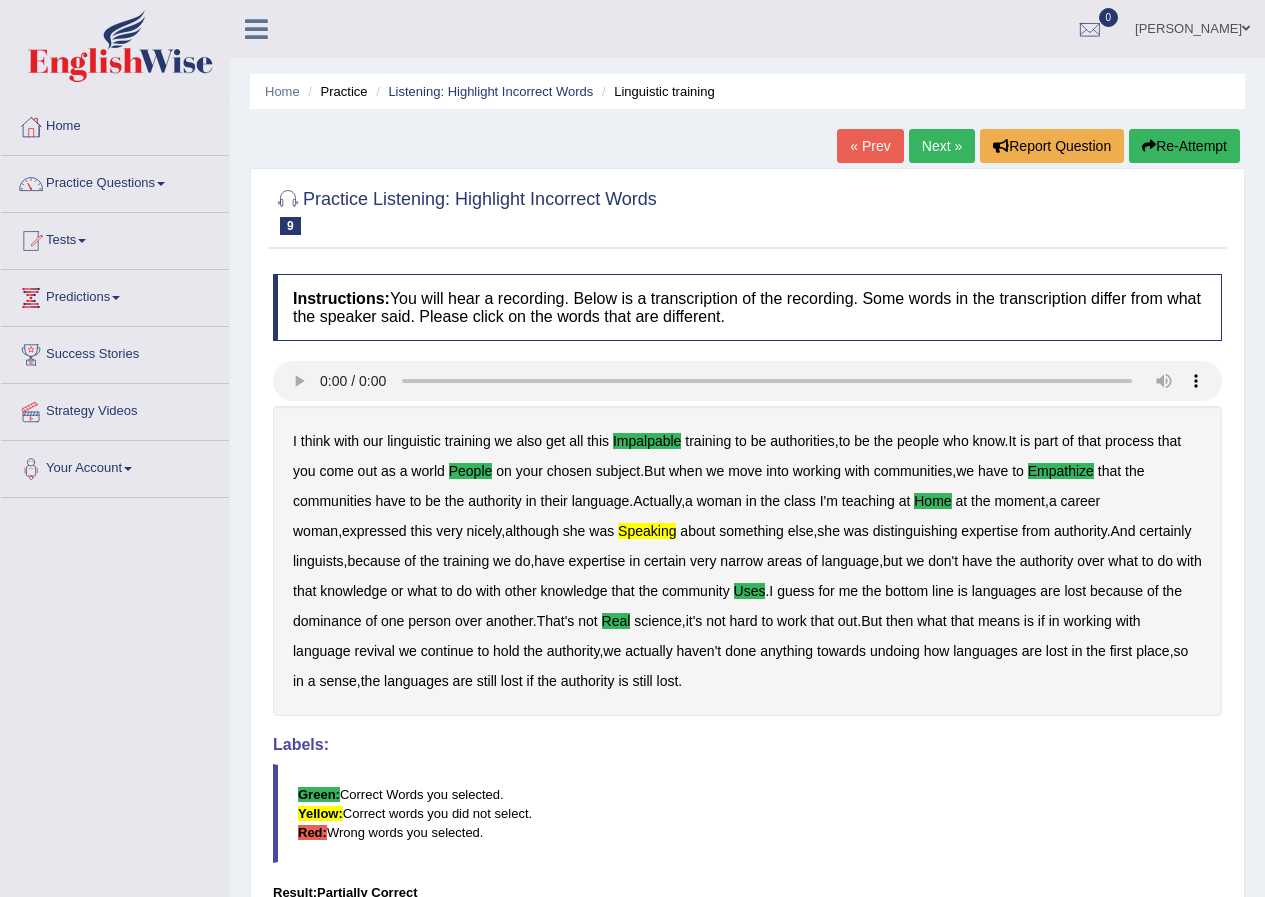 scroll, scrollTop: 100, scrollLeft: 0, axis: vertical 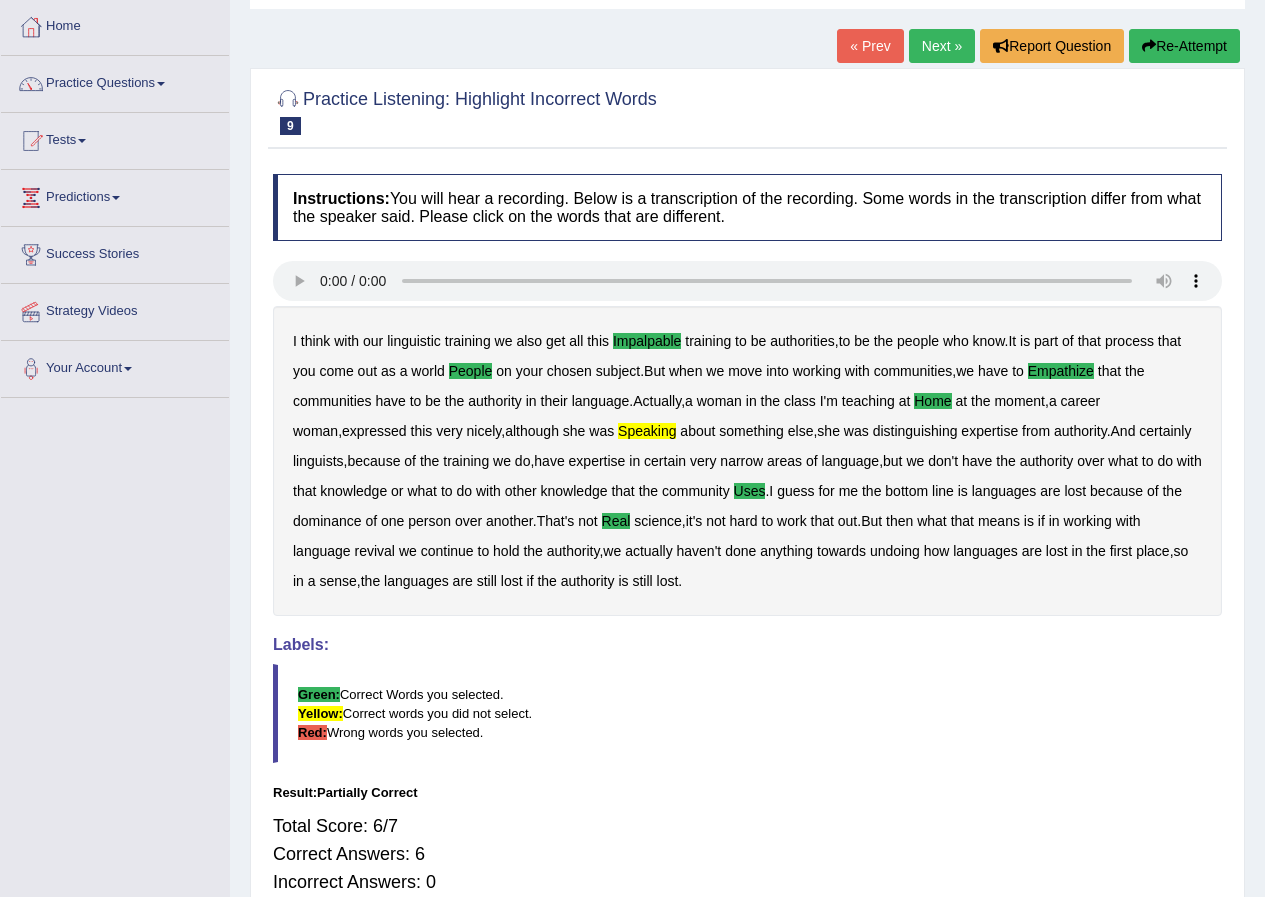 click on "Next »" at bounding box center [942, 46] 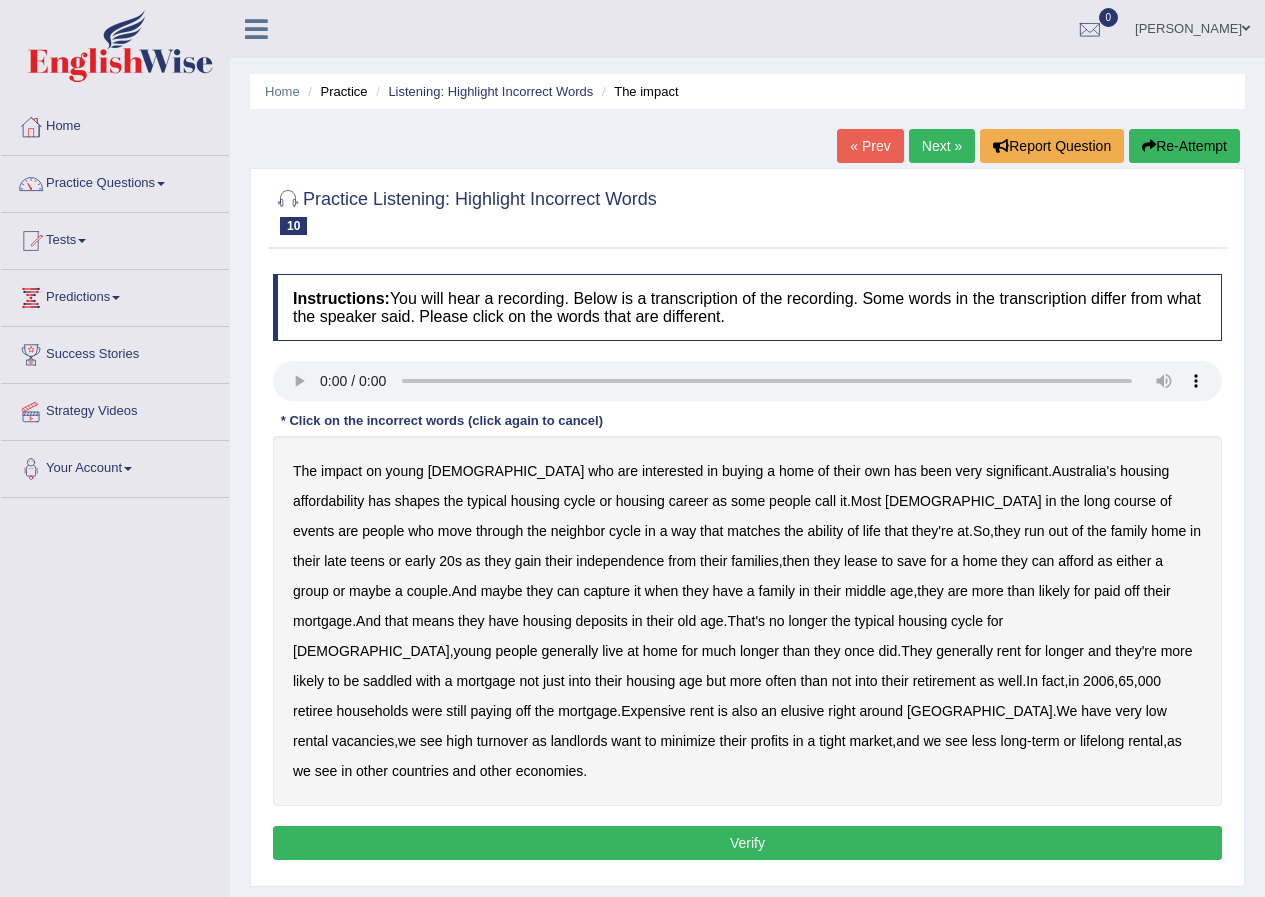 scroll, scrollTop: 0, scrollLeft: 0, axis: both 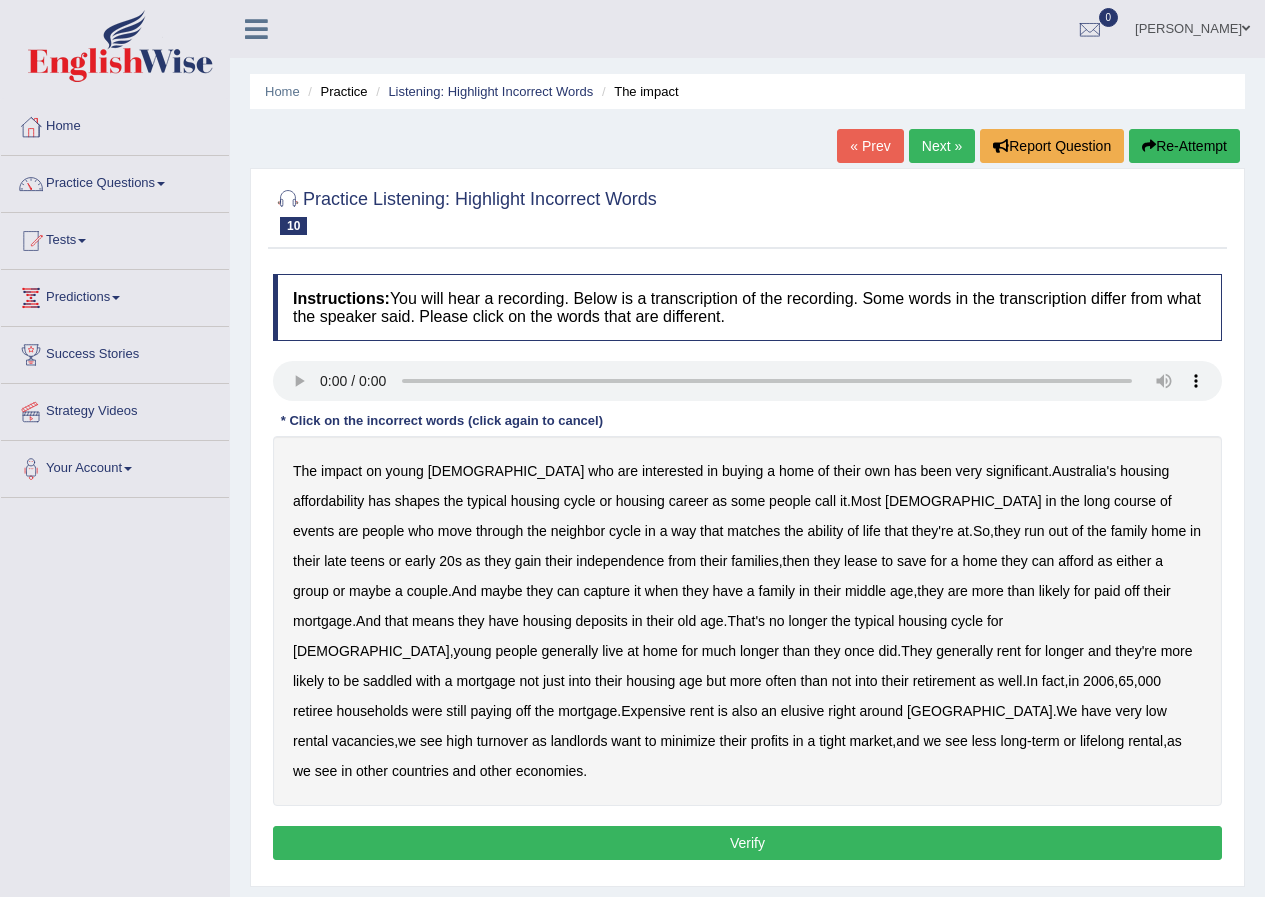 click on "long" at bounding box center [1097, 501] 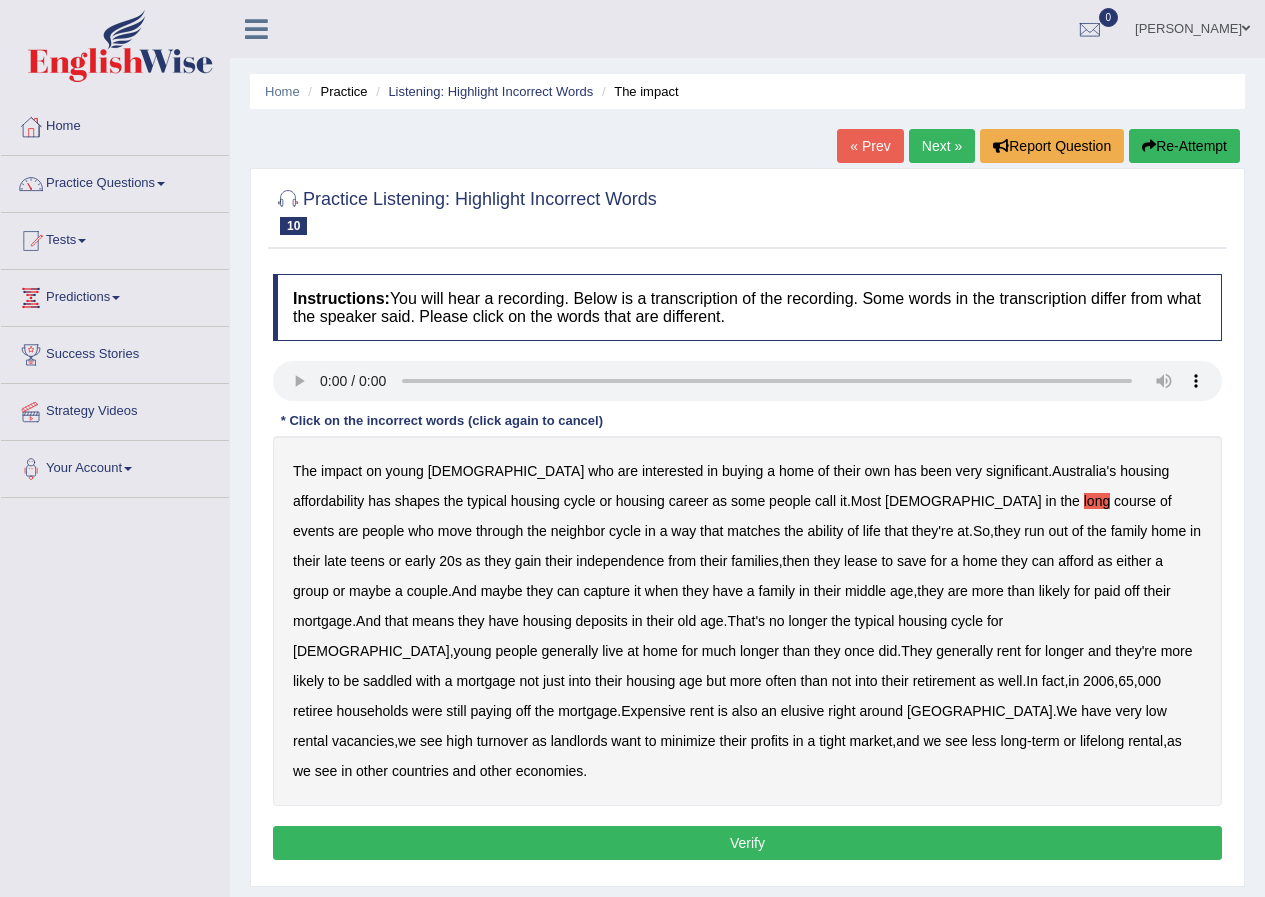 click on "ability" at bounding box center [826, 531] 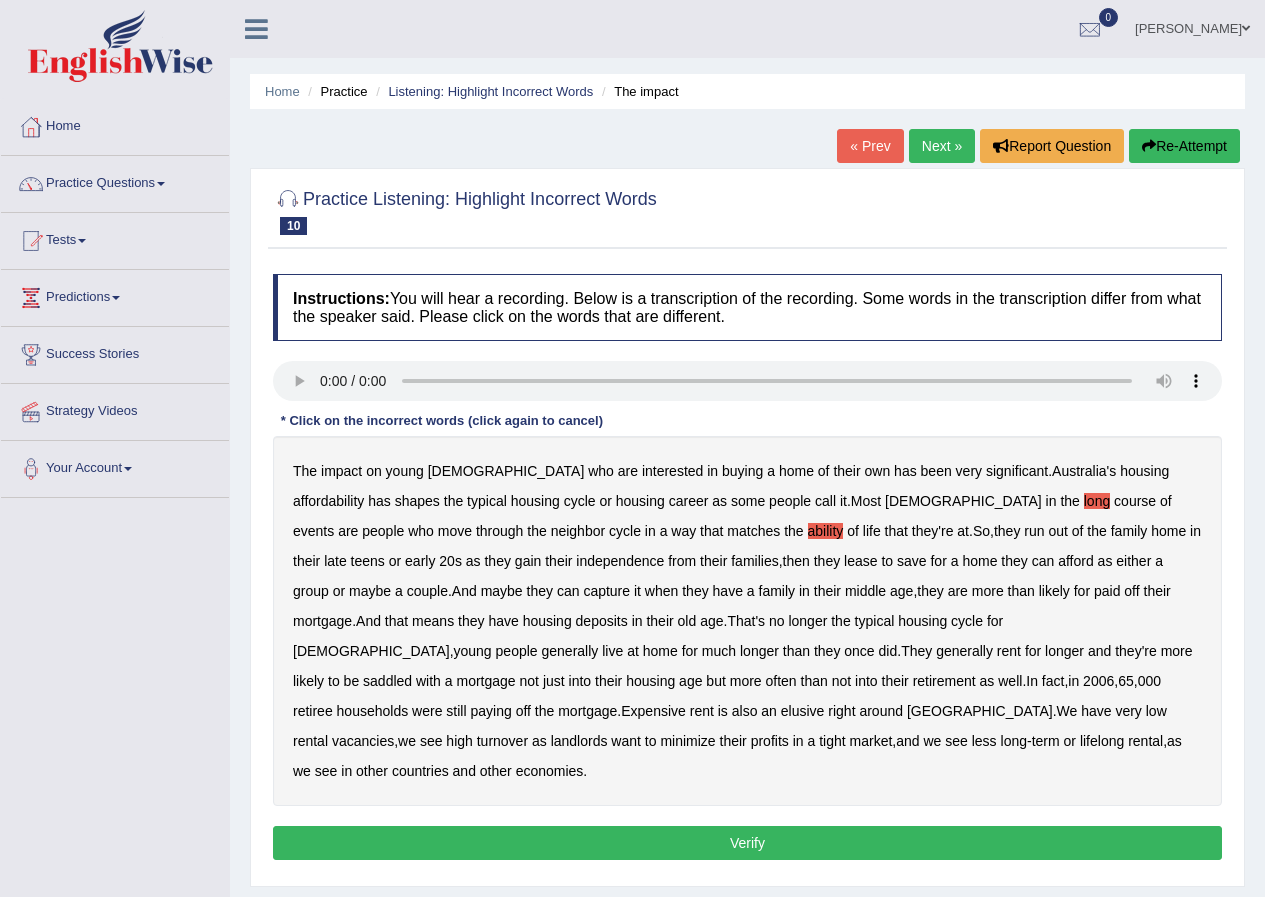 click on "lease" at bounding box center (860, 561) 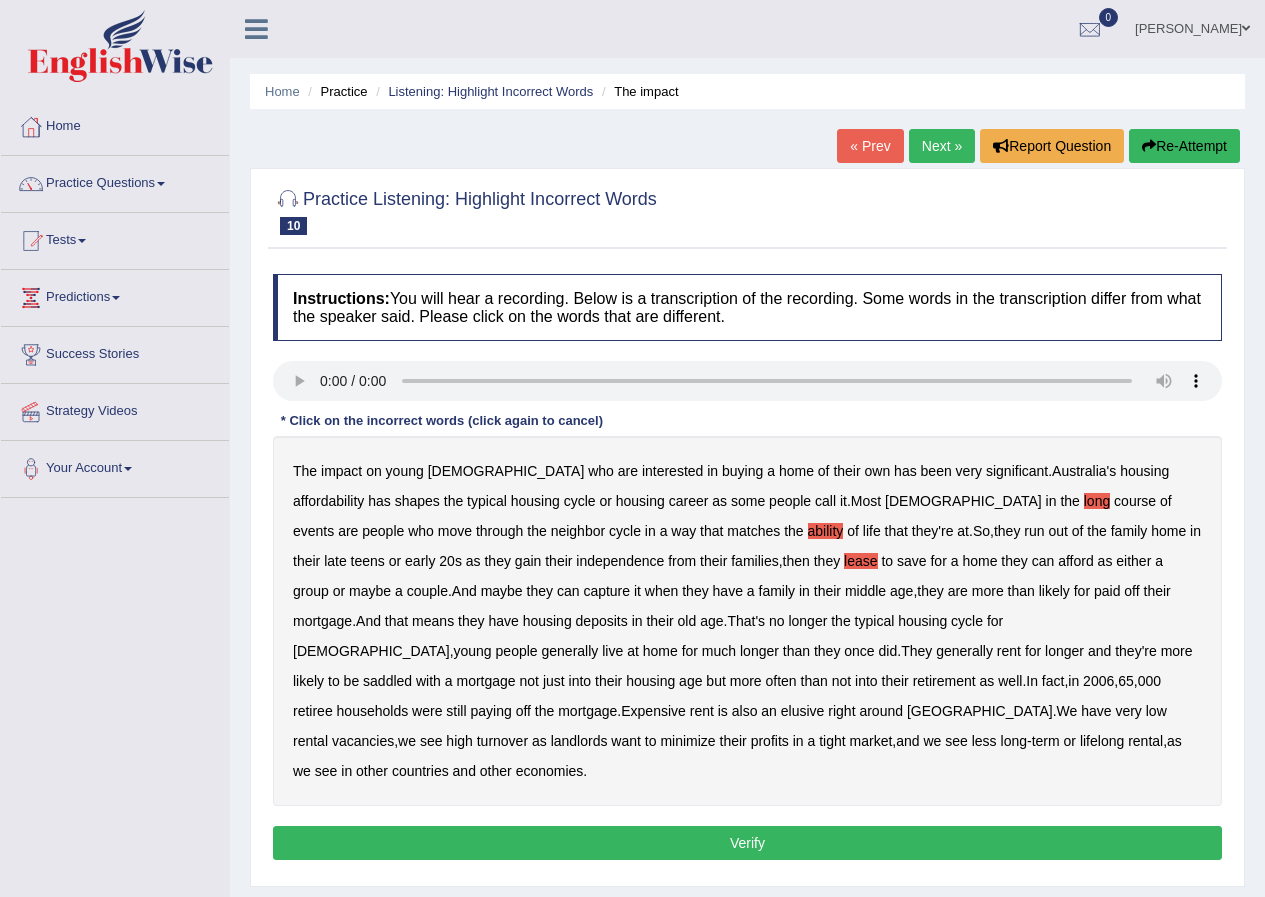 click on "capture" at bounding box center (606, 591) 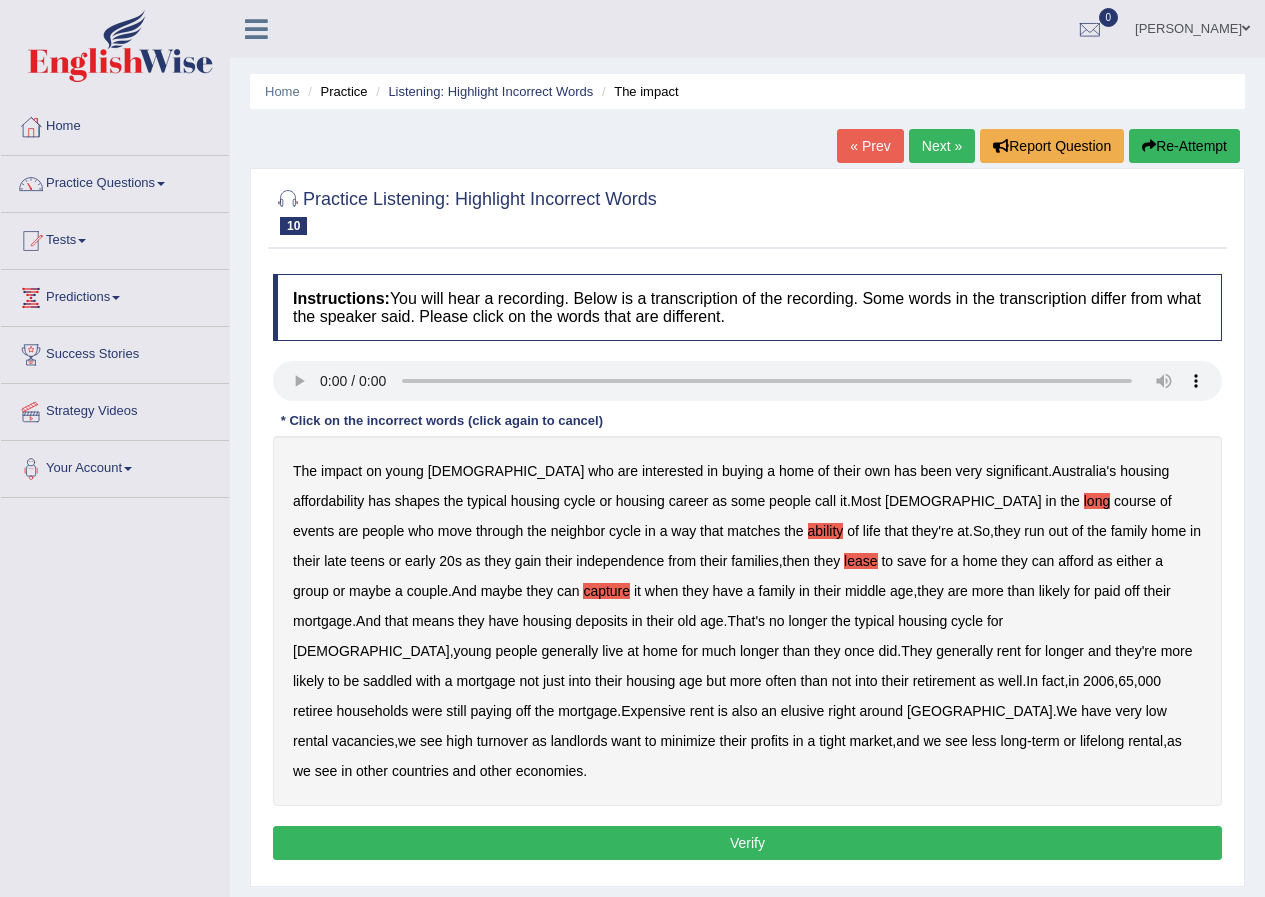 click on "deposits" at bounding box center [602, 621] 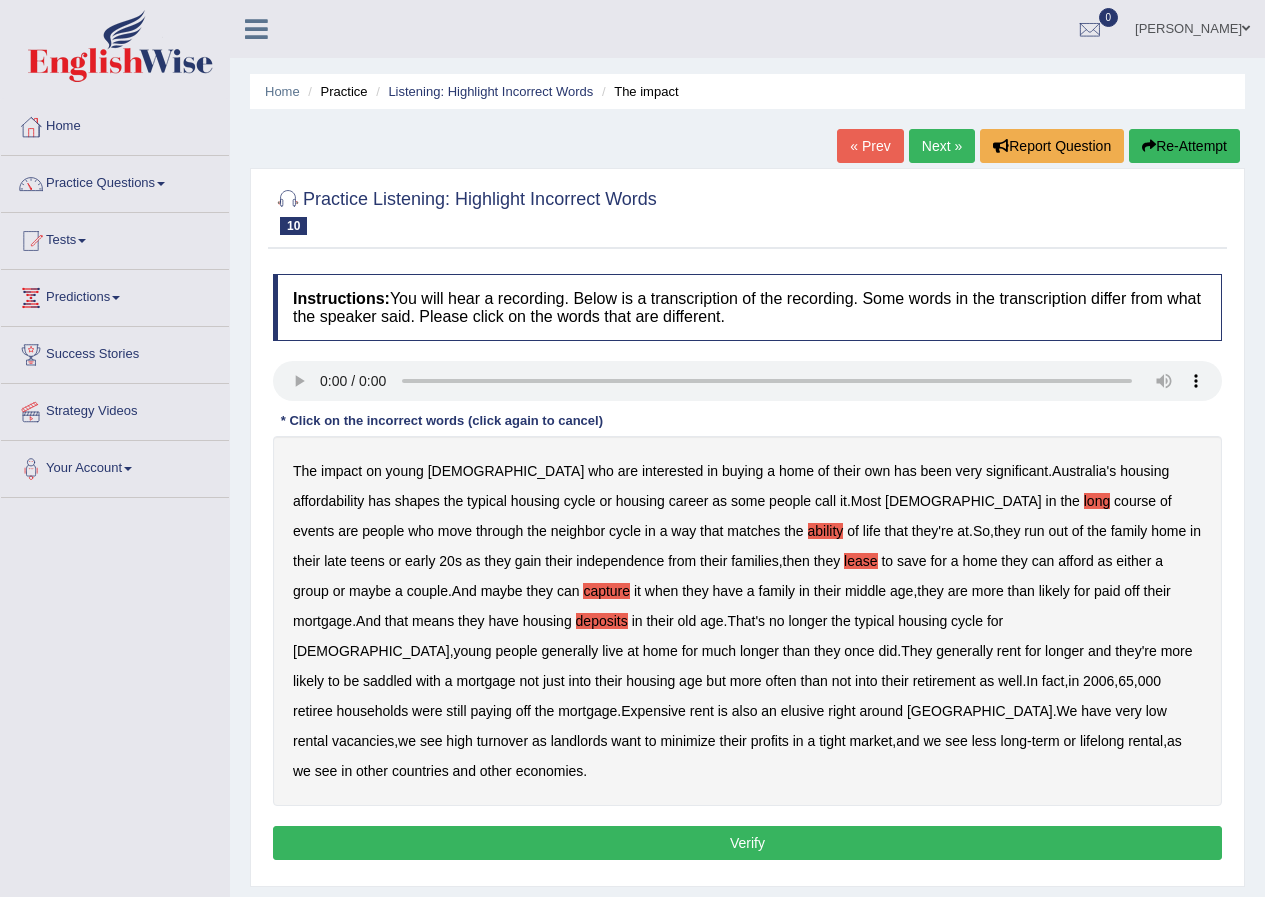 click on "housing" at bounding box center [650, 681] 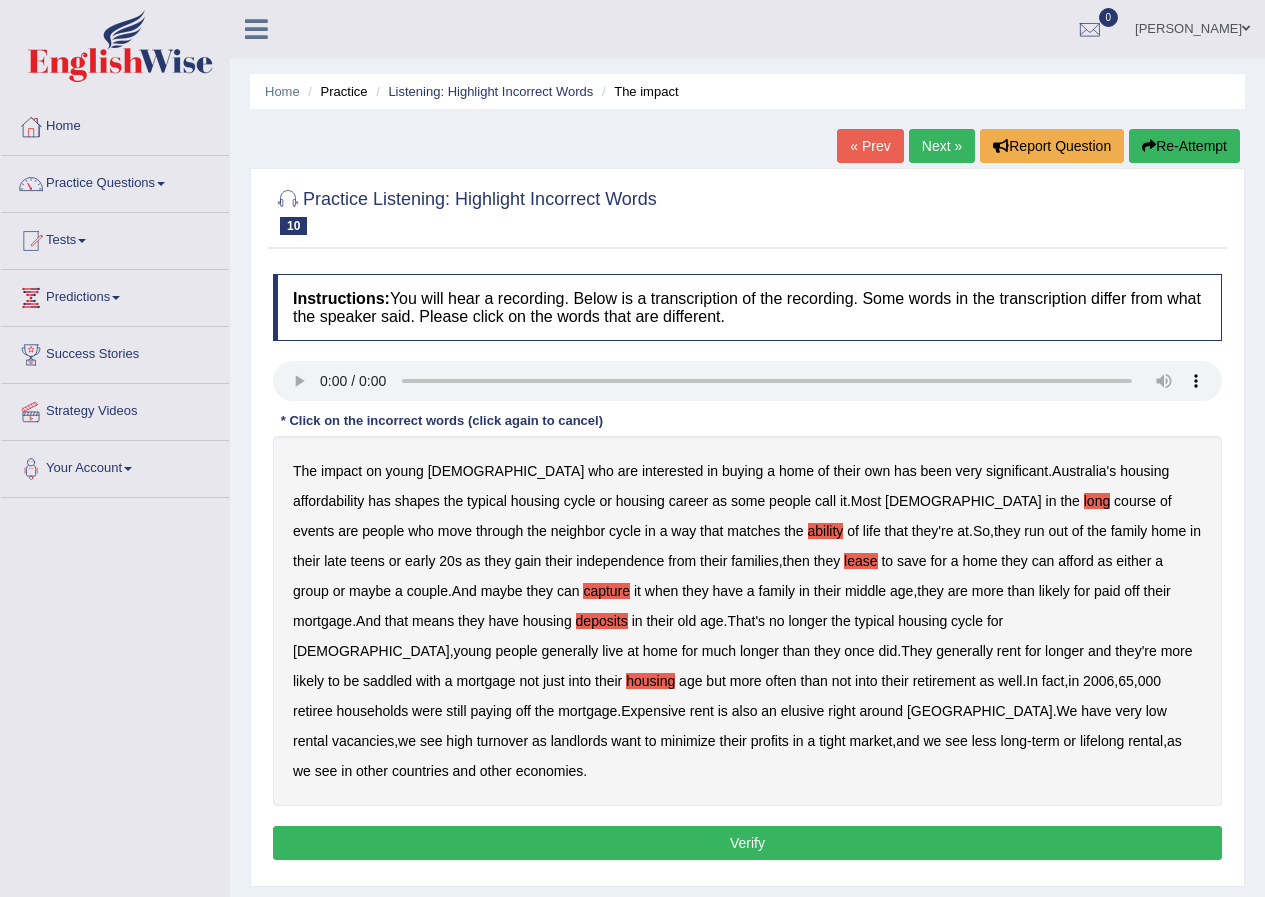 click on "Expensive" at bounding box center [653, 711] 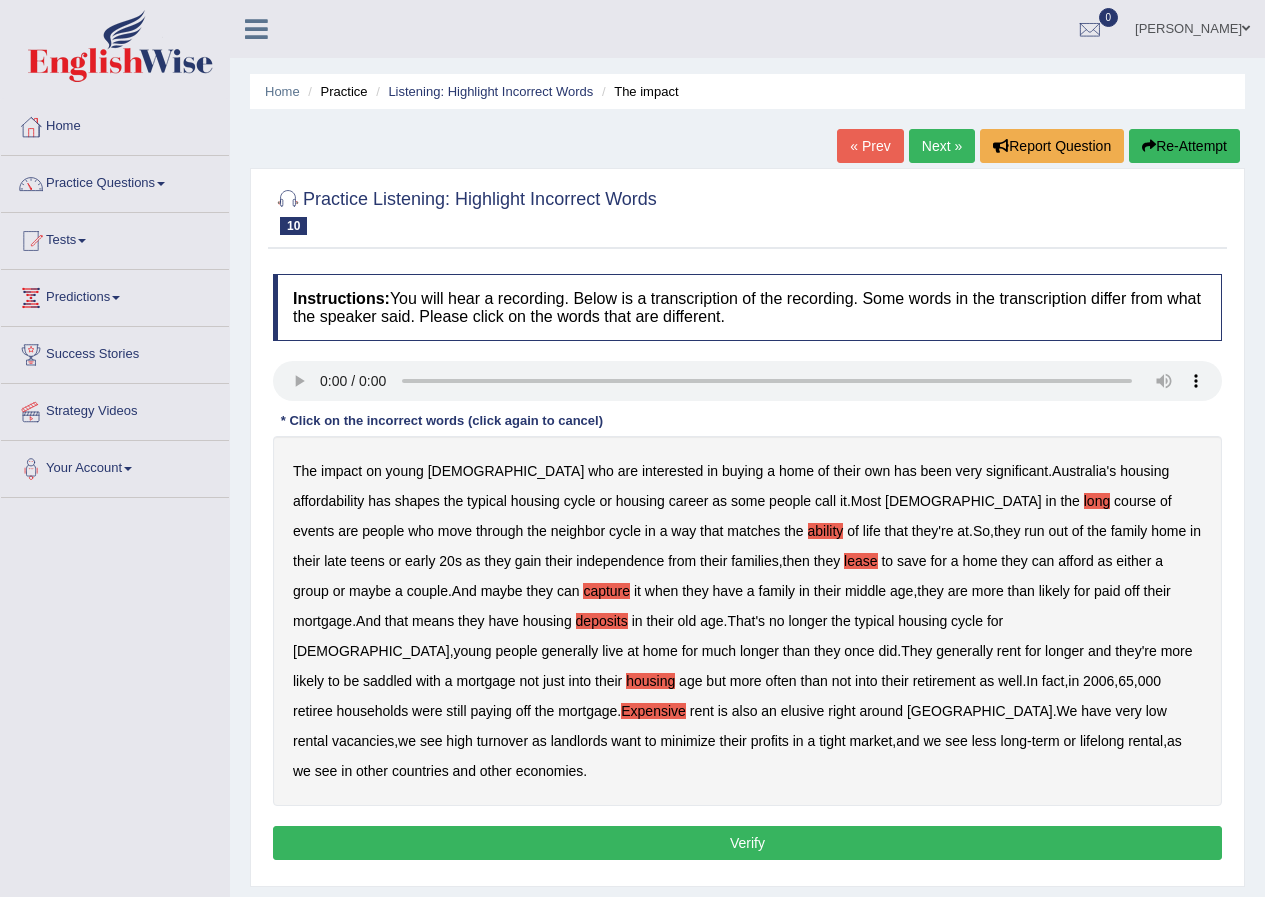 click on "minimize" at bounding box center [687, 741] 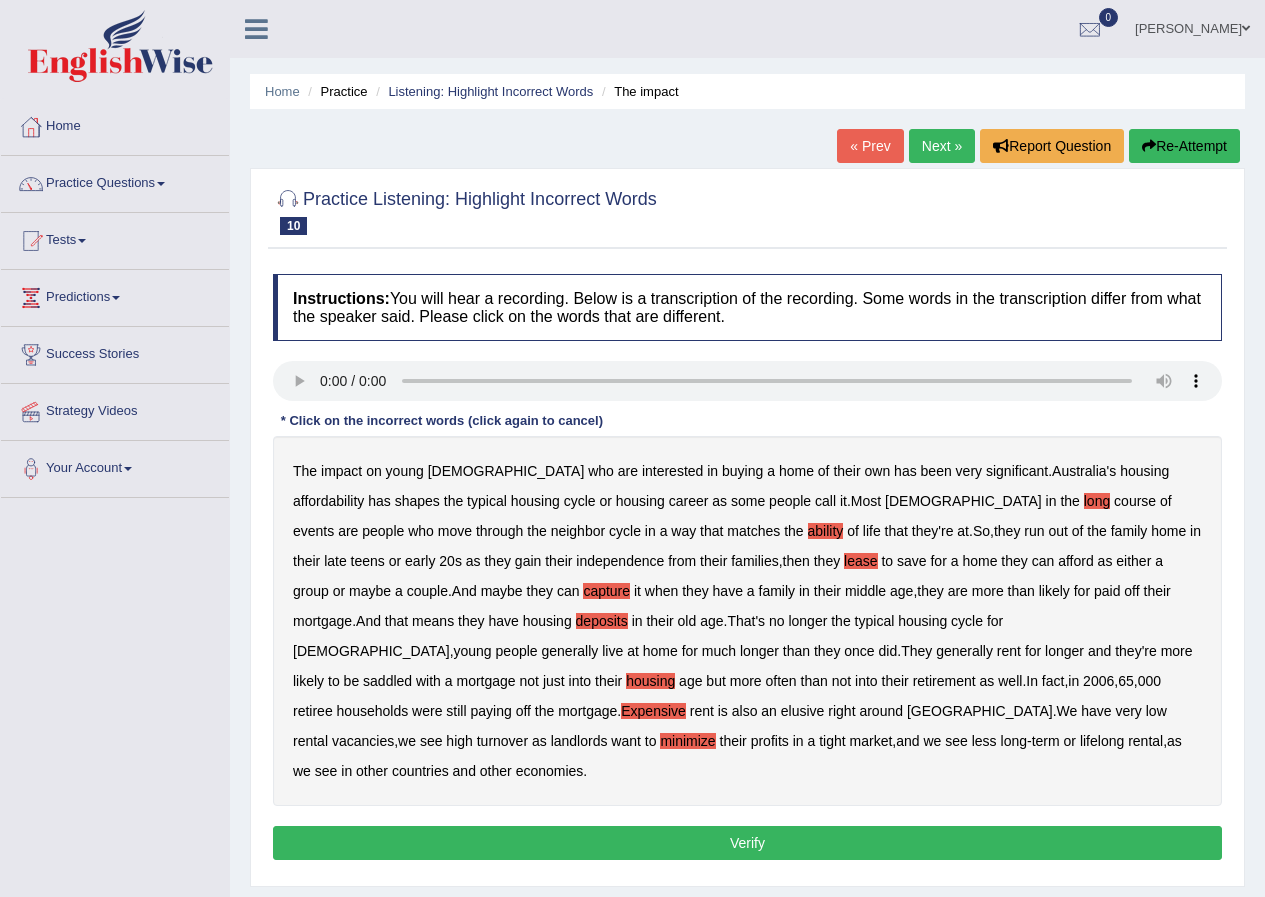 click on "Verify" at bounding box center (747, 843) 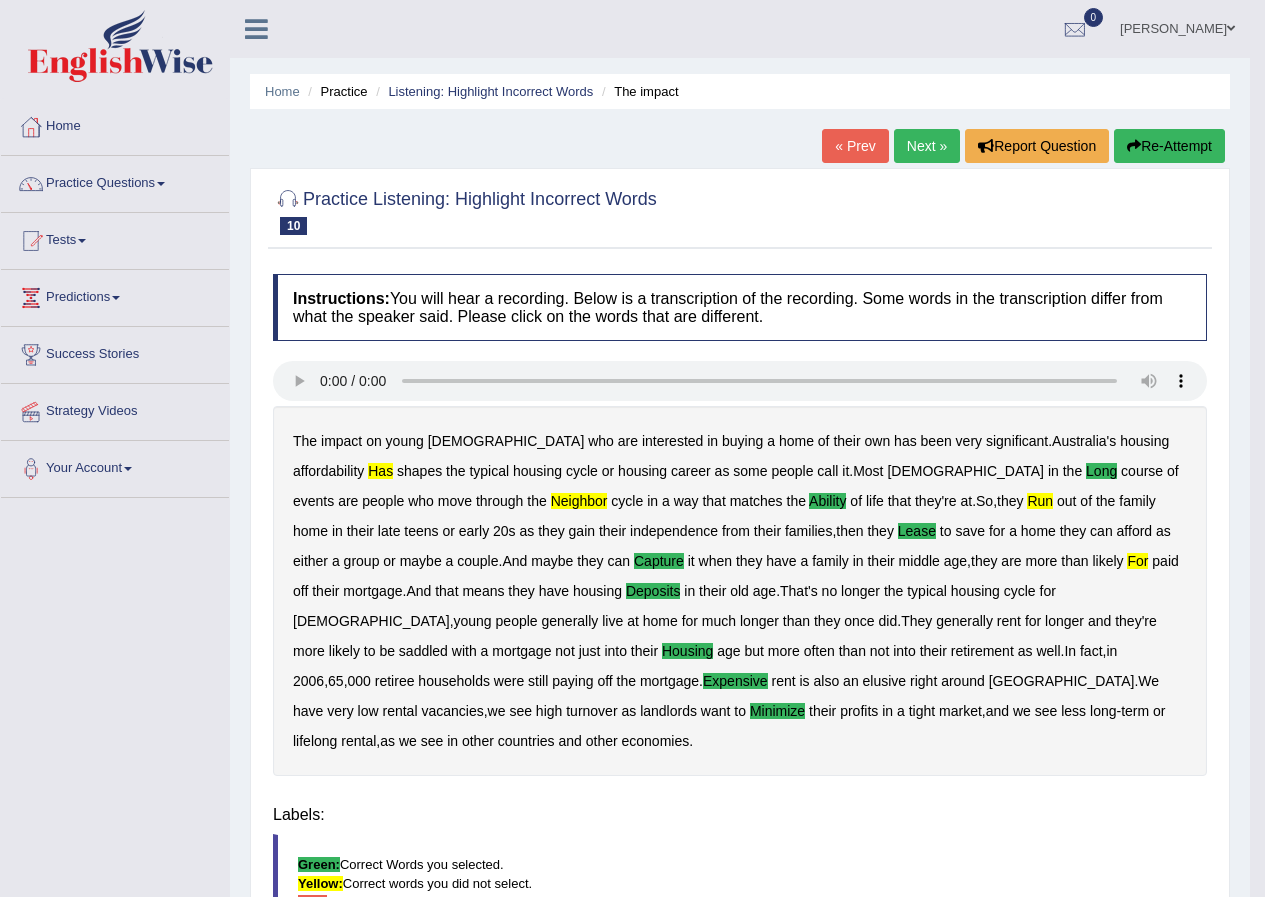 click on "Green:  Correct Words you selected.
Yellow:  Correct words you did not select.
Red:  Wrong words you selected." at bounding box center [740, 883] 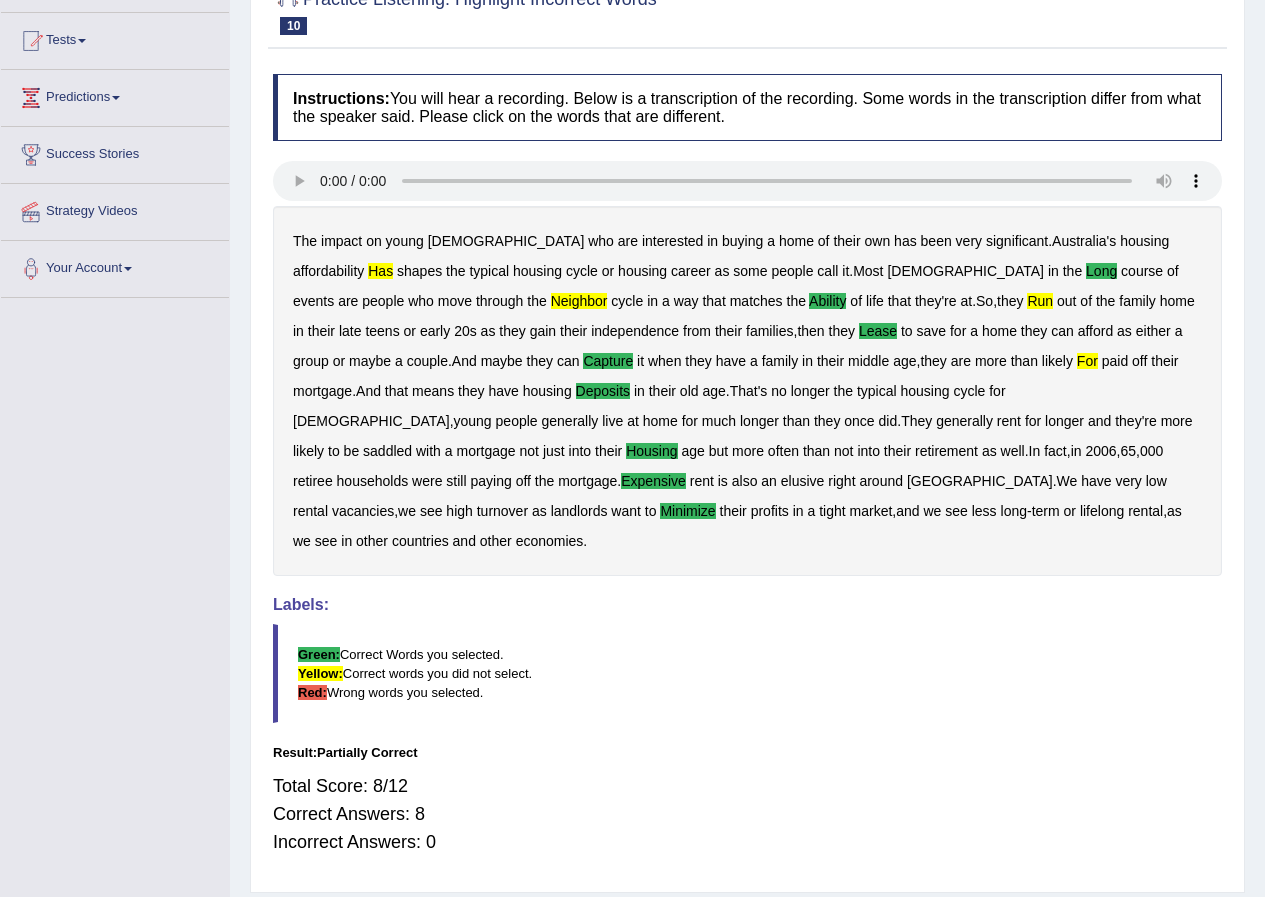 scroll, scrollTop: 0, scrollLeft: 0, axis: both 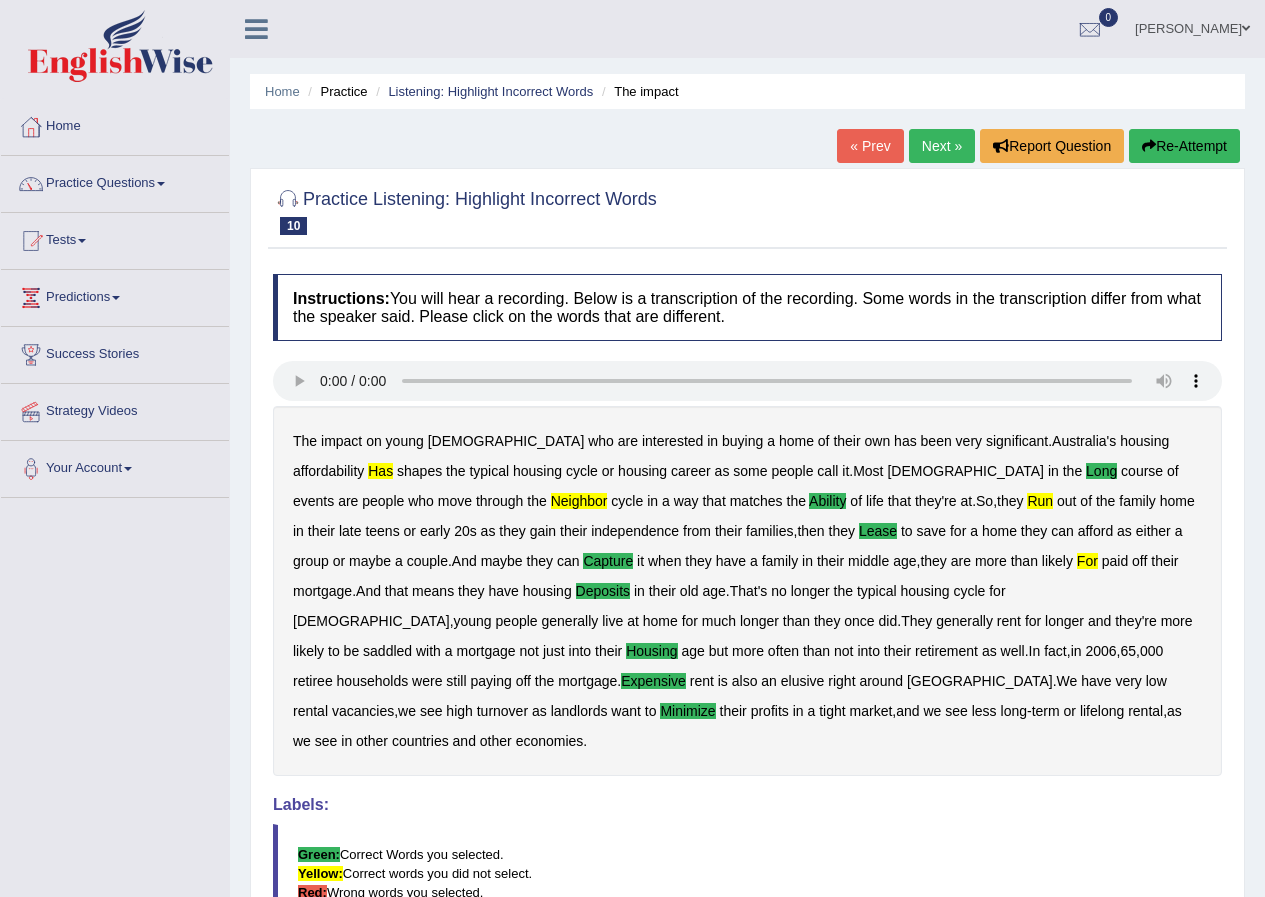 click on "Re-Attempt" at bounding box center (1184, 146) 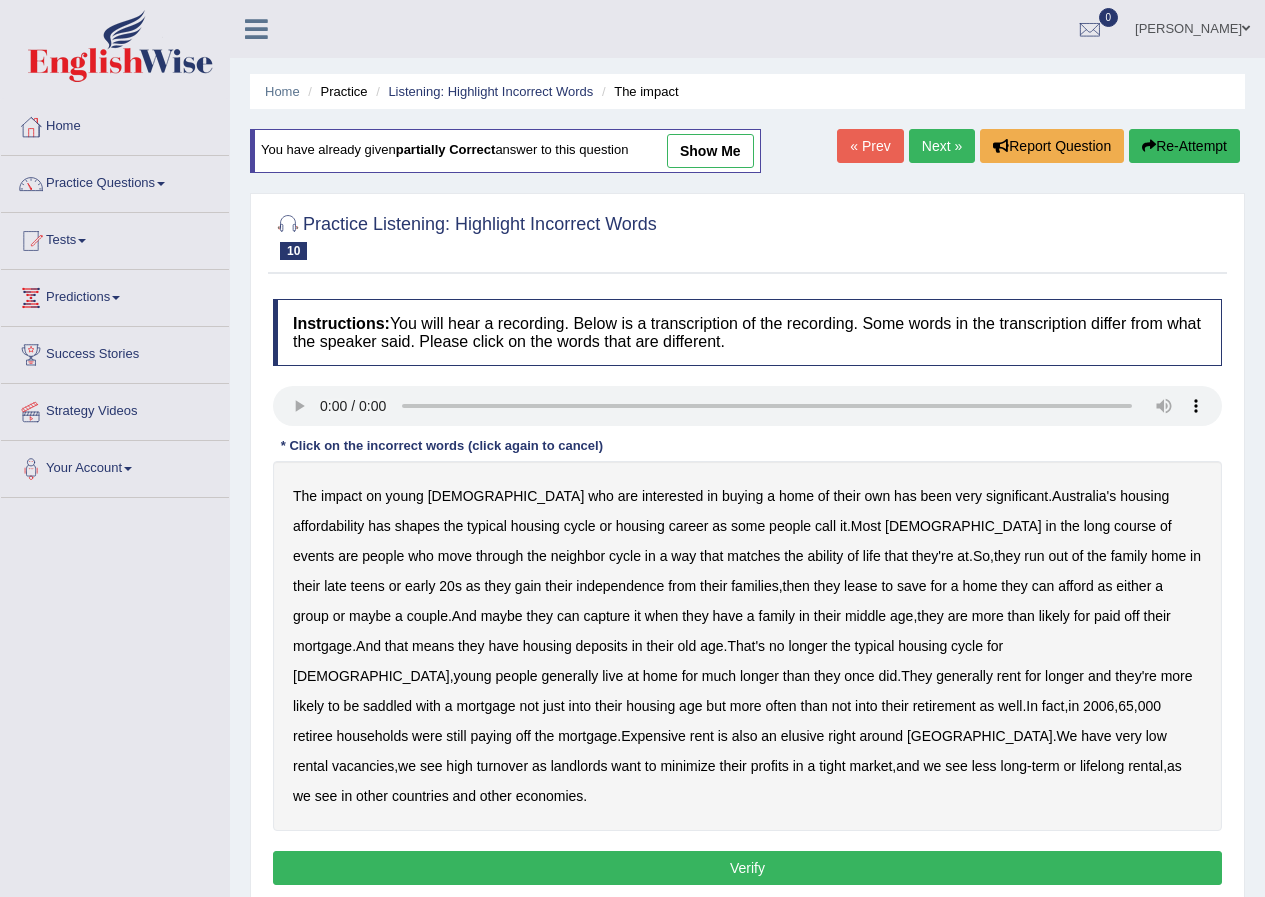 scroll, scrollTop: 0, scrollLeft: 0, axis: both 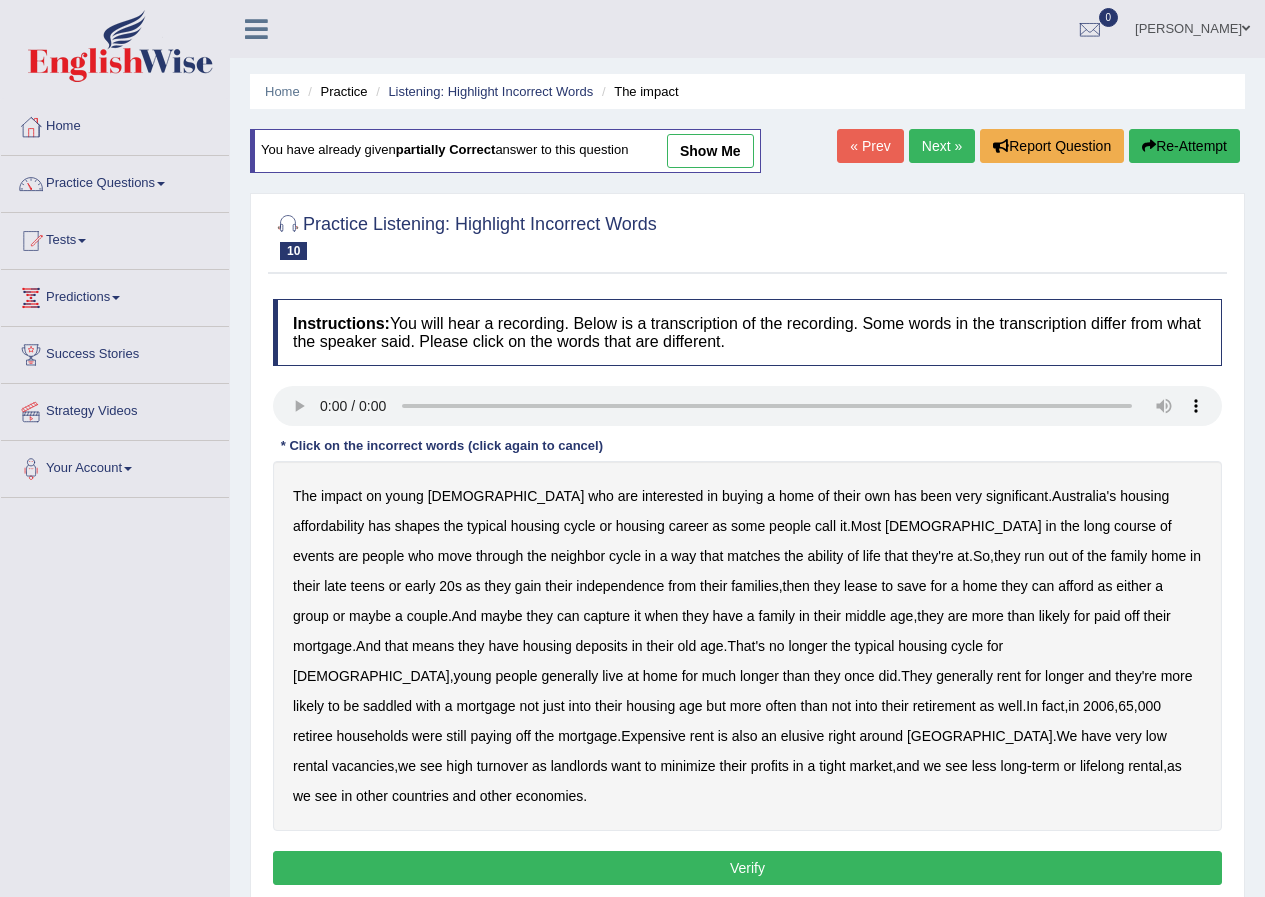 click on "long" at bounding box center [1097, 526] 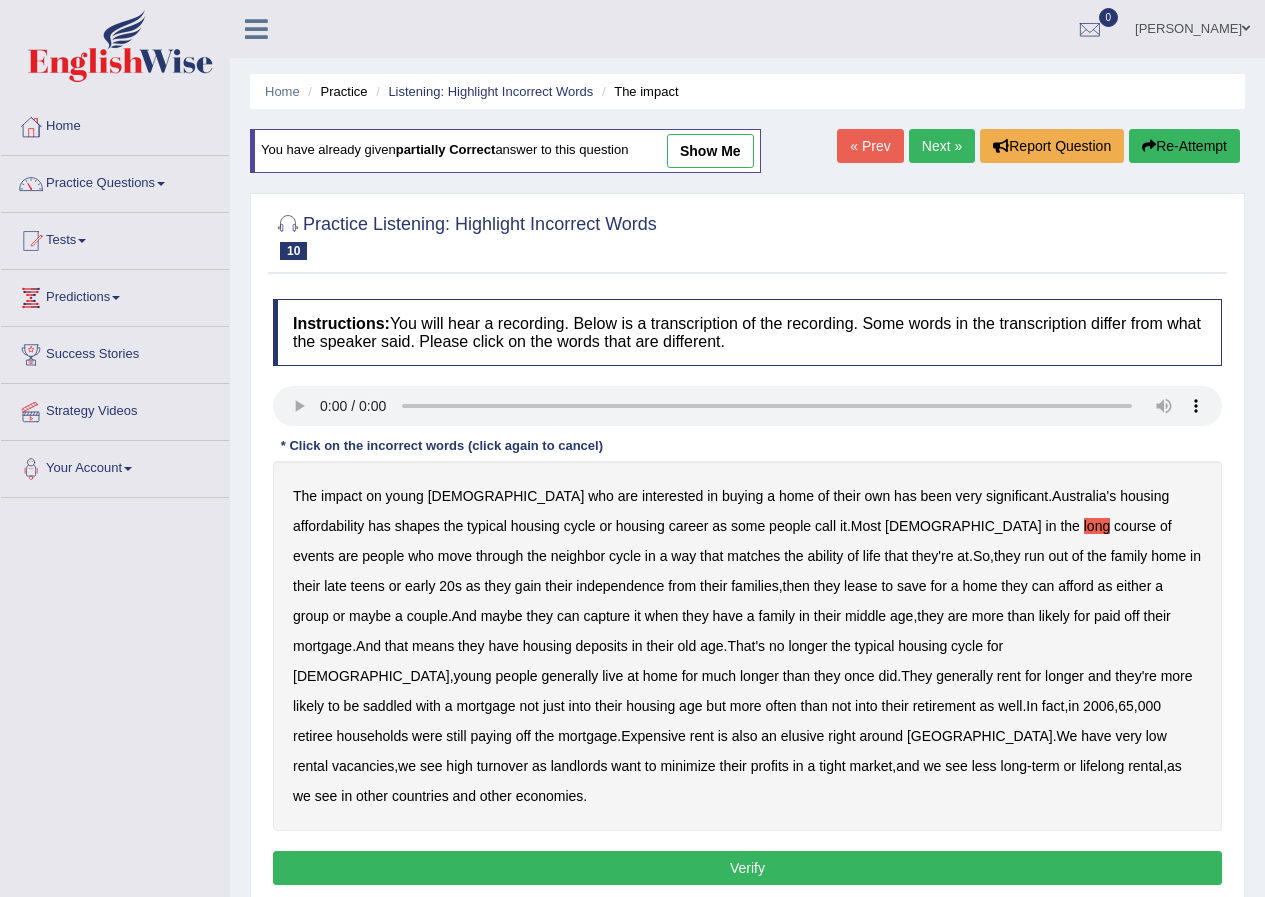 click on "« Prev" at bounding box center [870, 146] 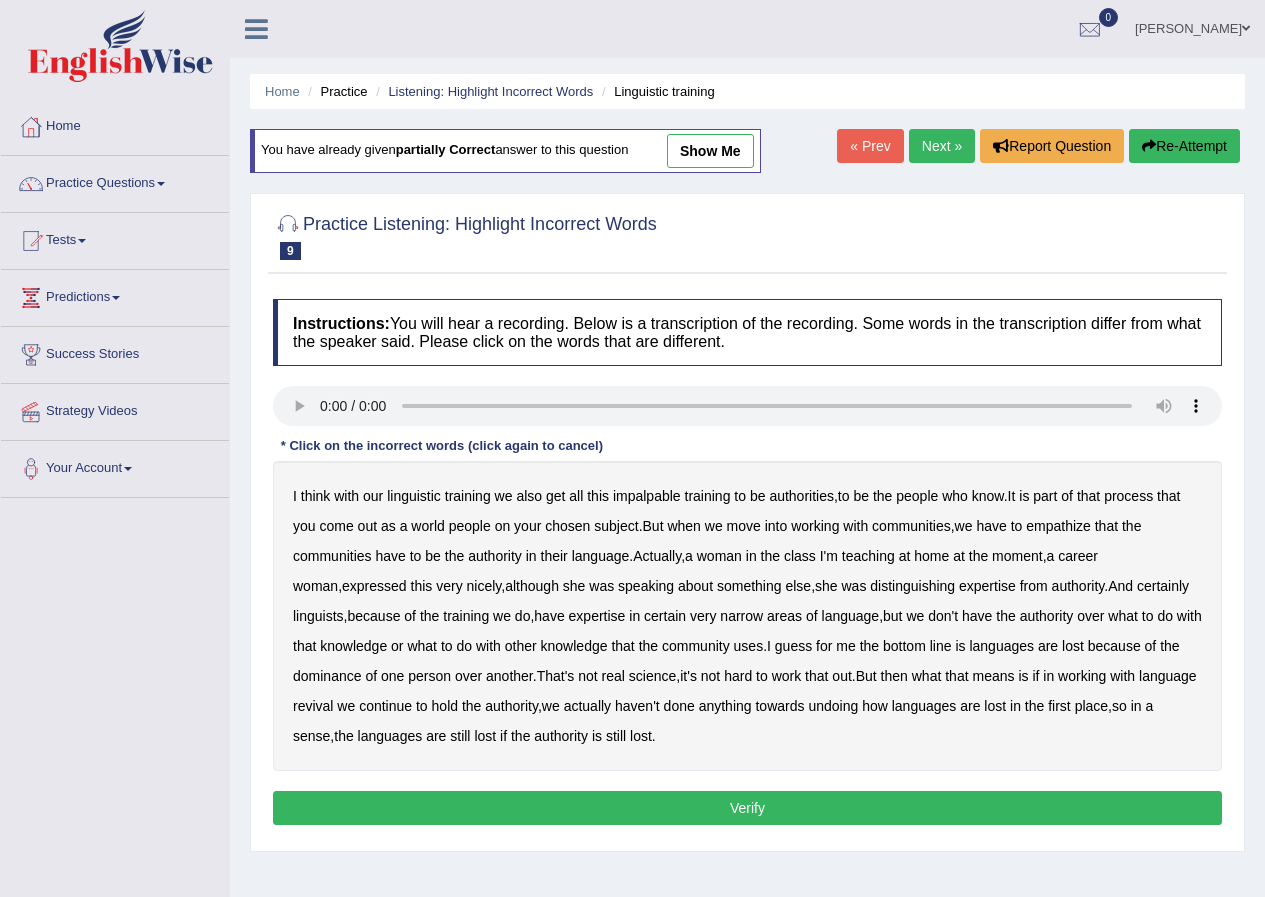 scroll, scrollTop: 0, scrollLeft: 0, axis: both 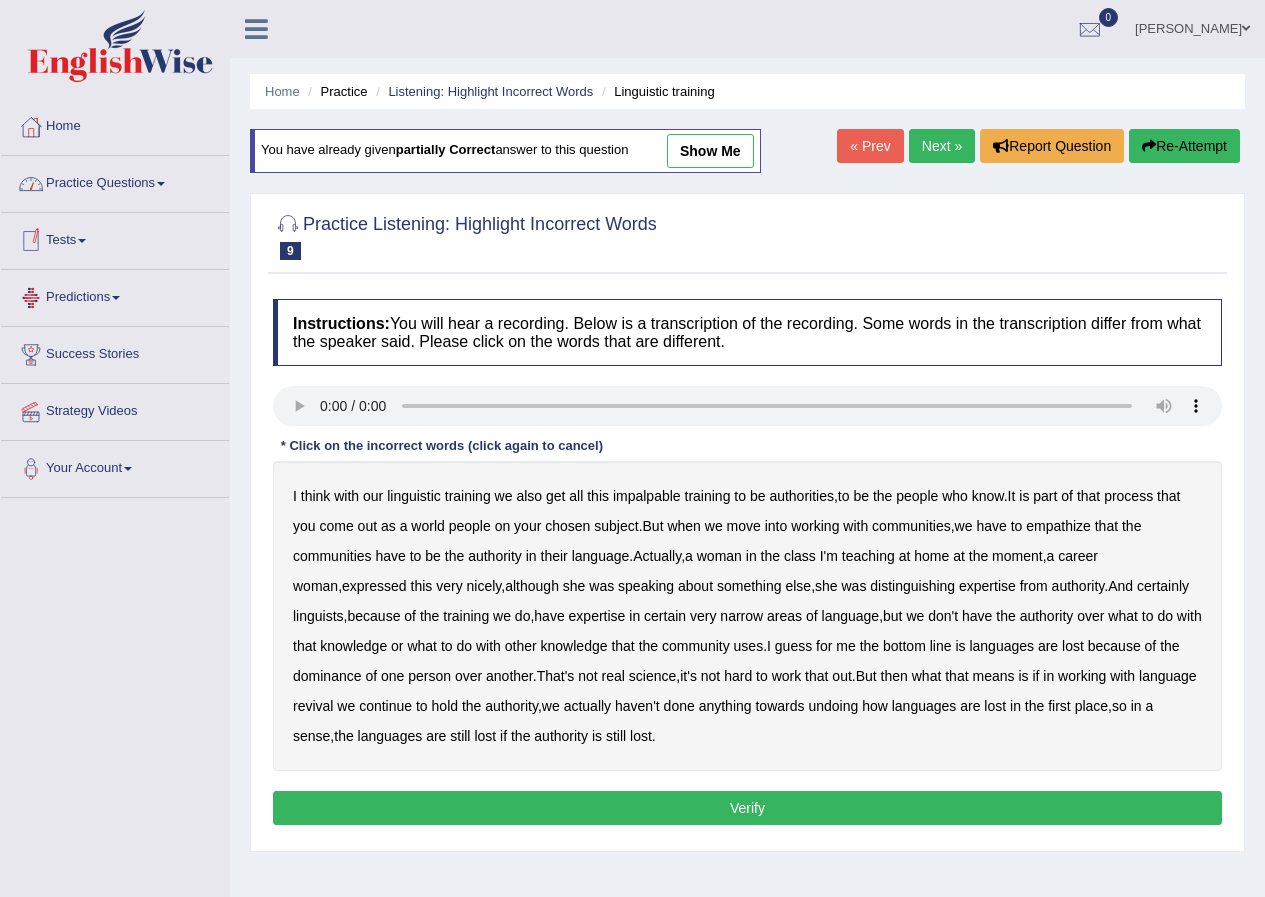 click on "Practice Questions" at bounding box center (115, 181) 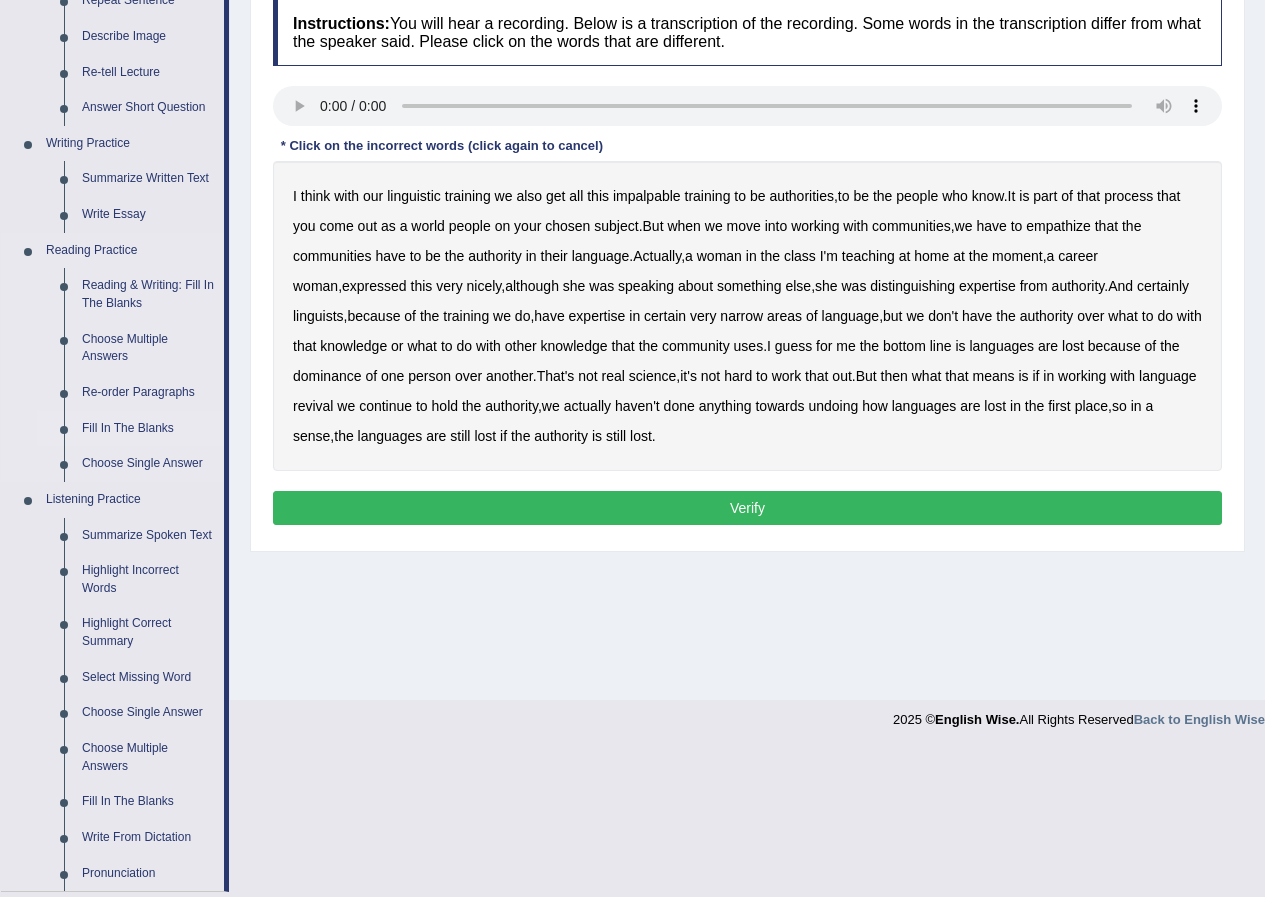 scroll, scrollTop: 500, scrollLeft: 0, axis: vertical 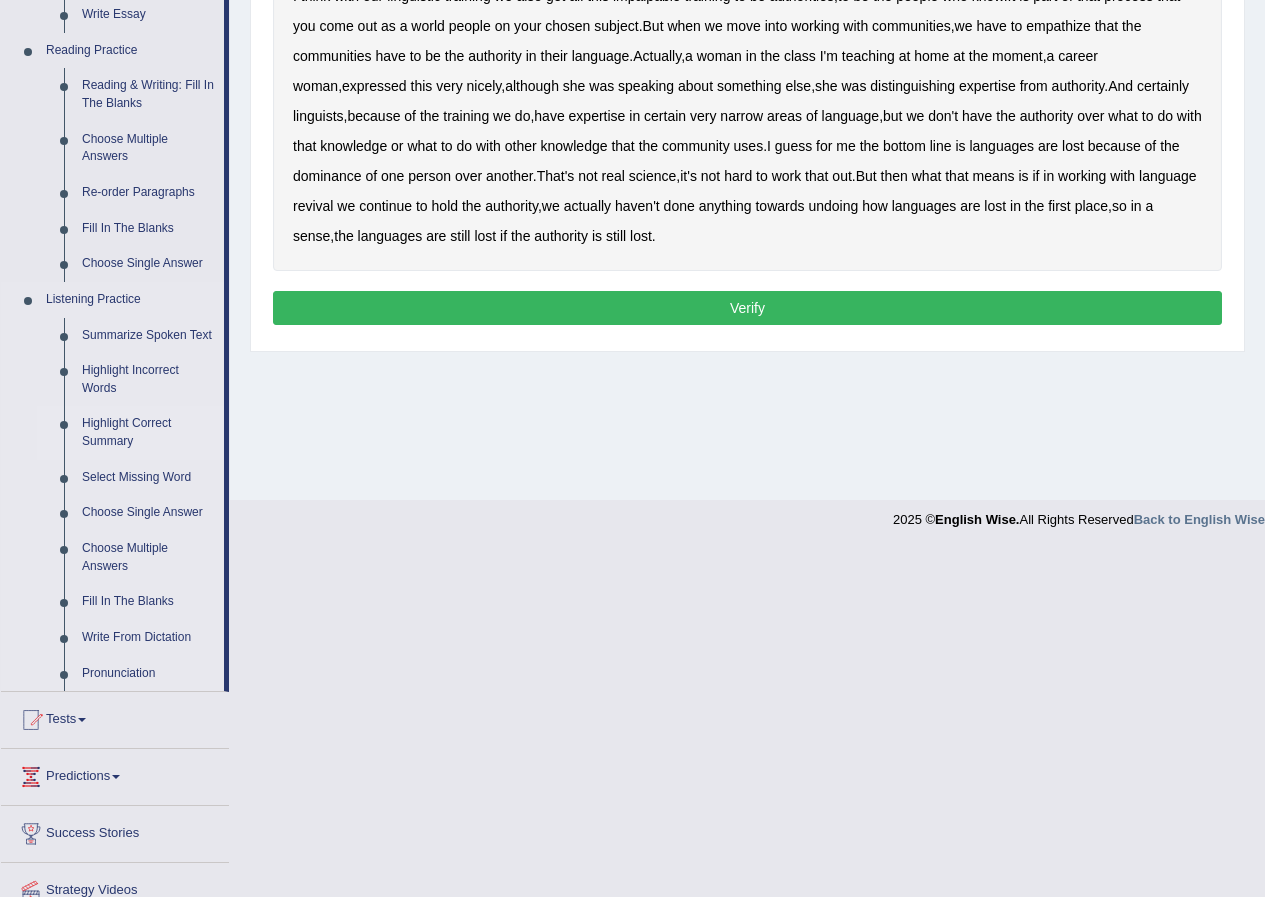 click on "Highlight Correct Summary" at bounding box center [148, 432] 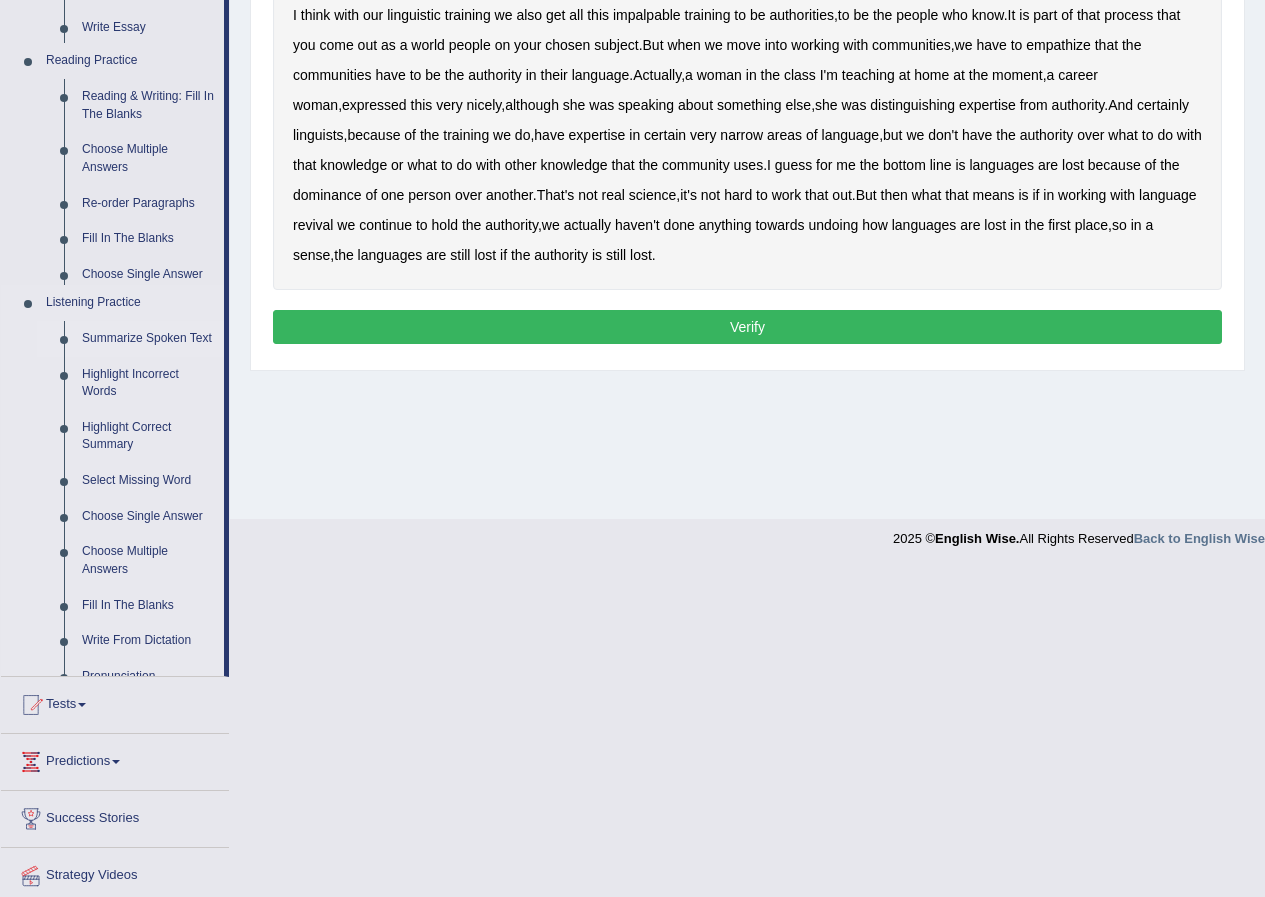 scroll, scrollTop: 153, scrollLeft: 0, axis: vertical 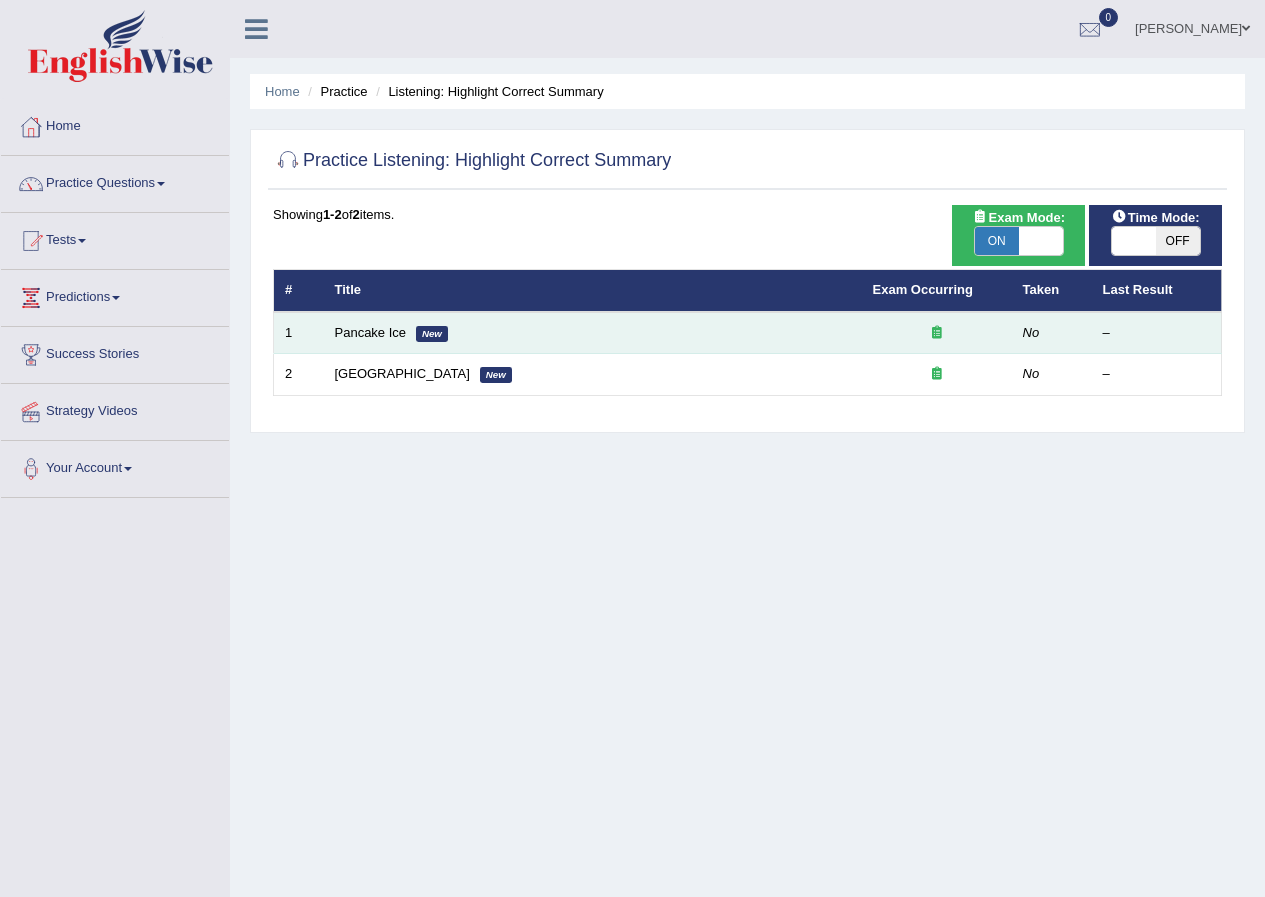 click on "Pancake Ice New" at bounding box center (593, 333) 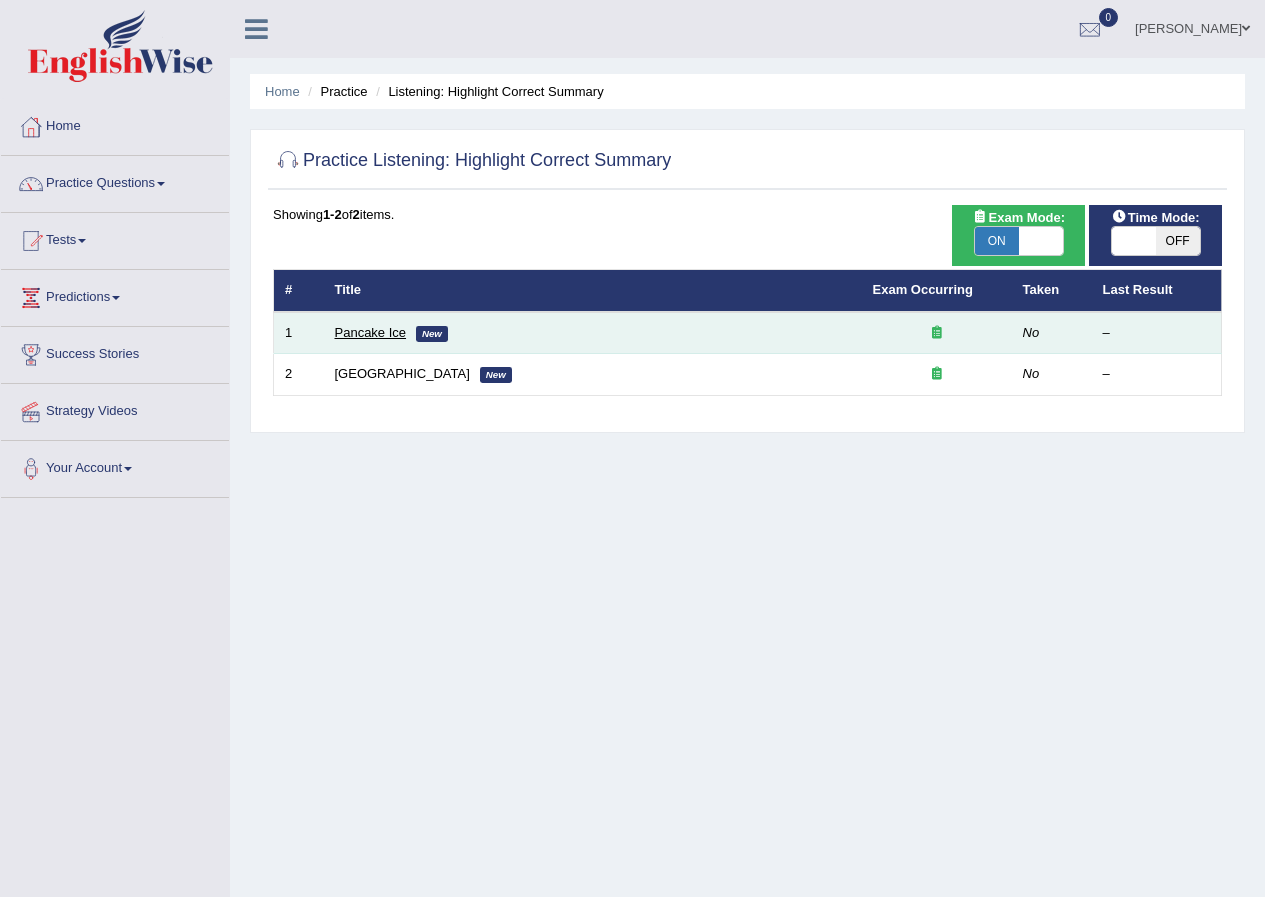 click on "Pancake Ice" at bounding box center (371, 332) 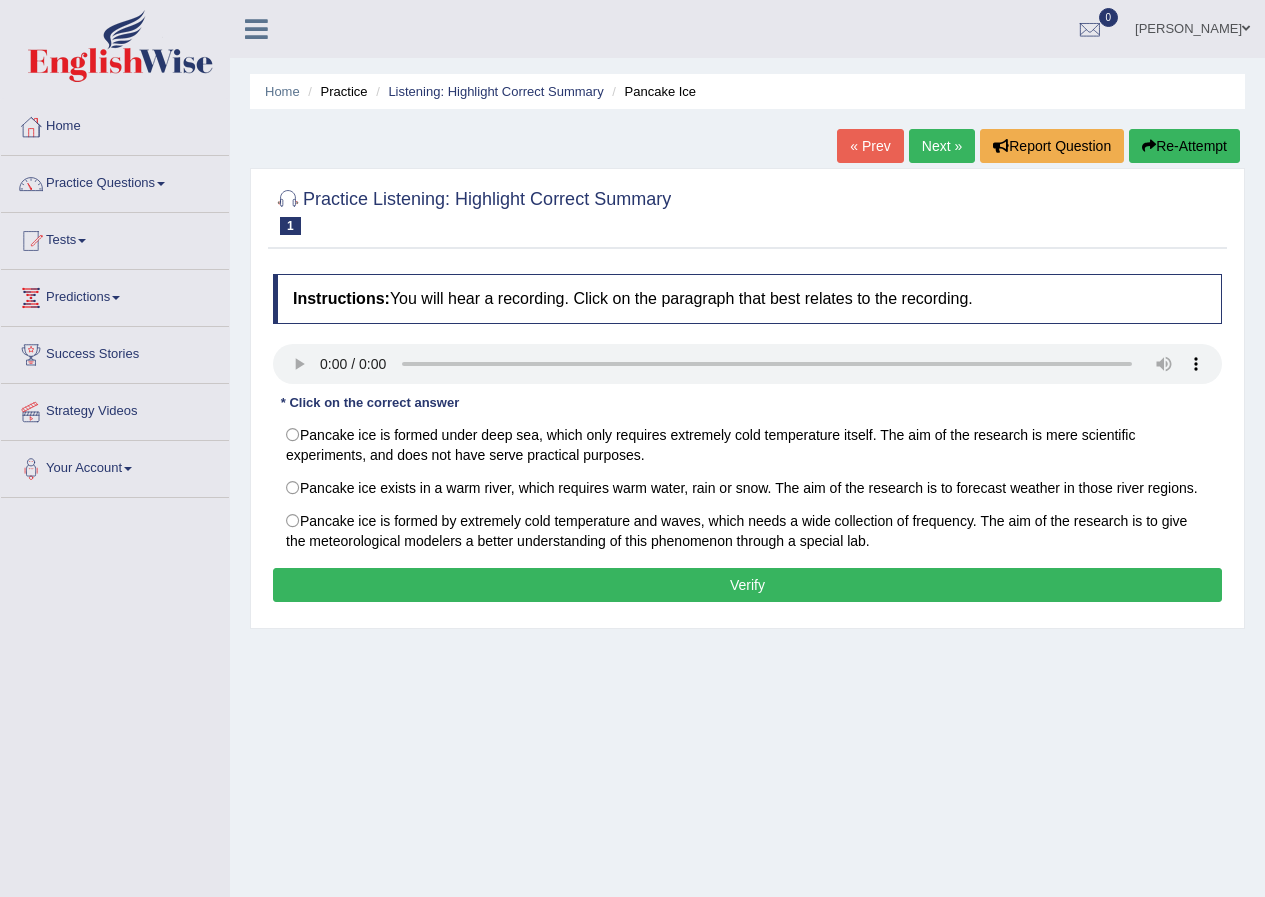 scroll, scrollTop: 0, scrollLeft: 0, axis: both 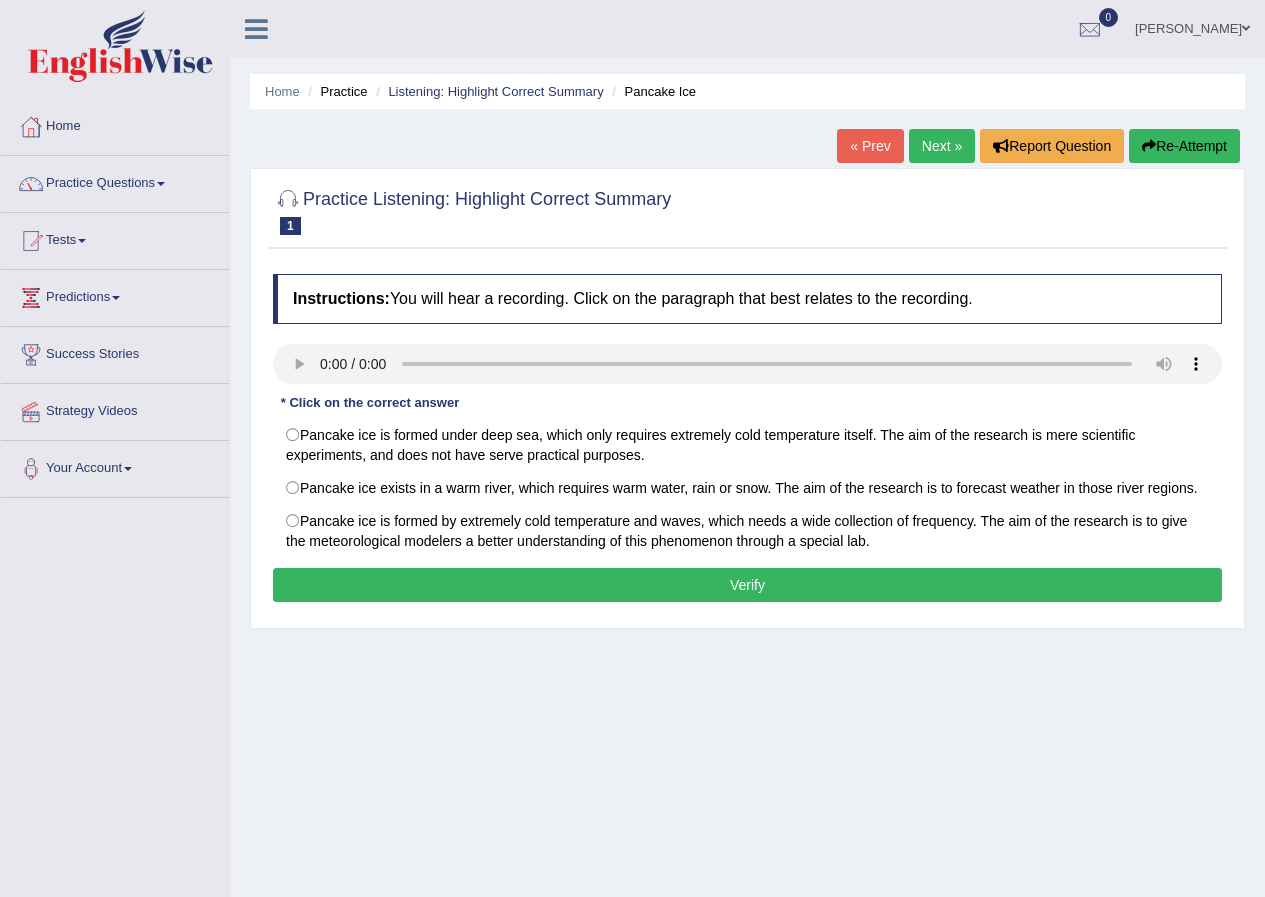 type 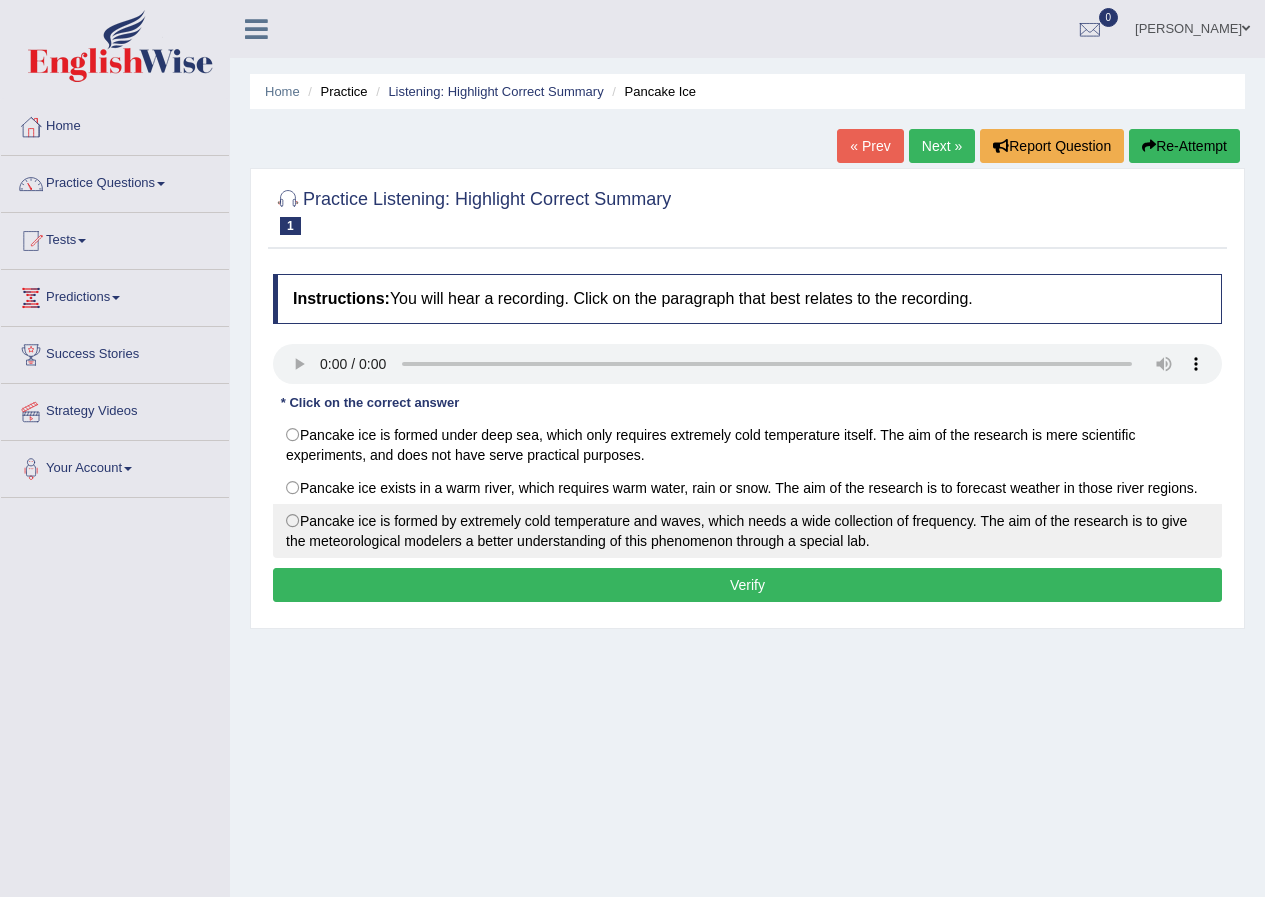 click on "Pancake ice is formed by extremely cold temperature and waves, which needs a wide collection of frequency. The aim of the research is to give the meteorological modelers a better understanding of this phenomenon through a special lab." at bounding box center [747, 531] 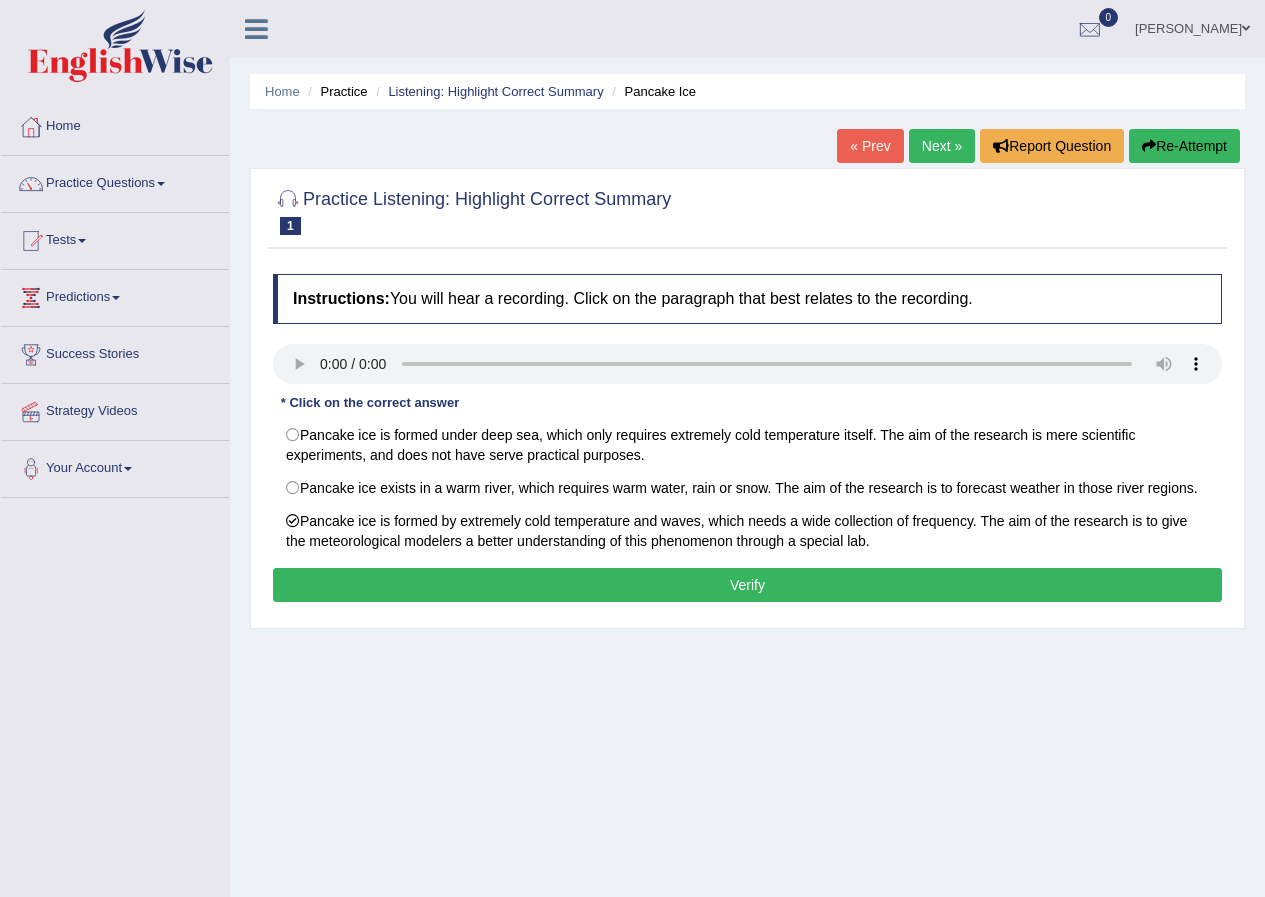 click on "Verify" at bounding box center (747, 585) 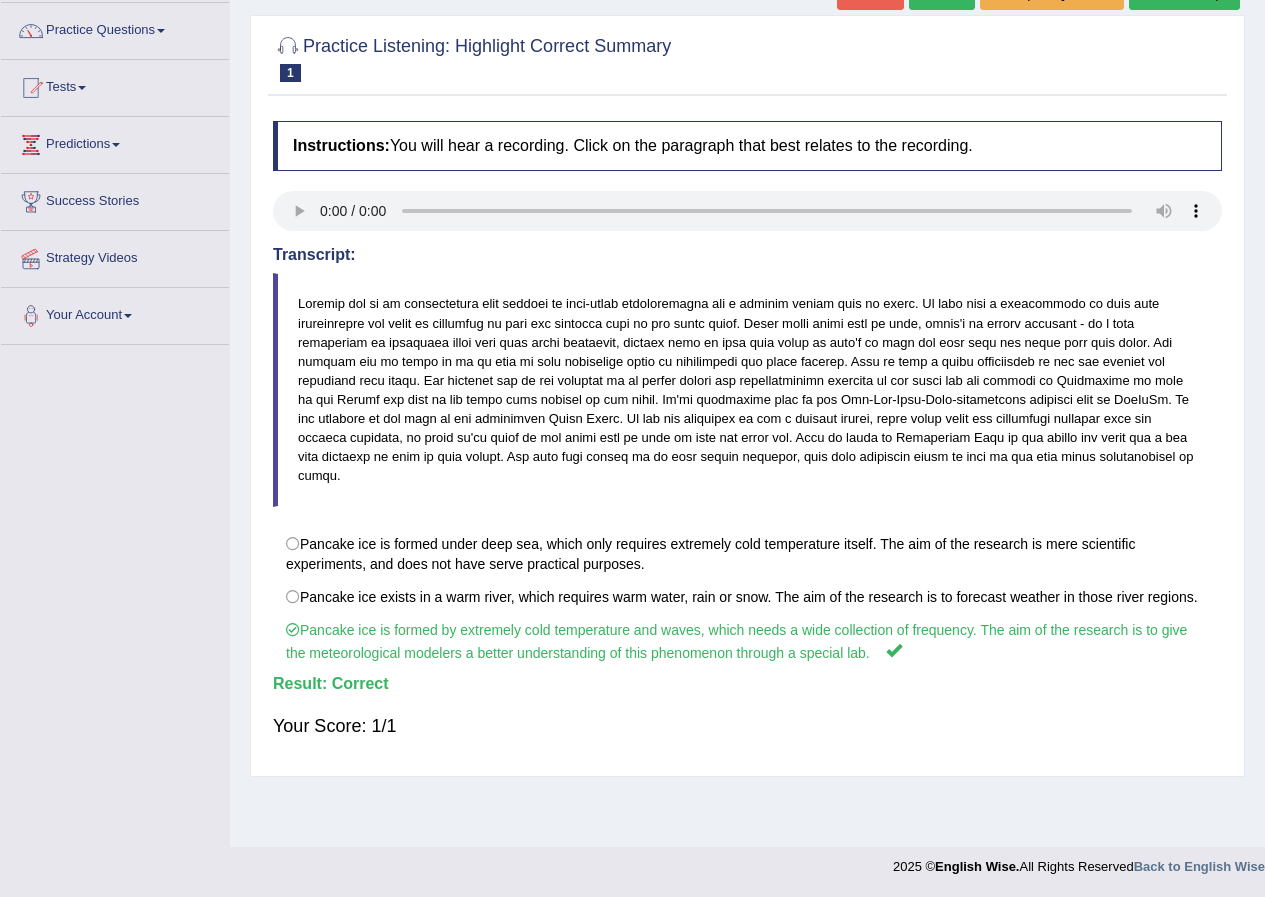 scroll, scrollTop: 0, scrollLeft: 0, axis: both 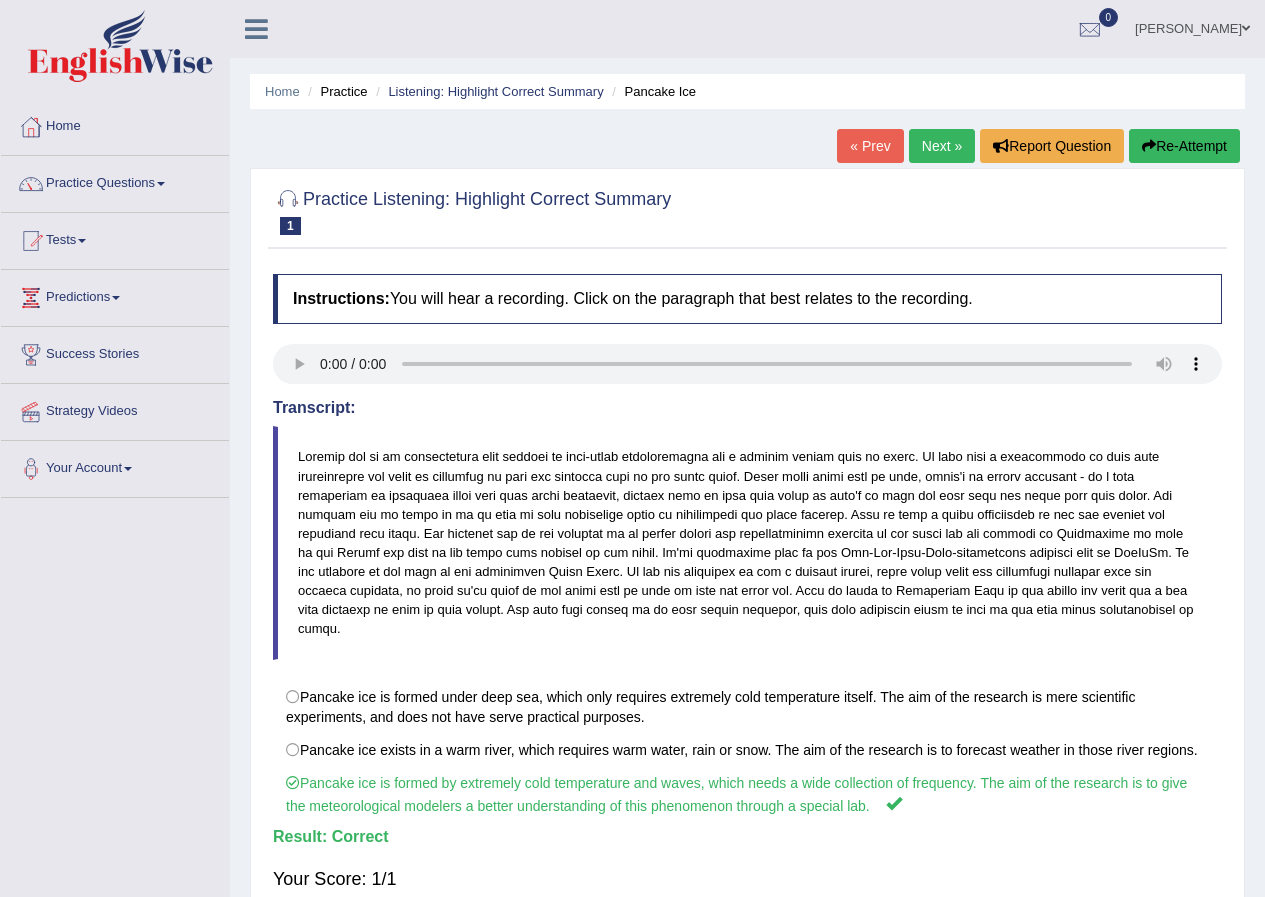 click on "Next »" at bounding box center (942, 146) 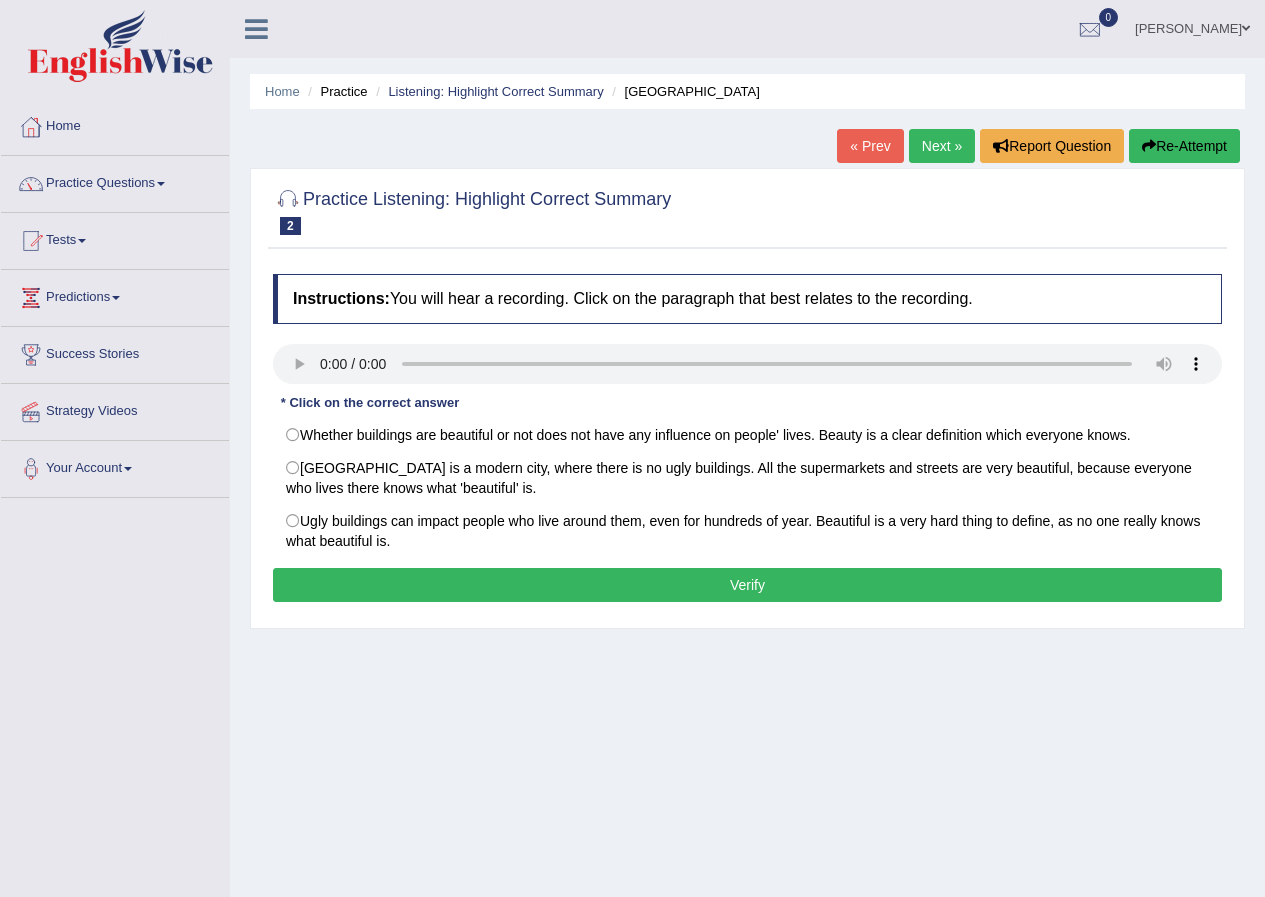 scroll, scrollTop: 0, scrollLeft: 0, axis: both 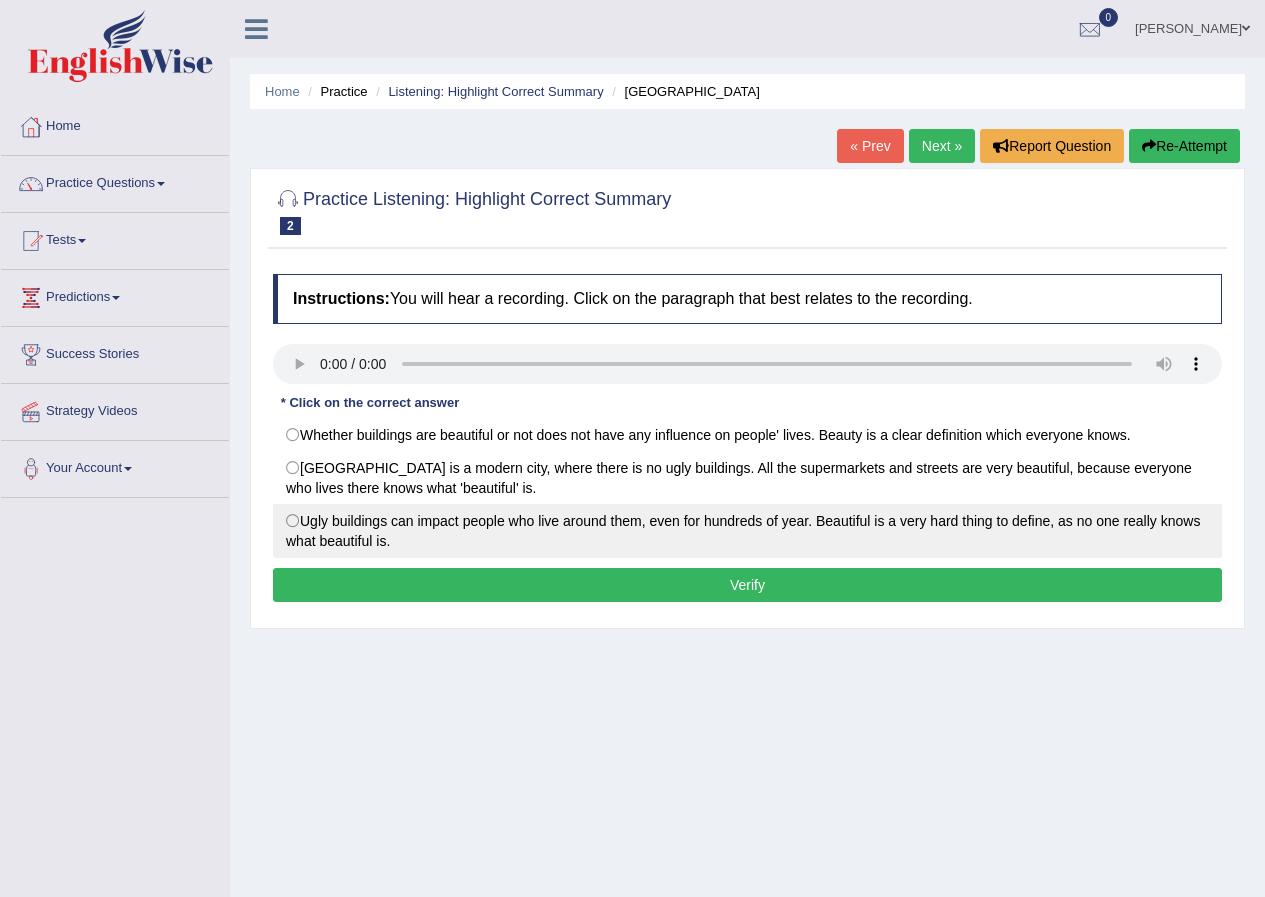 click on "Ugly buildings can impact people who live around them, even for hundreds of year. Beautiful is a very hard thing to define, as no one really knows what beautiful is." at bounding box center (747, 531) 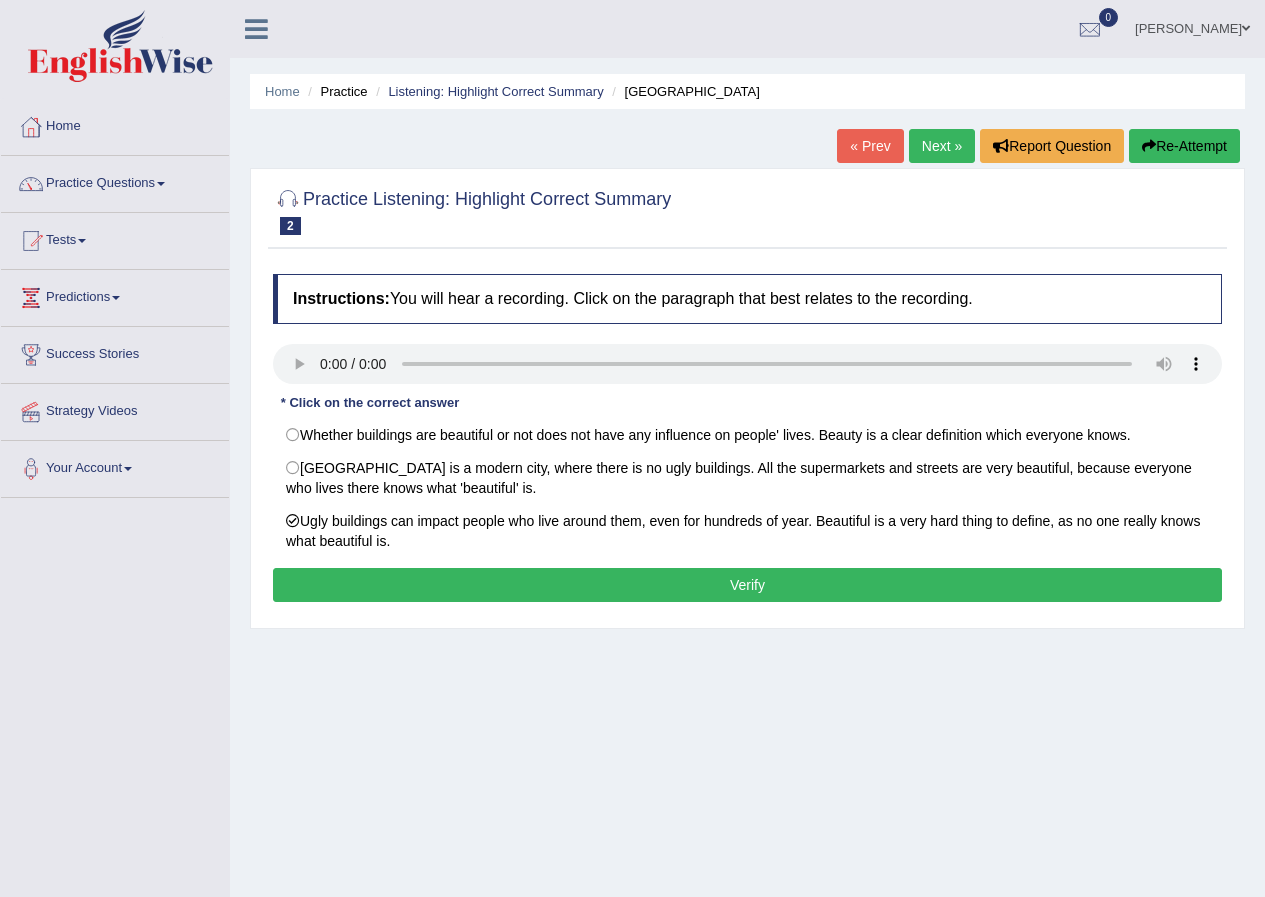 click on "Verify" at bounding box center (747, 585) 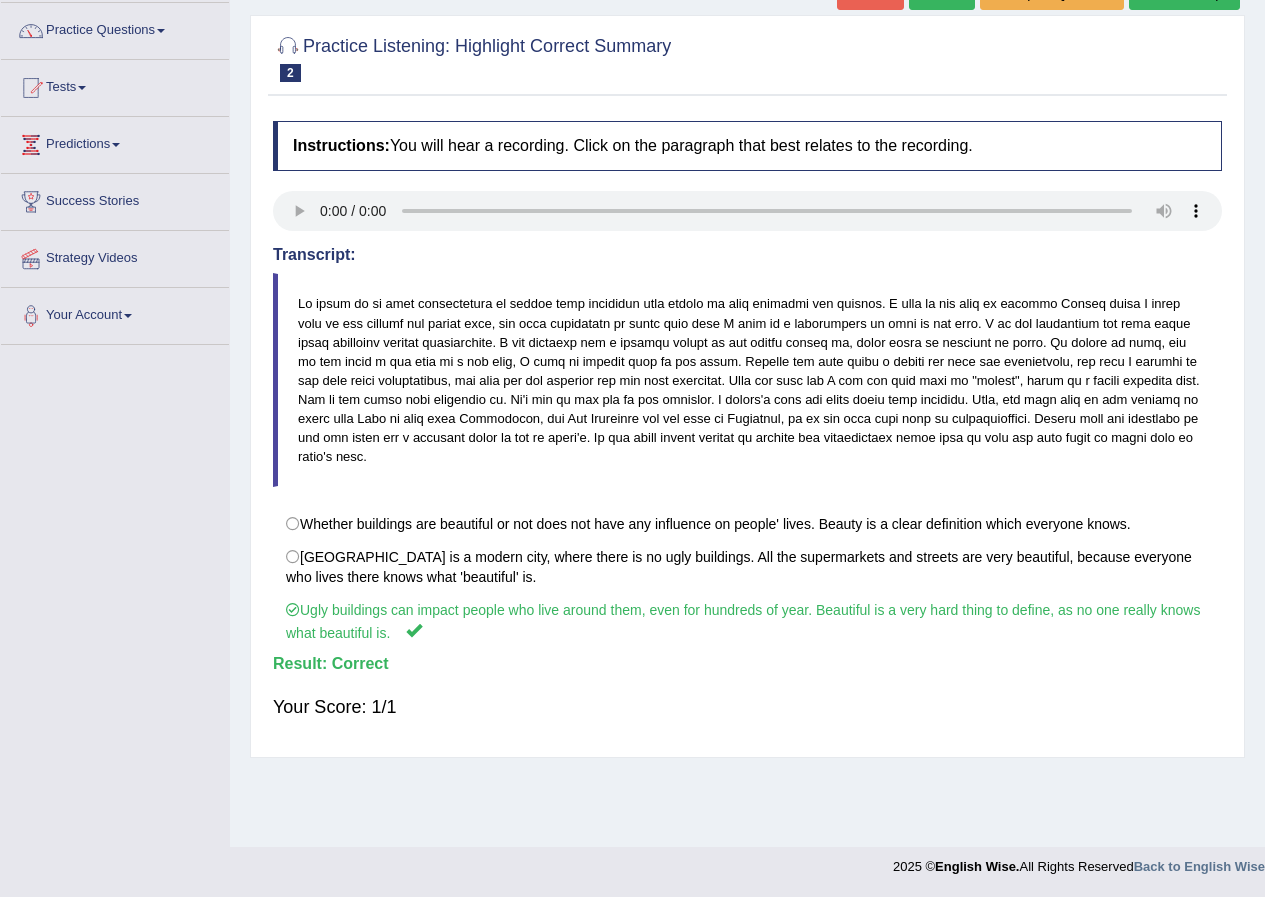 scroll, scrollTop: 0, scrollLeft: 0, axis: both 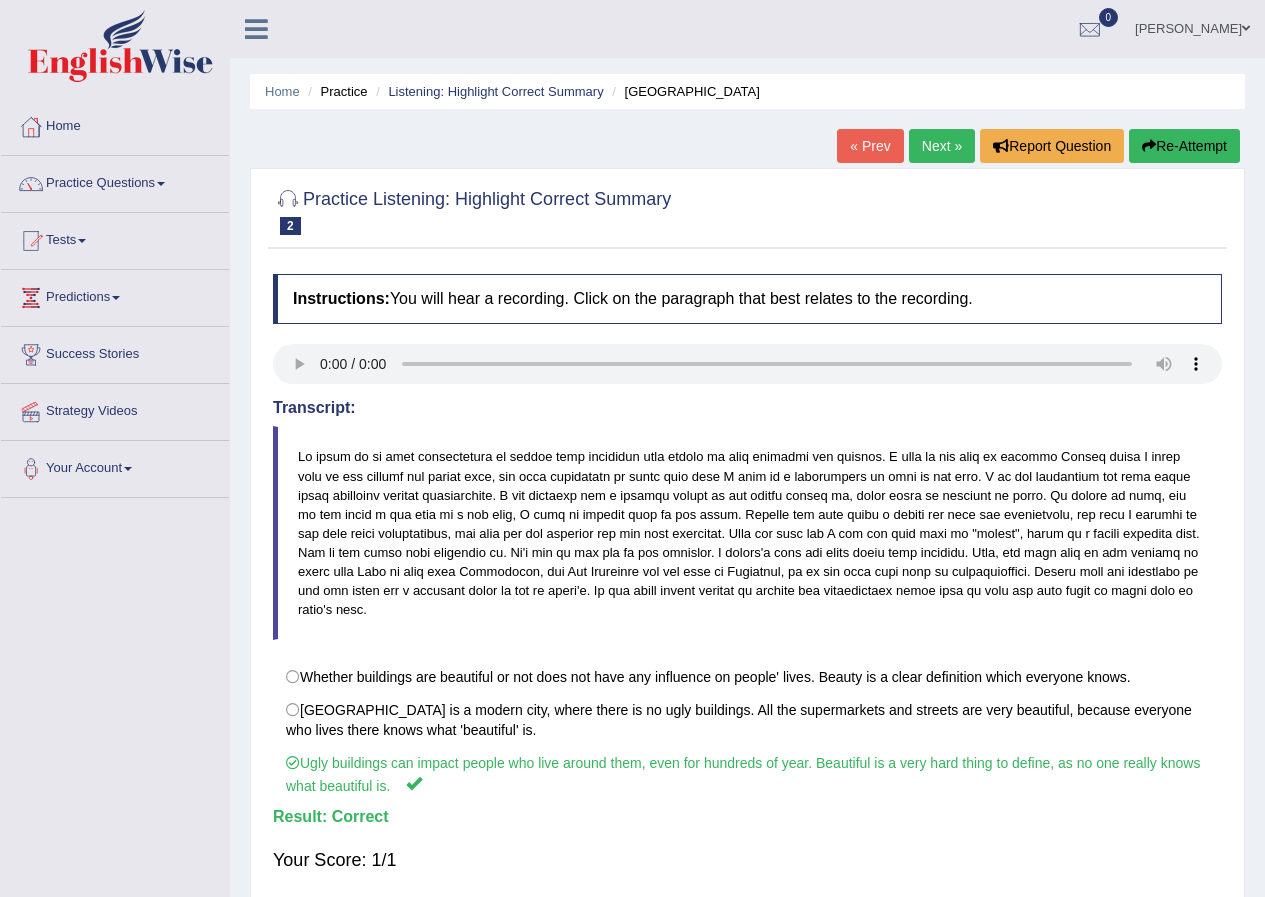click on "Next »" at bounding box center [942, 146] 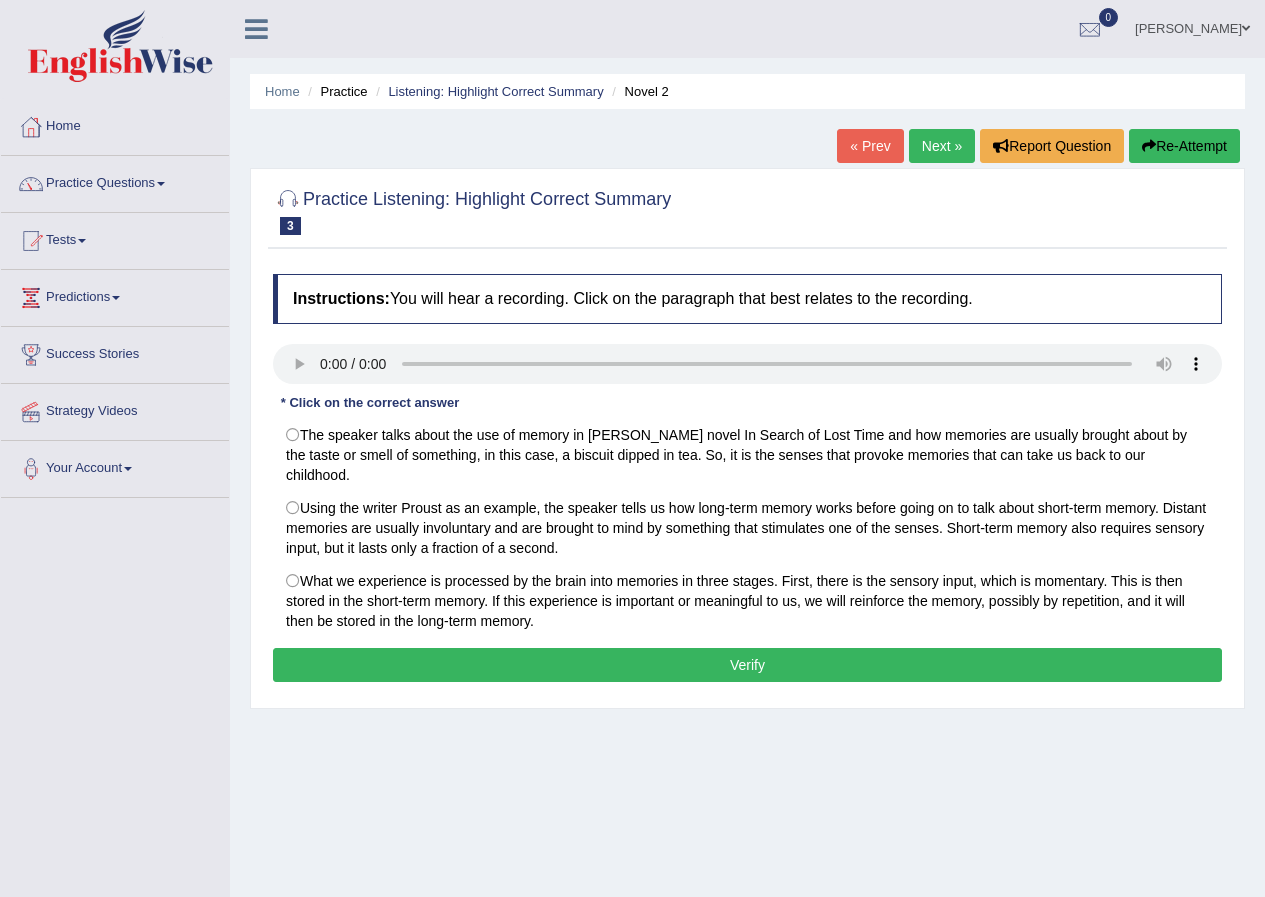 scroll, scrollTop: 0, scrollLeft: 0, axis: both 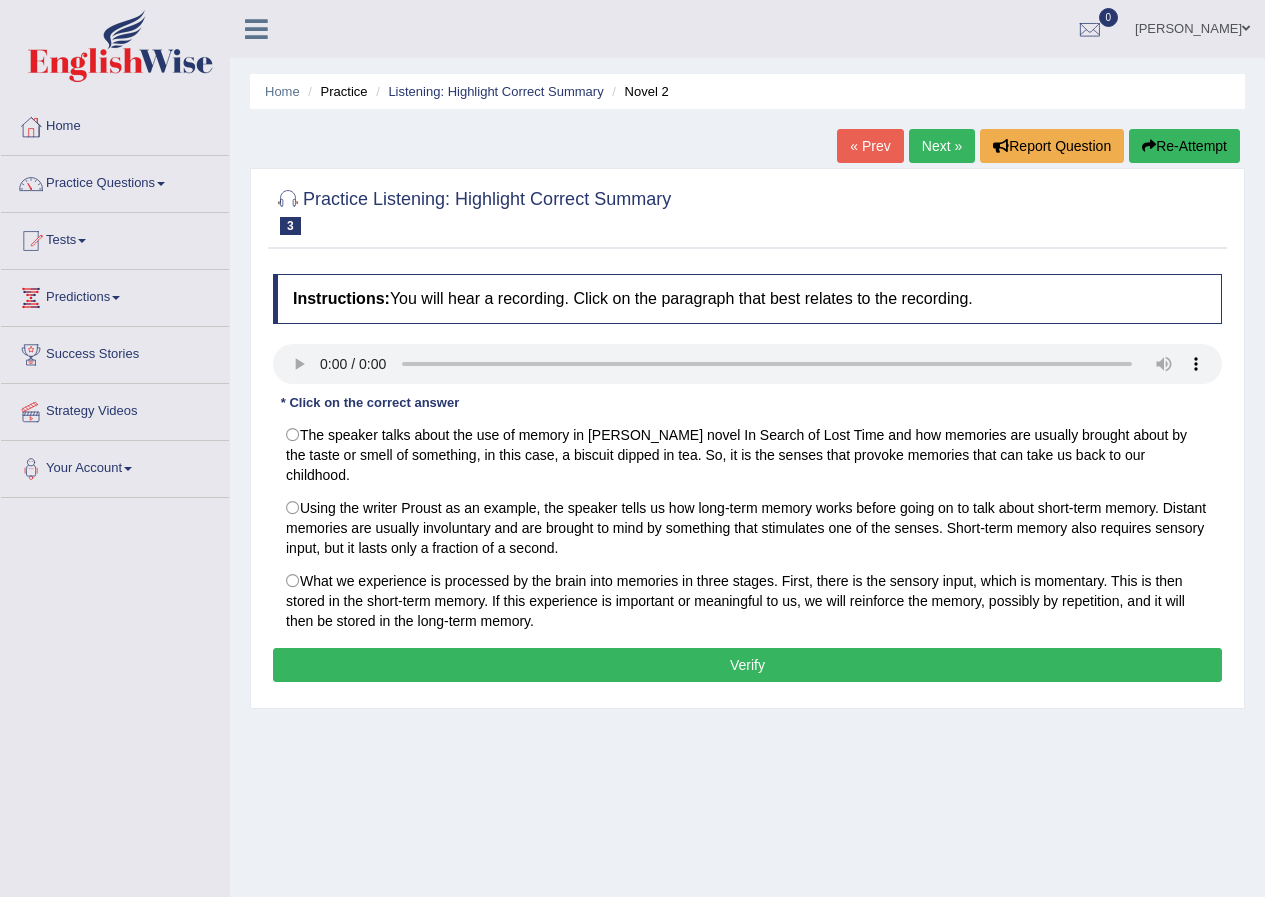 click on "« Prev" at bounding box center (870, 146) 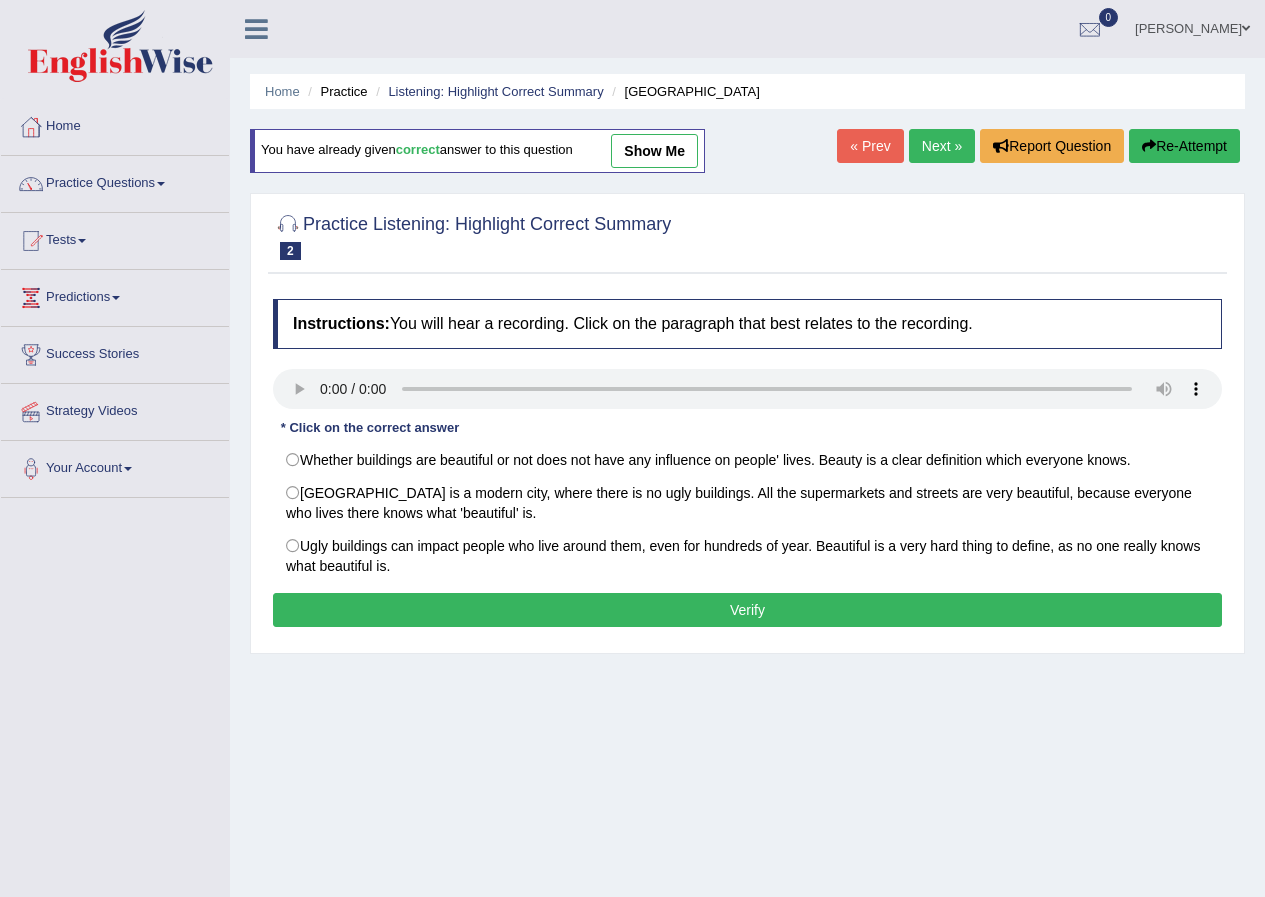 scroll, scrollTop: 0, scrollLeft: 0, axis: both 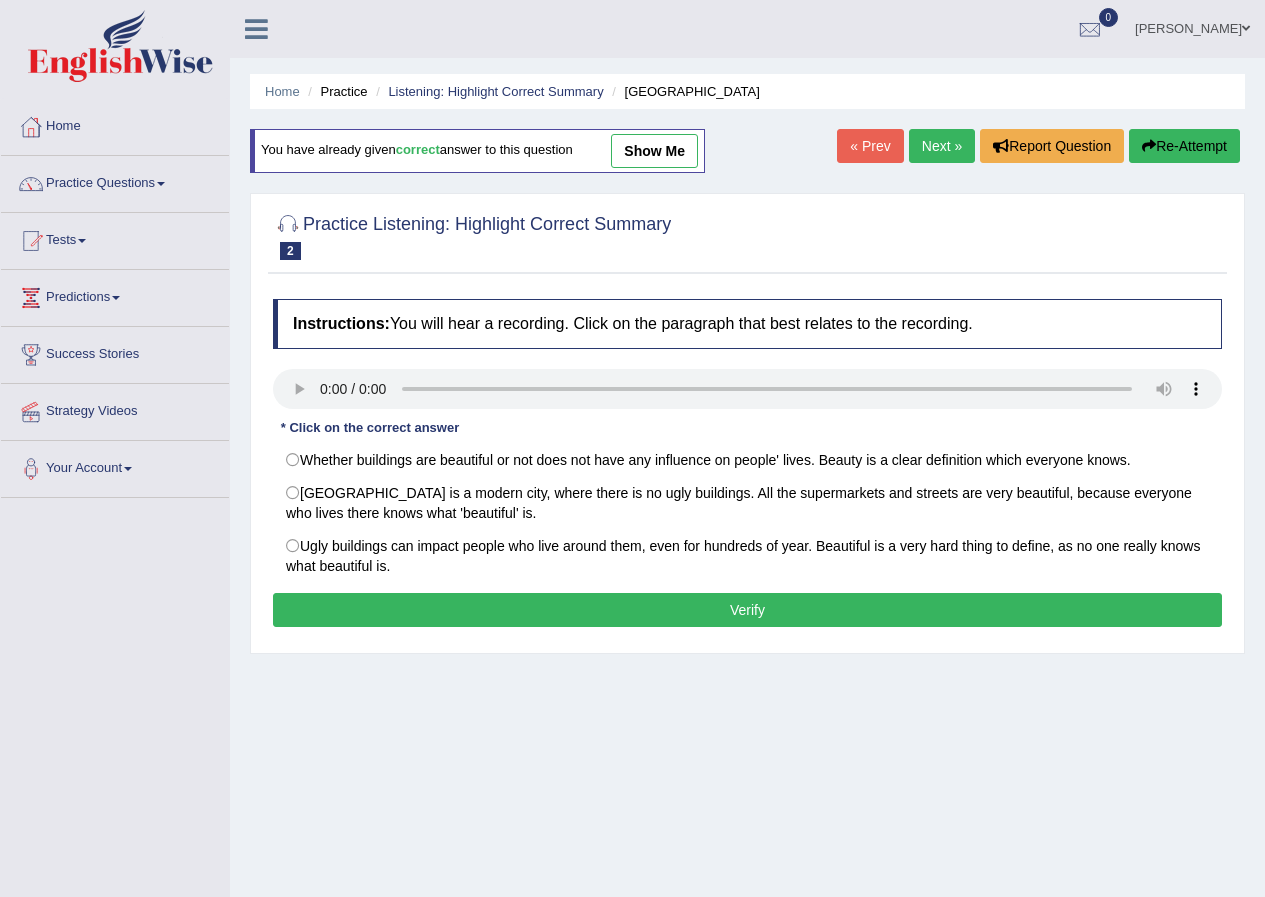 click on "Practice Questions" at bounding box center [115, 181] 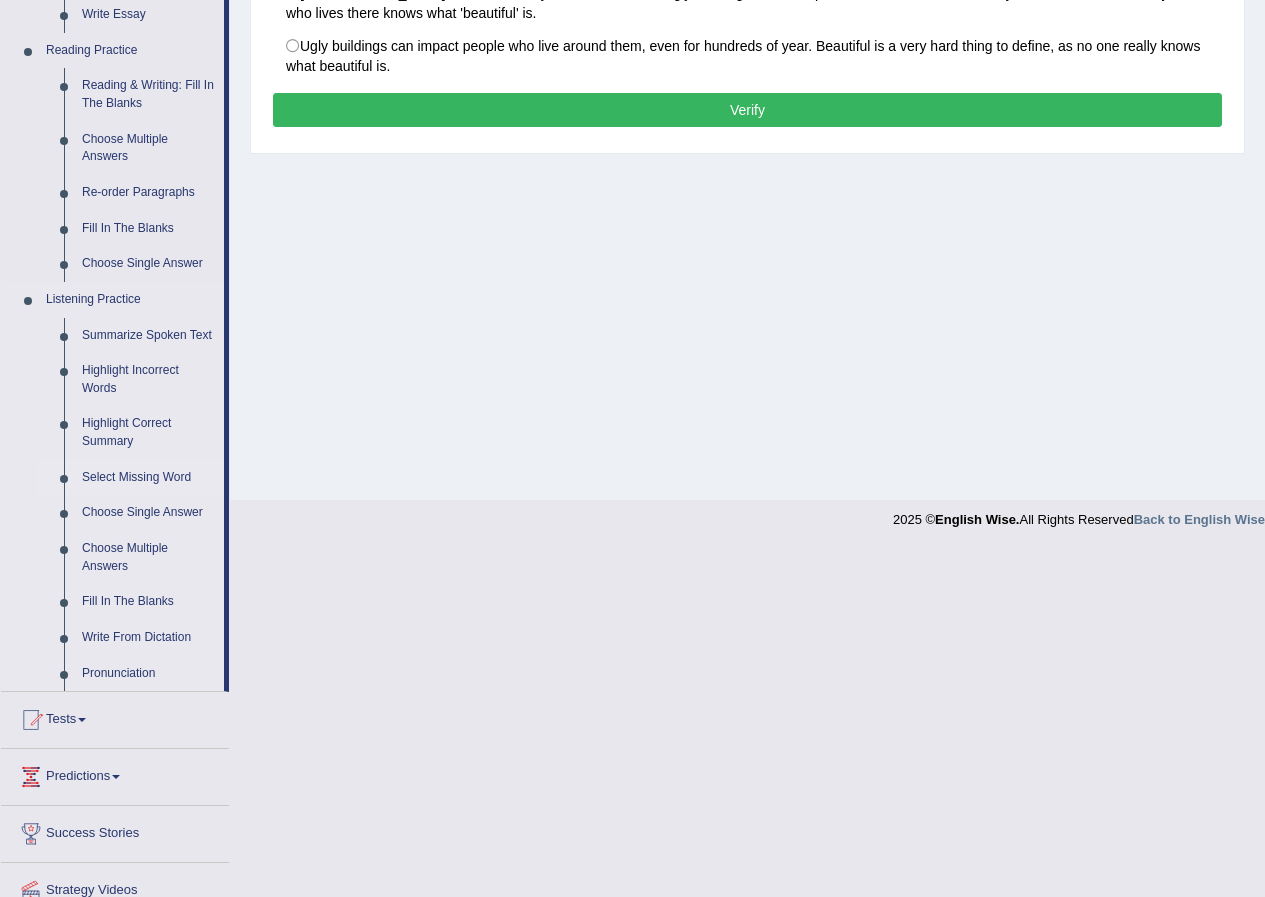 scroll, scrollTop: 581, scrollLeft: 0, axis: vertical 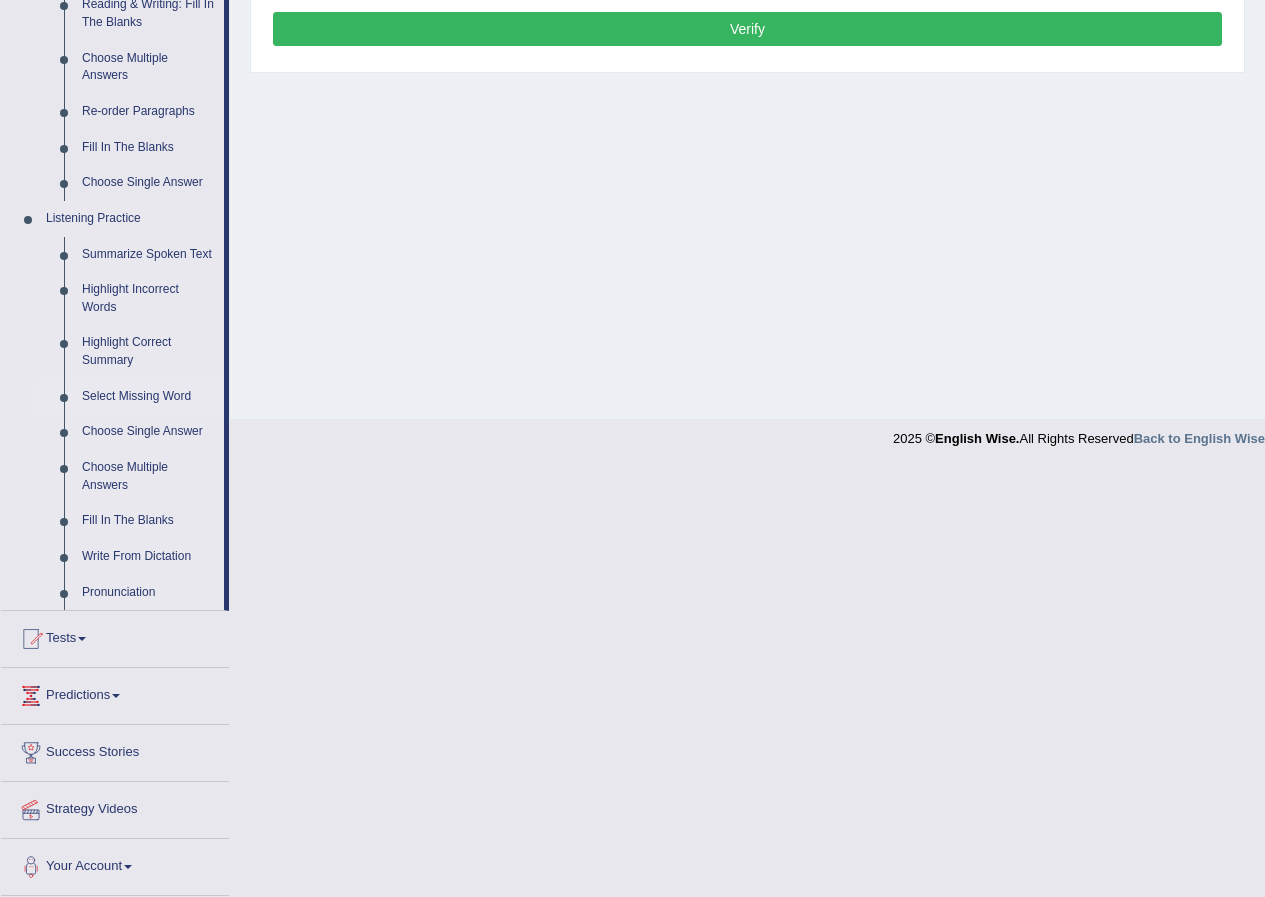 click on "Select Missing Word" at bounding box center [148, 397] 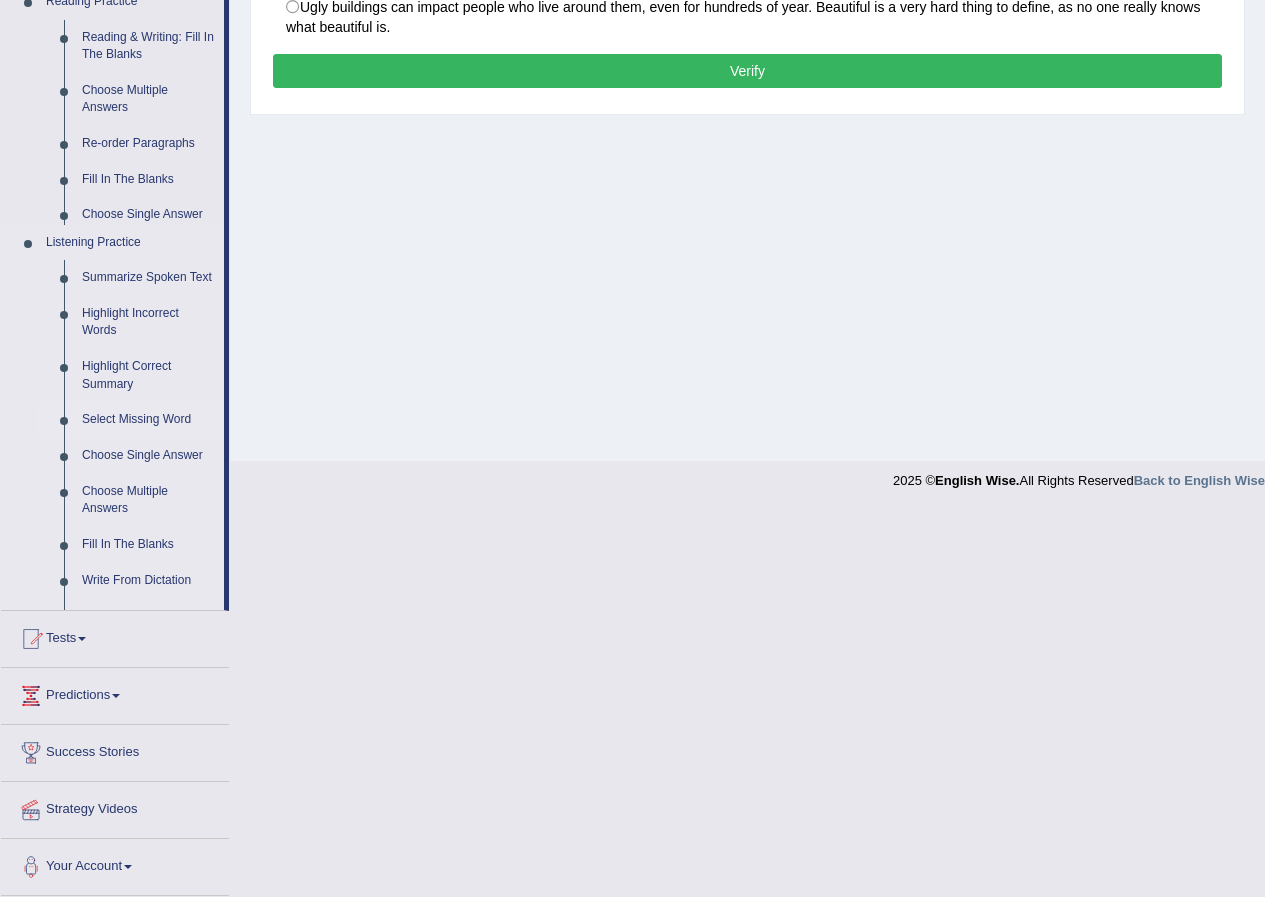 scroll, scrollTop: 187, scrollLeft: 0, axis: vertical 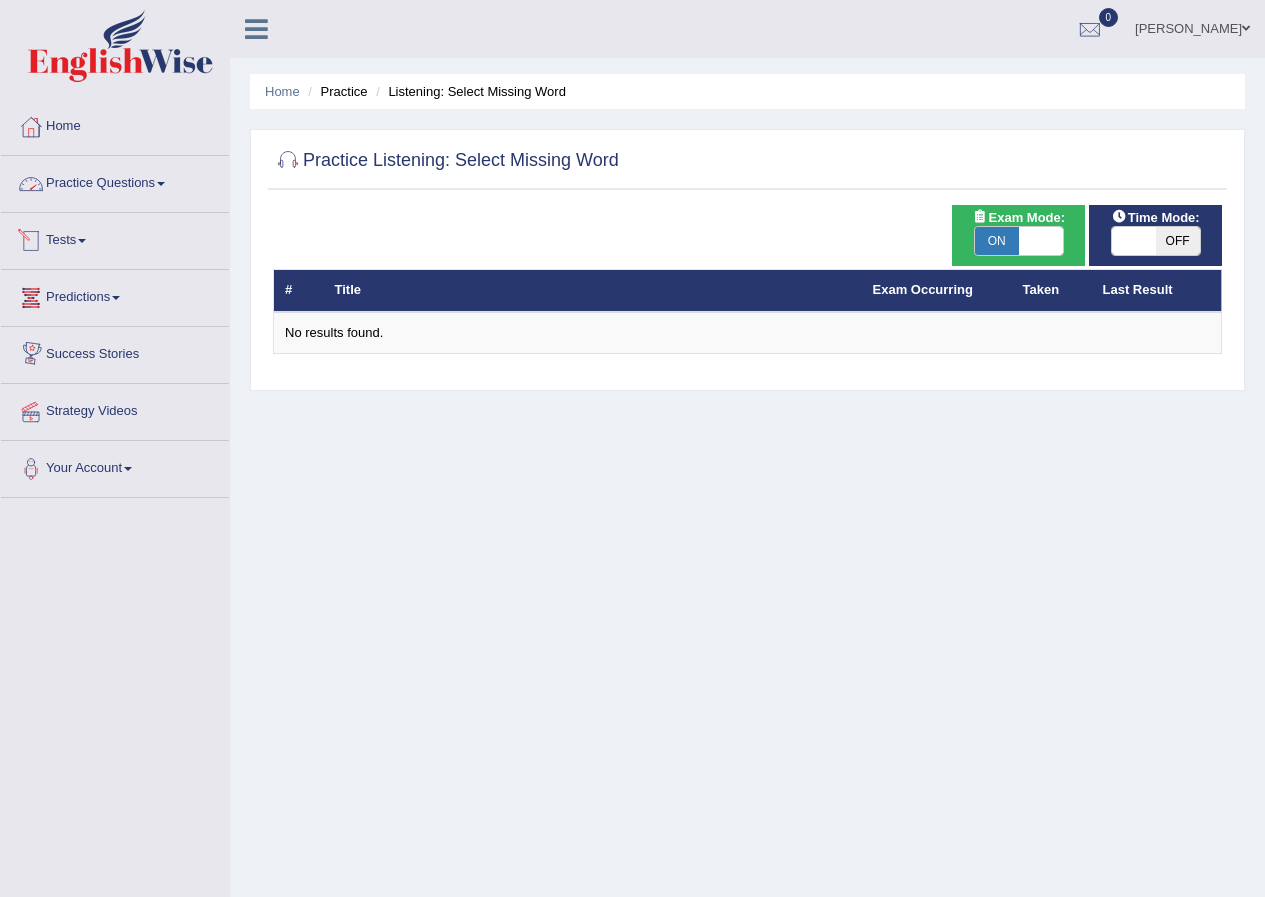 click on "Practice Questions" at bounding box center (115, 181) 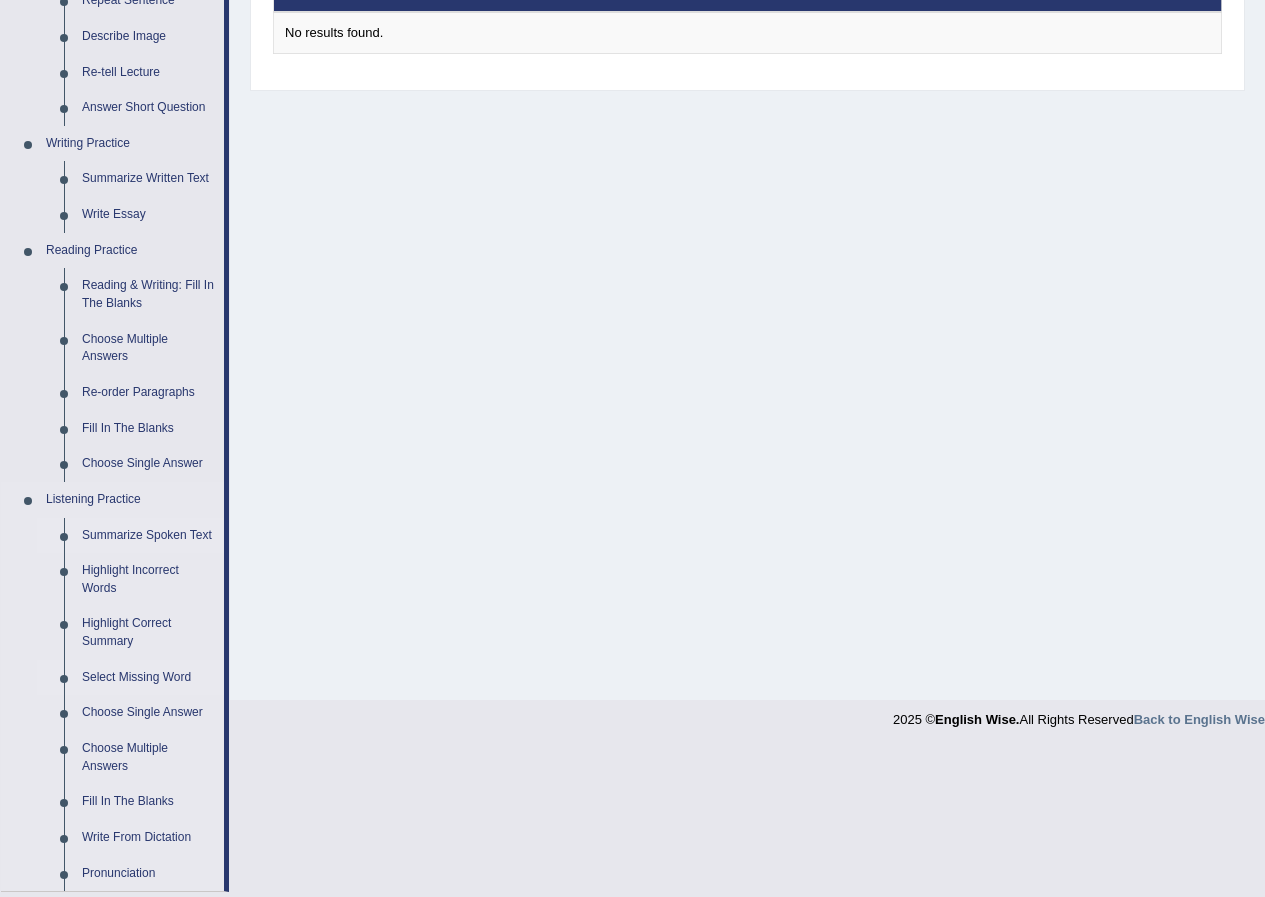 scroll, scrollTop: 500, scrollLeft: 0, axis: vertical 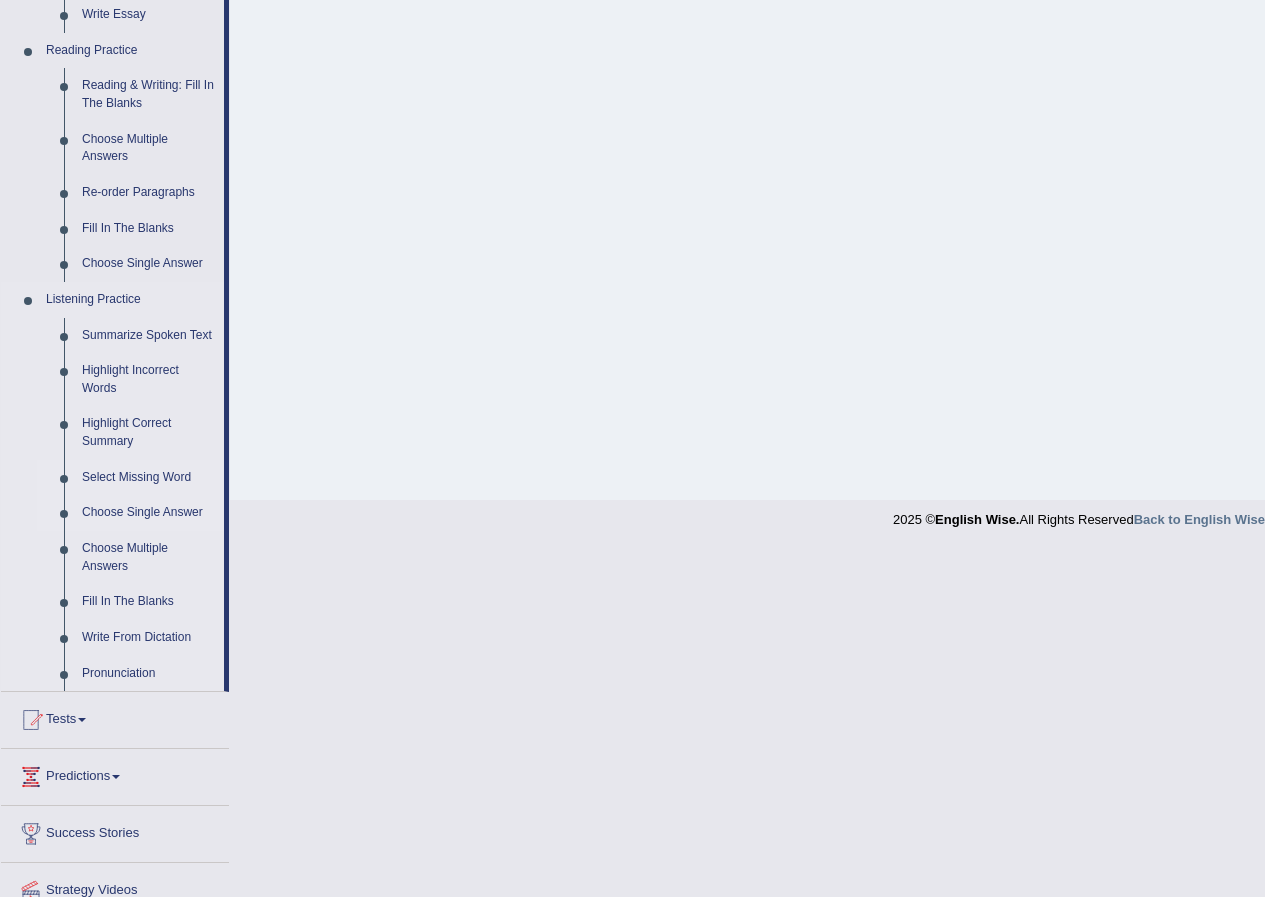 click on "Choose Single Answer" at bounding box center (148, 513) 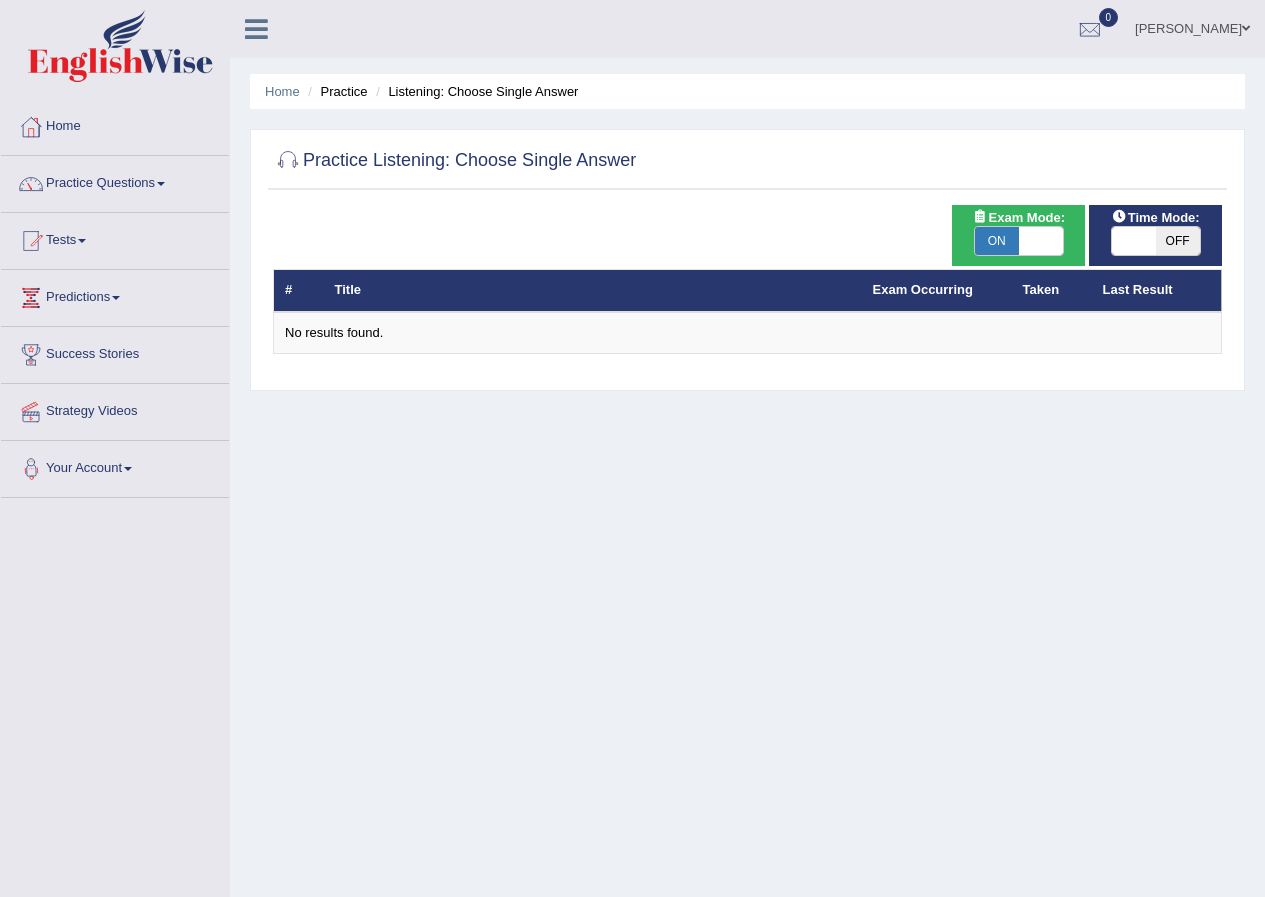 scroll, scrollTop: 0, scrollLeft: 0, axis: both 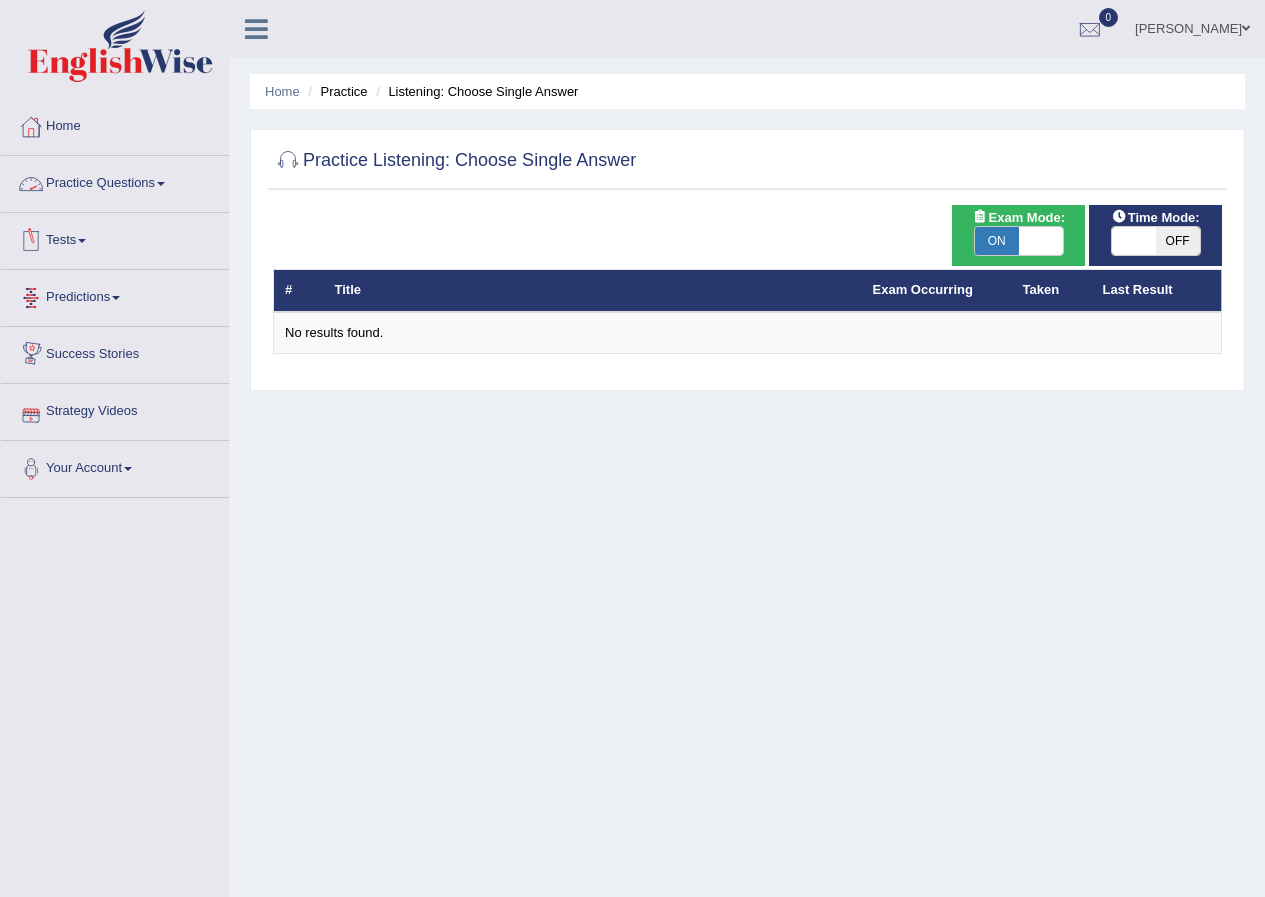 click on "Practice Questions" at bounding box center (115, 181) 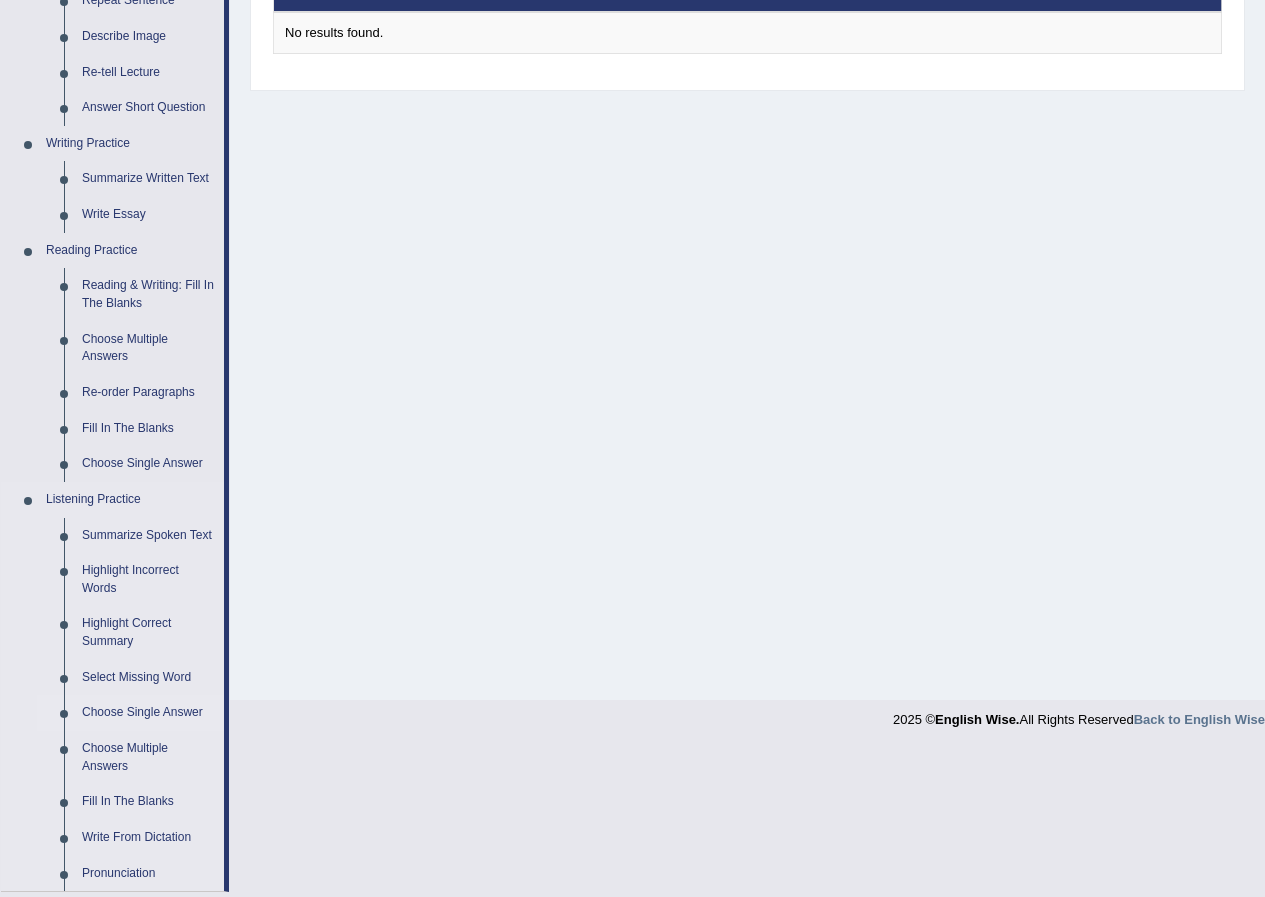 scroll, scrollTop: 581, scrollLeft: 0, axis: vertical 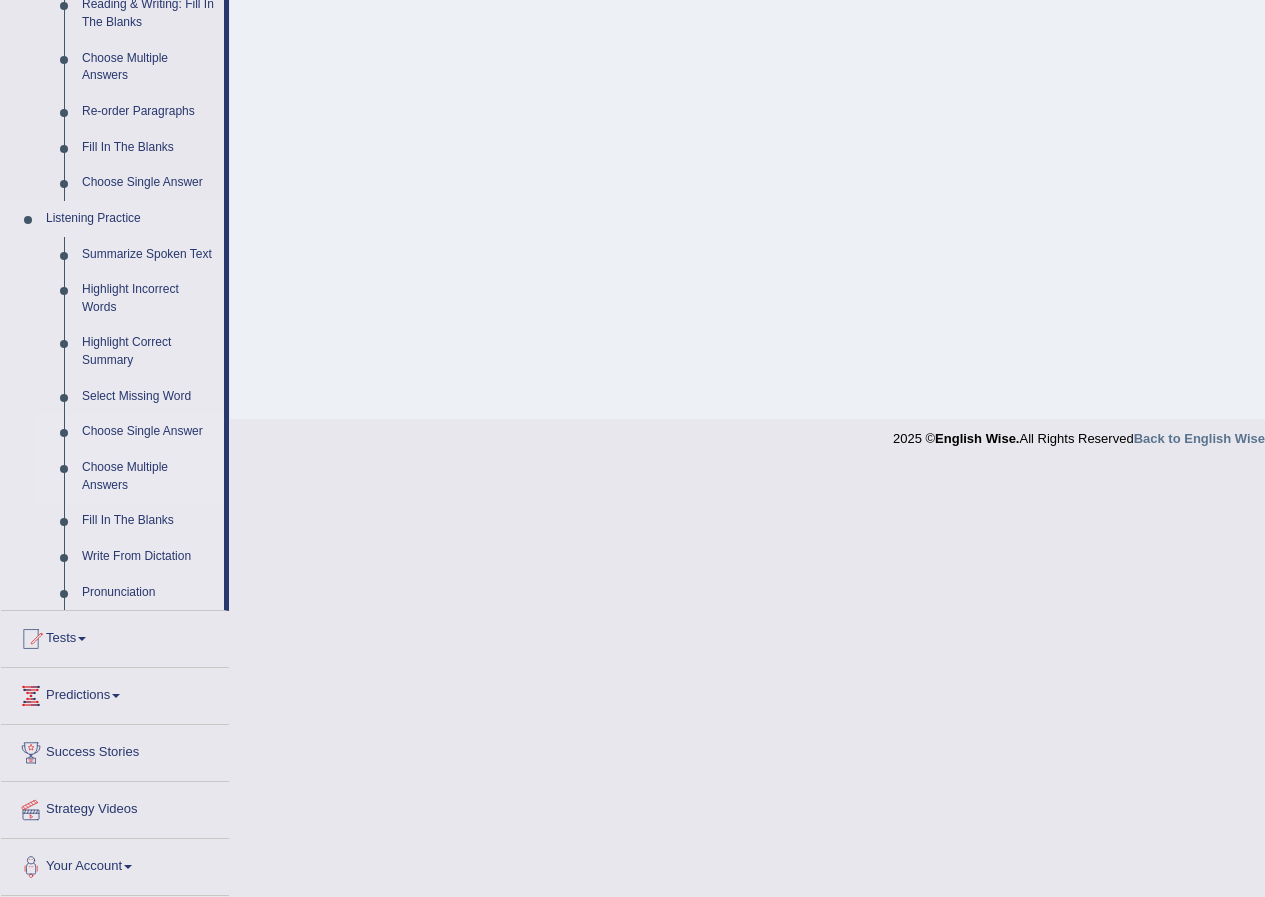 click on "Choose Multiple Answers" at bounding box center (148, 476) 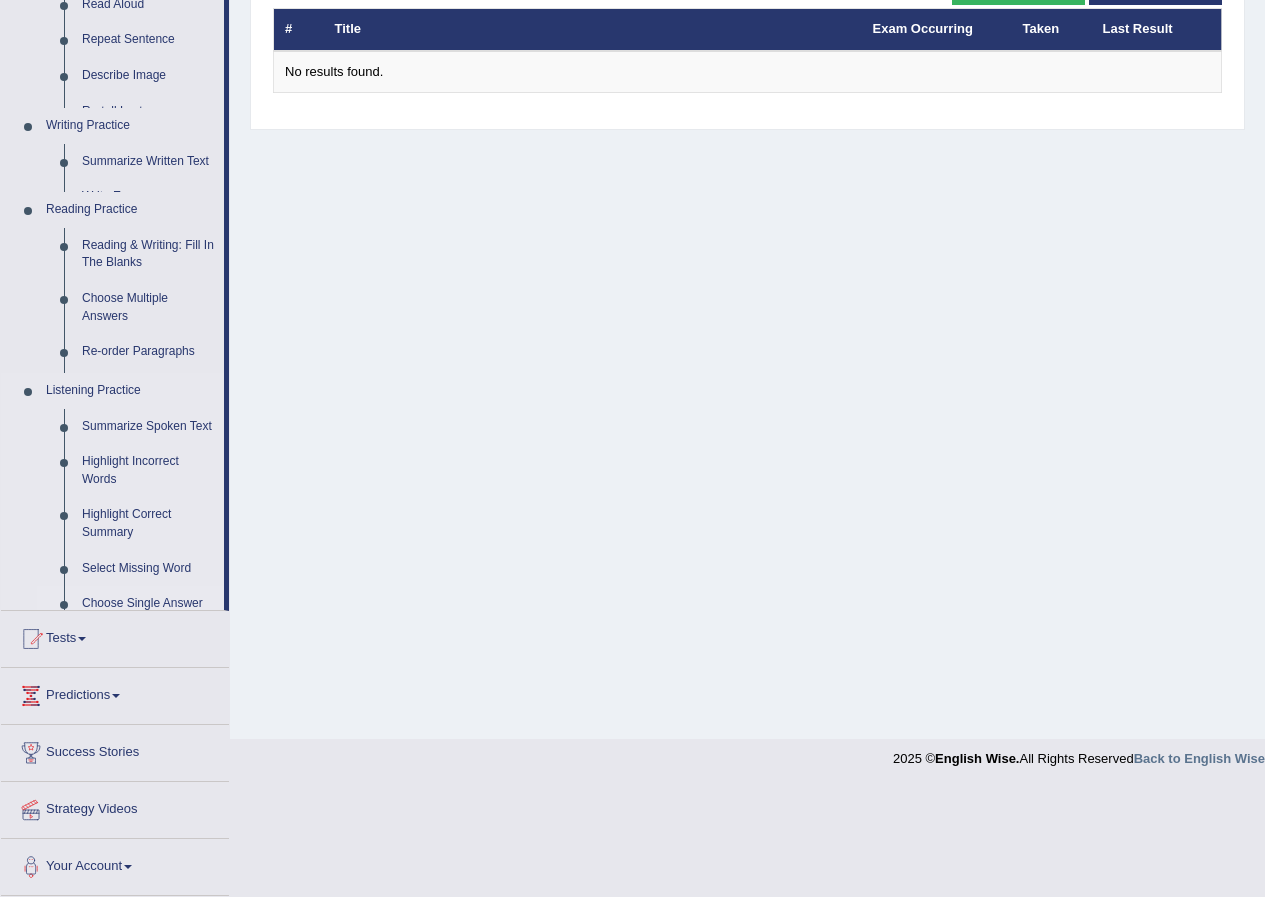 scroll, scrollTop: 153, scrollLeft: 0, axis: vertical 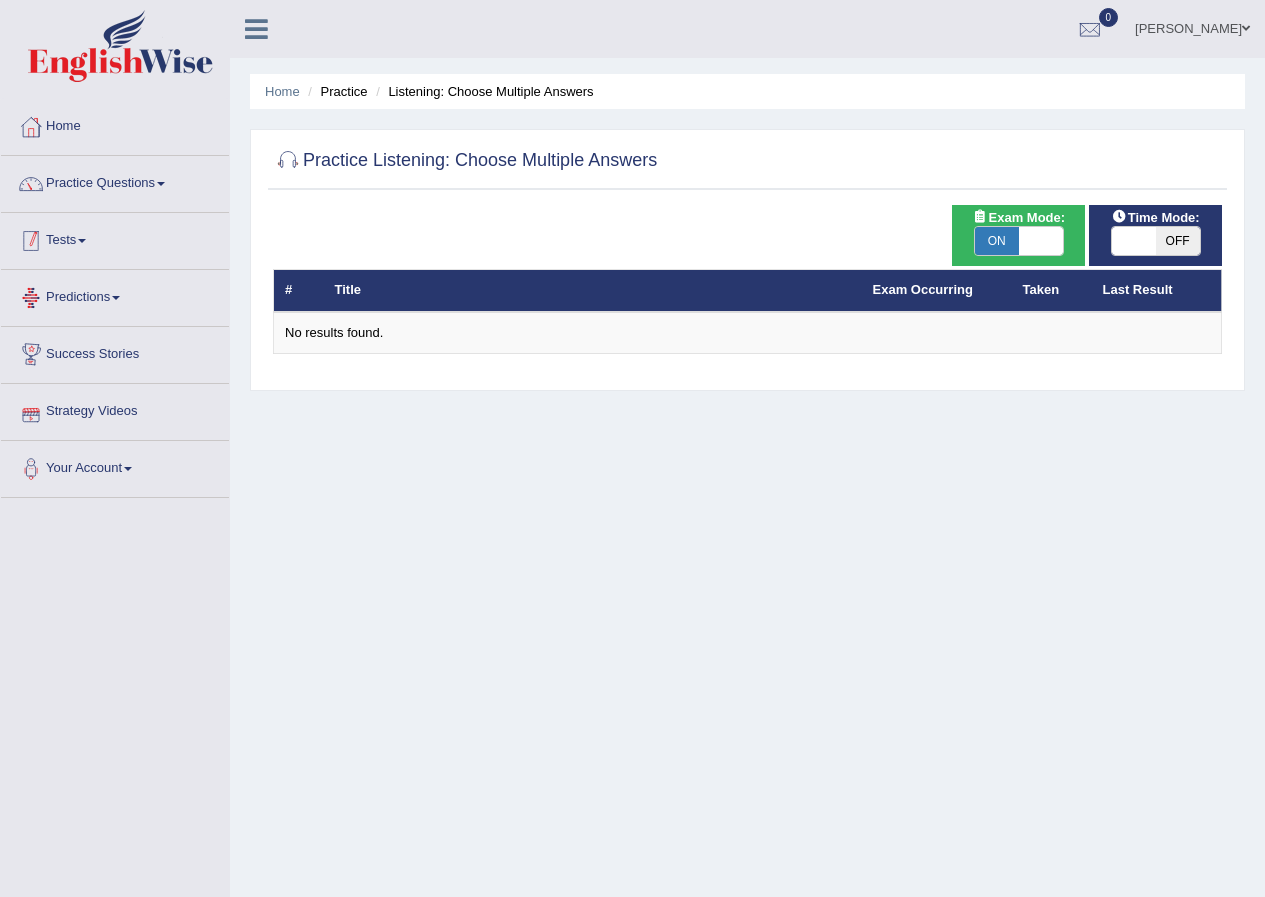 click on "Practice Questions" at bounding box center [115, 181] 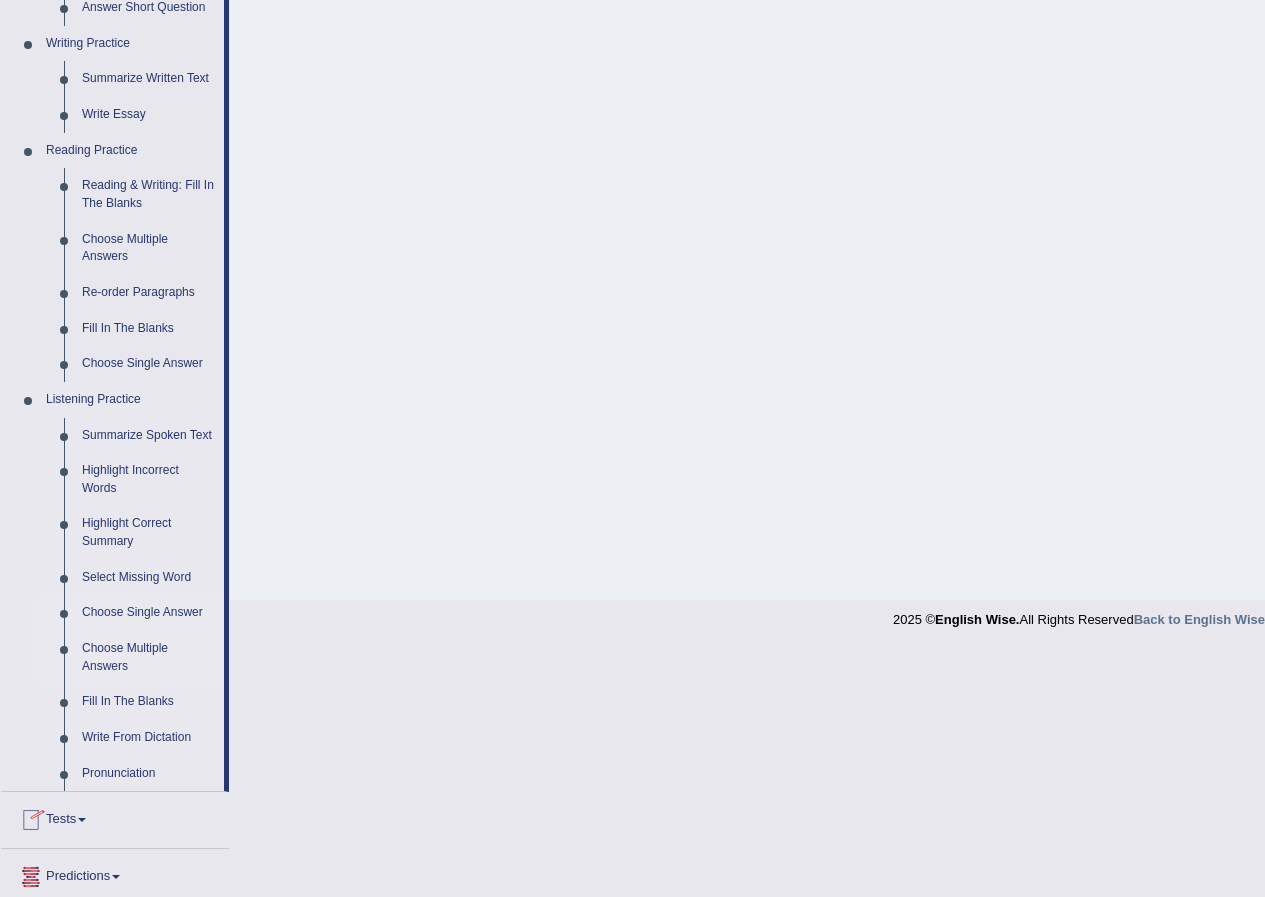 scroll, scrollTop: 581, scrollLeft: 0, axis: vertical 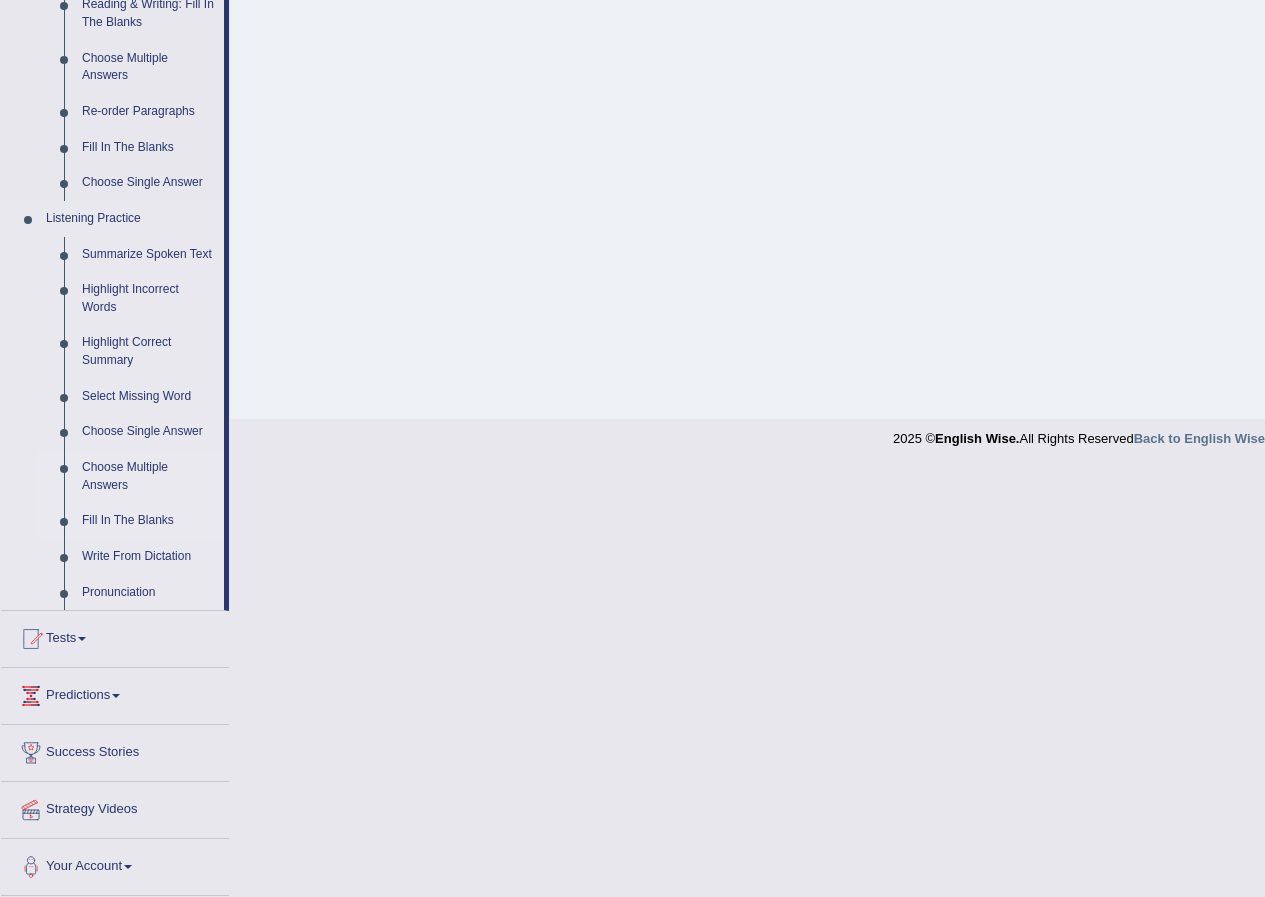 click on "Fill In The Blanks" at bounding box center (148, 521) 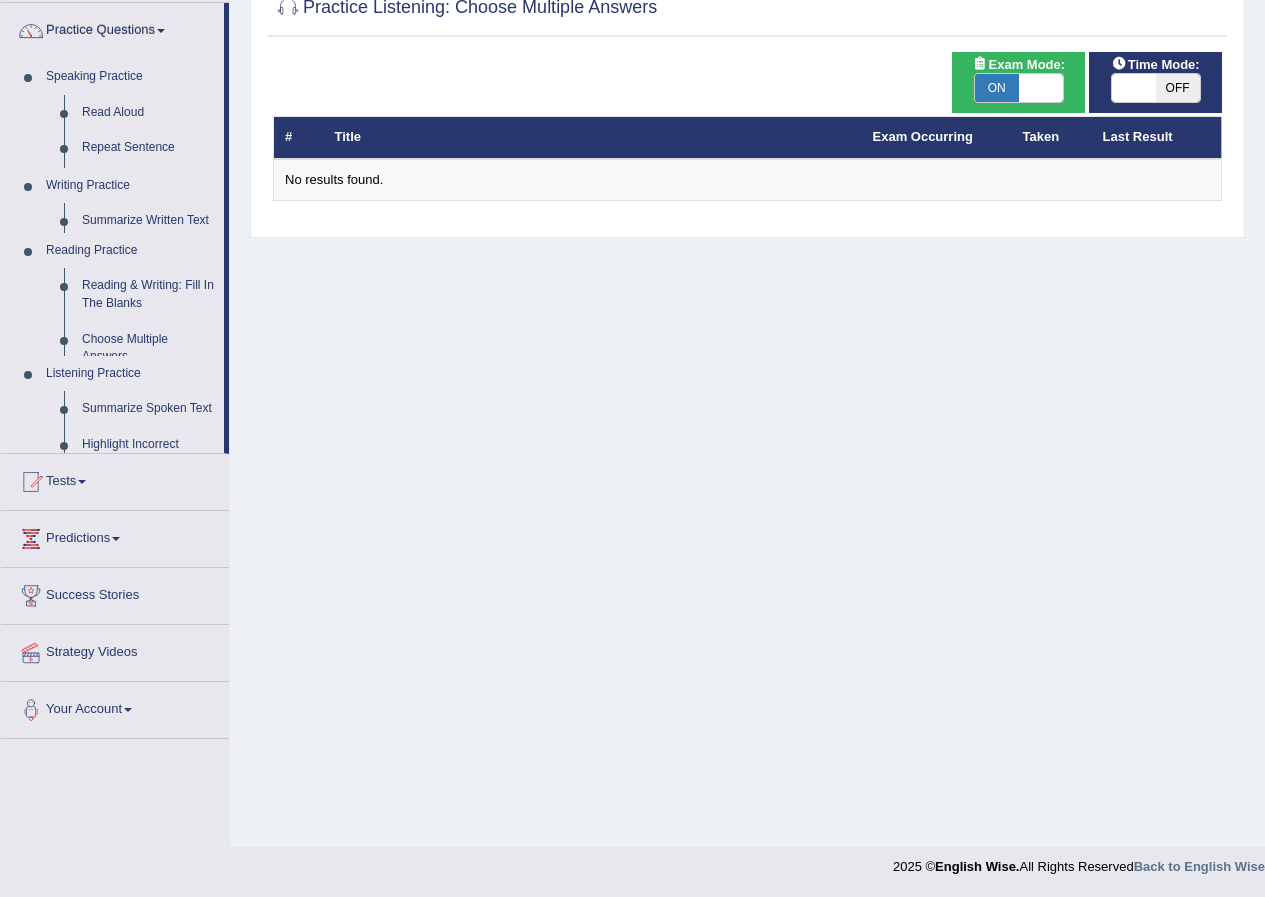 scroll, scrollTop: 153, scrollLeft: 0, axis: vertical 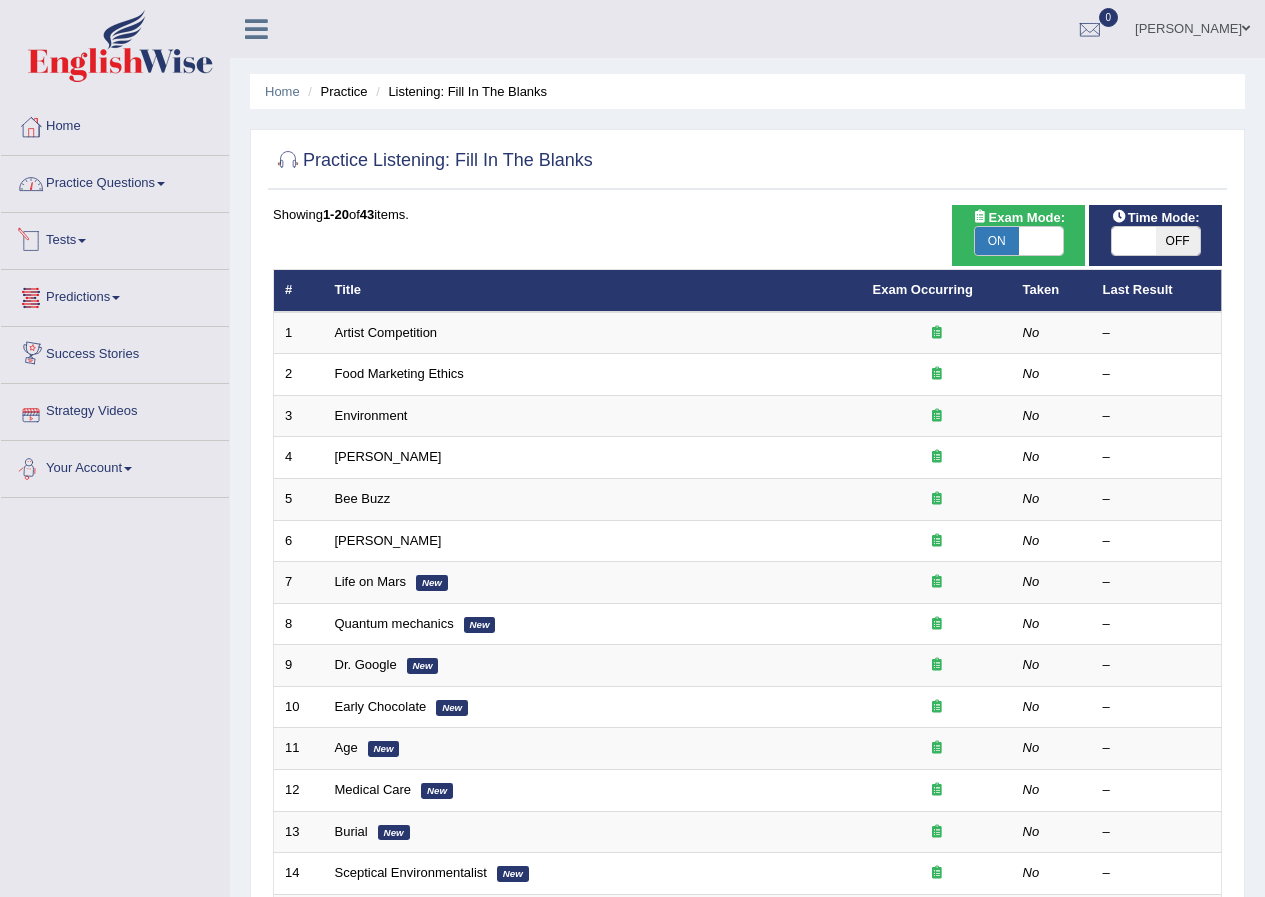 click on "Practice Questions" at bounding box center (115, 181) 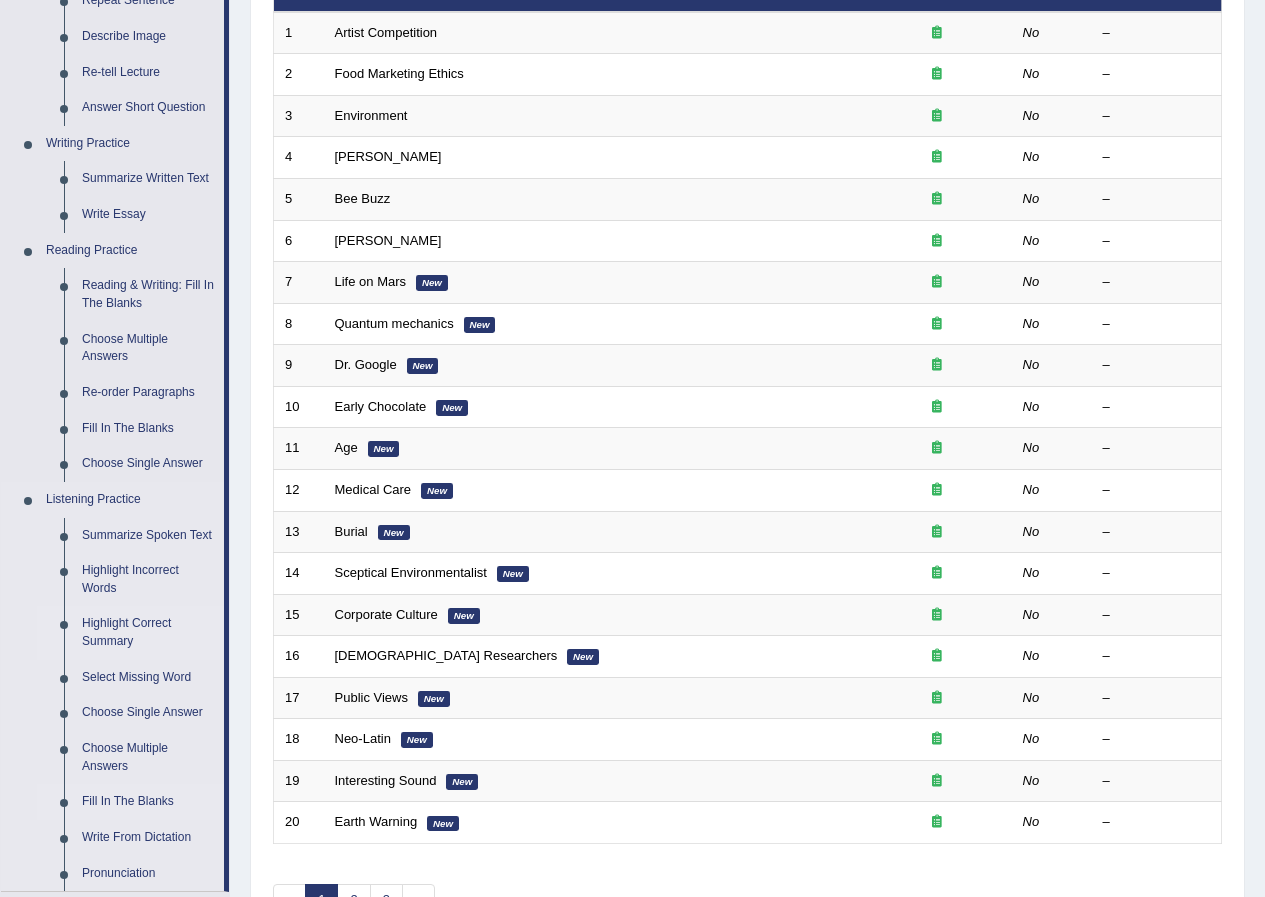 scroll, scrollTop: 100, scrollLeft: 0, axis: vertical 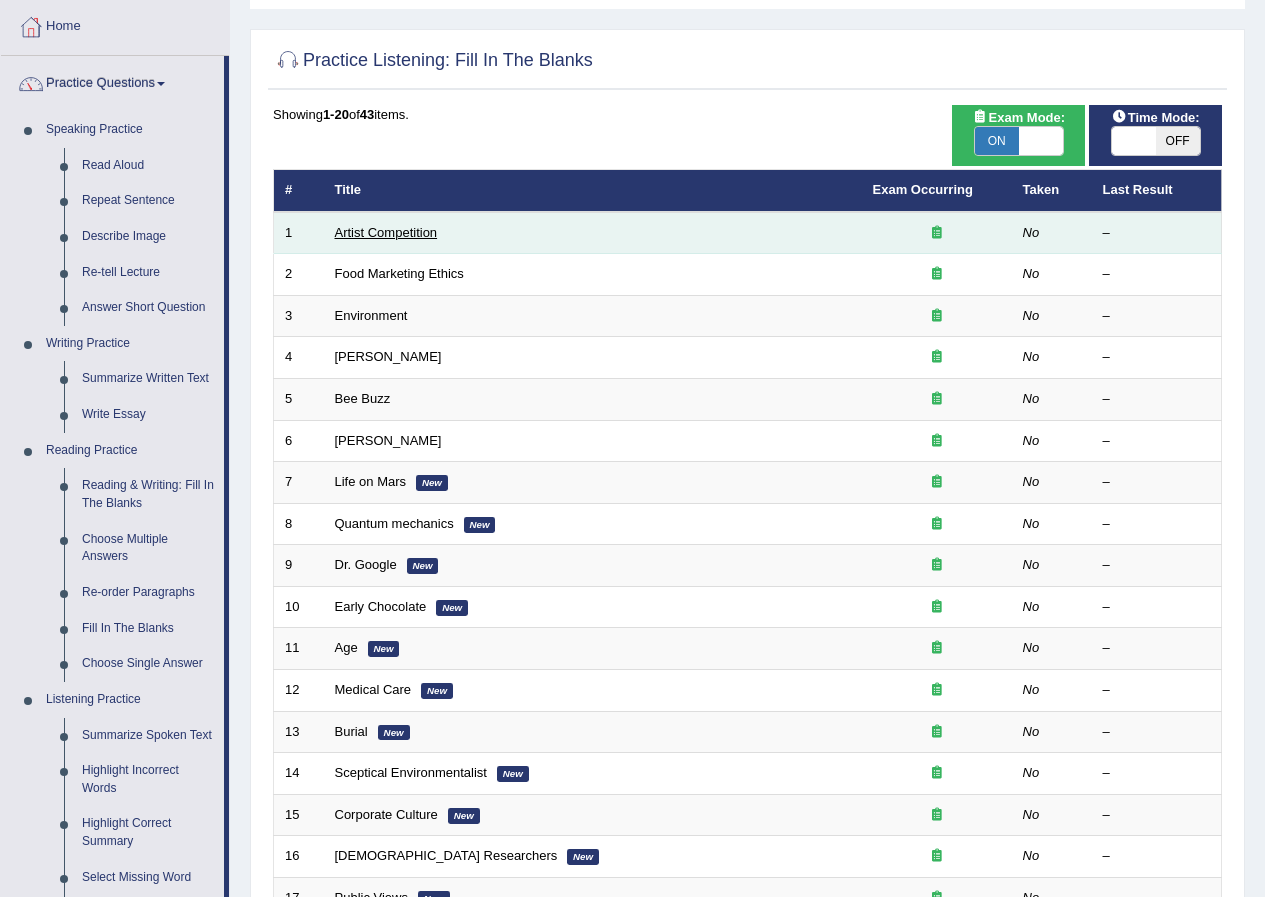click on "Artist Competition" at bounding box center [386, 232] 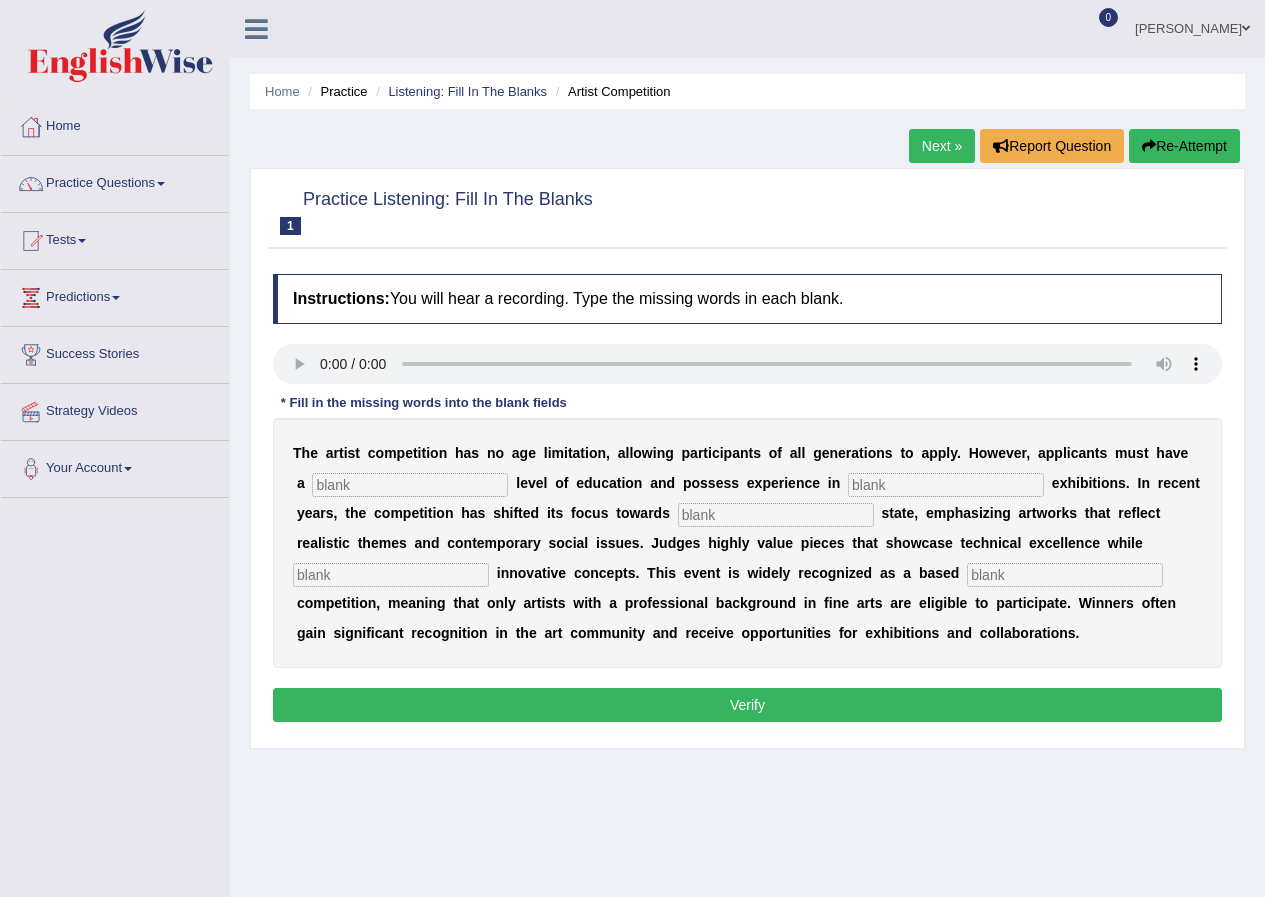 scroll, scrollTop: 0, scrollLeft: 0, axis: both 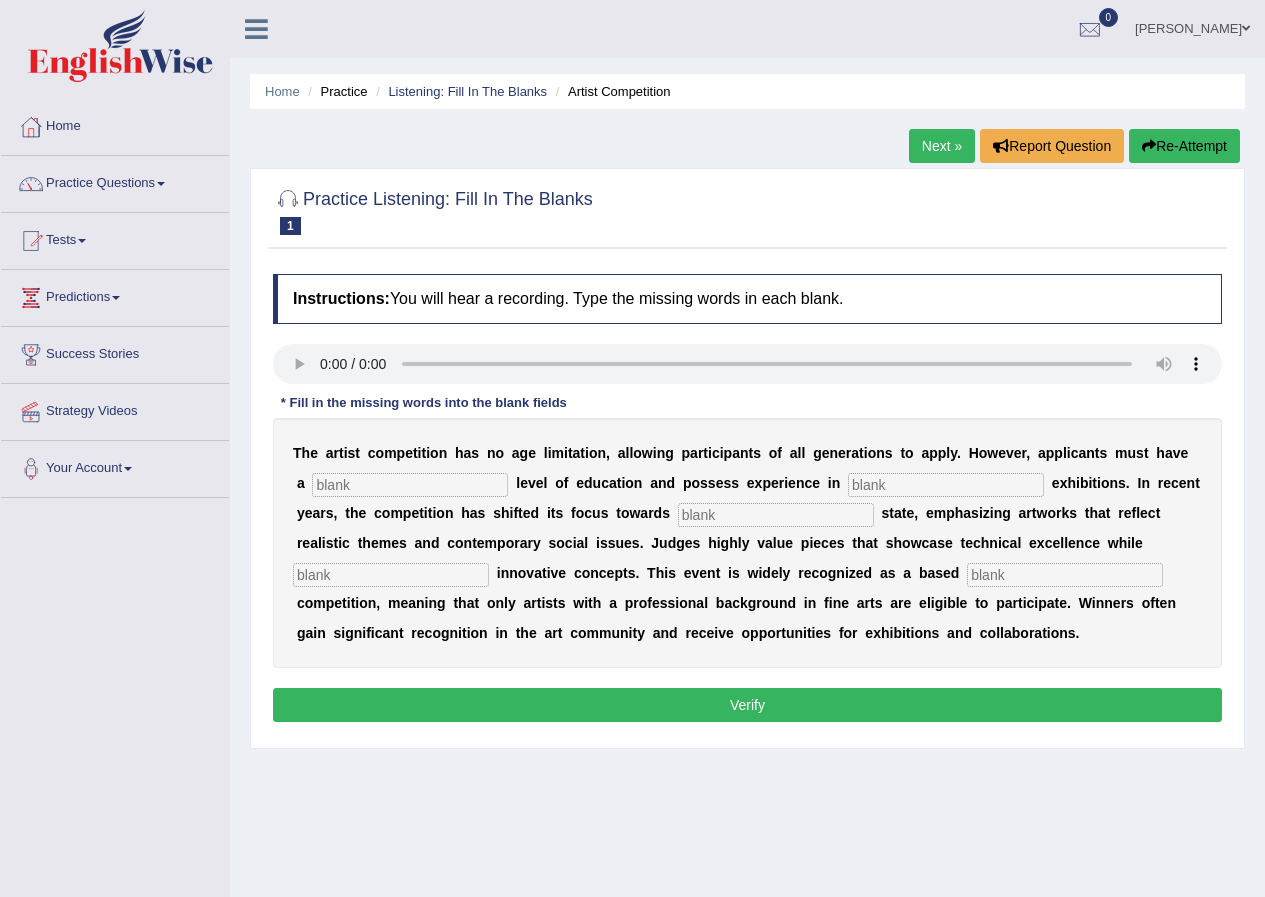 type 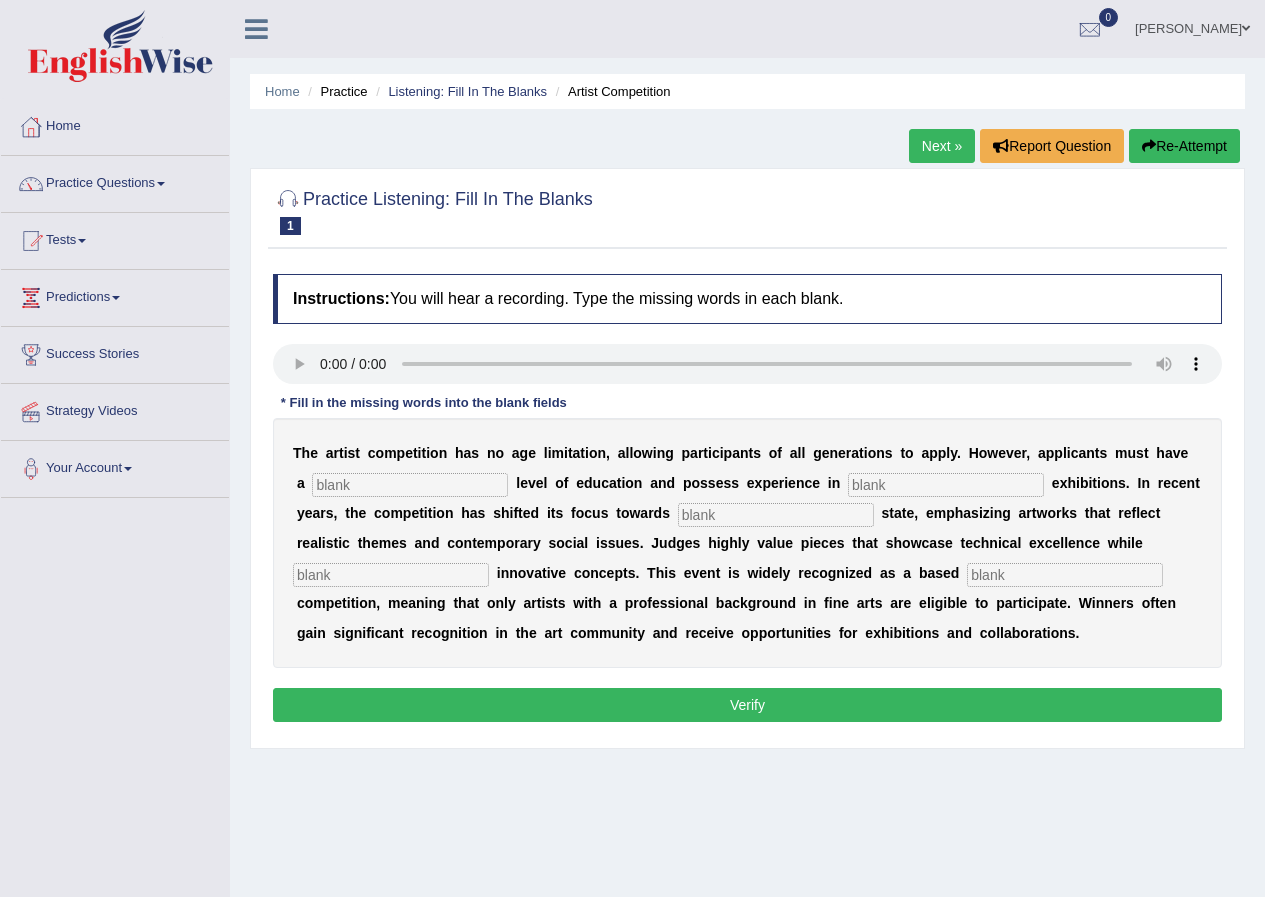 click at bounding box center (410, 485) 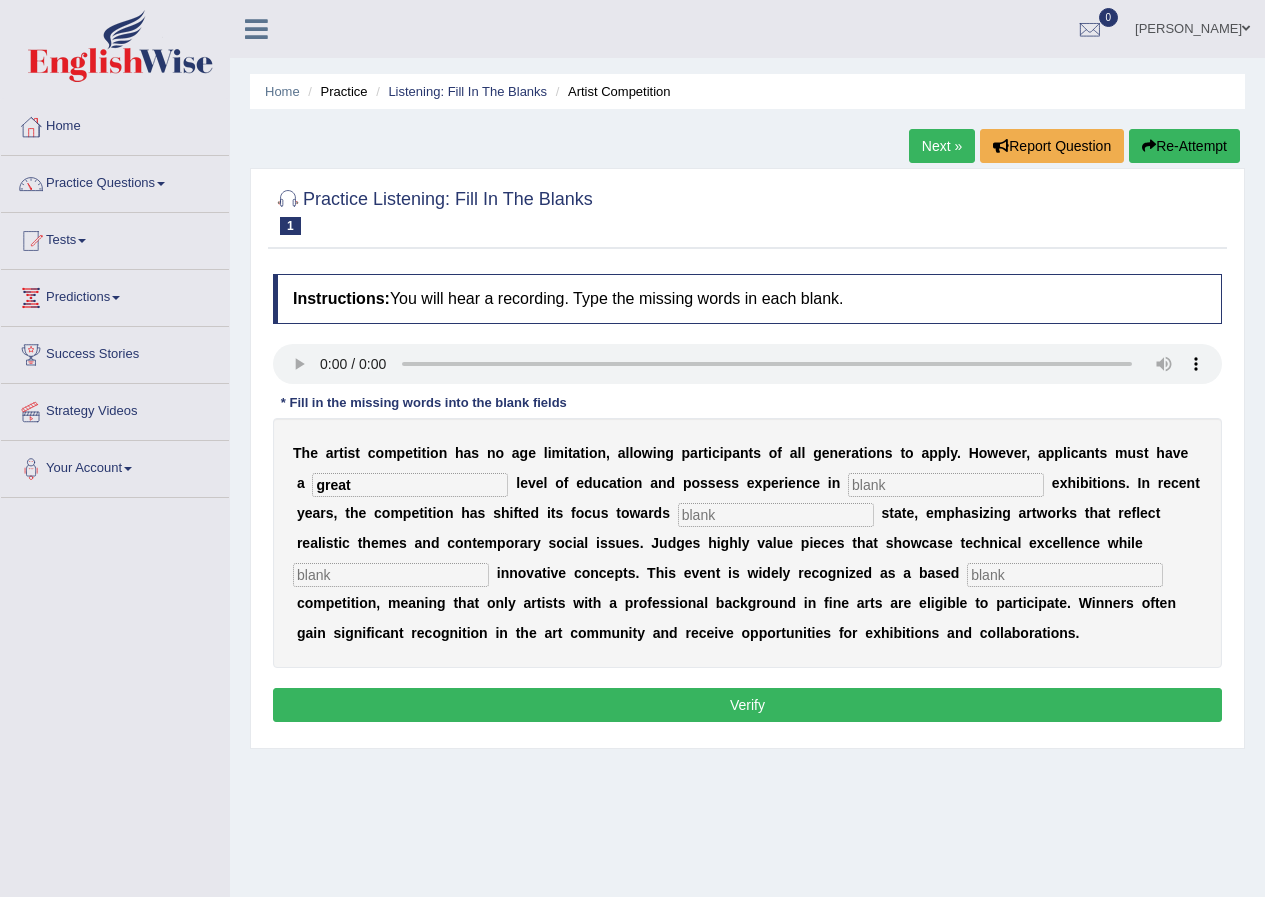 type on "great" 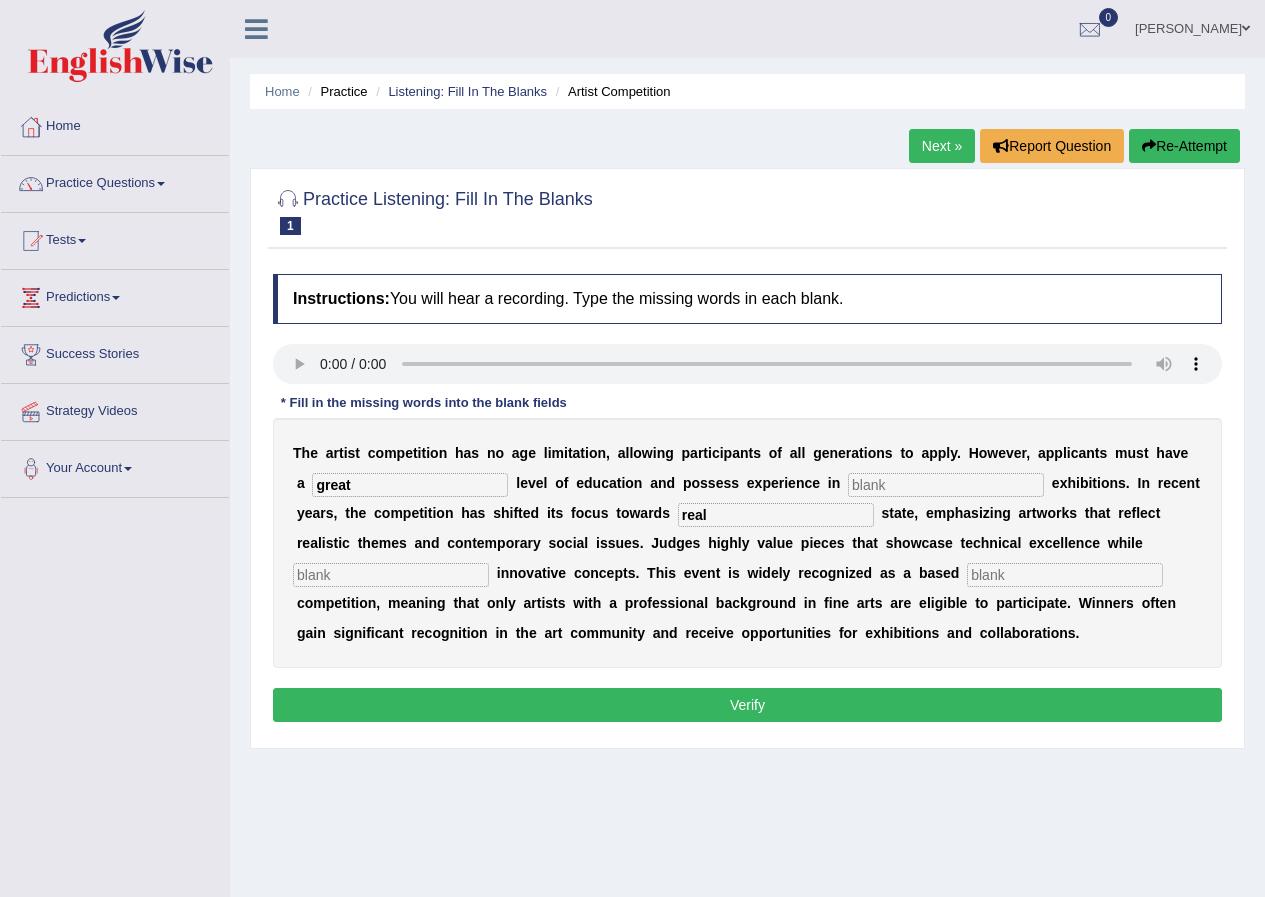 type on "real" 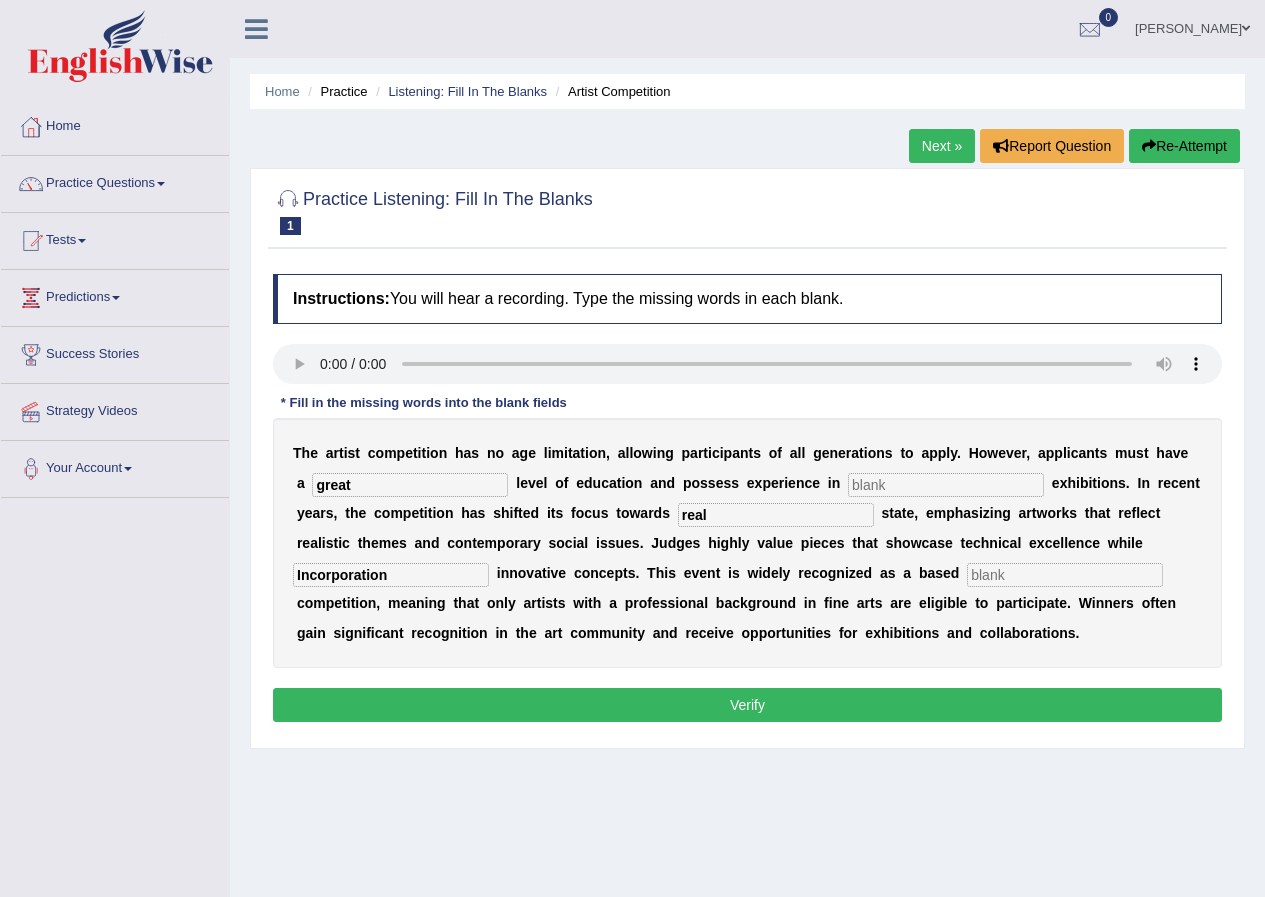 type on "Incorporation" 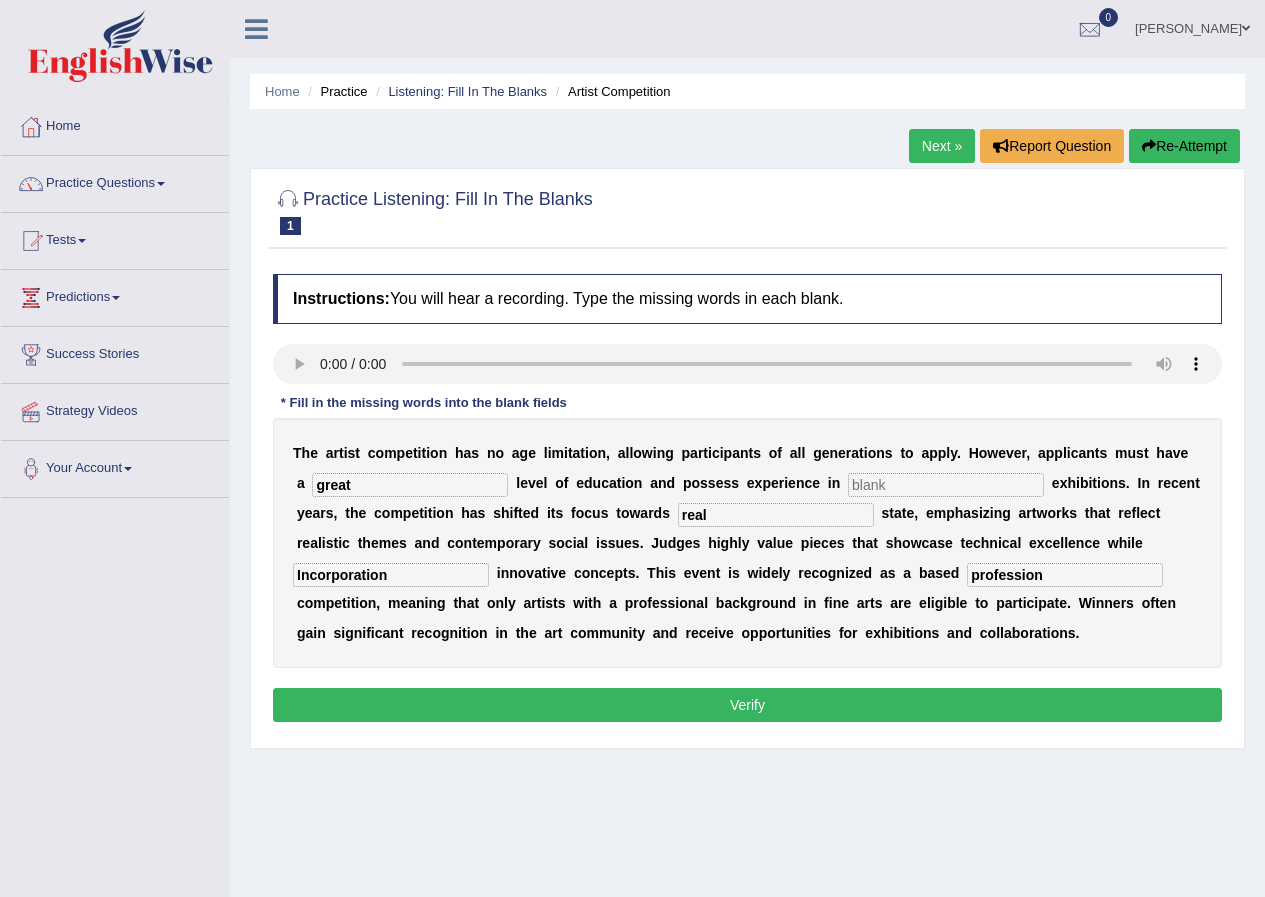 type on "profession" 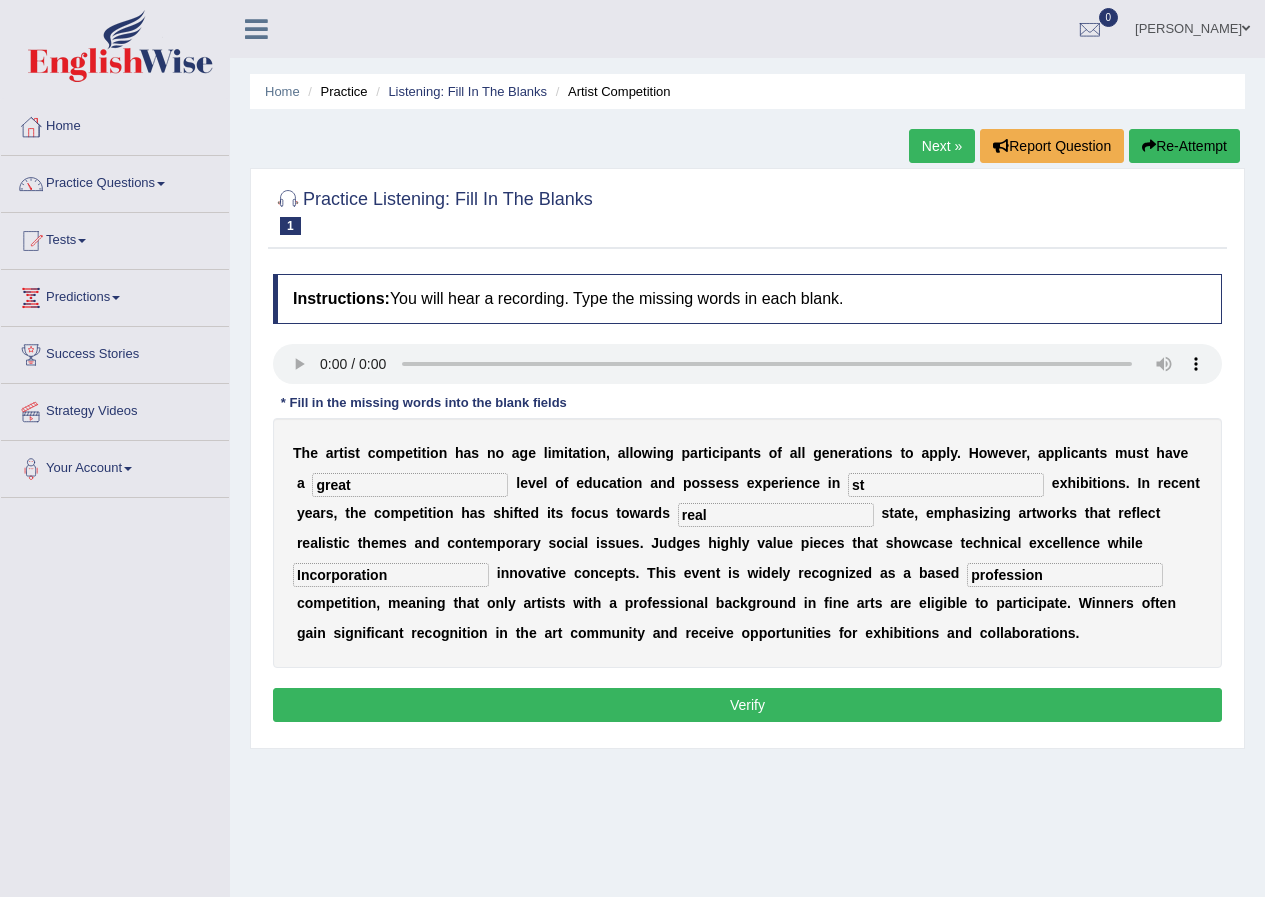 type on "s" 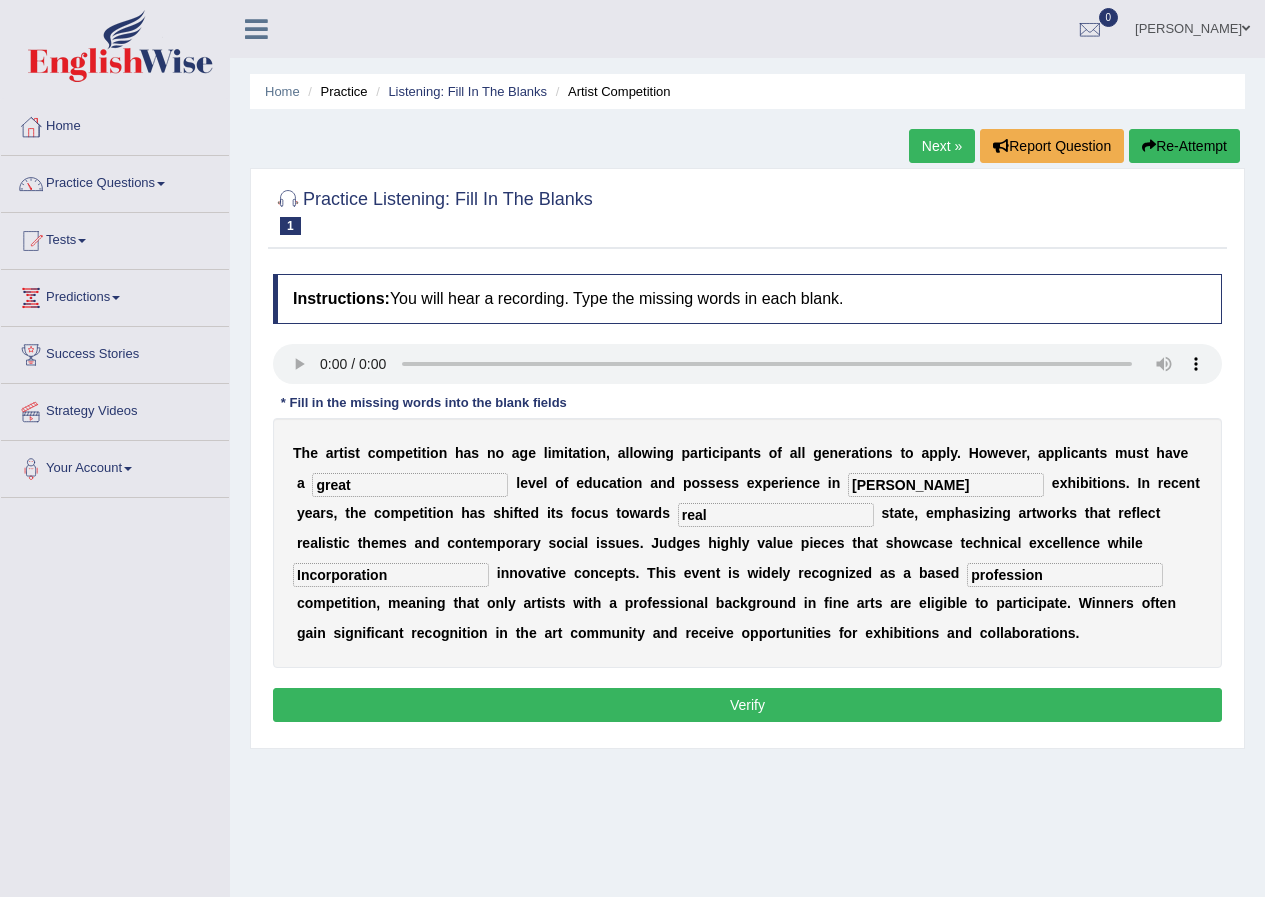 type on "stouch" 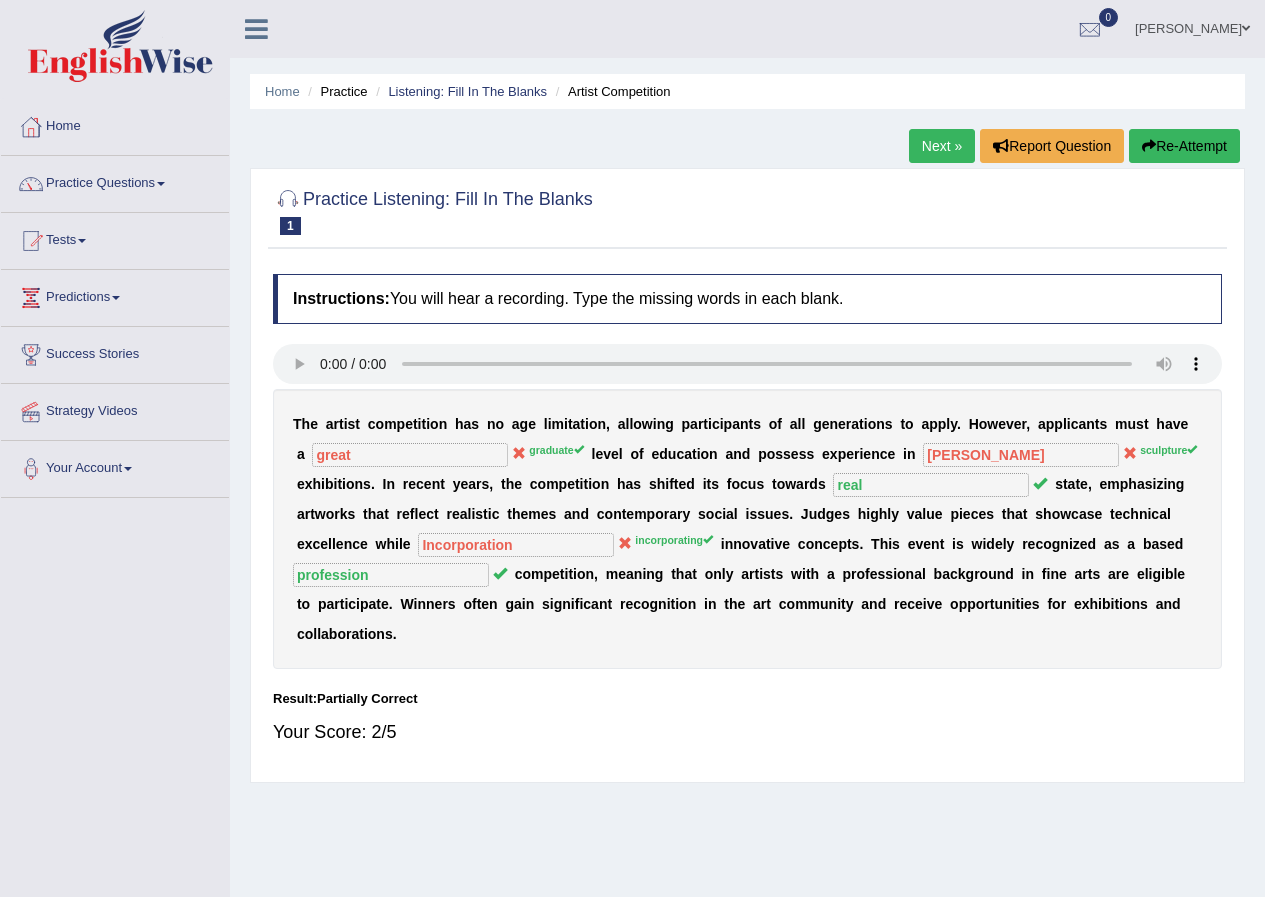 click on "Re-Attempt" at bounding box center (1184, 146) 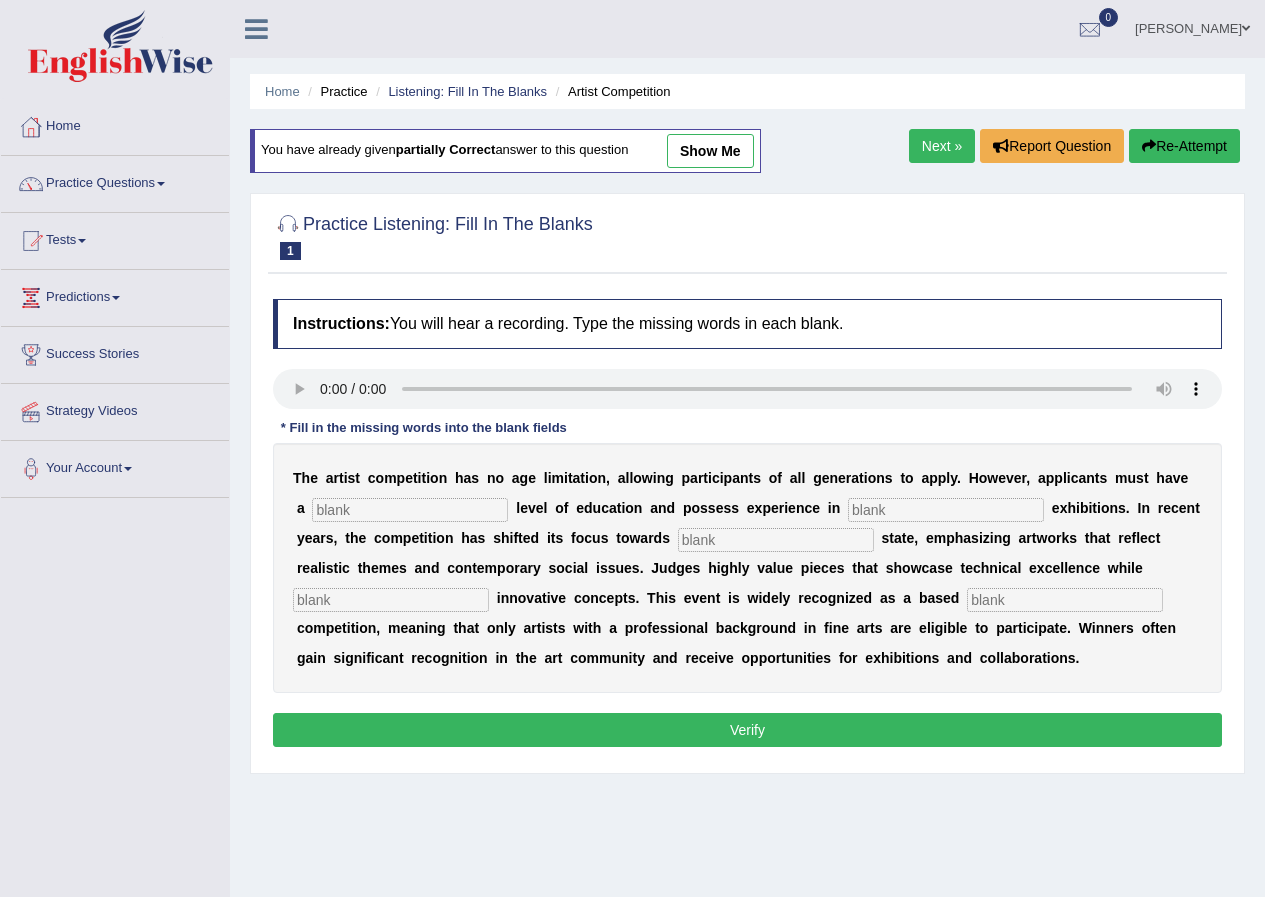 scroll, scrollTop: 0, scrollLeft: 0, axis: both 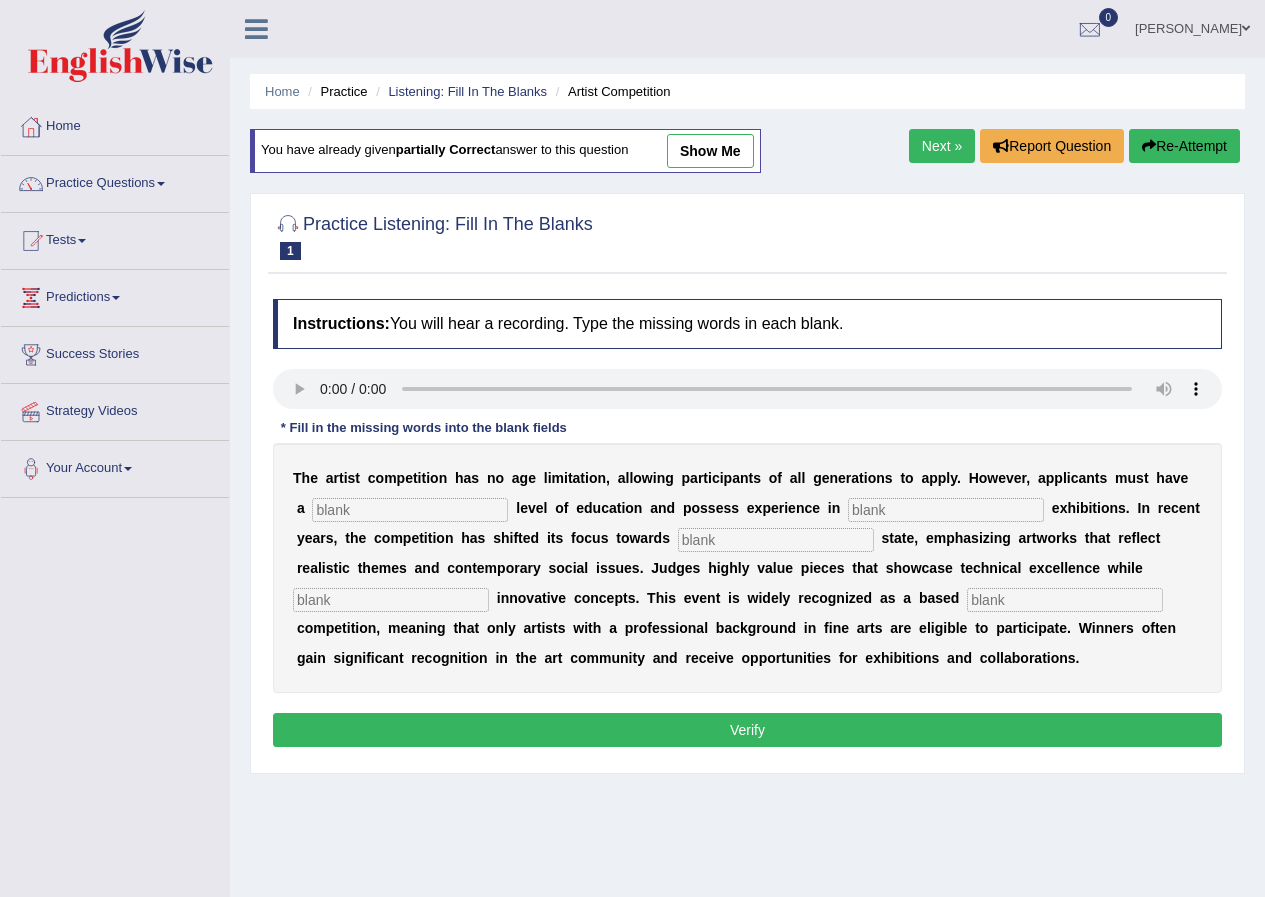 click at bounding box center (946, 510) 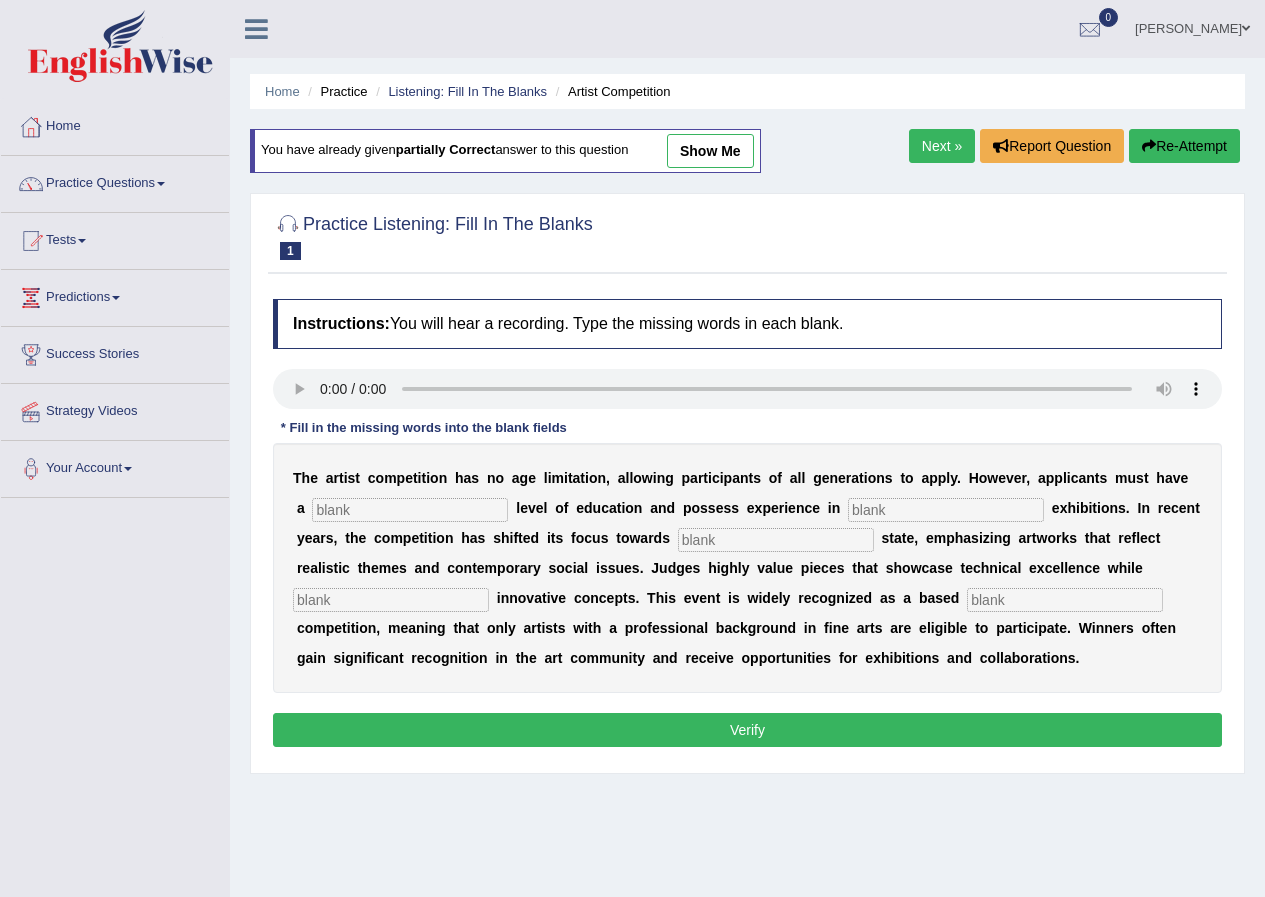 click at bounding box center (410, 510) 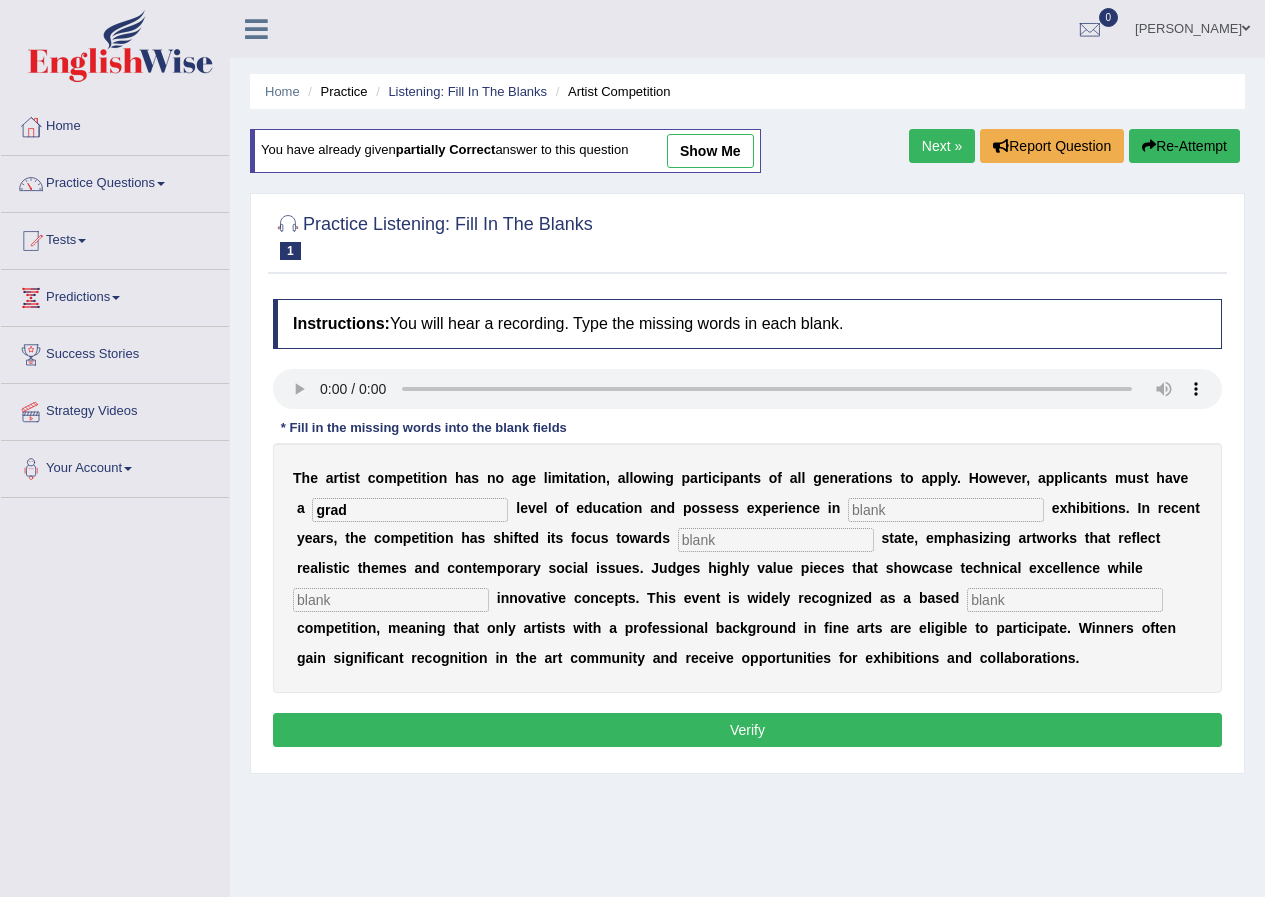 type on "grad" 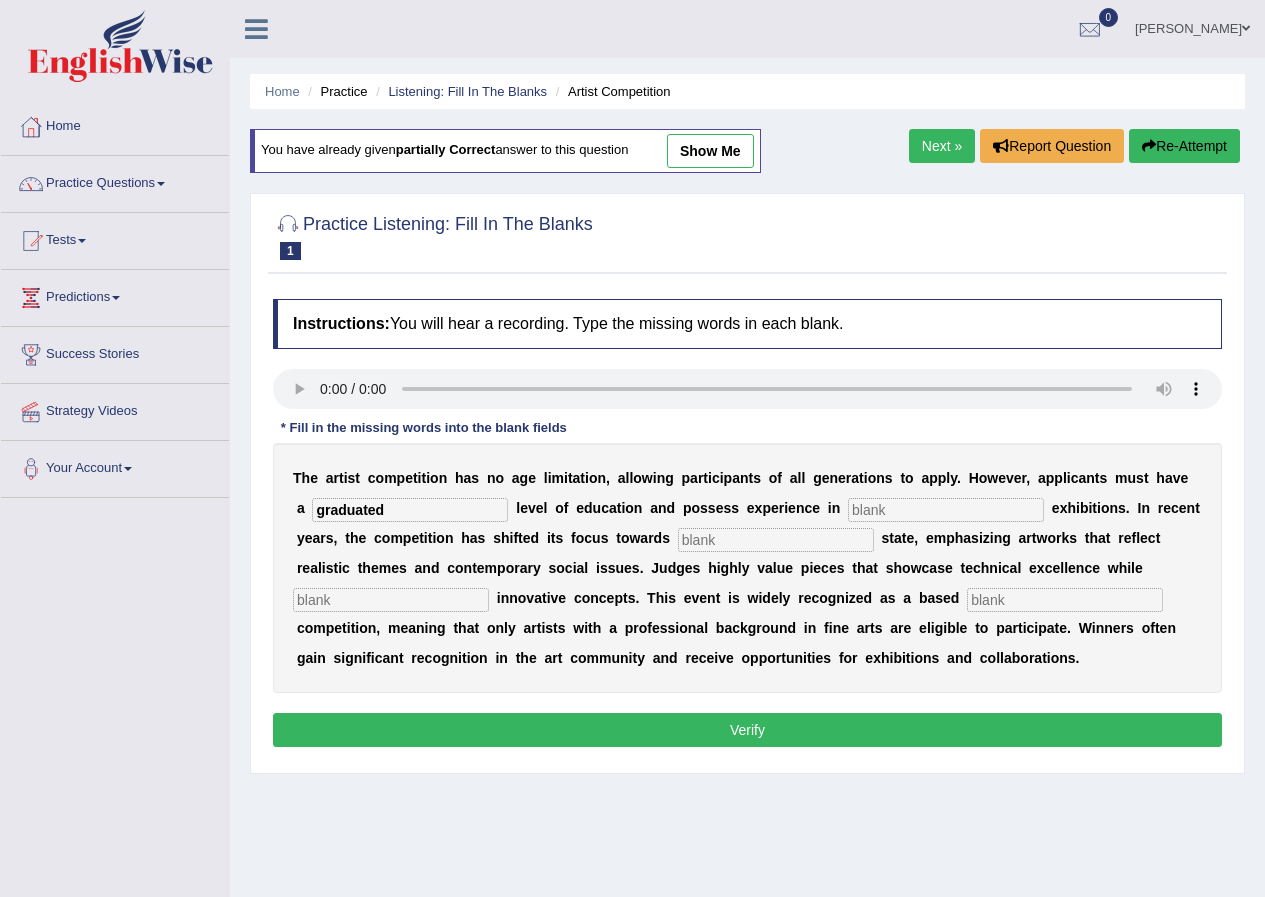 type on "graduated" 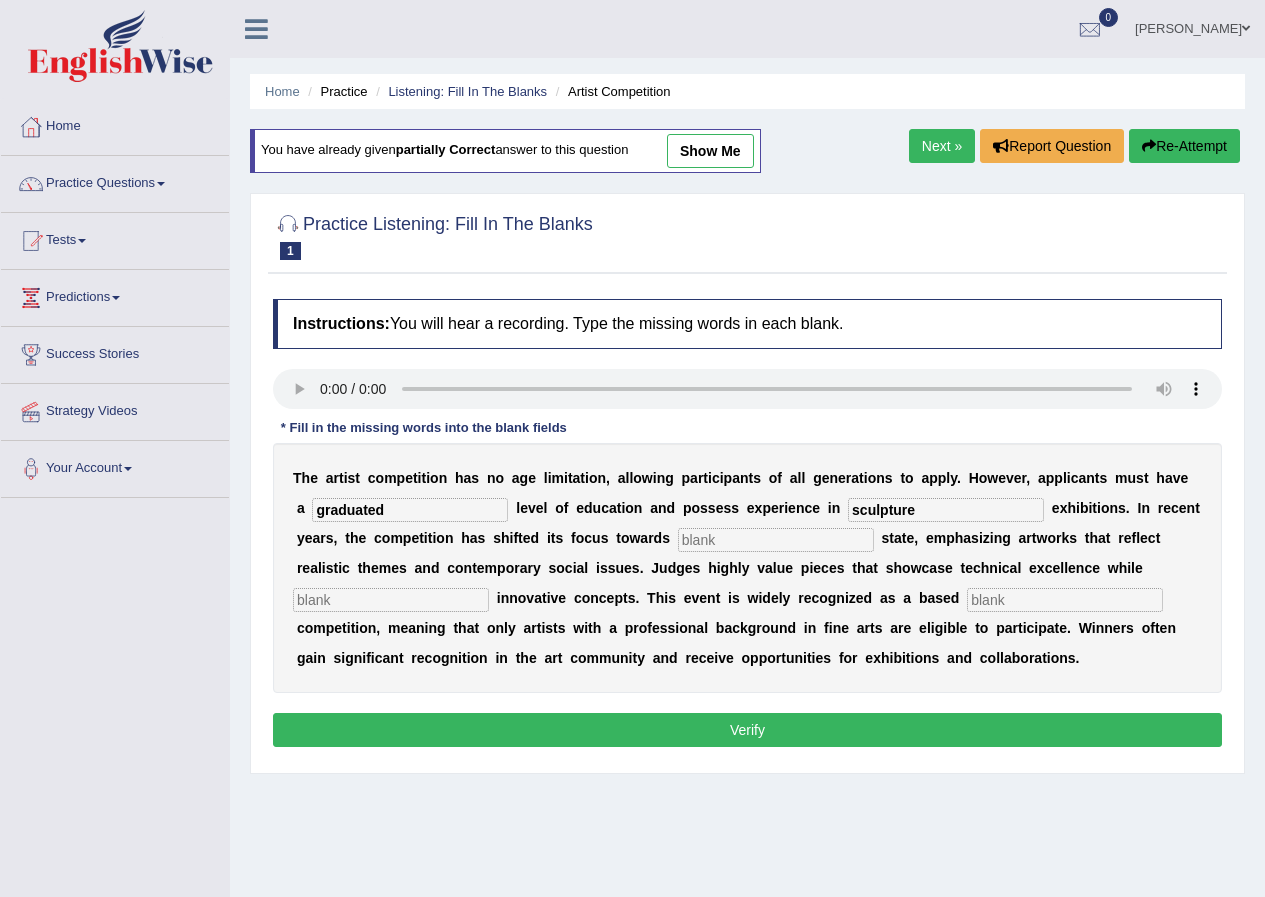 type on "sculpture" 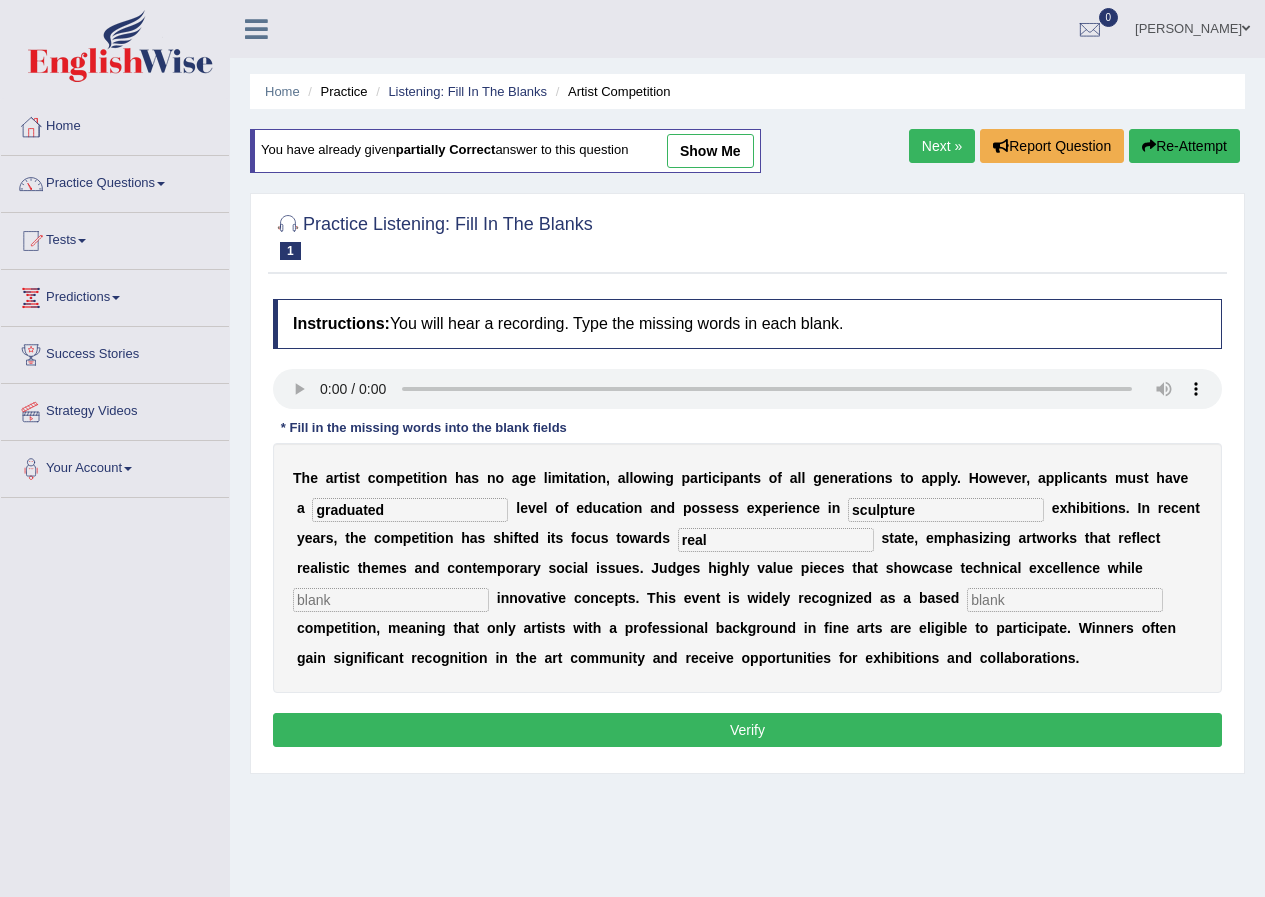type on "real" 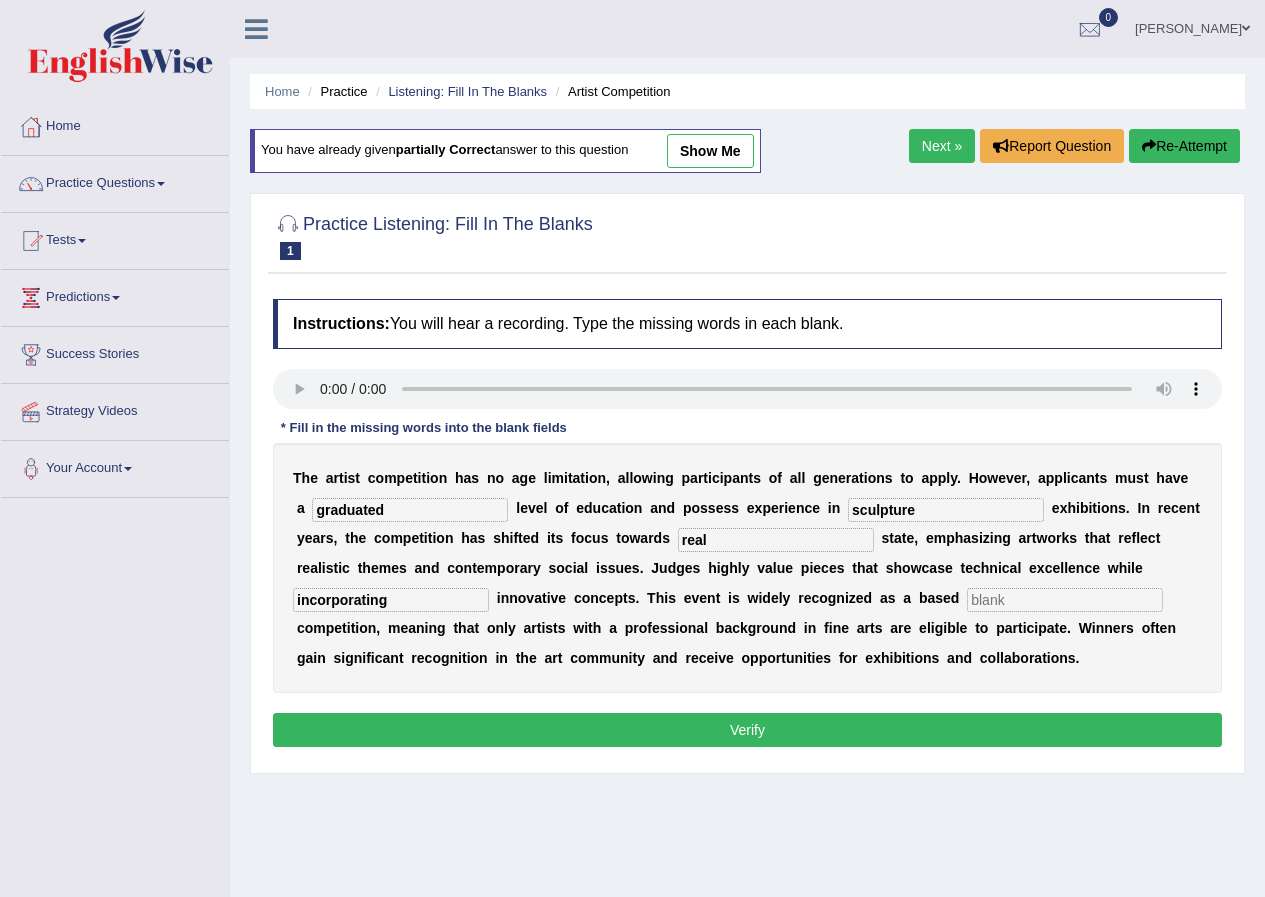type on "incorporating" 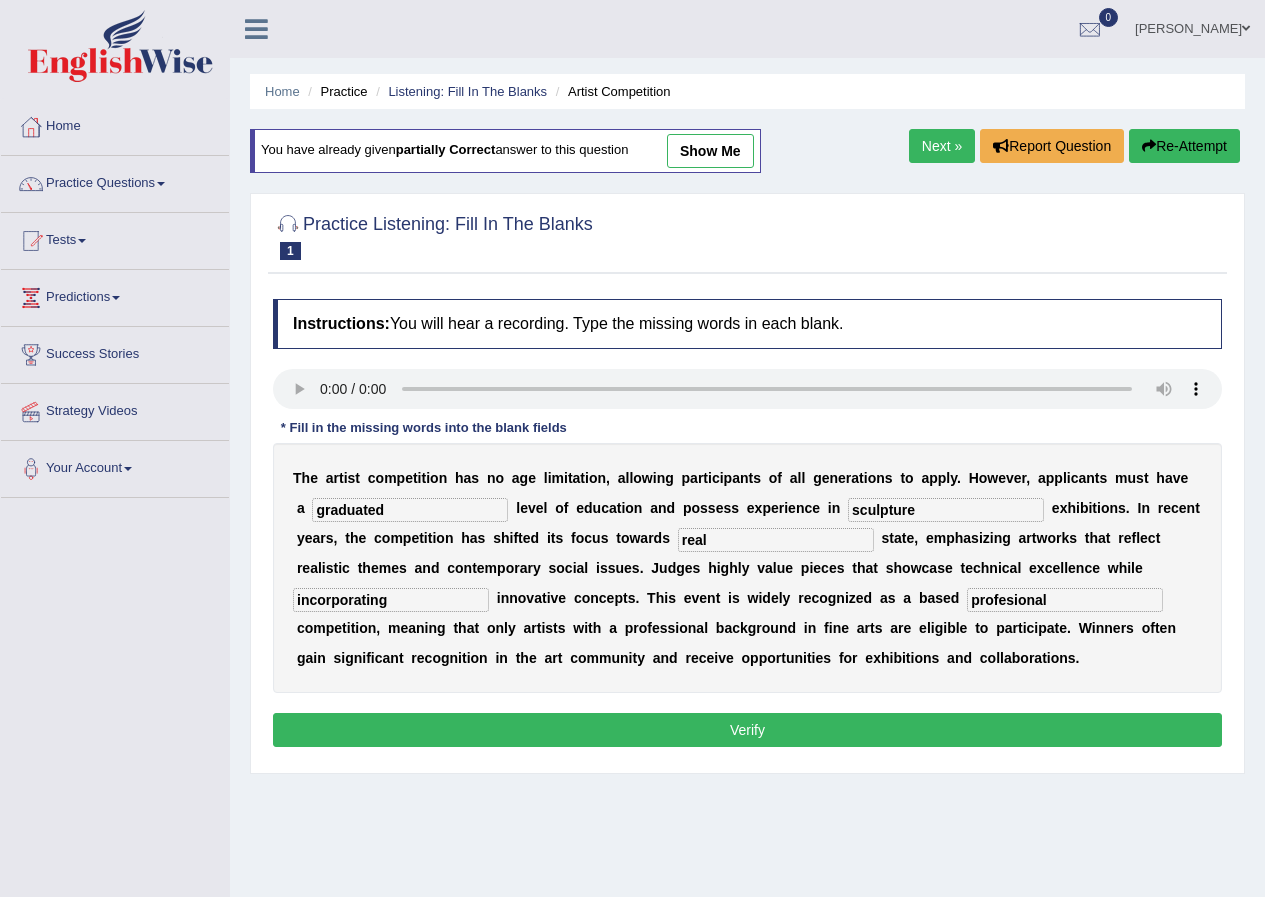 type on "profesional" 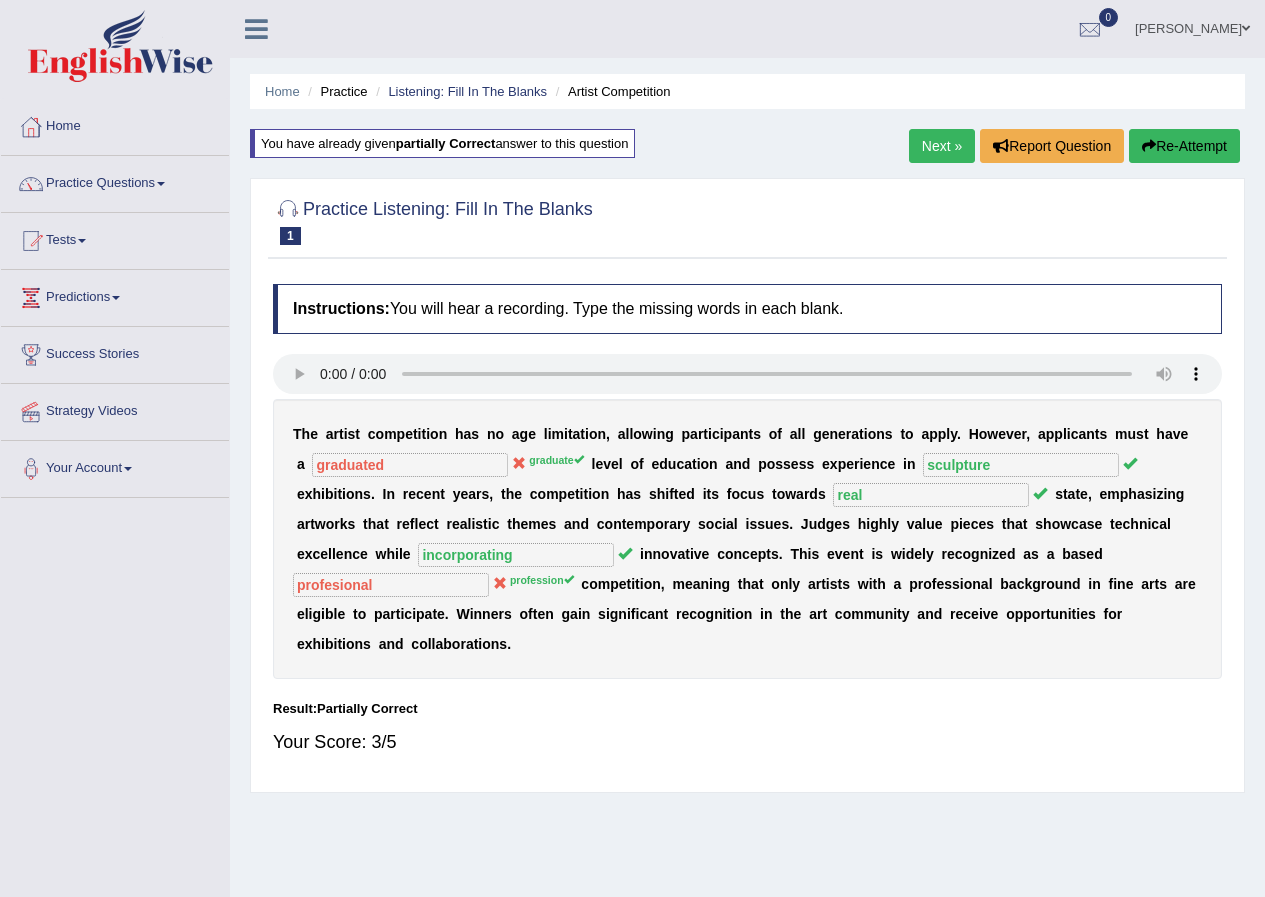 click on "Next »" at bounding box center (942, 146) 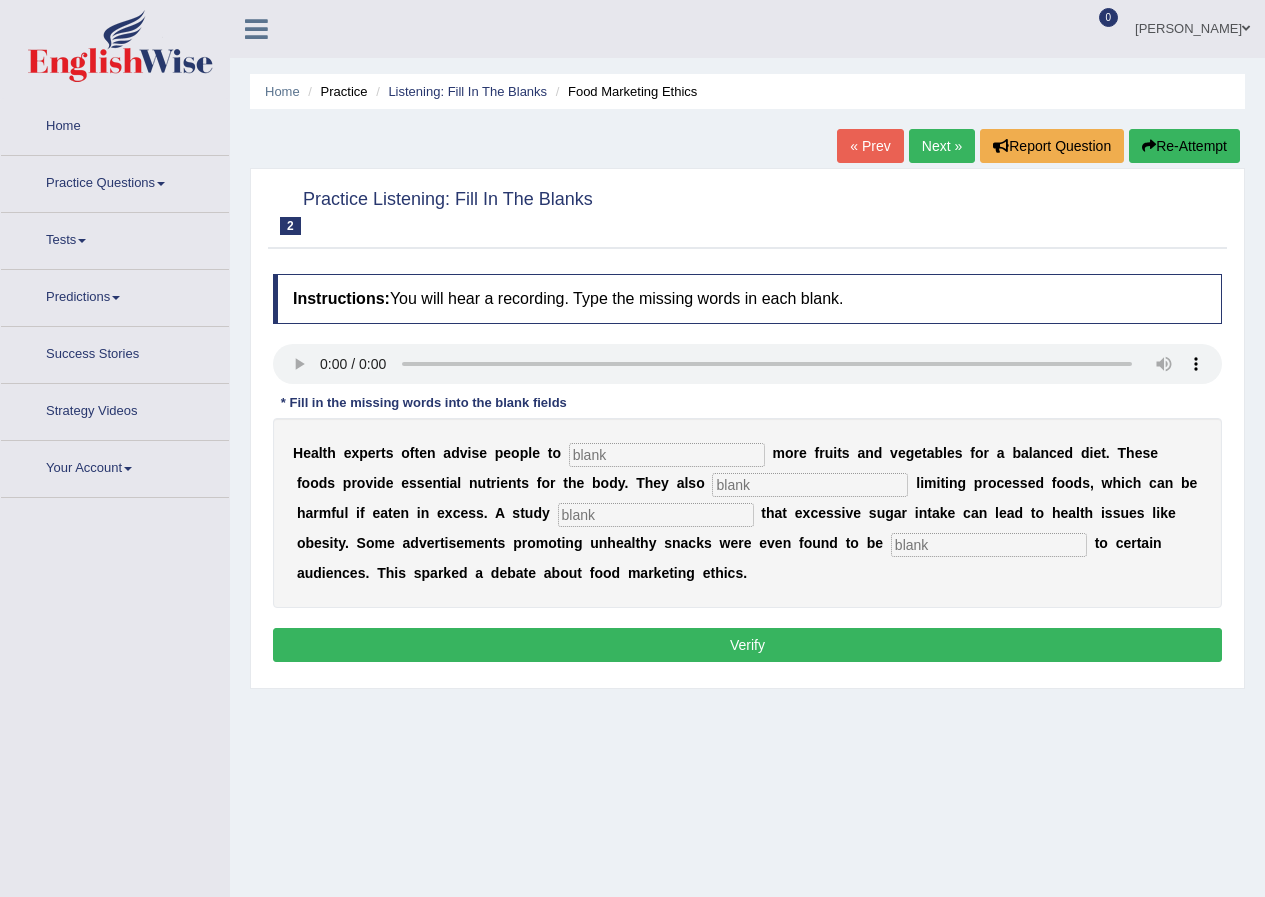 scroll, scrollTop: 0, scrollLeft: 0, axis: both 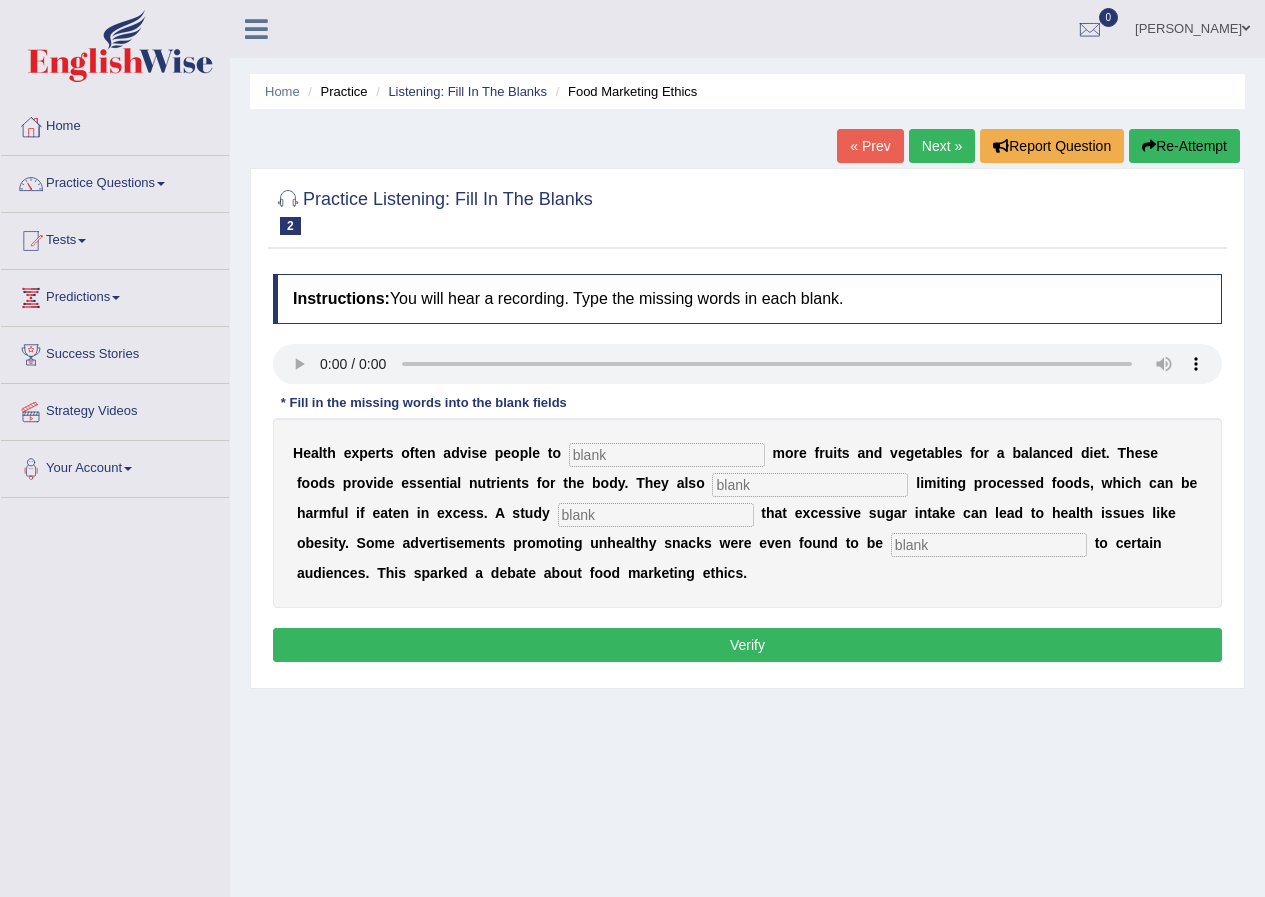 click on "[PERSON_NAME]" at bounding box center (1192, 26) 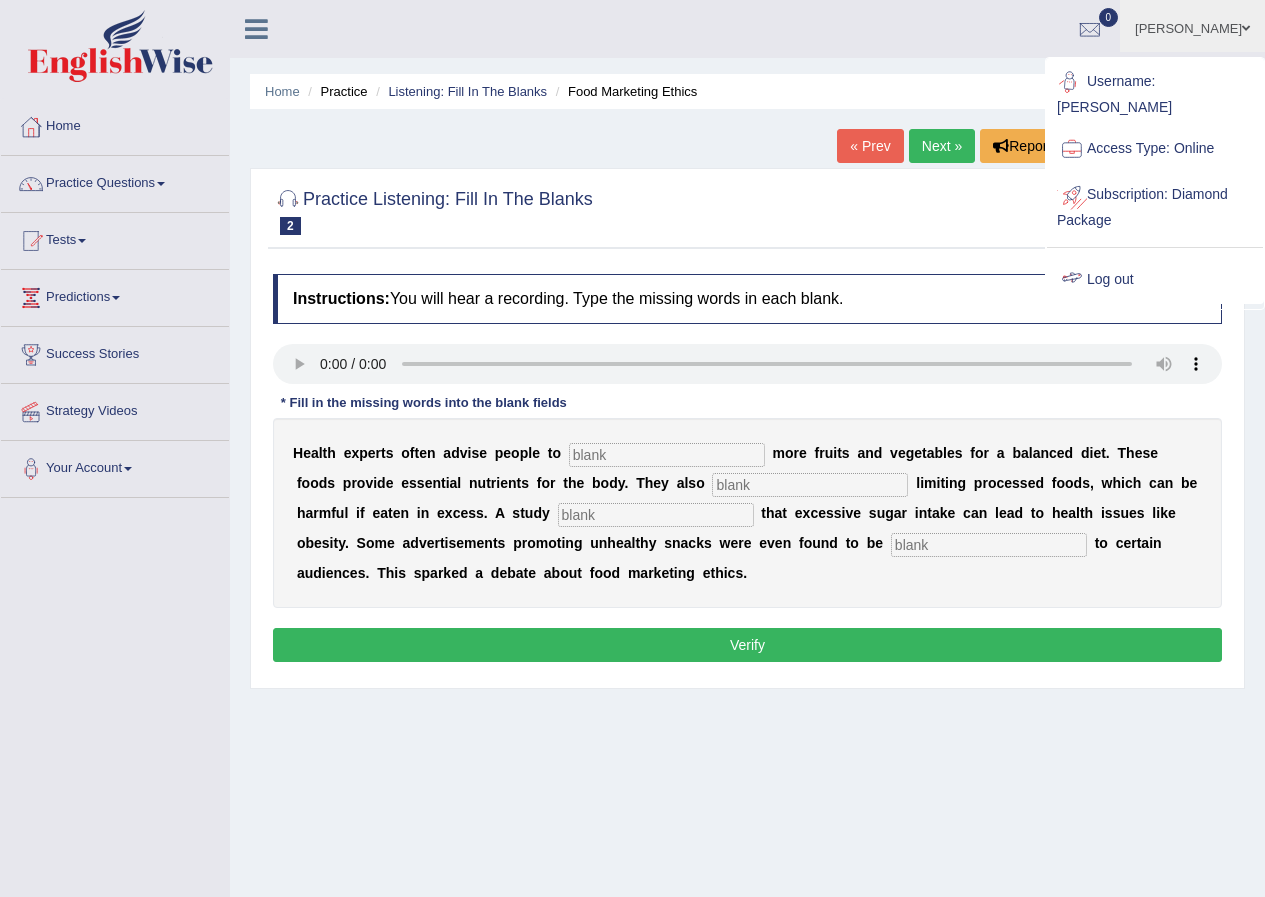 click on "Log out" at bounding box center (1155, 280) 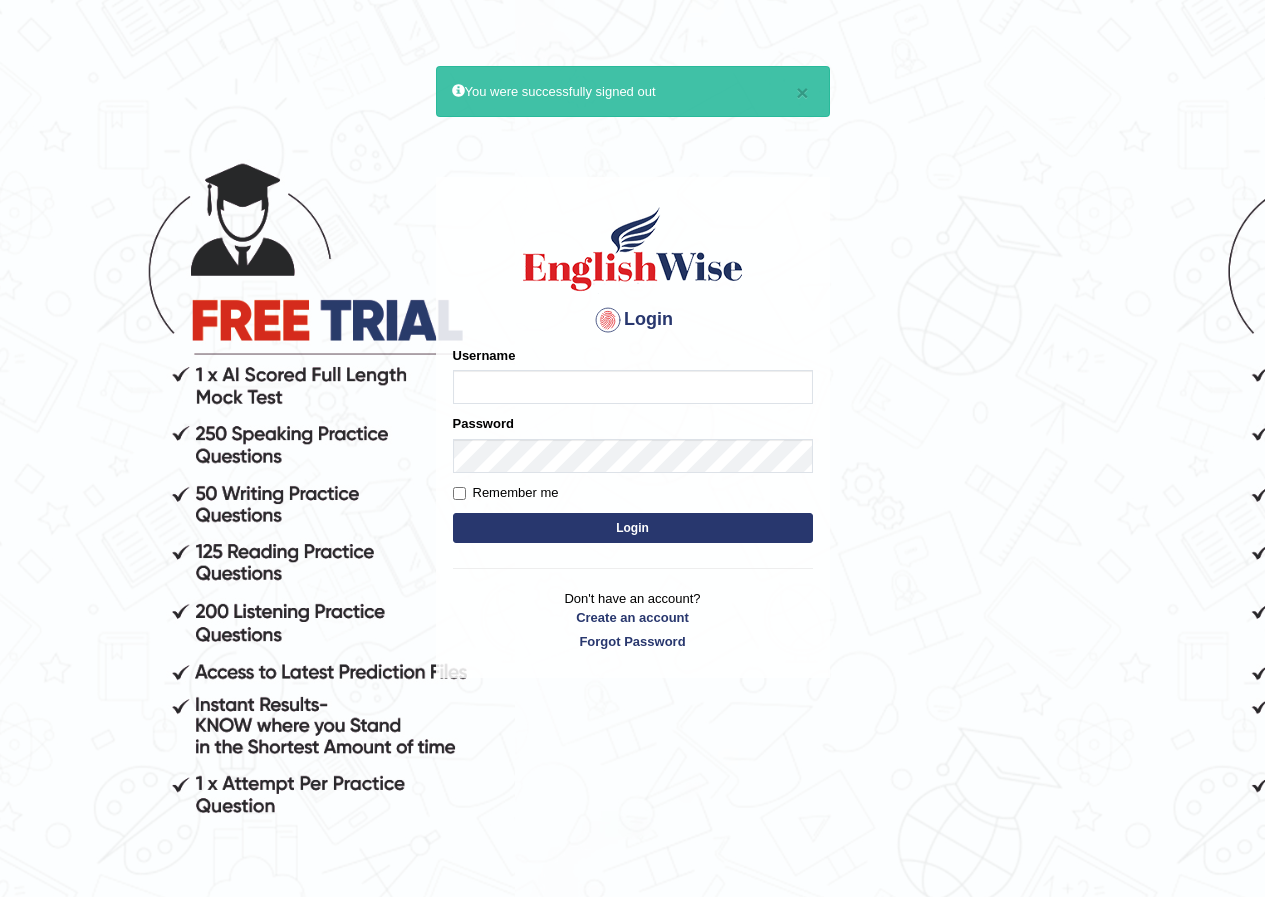 scroll, scrollTop: 0, scrollLeft: 0, axis: both 